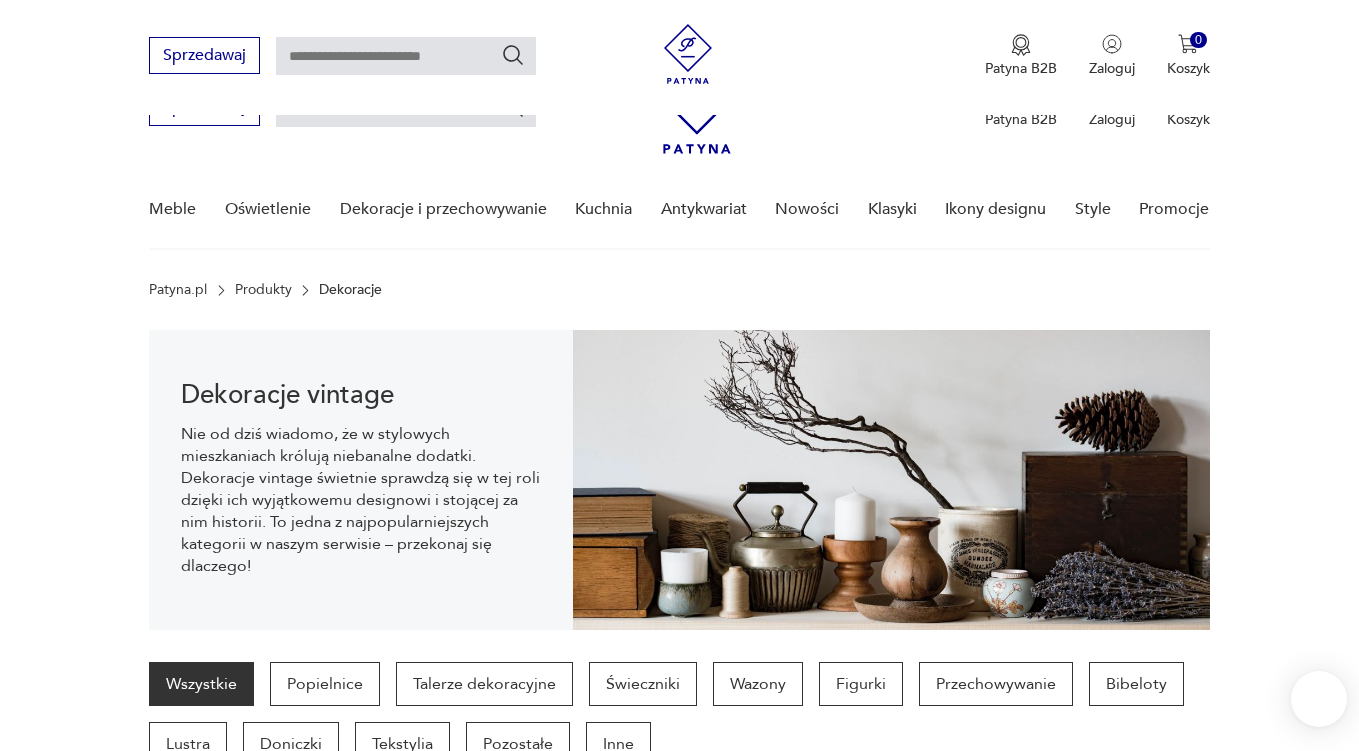 scroll, scrollTop: 952, scrollLeft: 0, axis: vertical 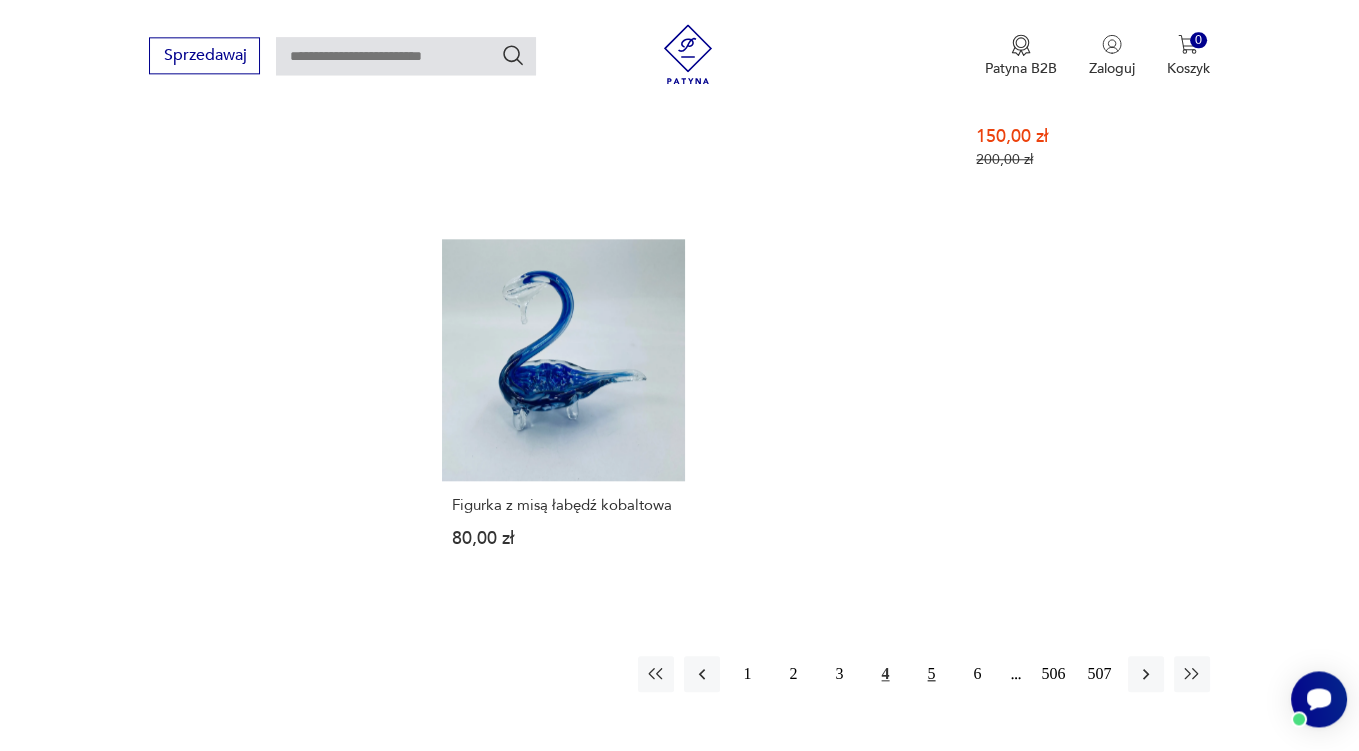 click on "5" at bounding box center (932, 674) 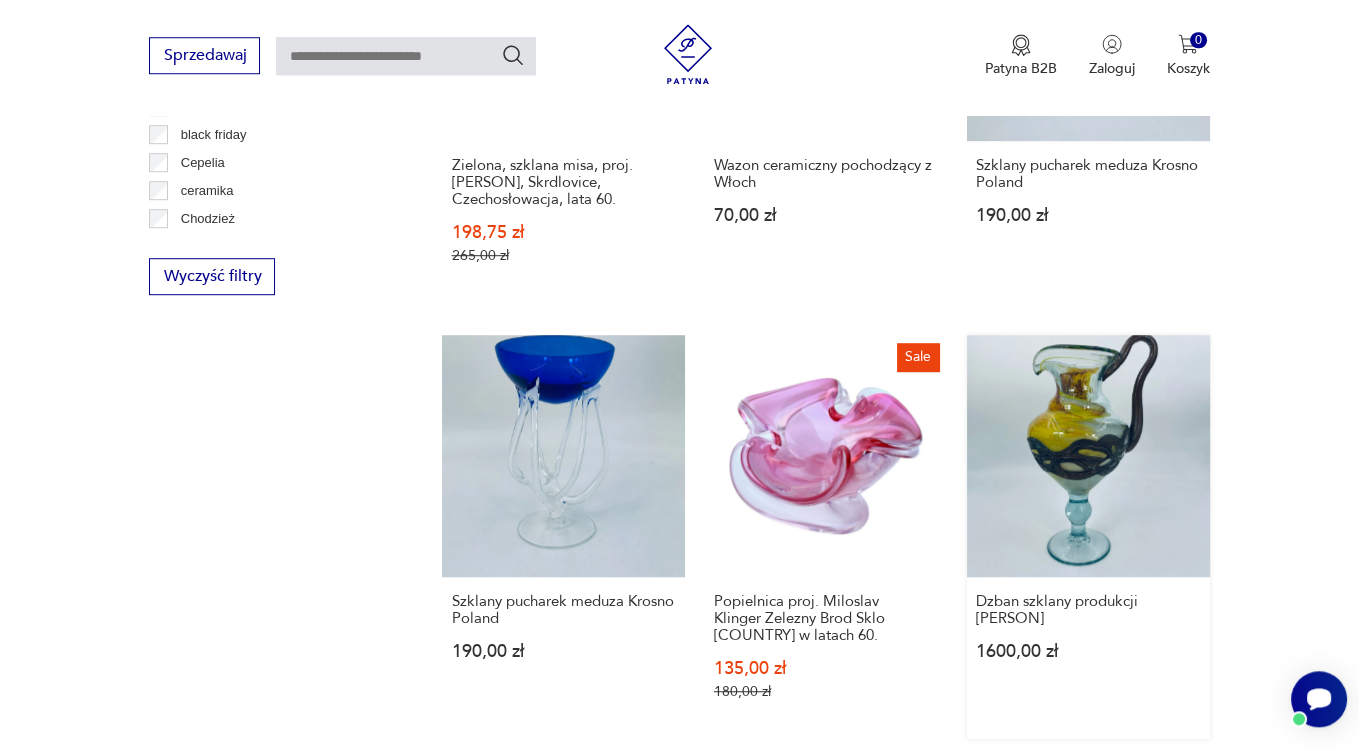 scroll, scrollTop: 1902, scrollLeft: 0, axis: vertical 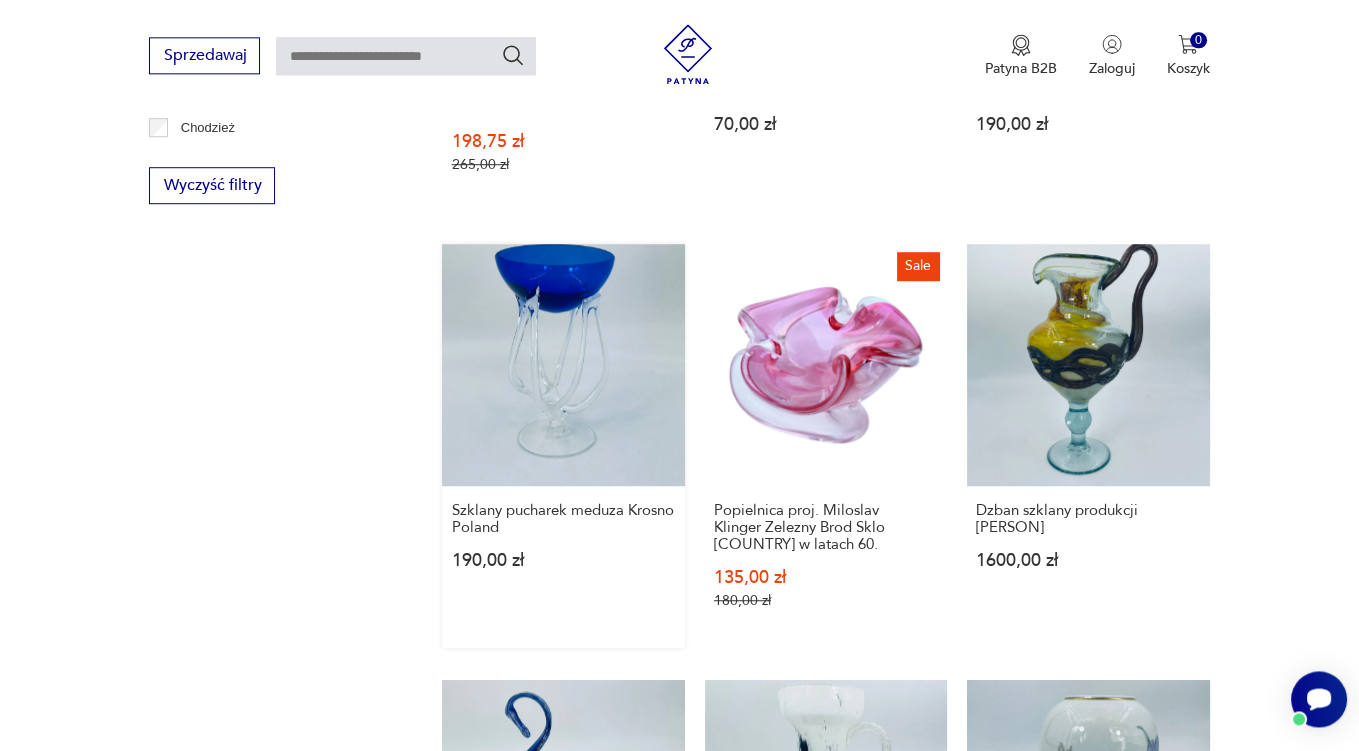 click on "Szklany pucharek meduza Krosno Poland 190,00 zł" at bounding box center [563, 446] 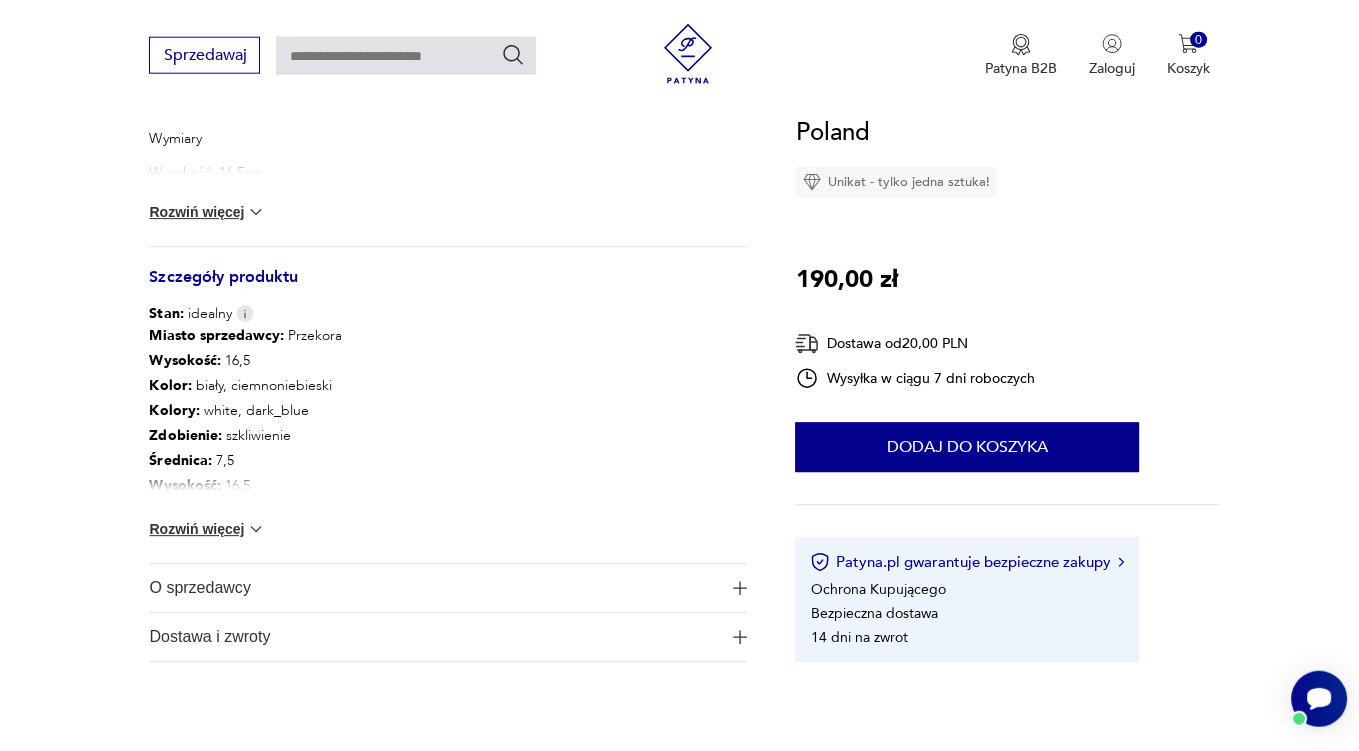 scroll, scrollTop: 950, scrollLeft: 0, axis: vertical 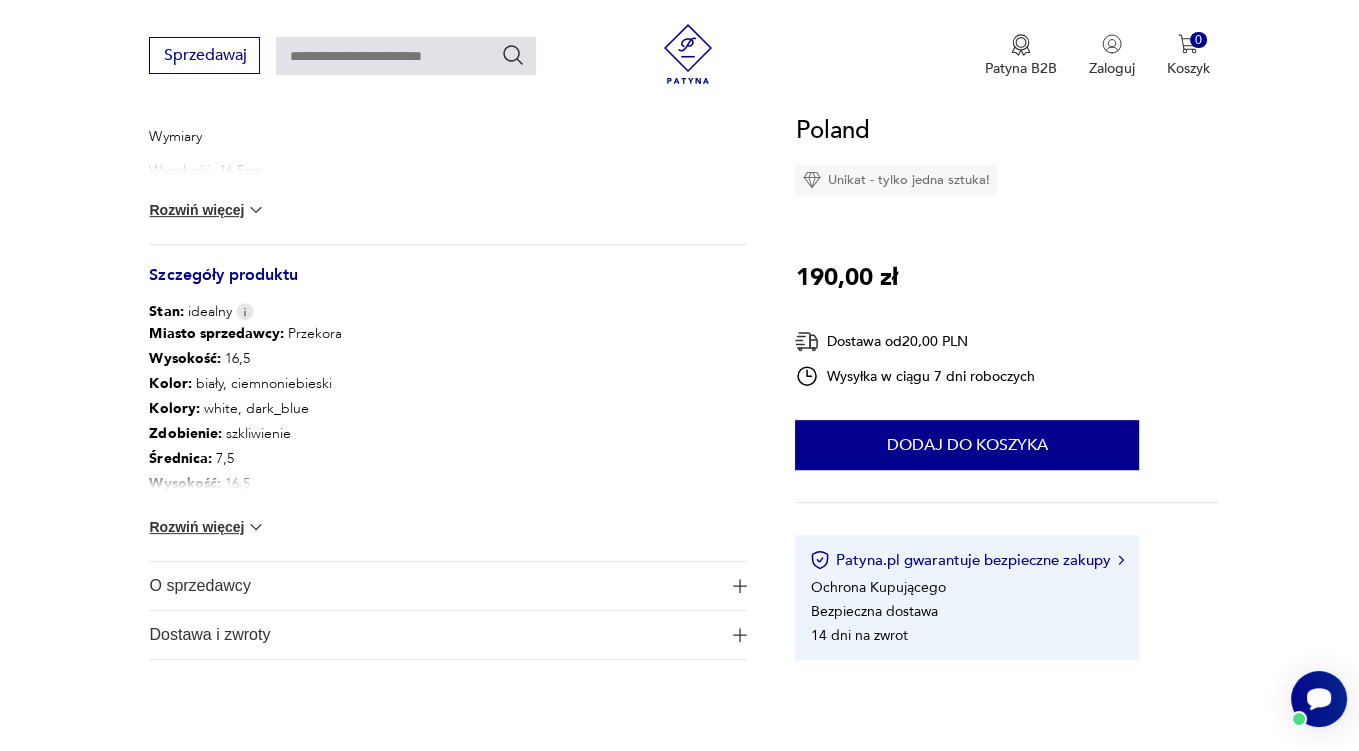 click on "Rozwiń więcej" at bounding box center (207, 527) 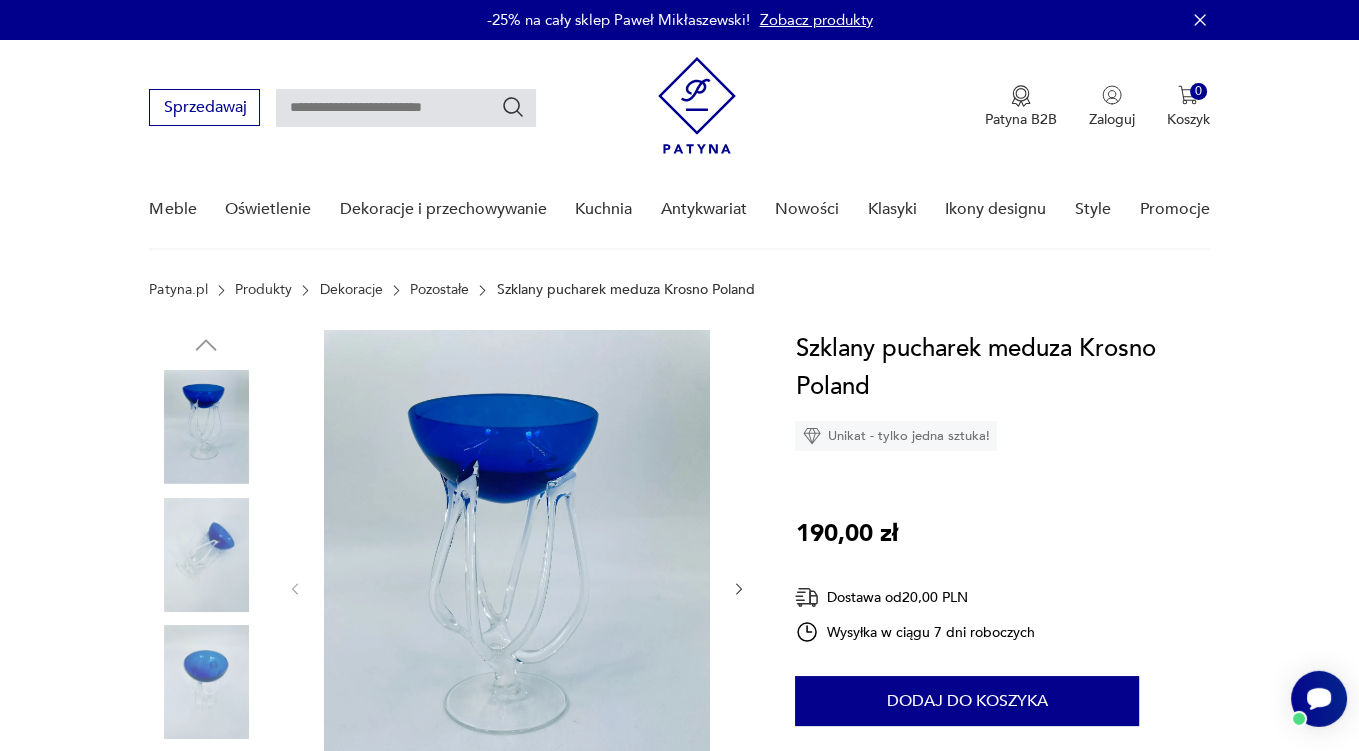 scroll, scrollTop: 105, scrollLeft: 0, axis: vertical 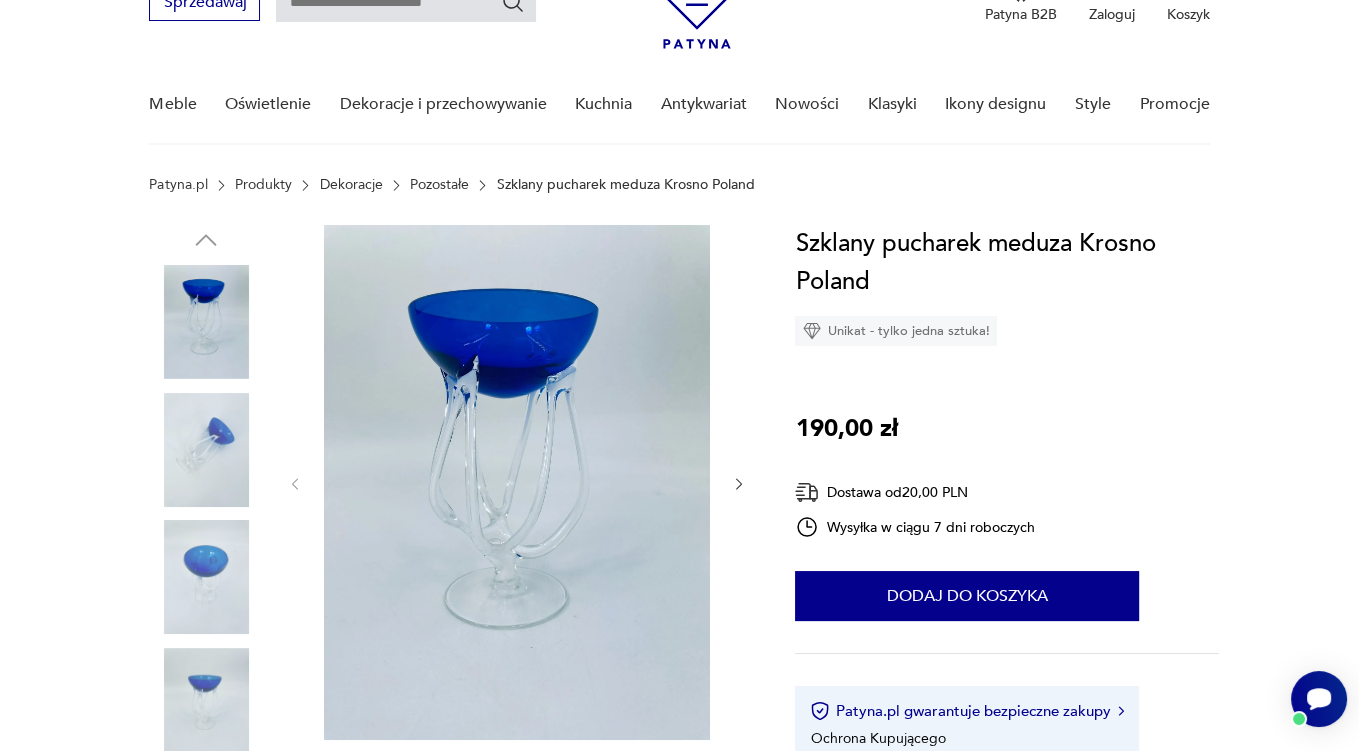 click 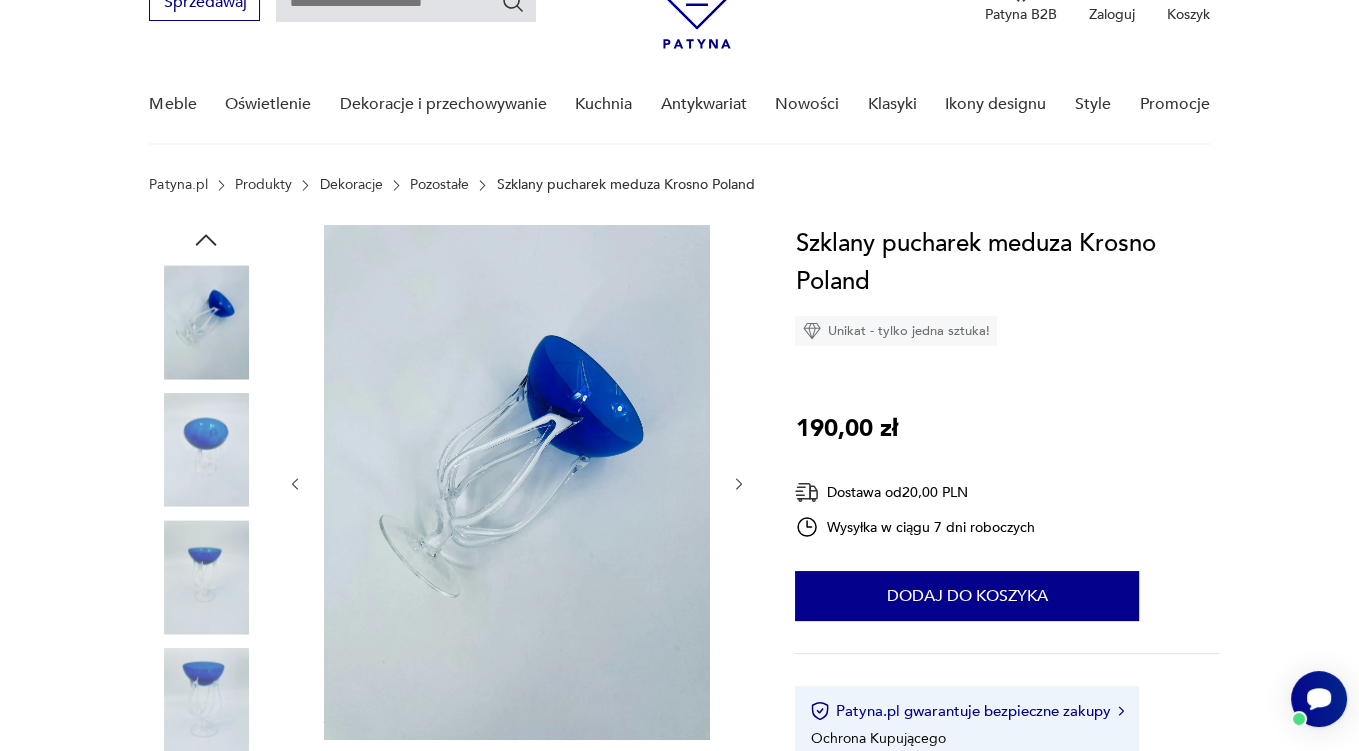 click 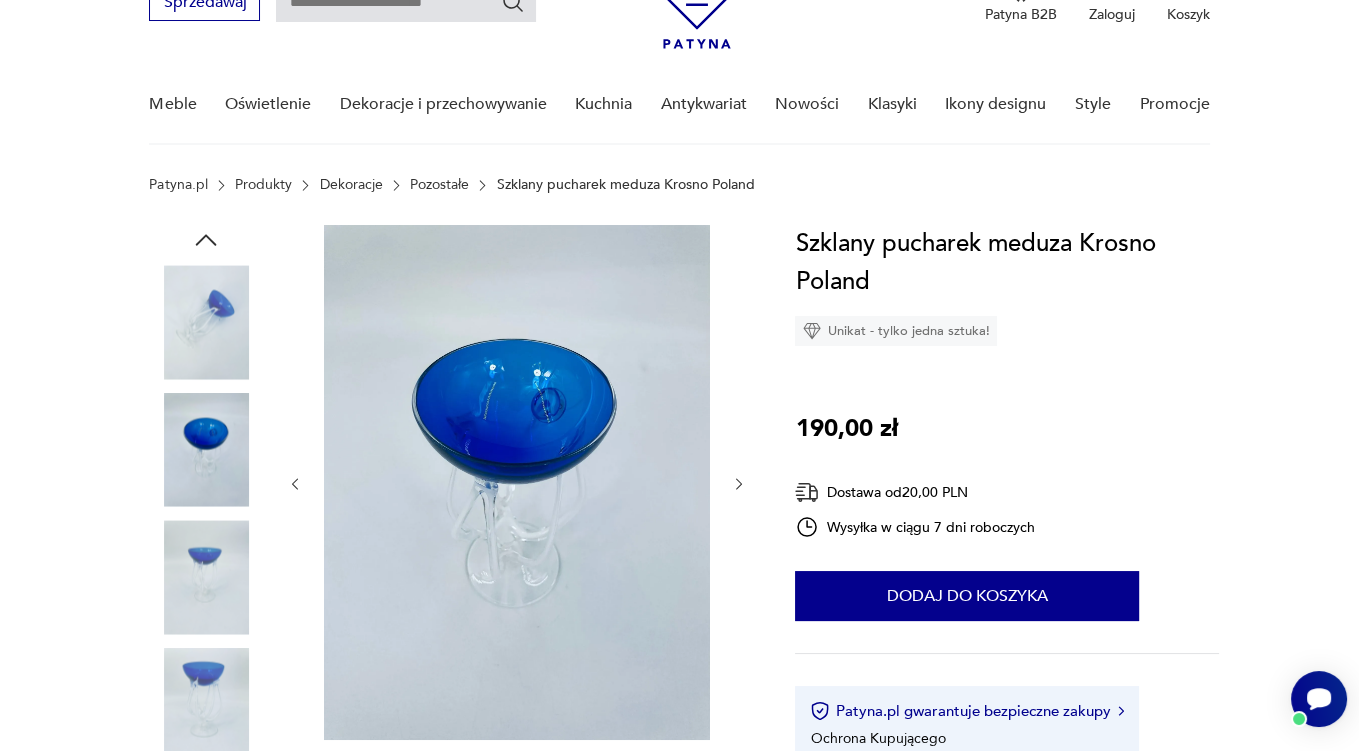 click 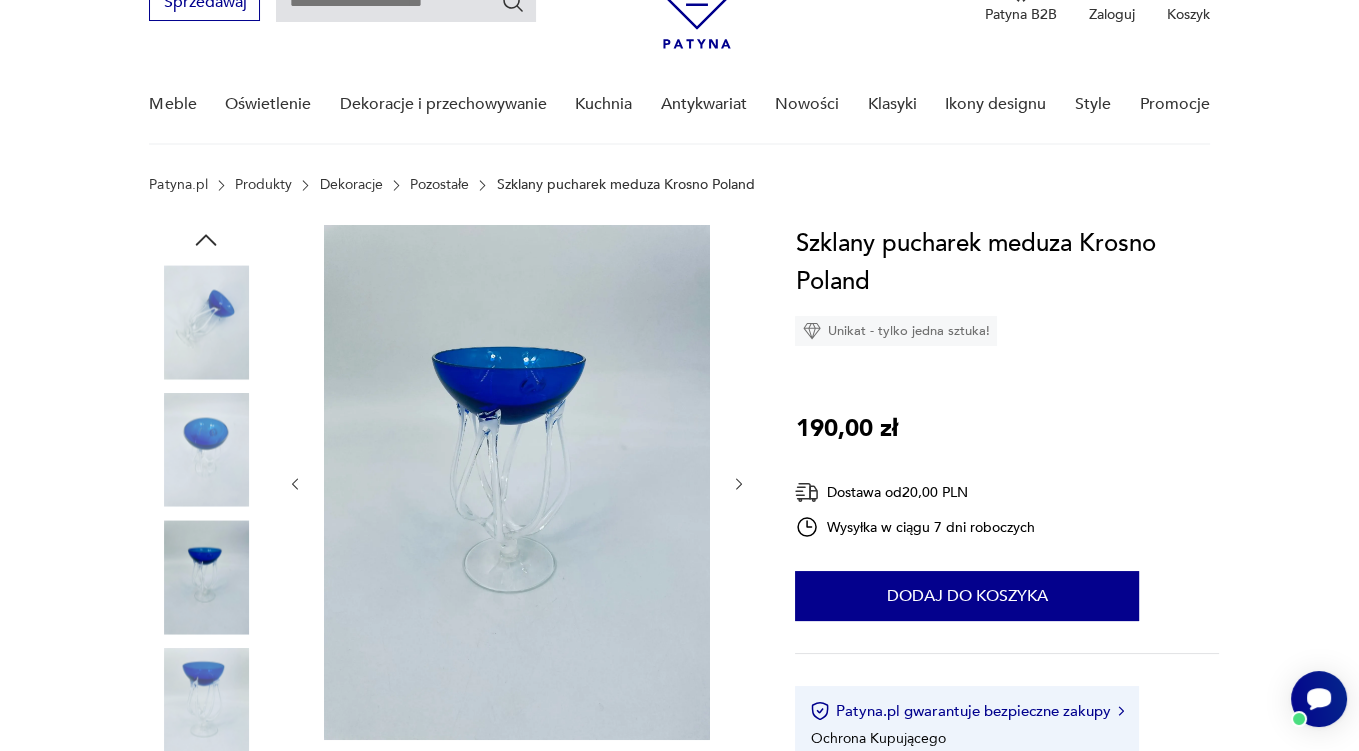click 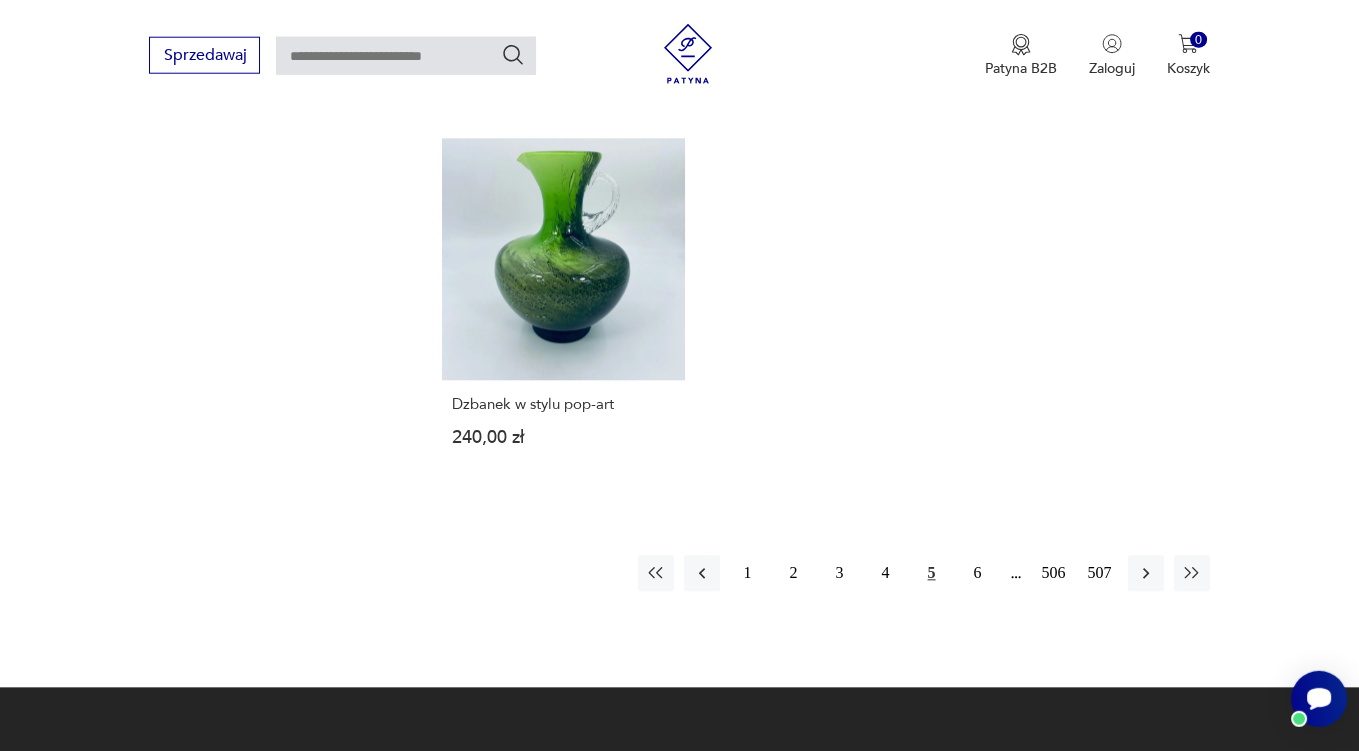 scroll, scrollTop: 2919, scrollLeft: 0, axis: vertical 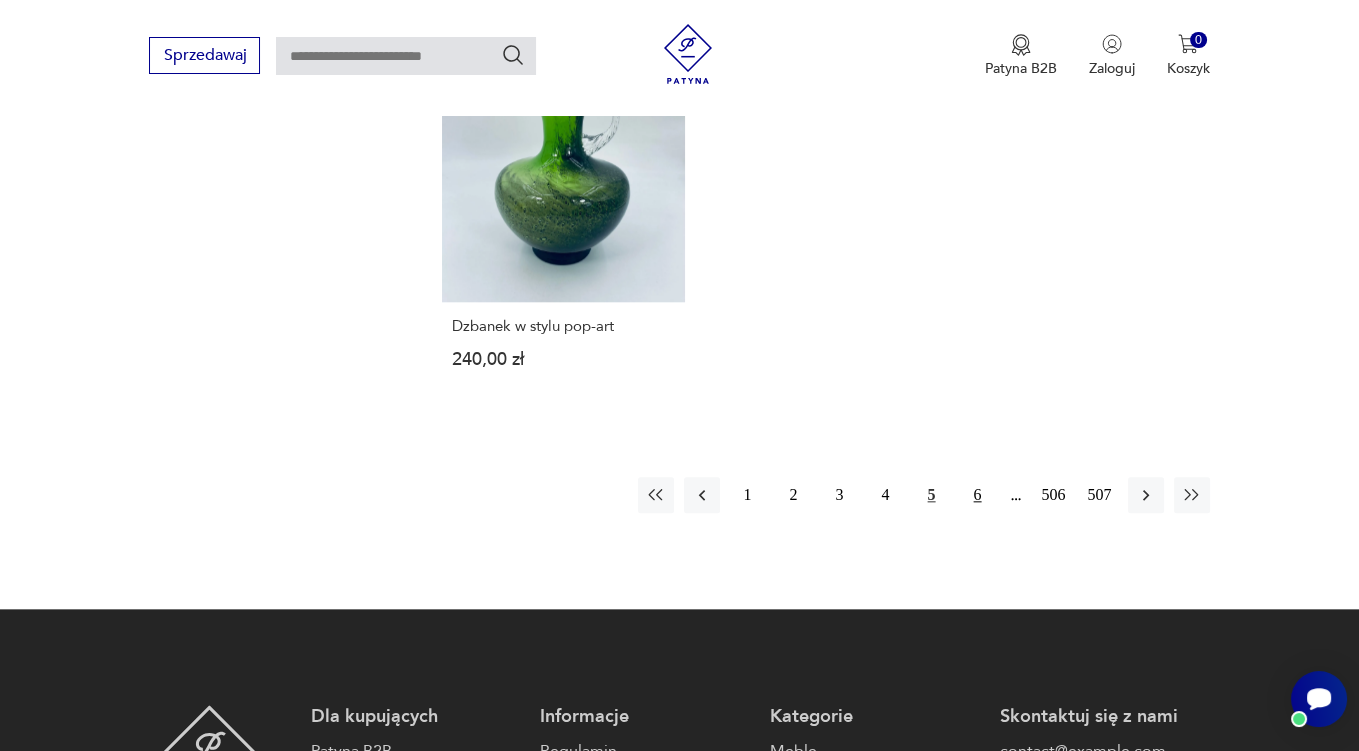 click on "6" at bounding box center (978, 495) 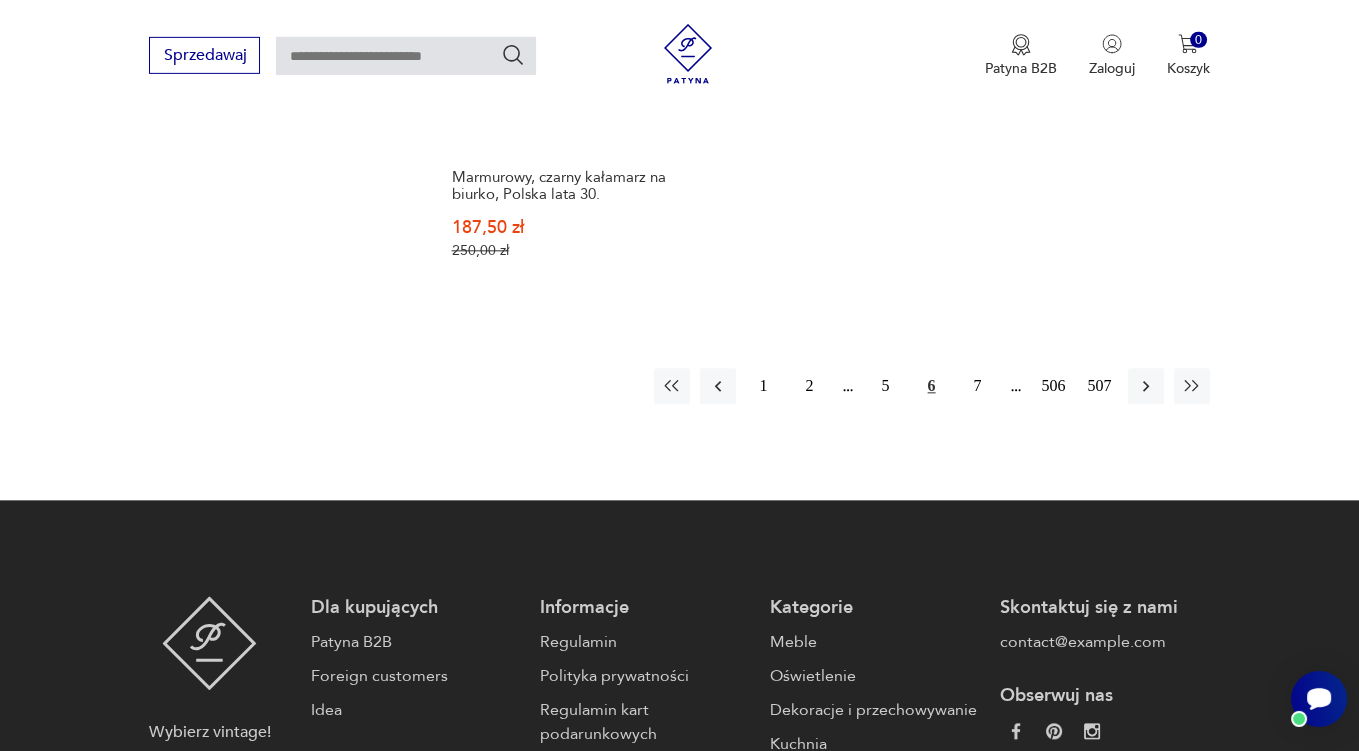 scroll, scrollTop: 3063, scrollLeft: 0, axis: vertical 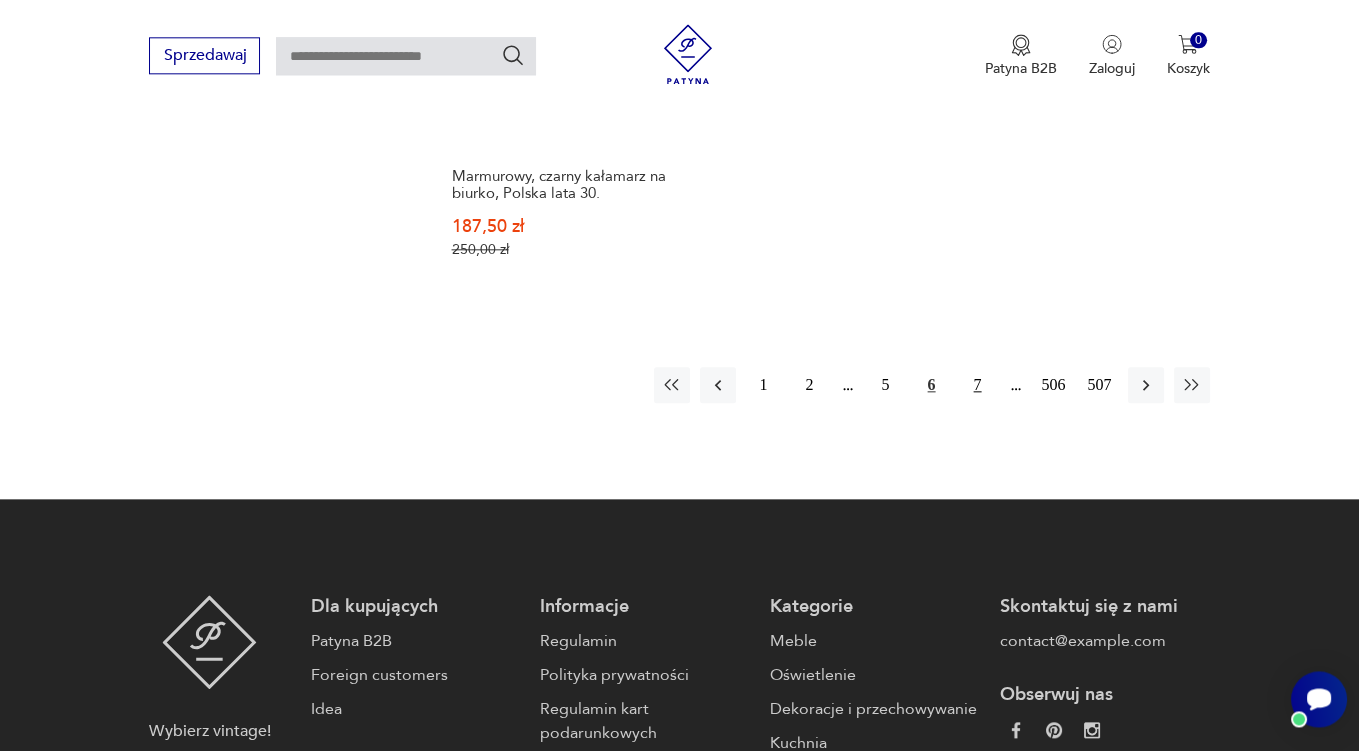 click on "7" at bounding box center [978, 385] 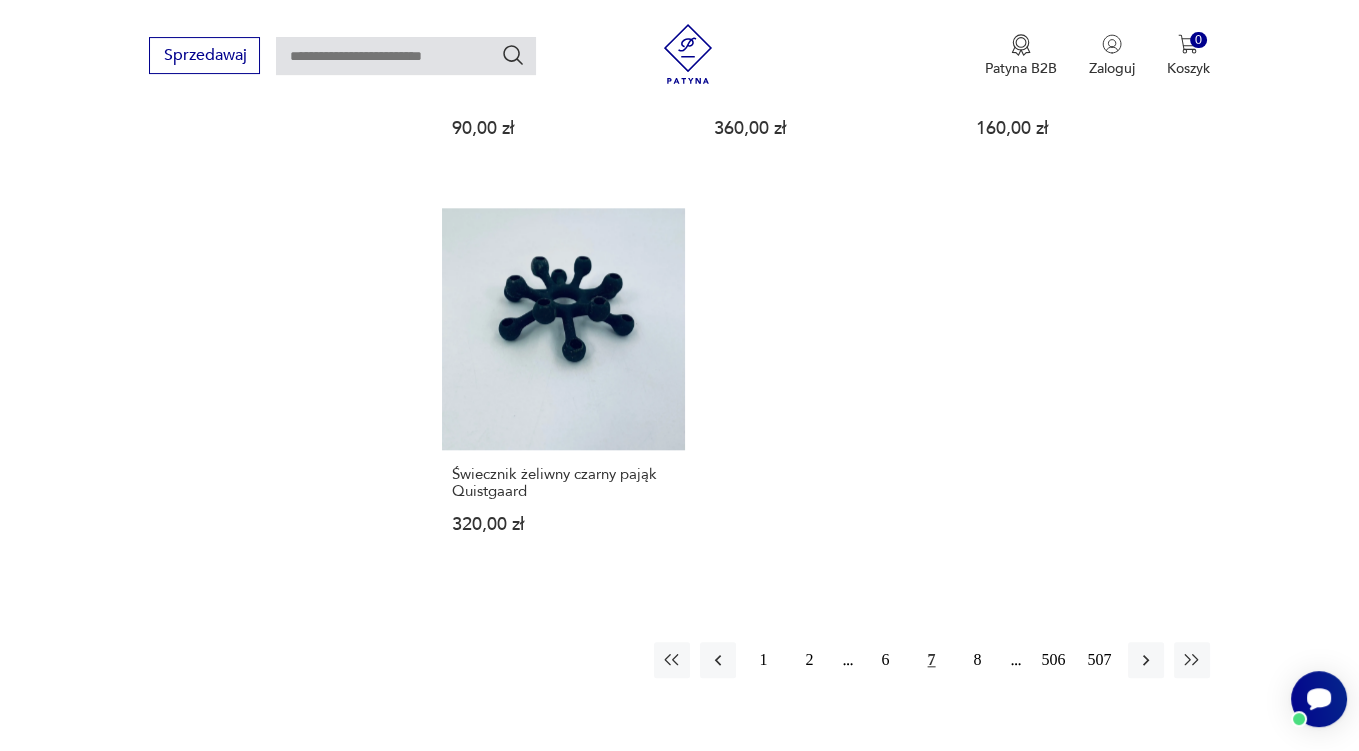 scroll, scrollTop: 2958, scrollLeft: 0, axis: vertical 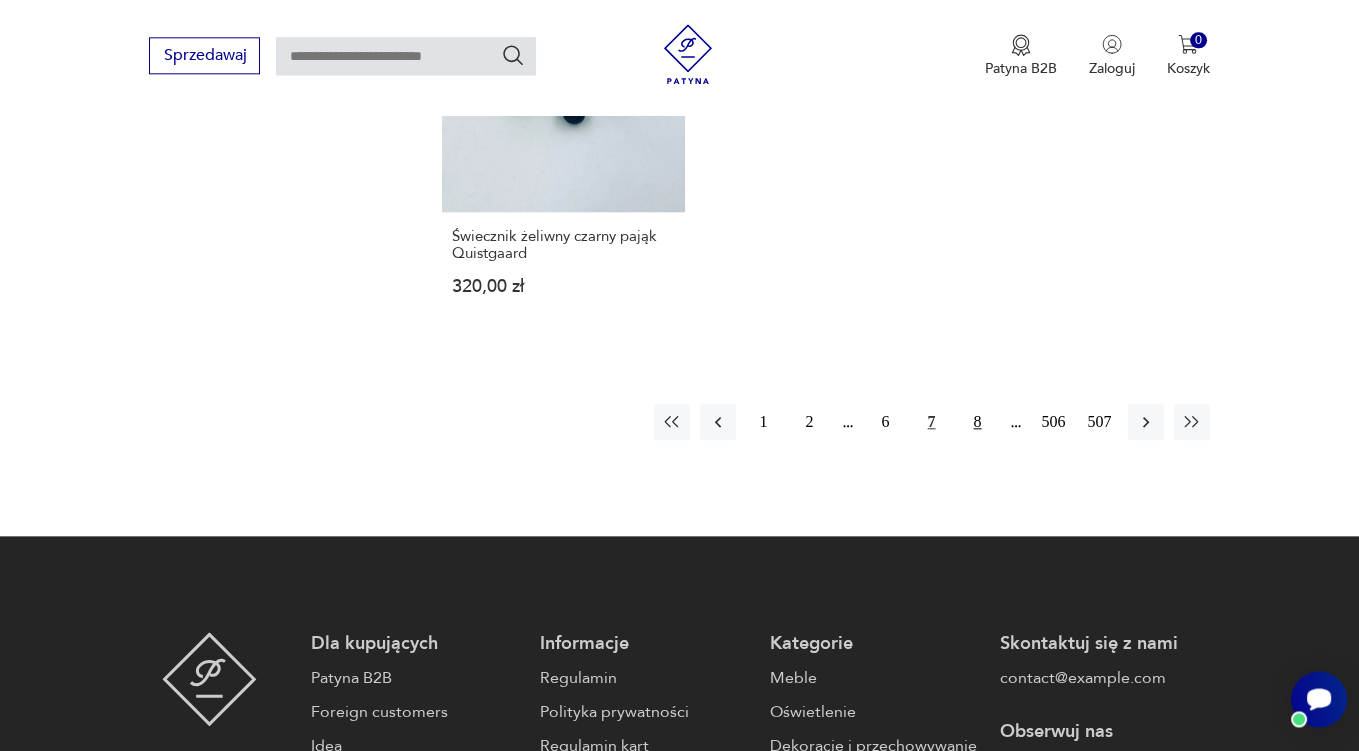 click on "8" at bounding box center (978, 422) 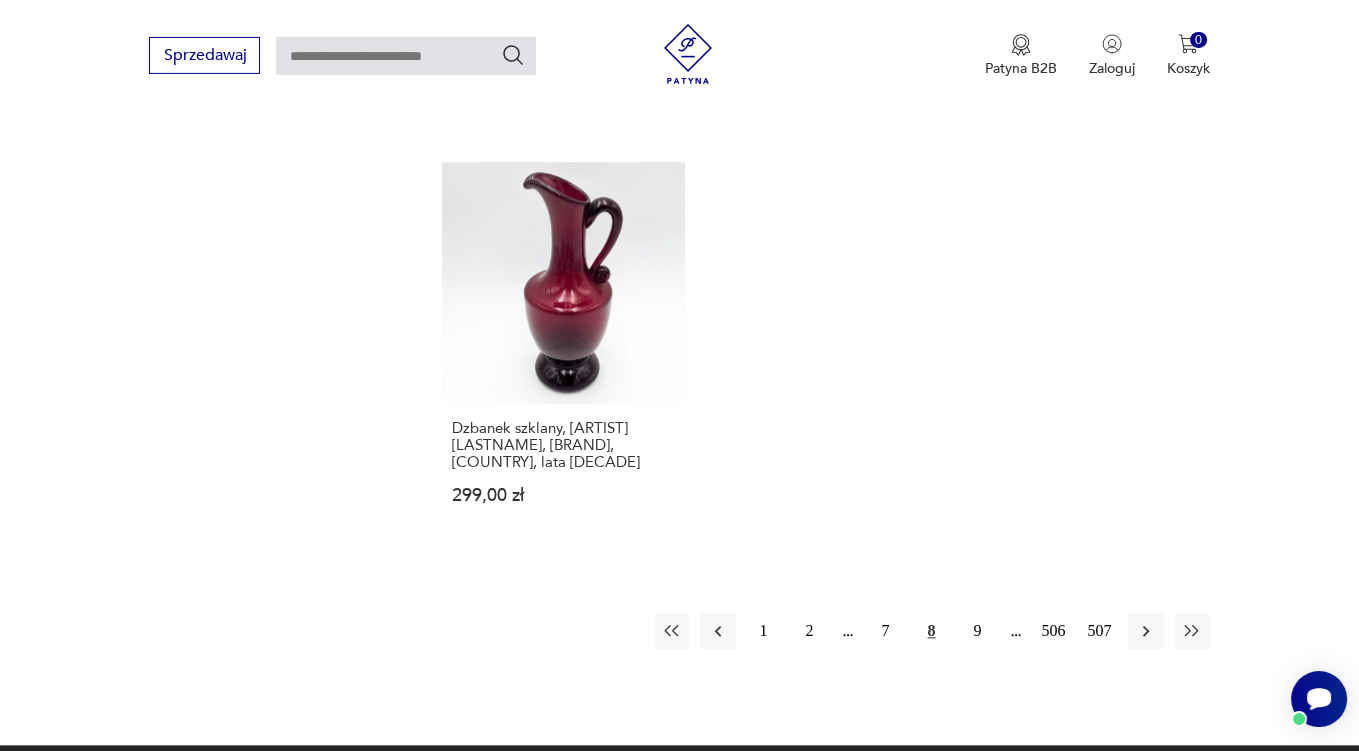 scroll, scrollTop: 2852, scrollLeft: 0, axis: vertical 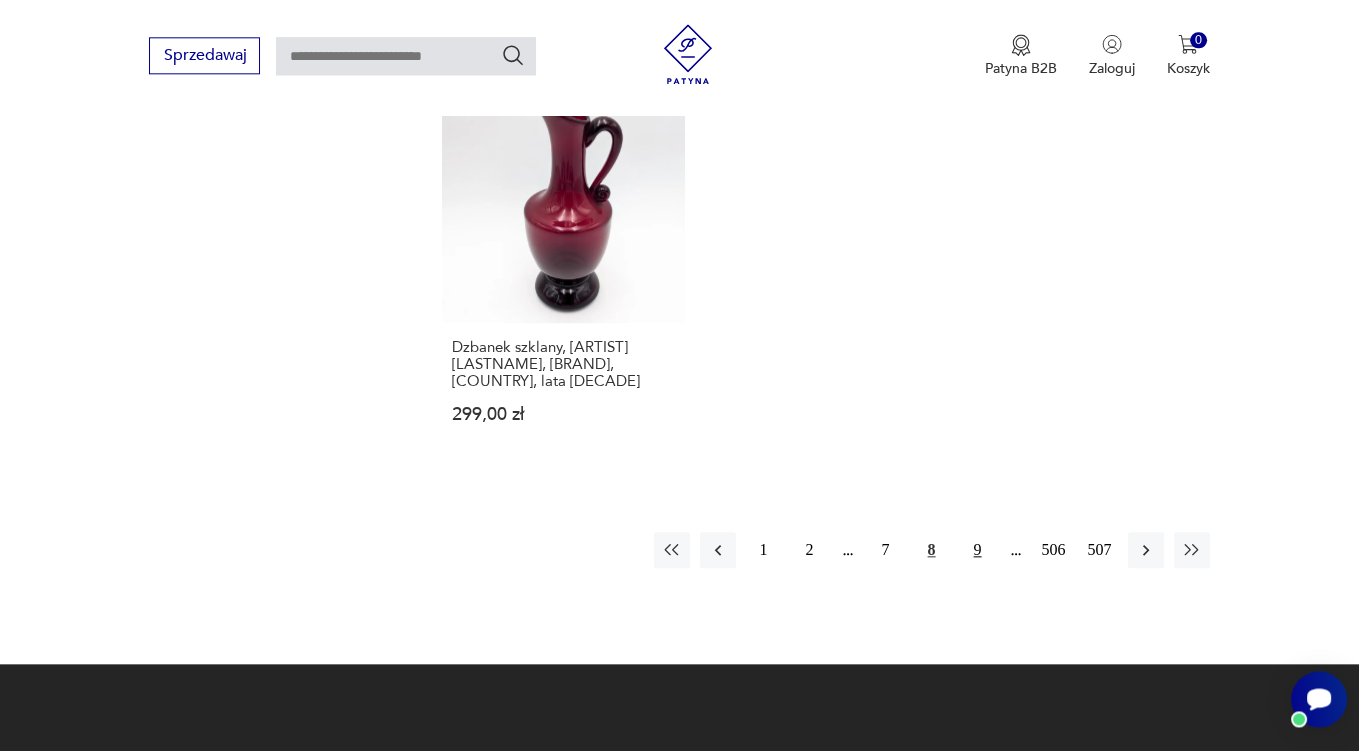 click on "9" at bounding box center [978, 550] 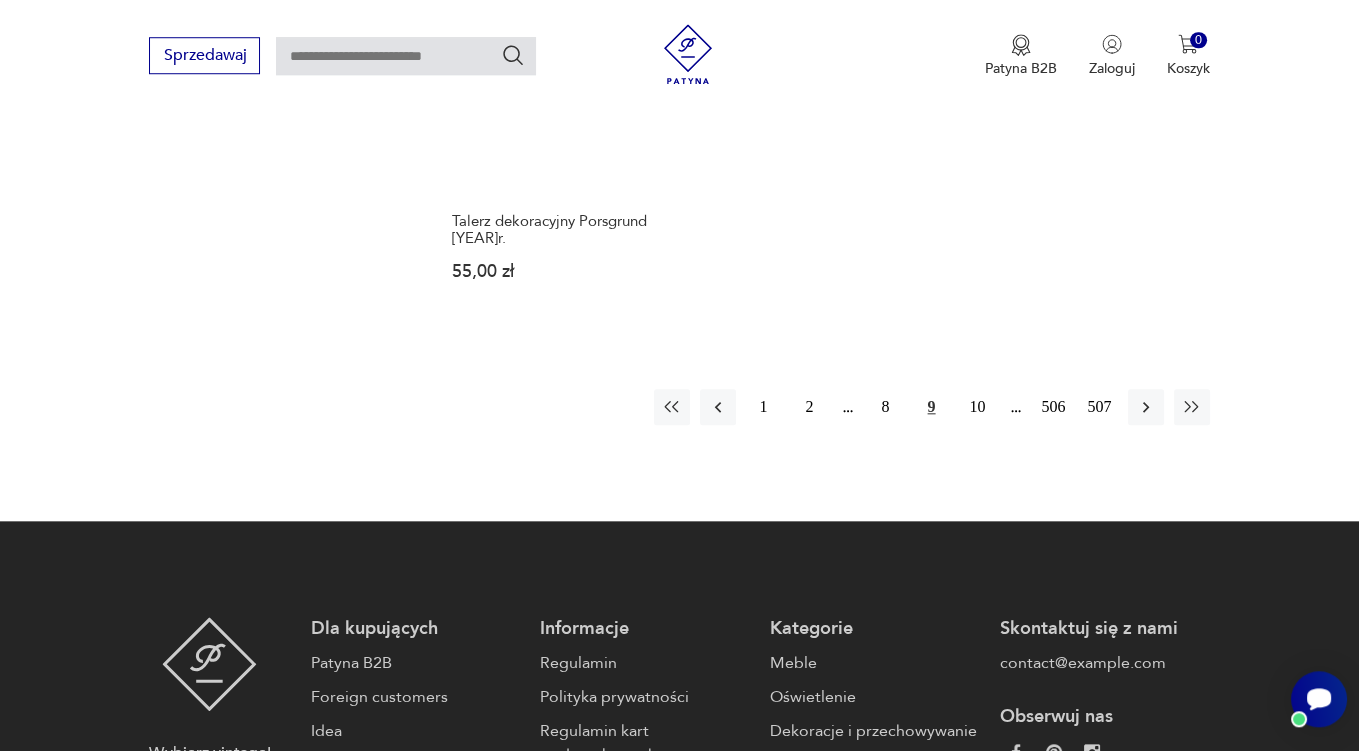 scroll, scrollTop: 3063, scrollLeft: 0, axis: vertical 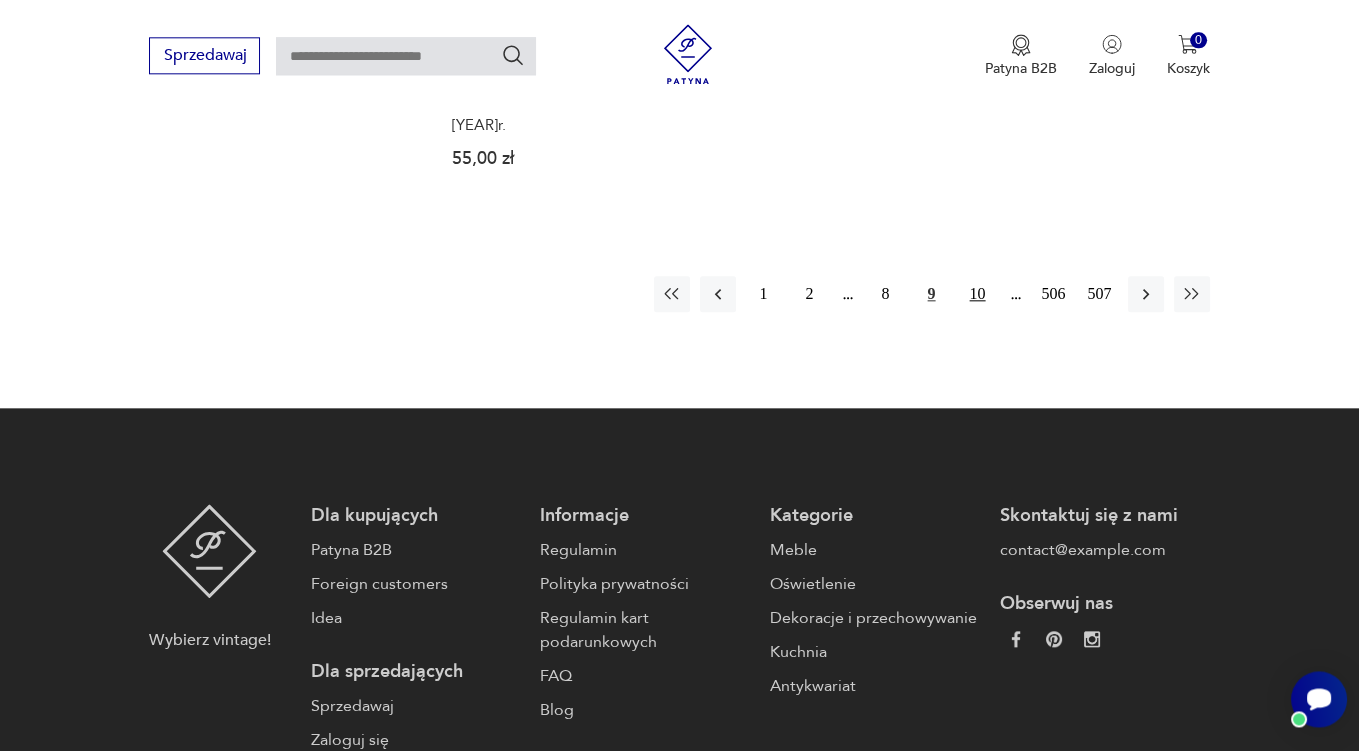 click on "10" at bounding box center [978, 294] 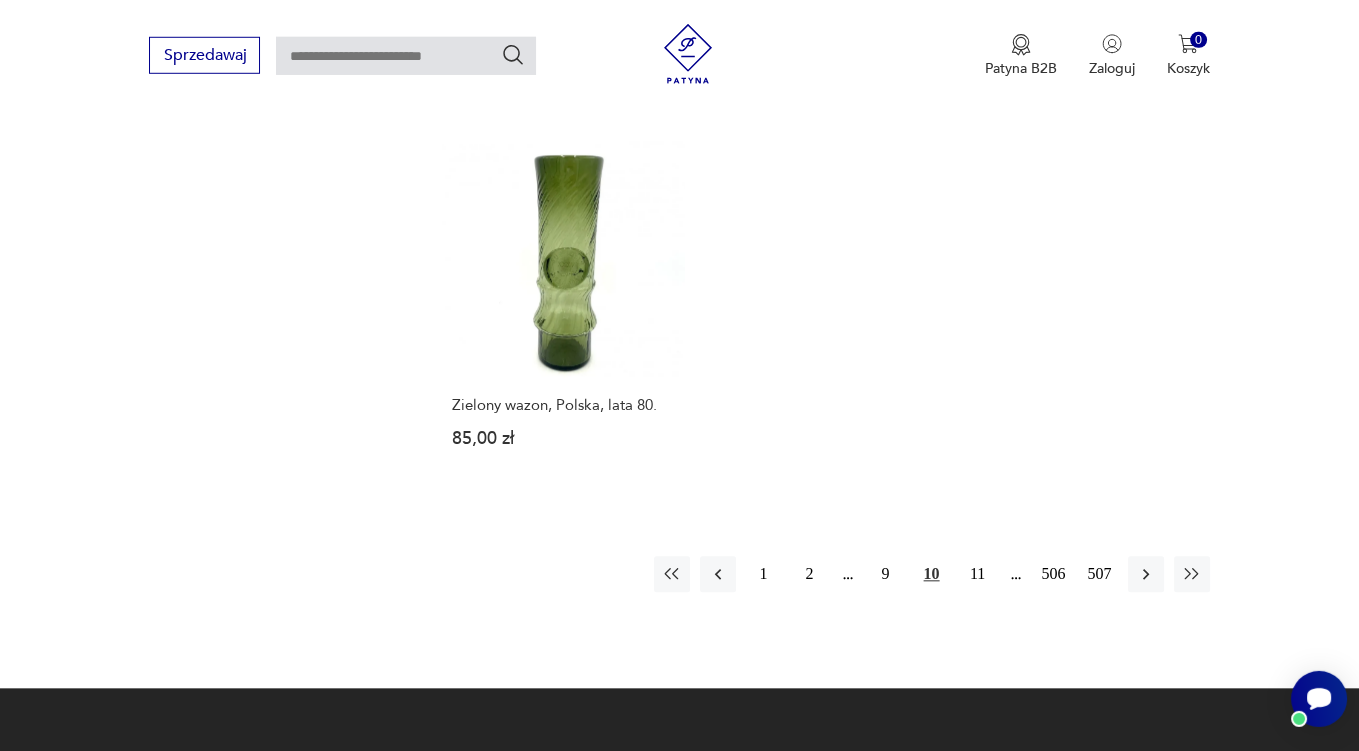 scroll, scrollTop: 2958, scrollLeft: 0, axis: vertical 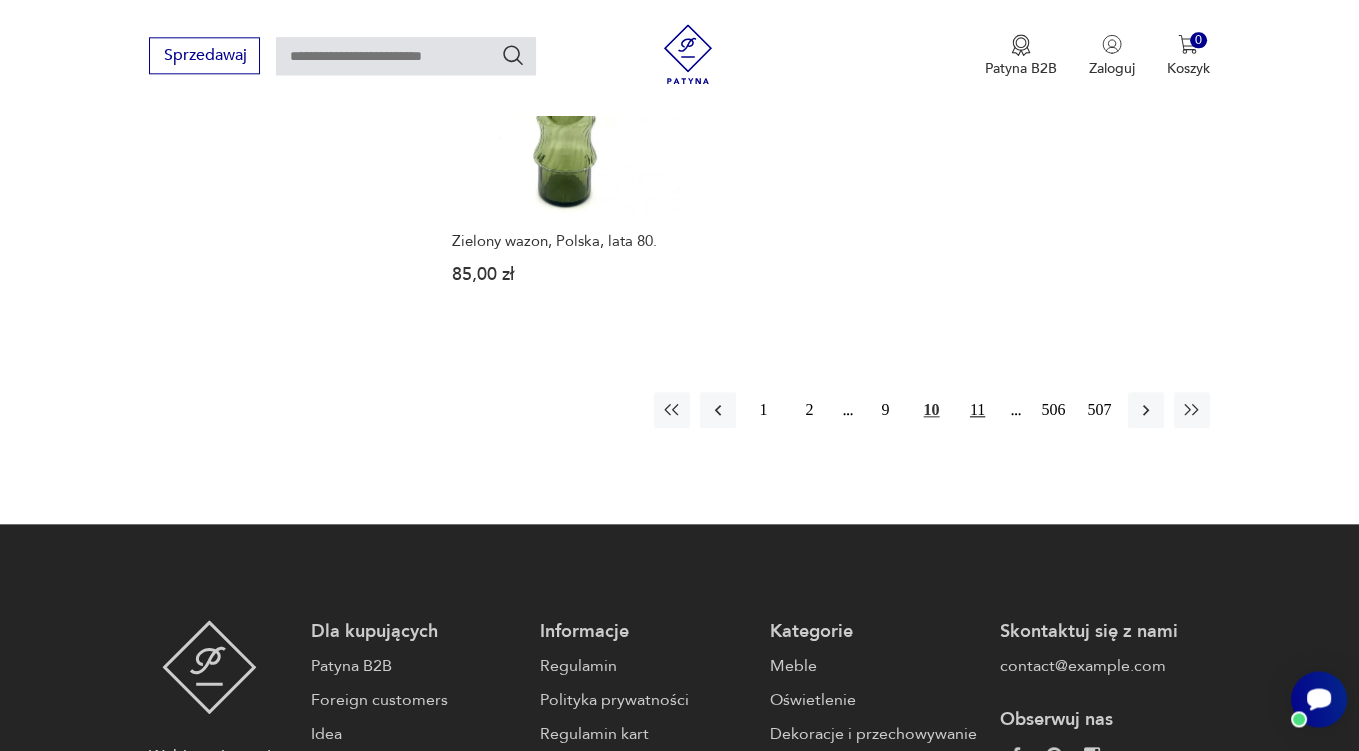 click on "11" at bounding box center (978, 410) 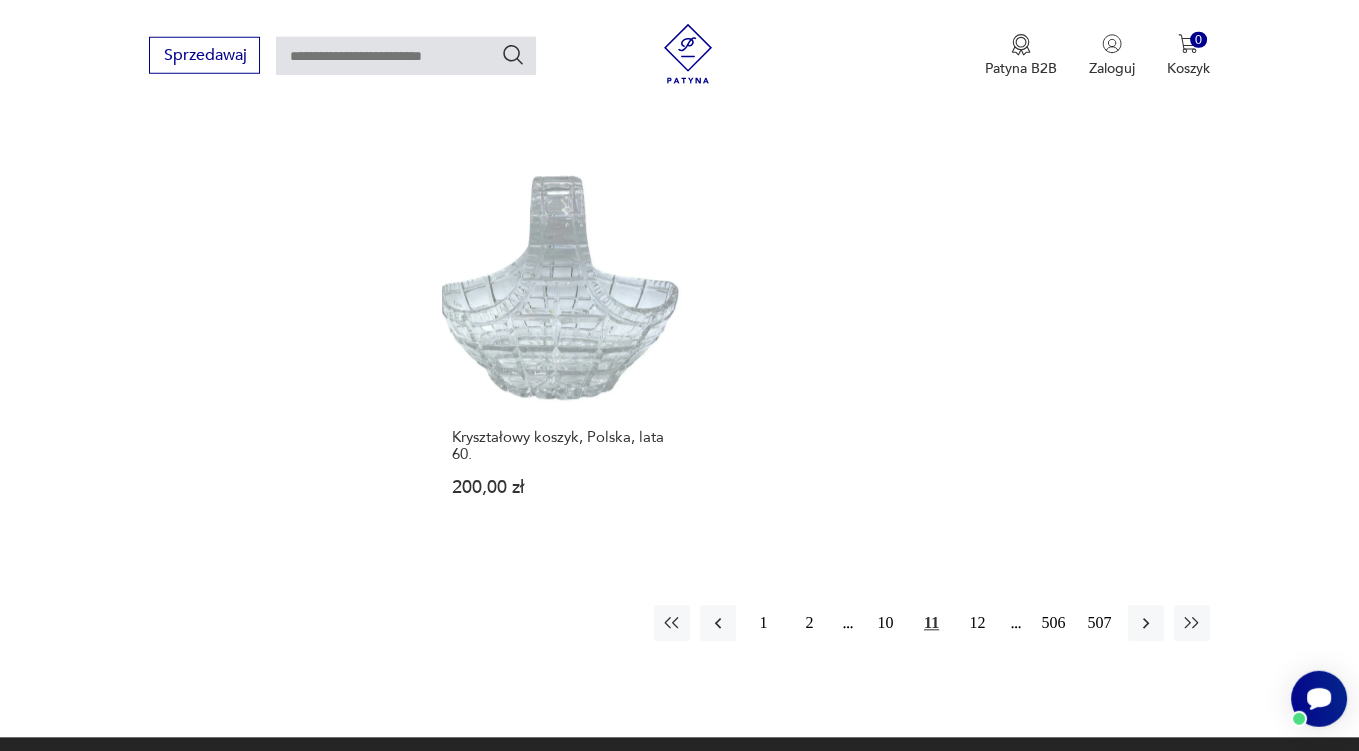 scroll, scrollTop: 2852, scrollLeft: 0, axis: vertical 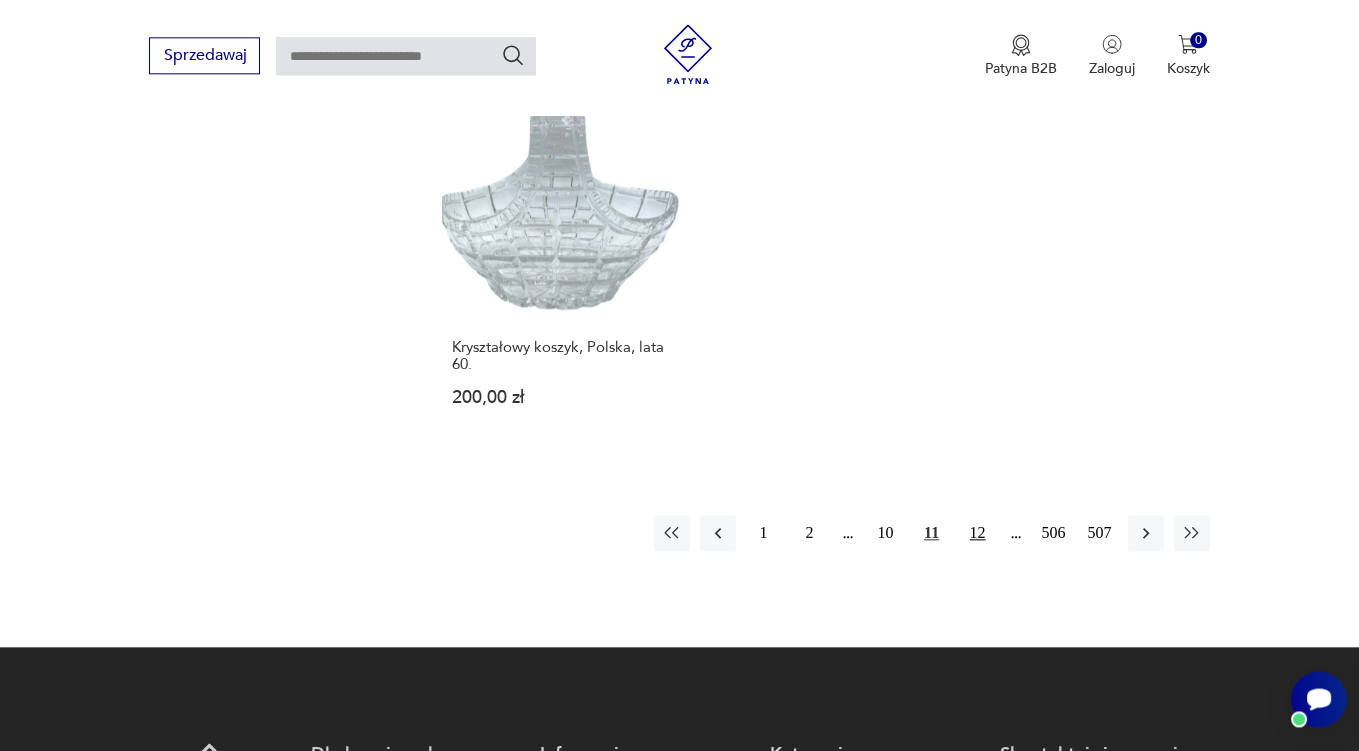 click on "12" at bounding box center [978, 533] 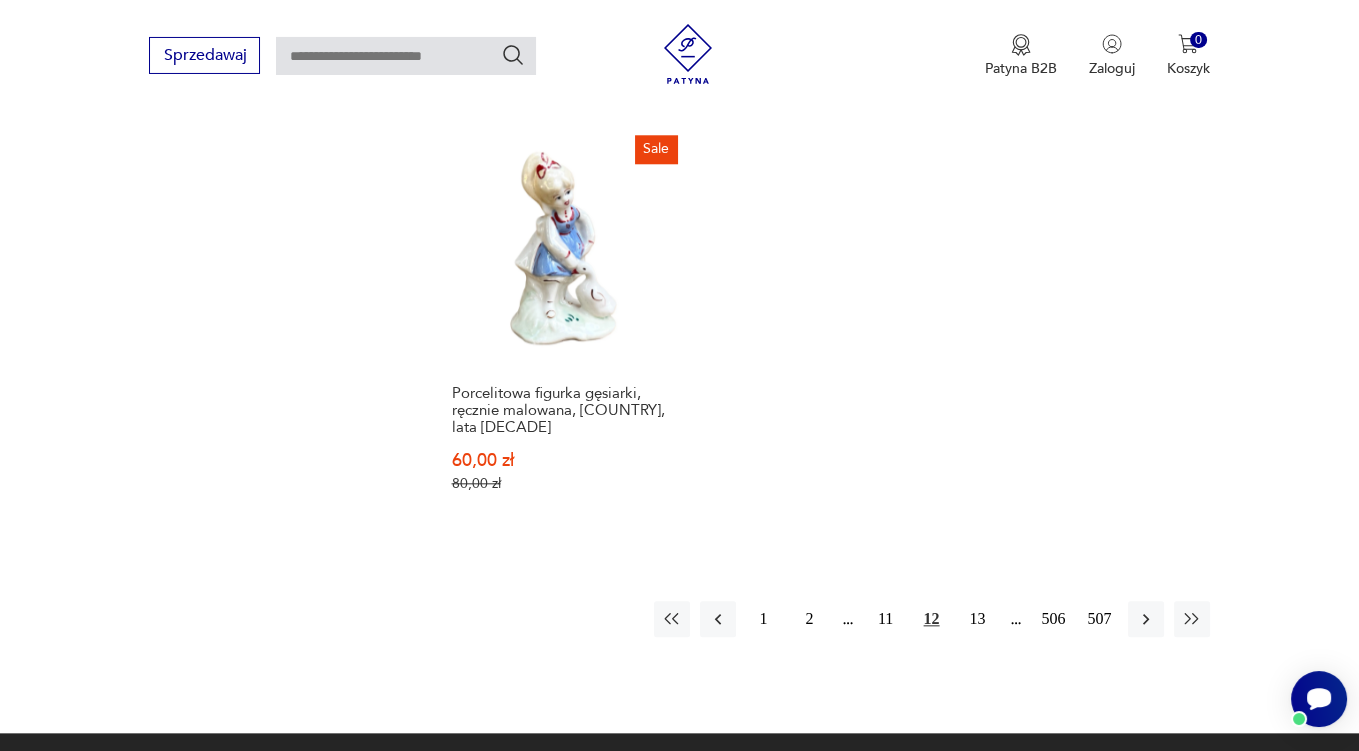 scroll, scrollTop: 2852, scrollLeft: 0, axis: vertical 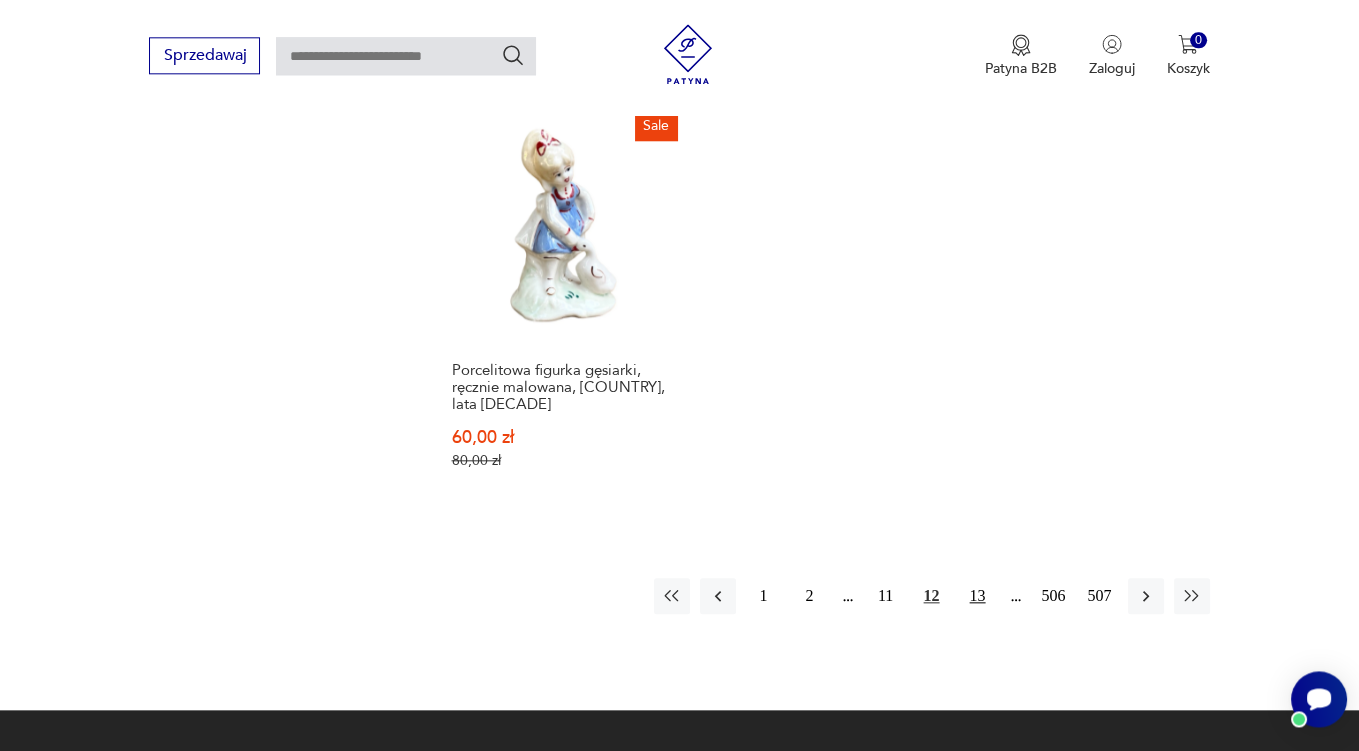 click on "13" at bounding box center (978, 596) 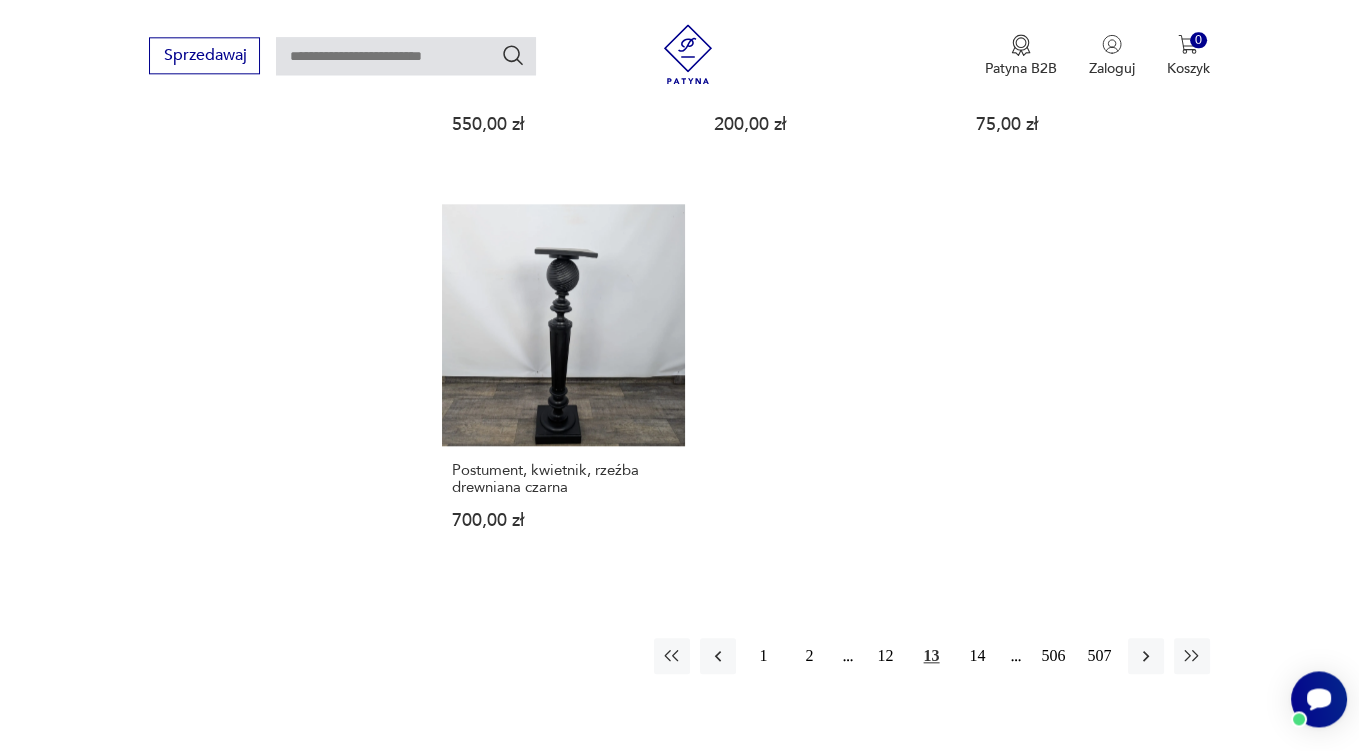 scroll, scrollTop: 2958, scrollLeft: 0, axis: vertical 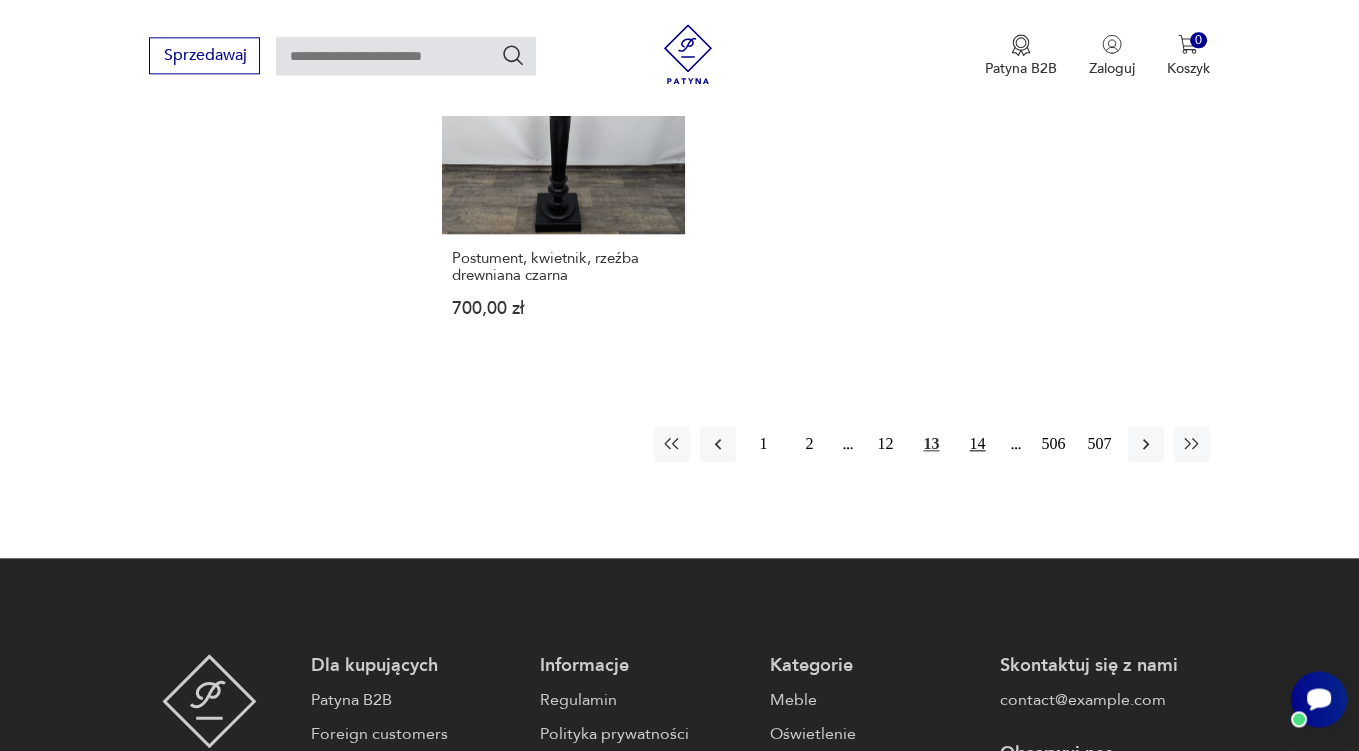 click on "14" at bounding box center [978, 444] 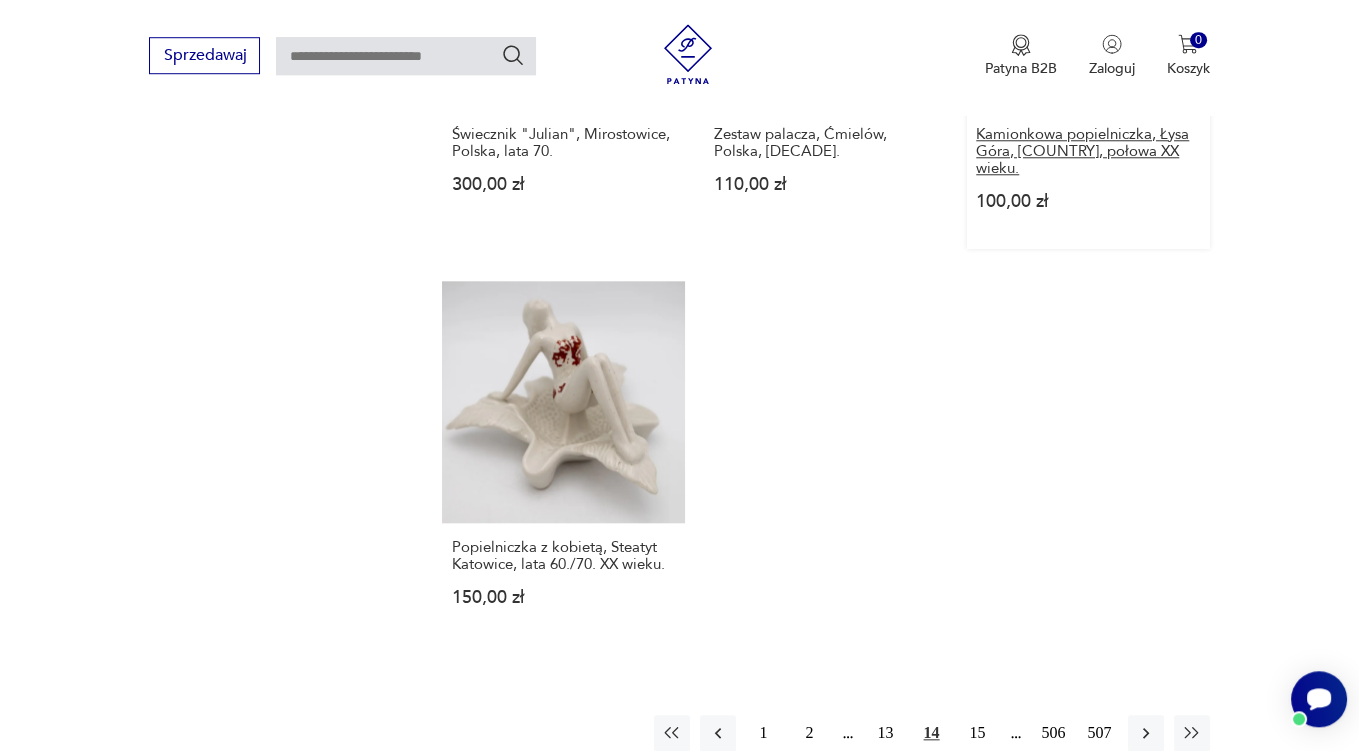 scroll, scrollTop: 2852, scrollLeft: 0, axis: vertical 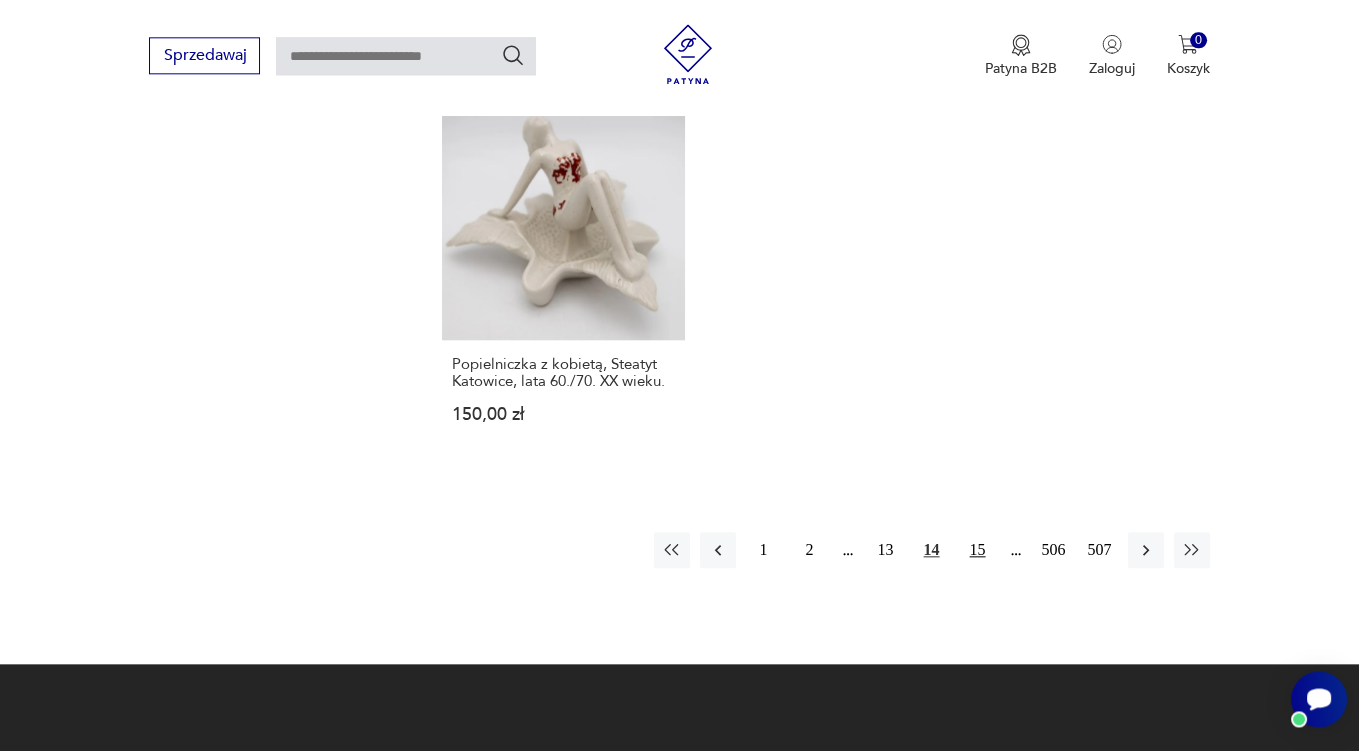 click on "15" at bounding box center [978, 550] 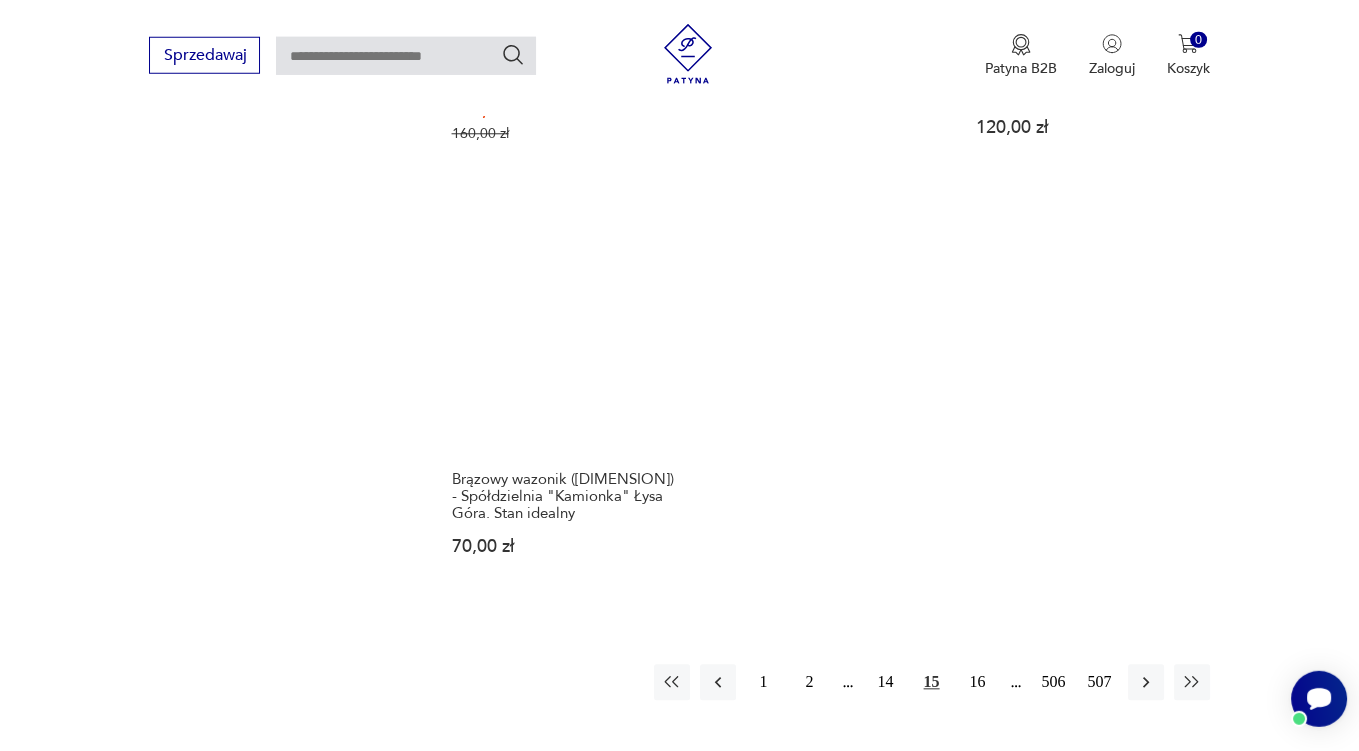 scroll, scrollTop: 2852, scrollLeft: 0, axis: vertical 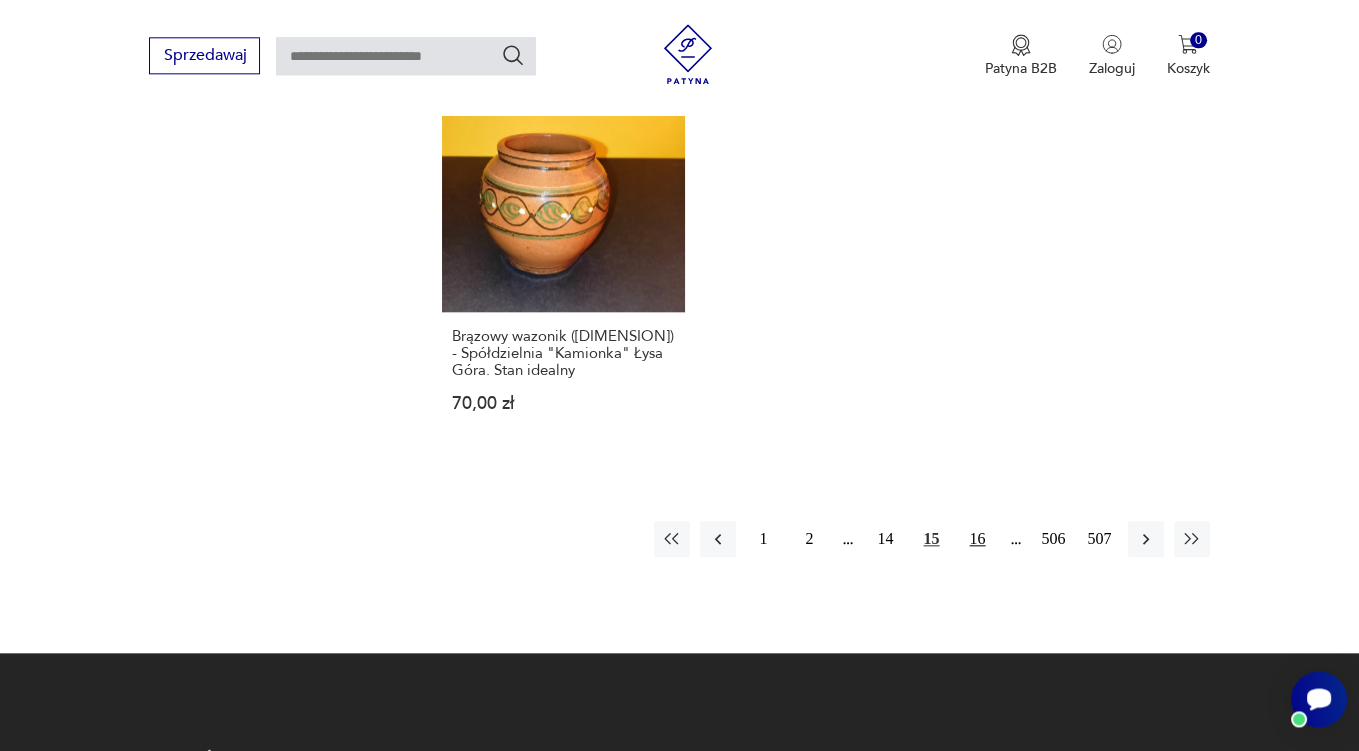click on "16" at bounding box center (978, 539) 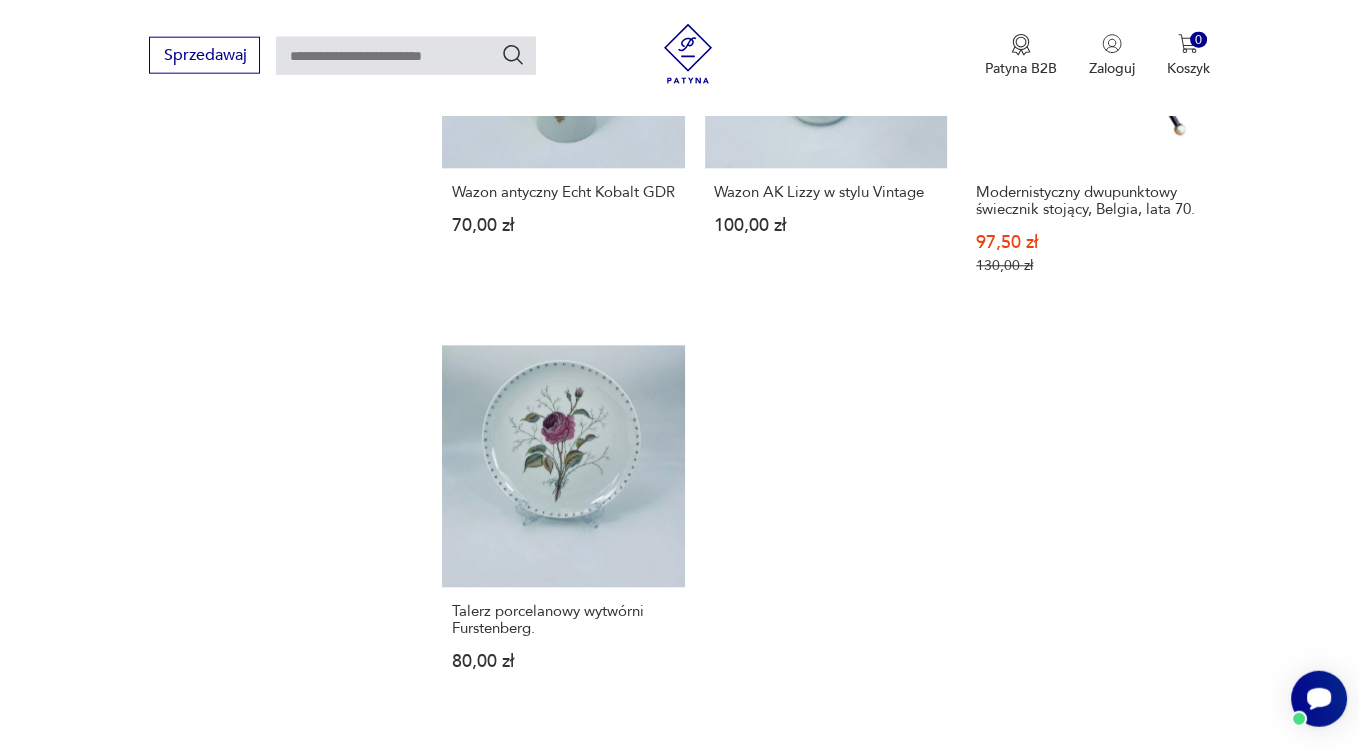 scroll, scrollTop: 2746, scrollLeft: 0, axis: vertical 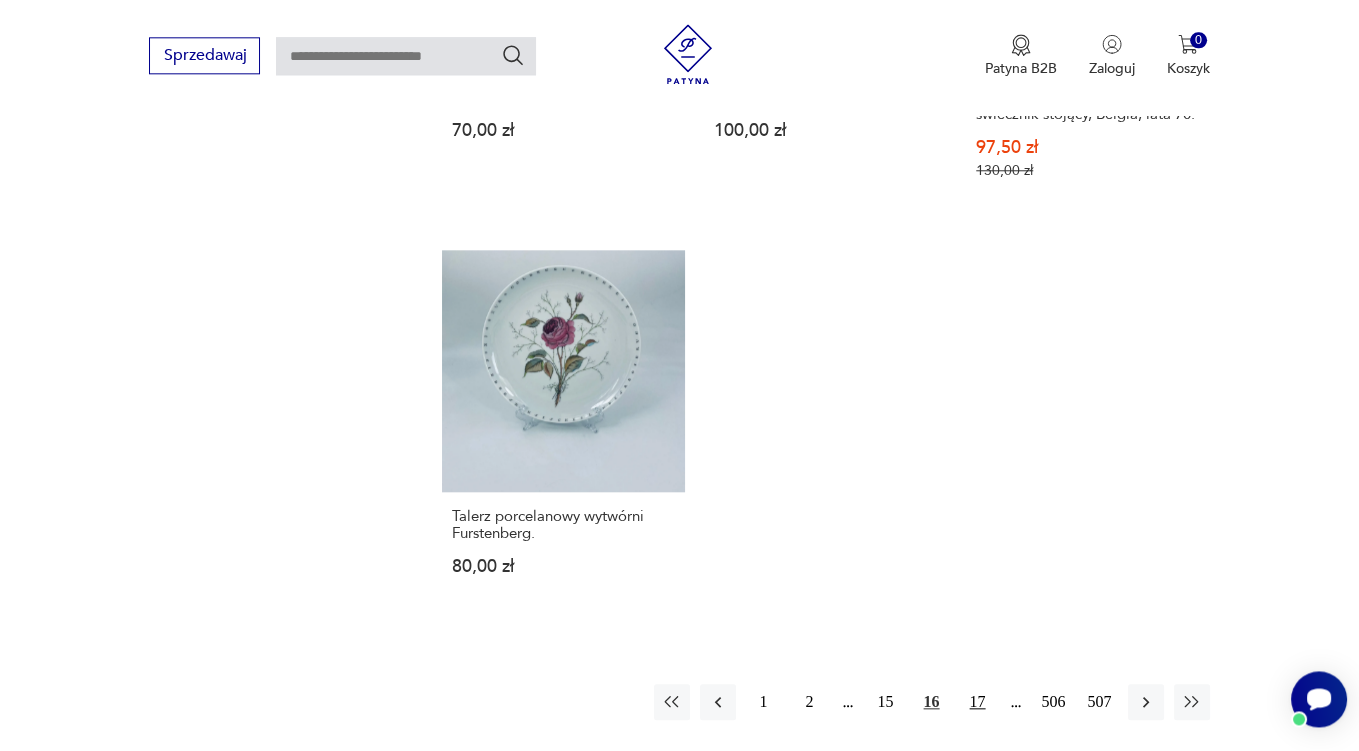 click on "17" at bounding box center (978, 702) 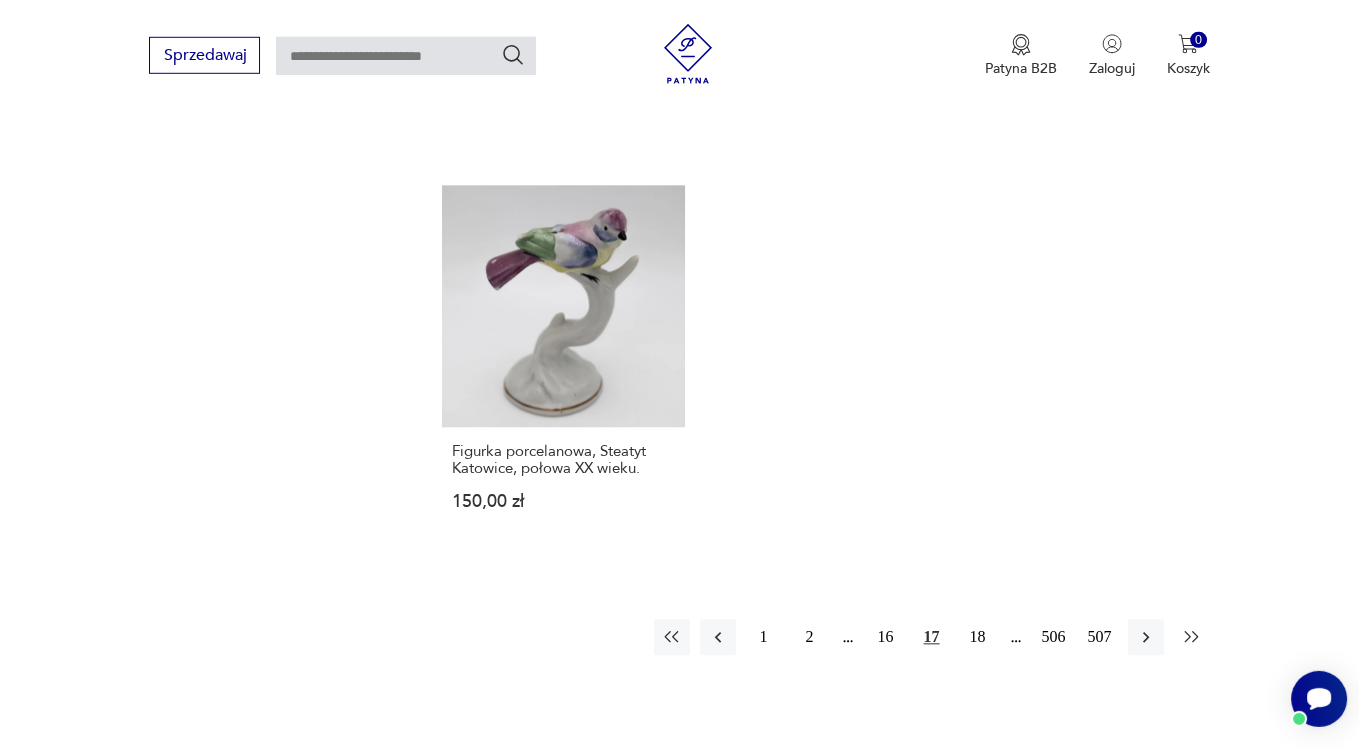 scroll, scrollTop: 2852, scrollLeft: 0, axis: vertical 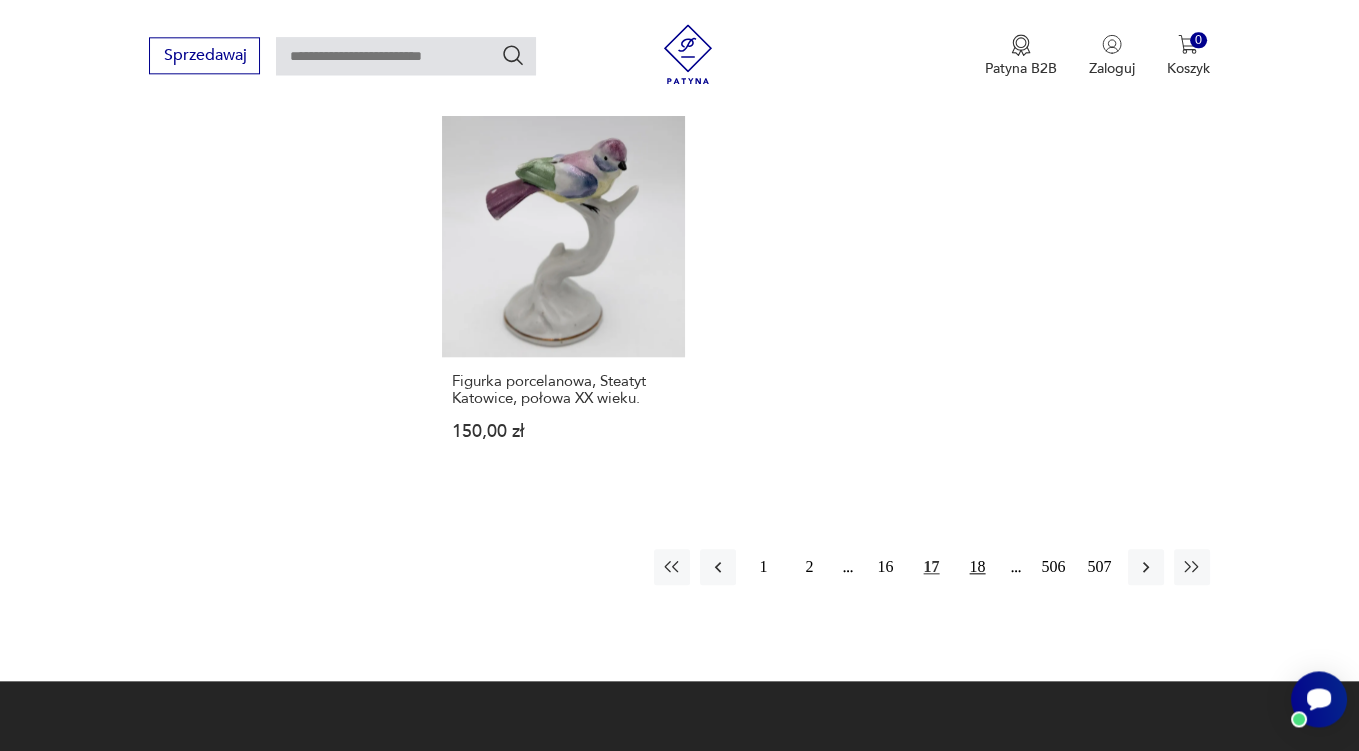 click on "18" at bounding box center (978, 567) 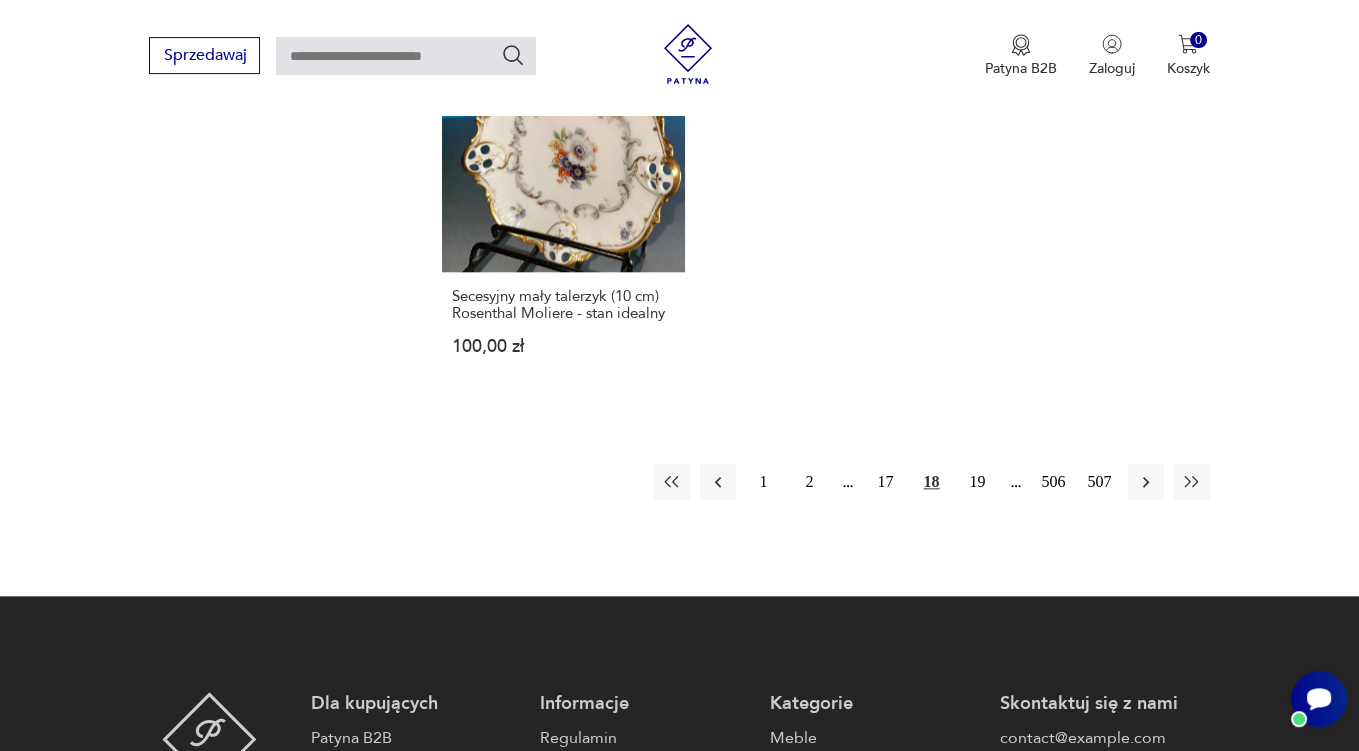 scroll, scrollTop: 2958, scrollLeft: 0, axis: vertical 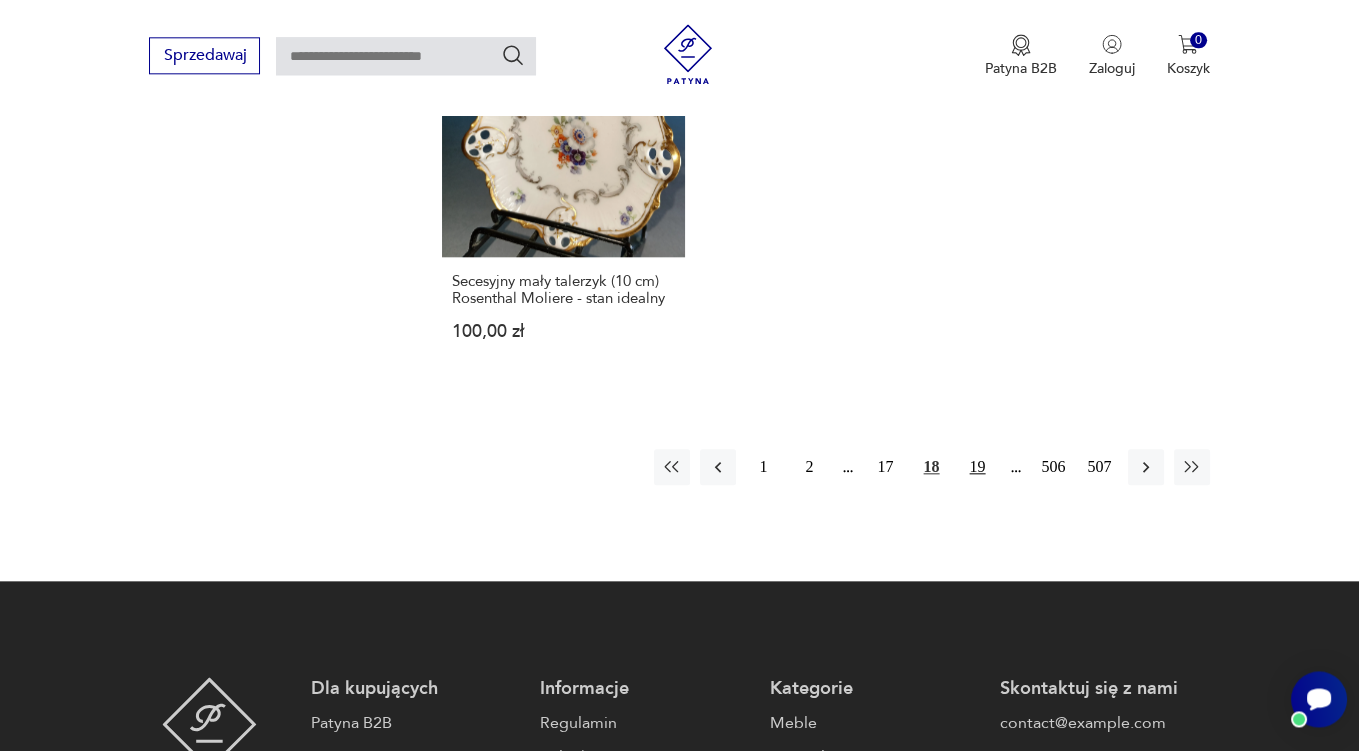 click on "19" at bounding box center [978, 467] 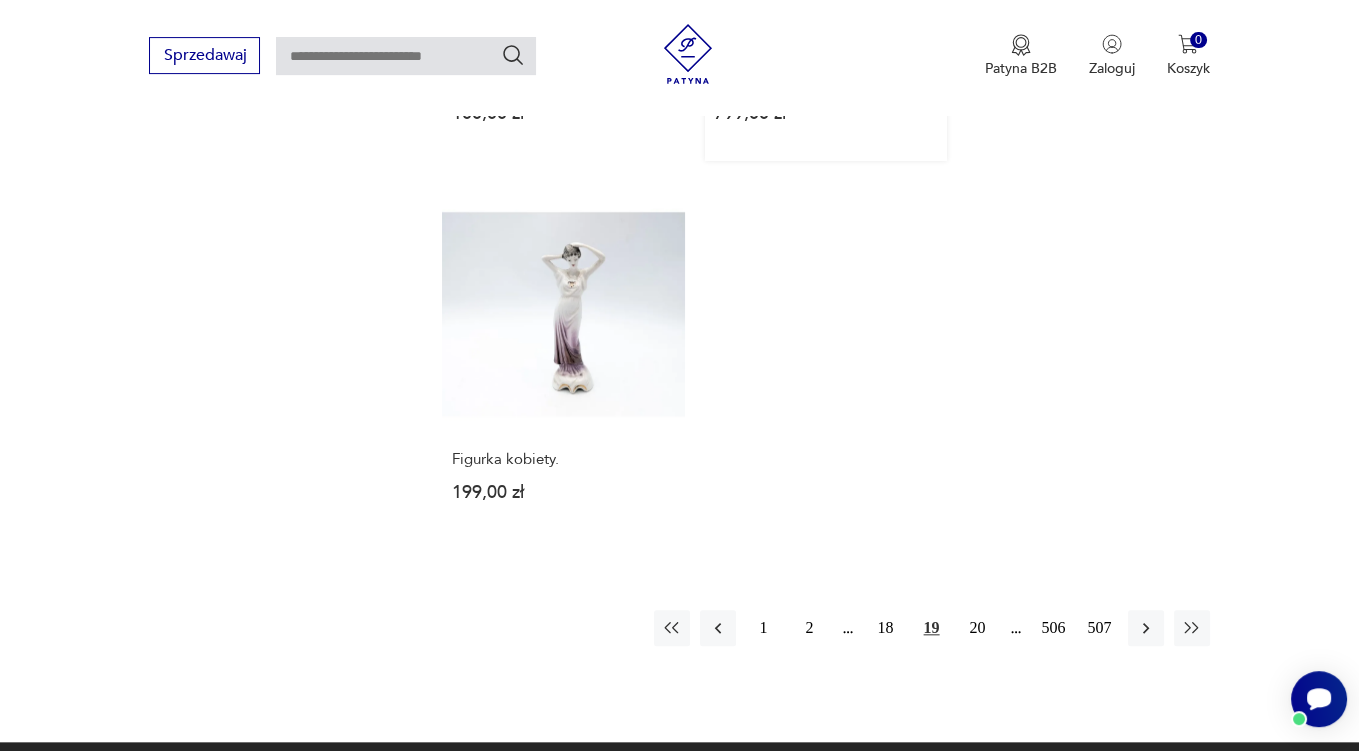 scroll, scrollTop: 2852, scrollLeft: 0, axis: vertical 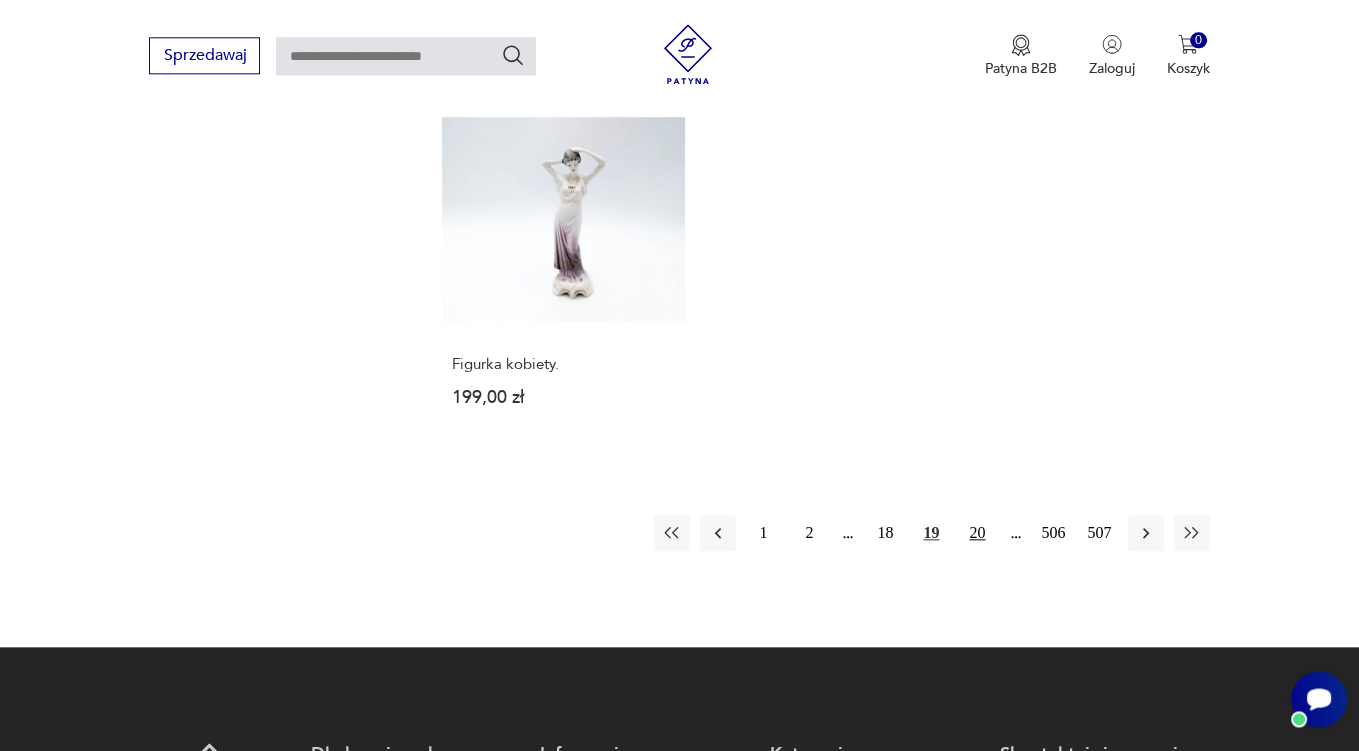click on "20" at bounding box center [978, 533] 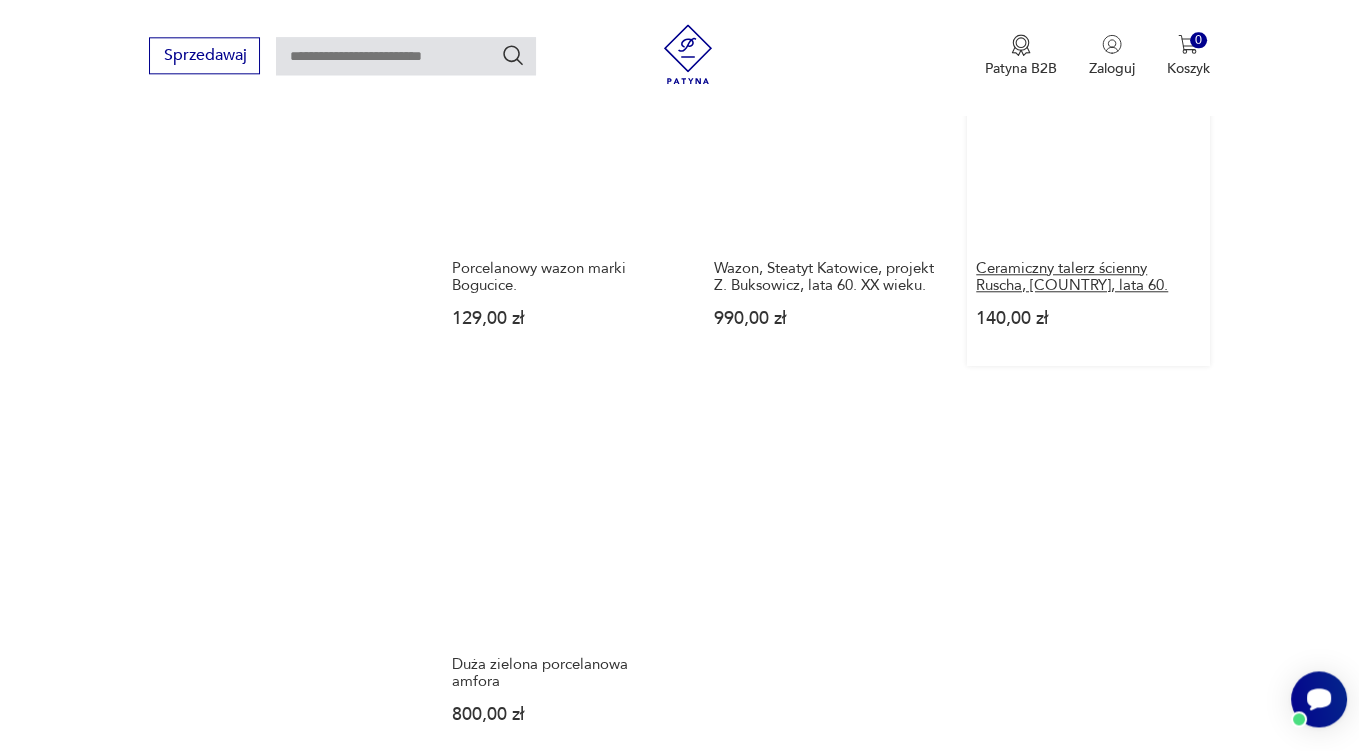 scroll, scrollTop: 2746, scrollLeft: 0, axis: vertical 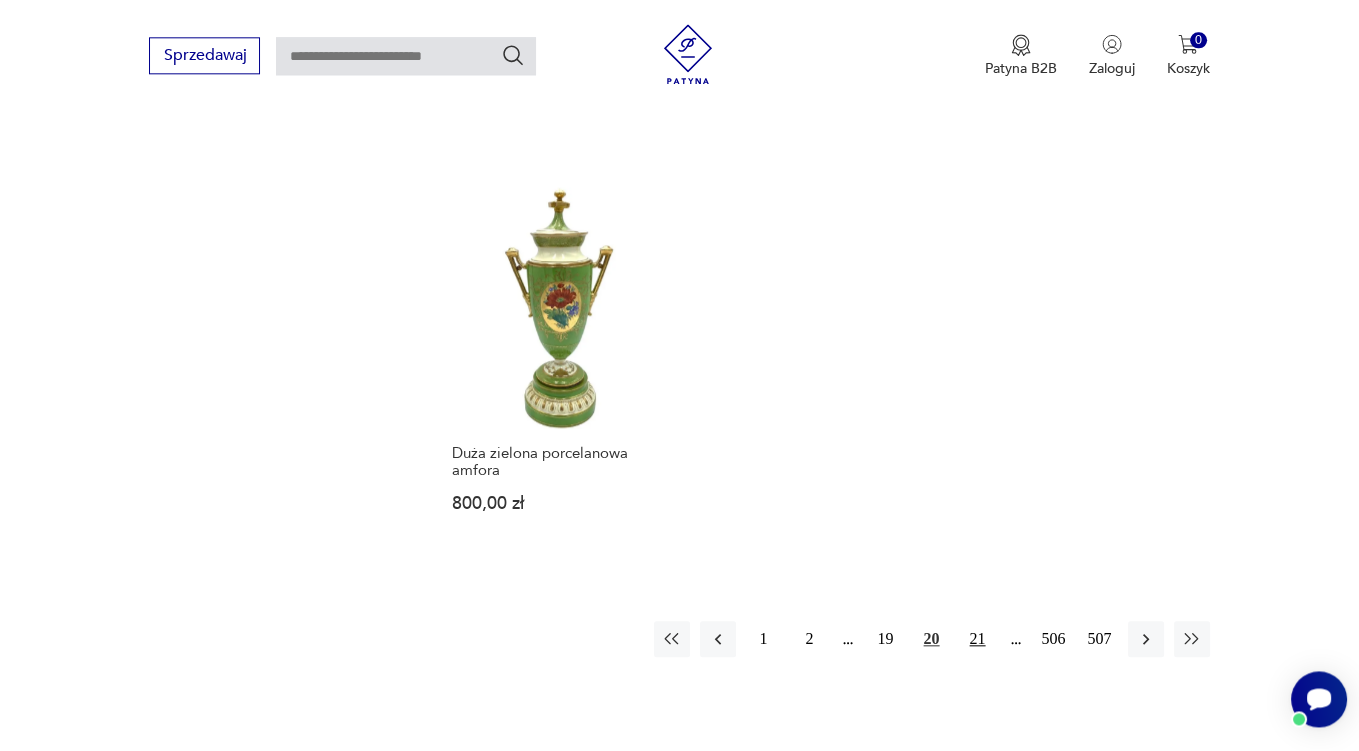 click on "21" at bounding box center (978, 639) 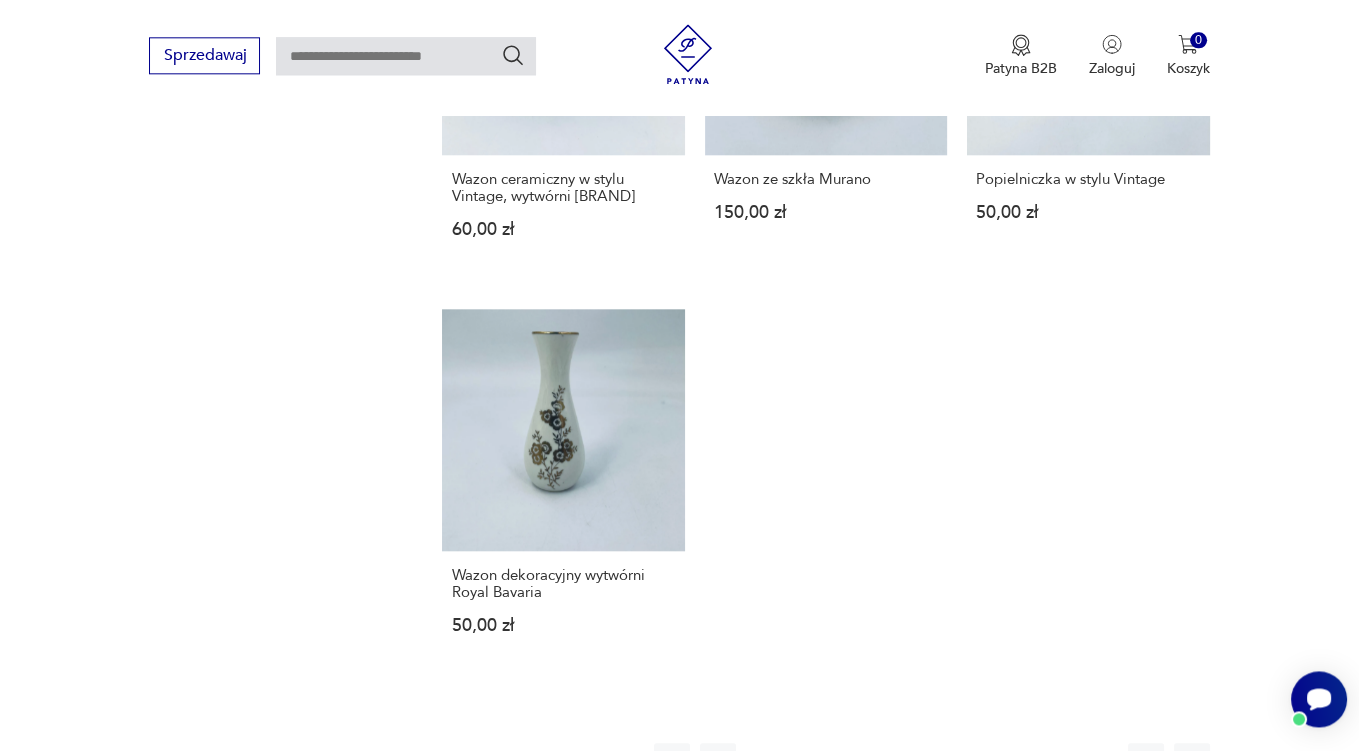 scroll, scrollTop: 2852, scrollLeft: 0, axis: vertical 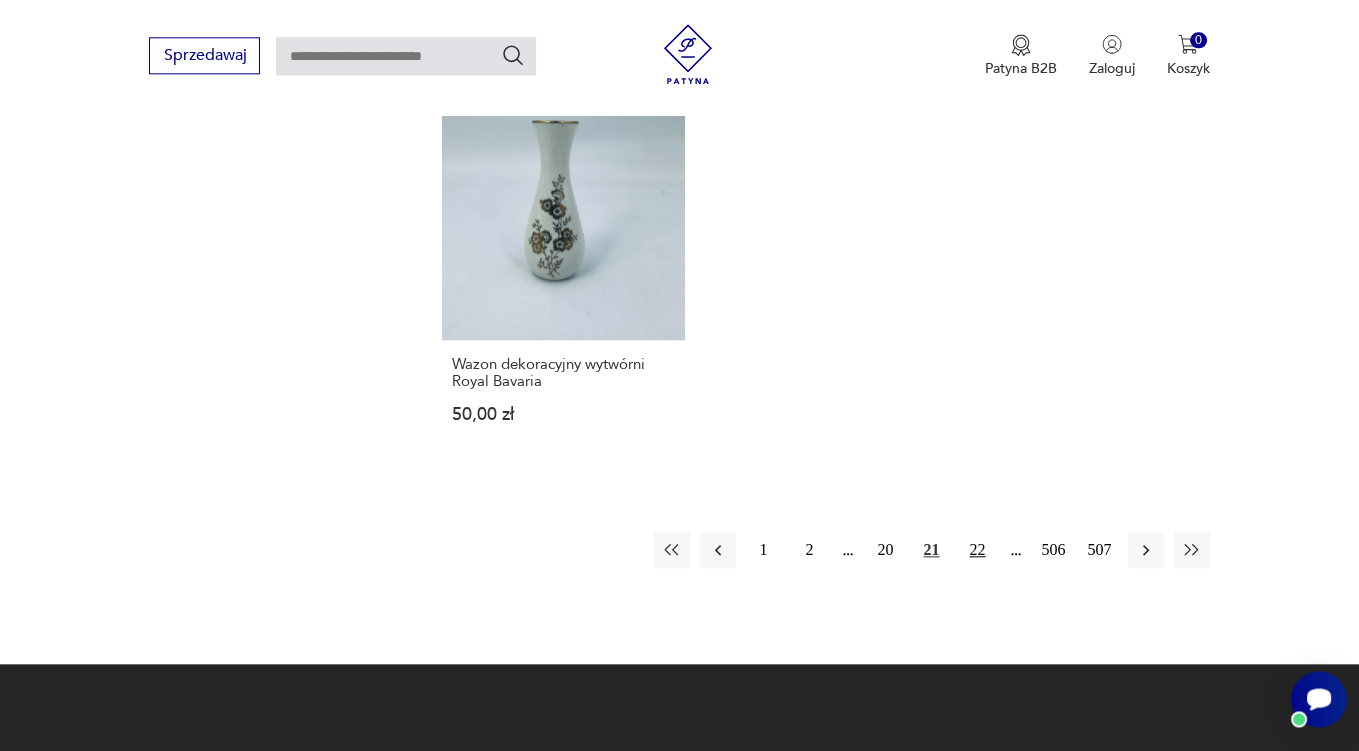 click on "22" at bounding box center [978, 550] 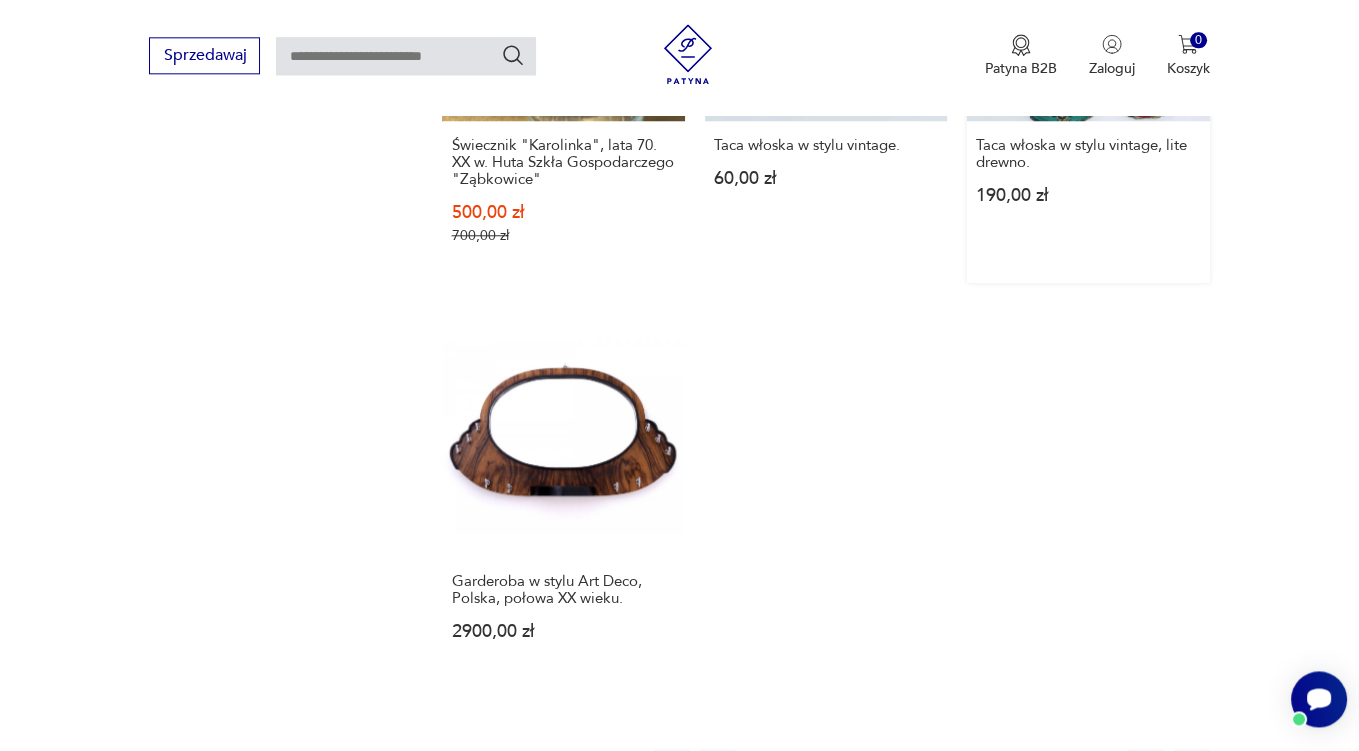 scroll, scrollTop: 2958, scrollLeft: 0, axis: vertical 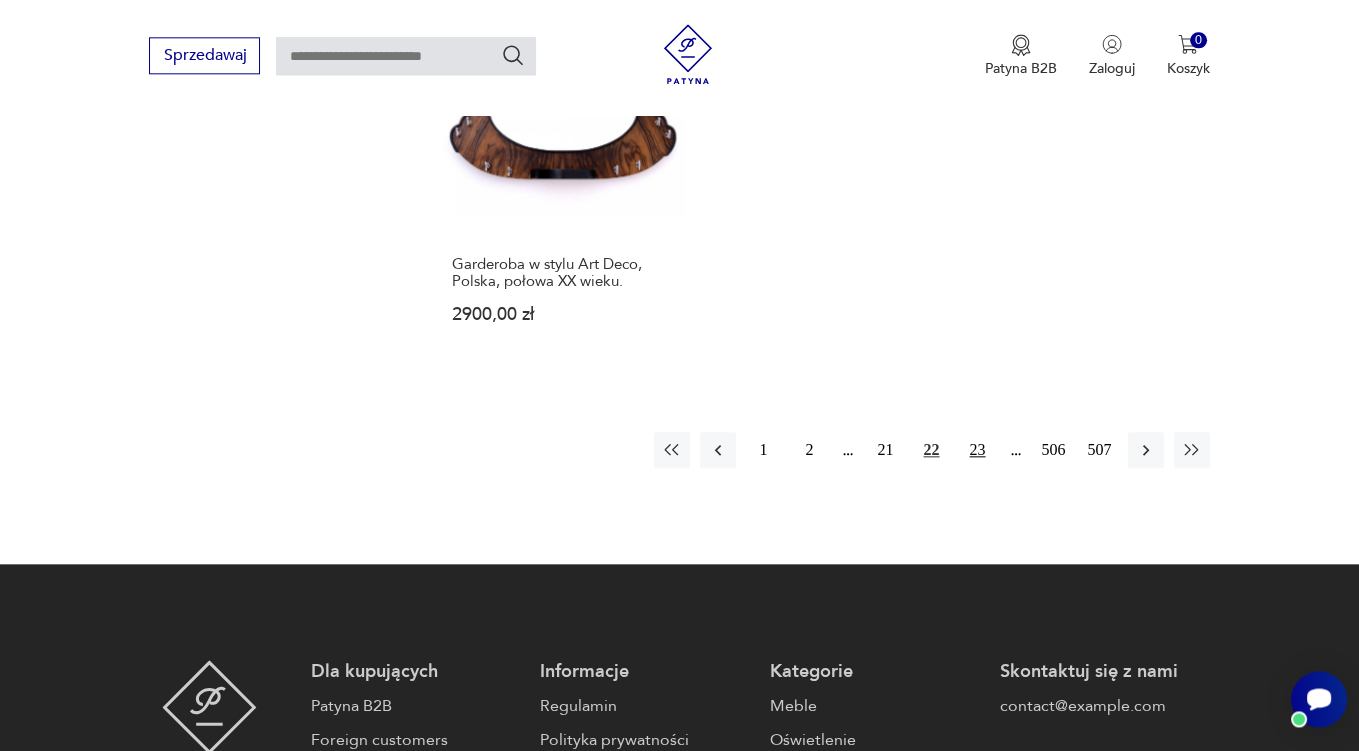 click on "23" at bounding box center [978, 450] 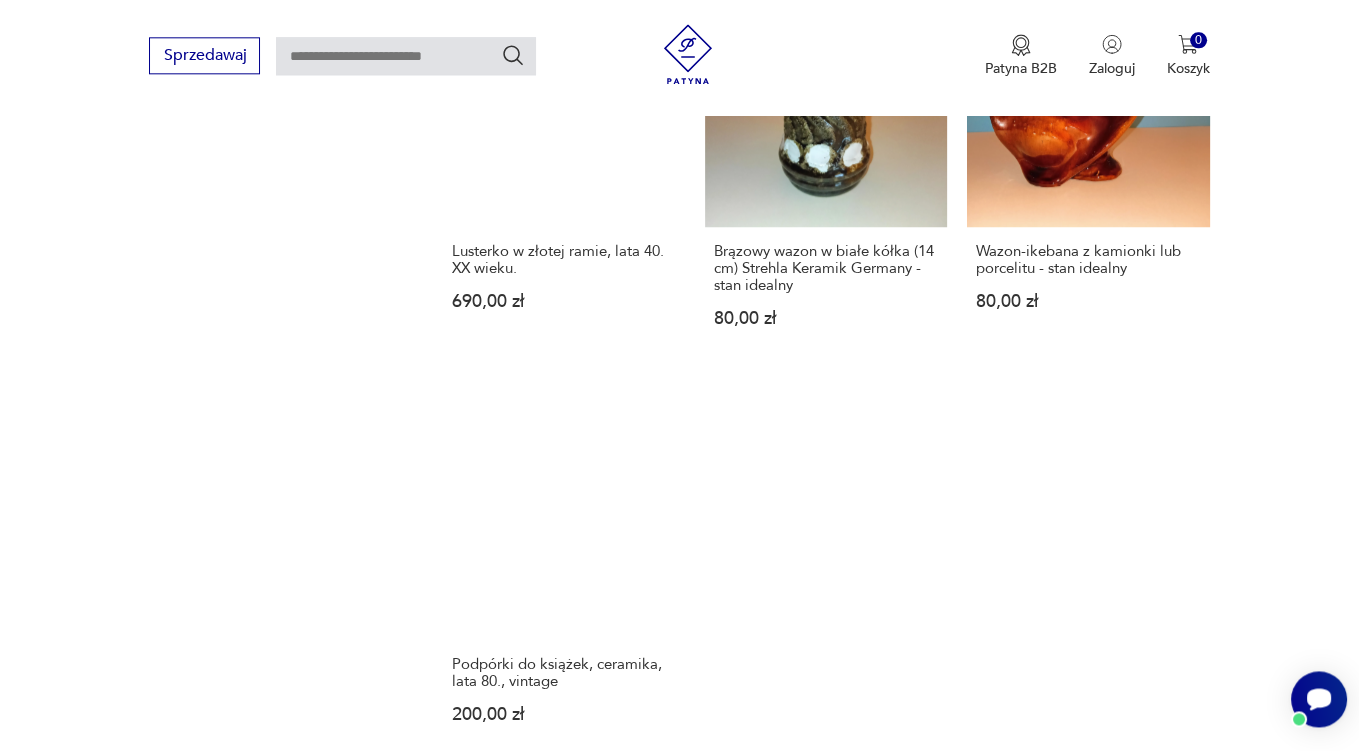 scroll, scrollTop: 2852, scrollLeft: 0, axis: vertical 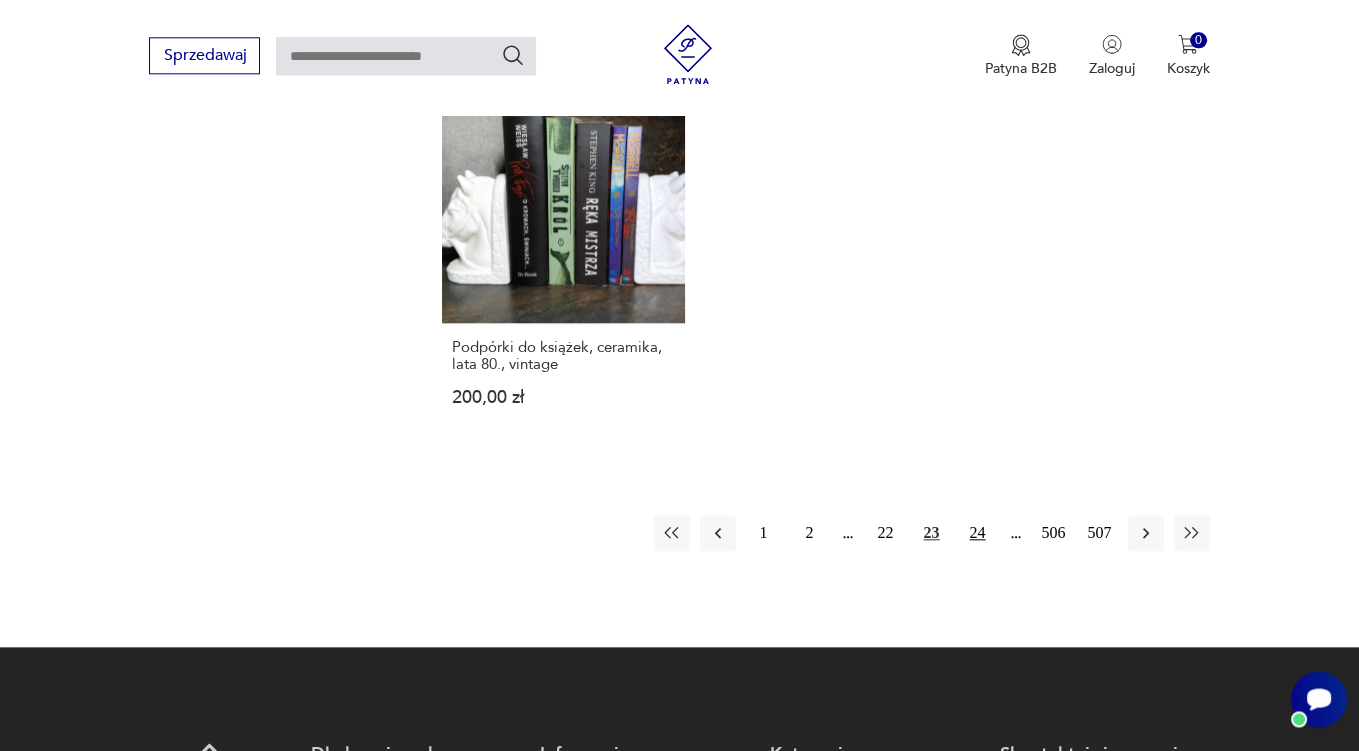 click on "24" at bounding box center (978, 533) 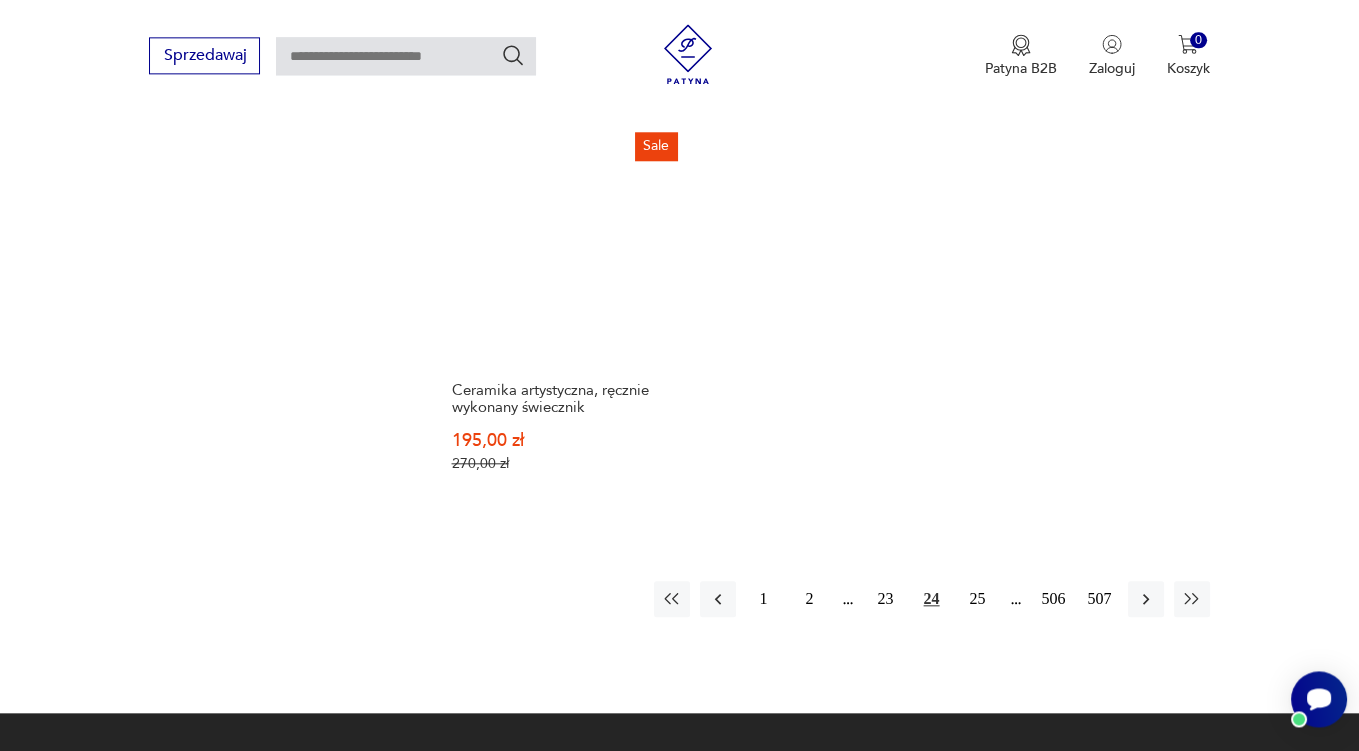 scroll, scrollTop: 2852, scrollLeft: 0, axis: vertical 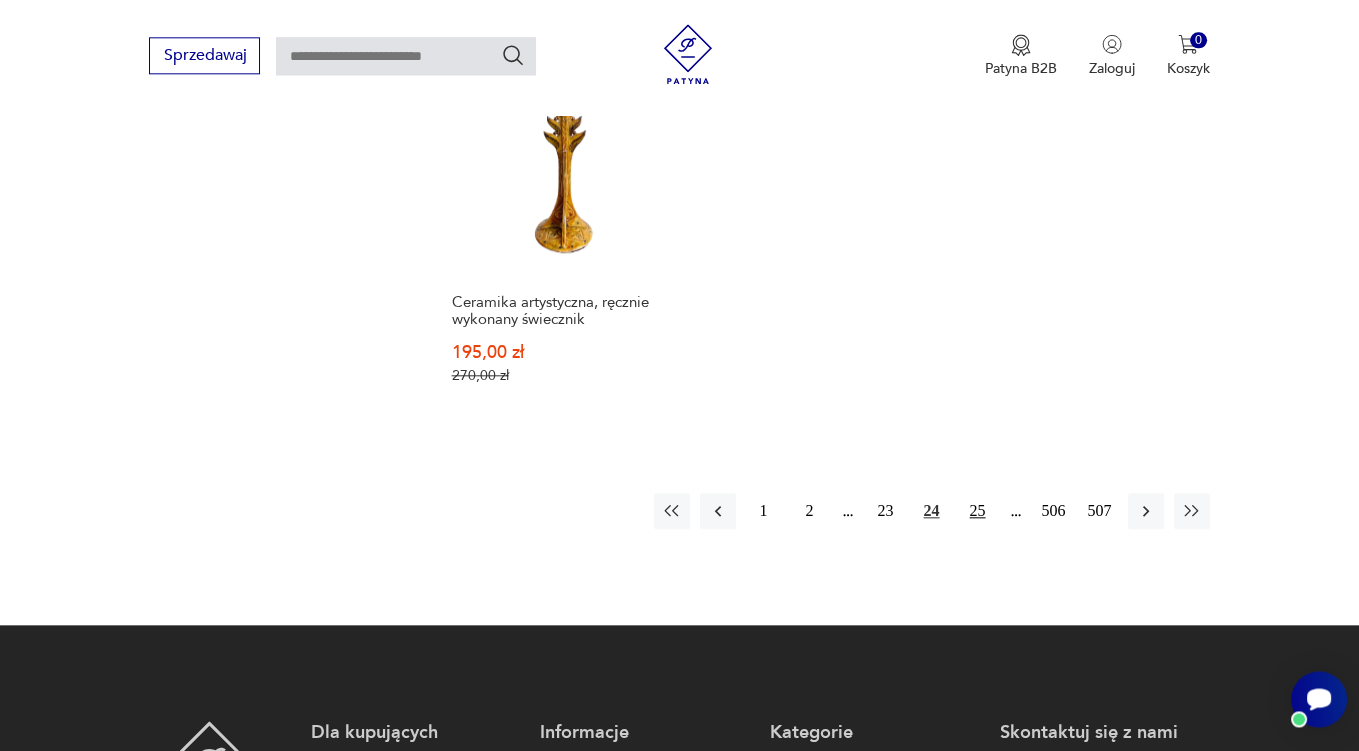 click on "25" at bounding box center [978, 511] 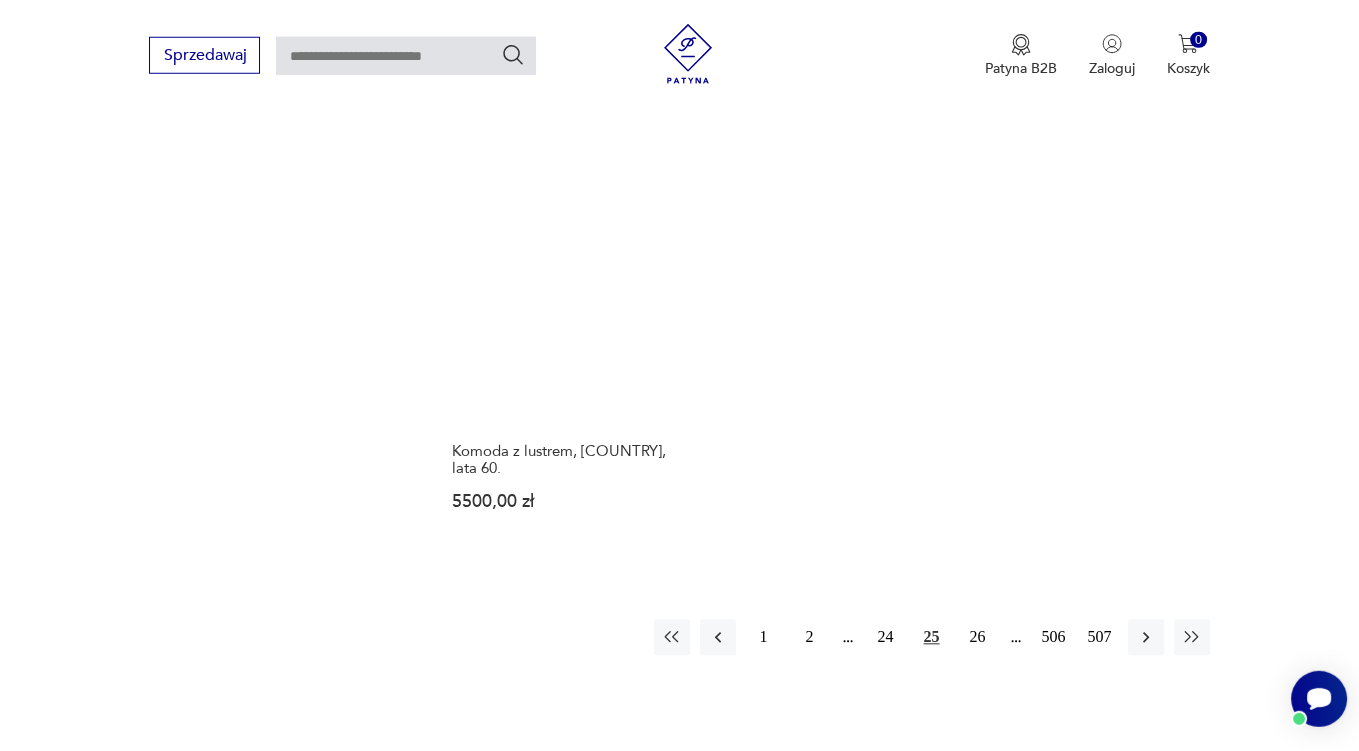 scroll, scrollTop: 2852, scrollLeft: 0, axis: vertical 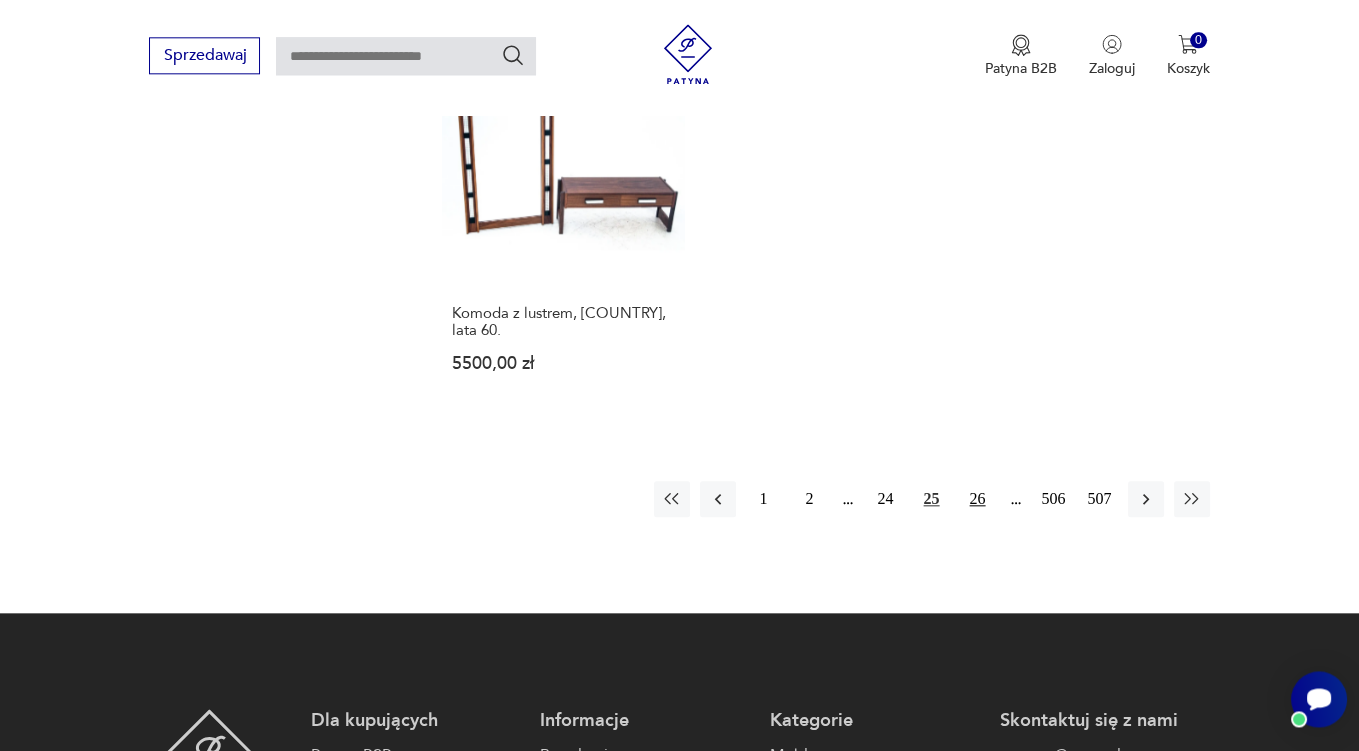 click on "26" at bounding box center [978, 499] 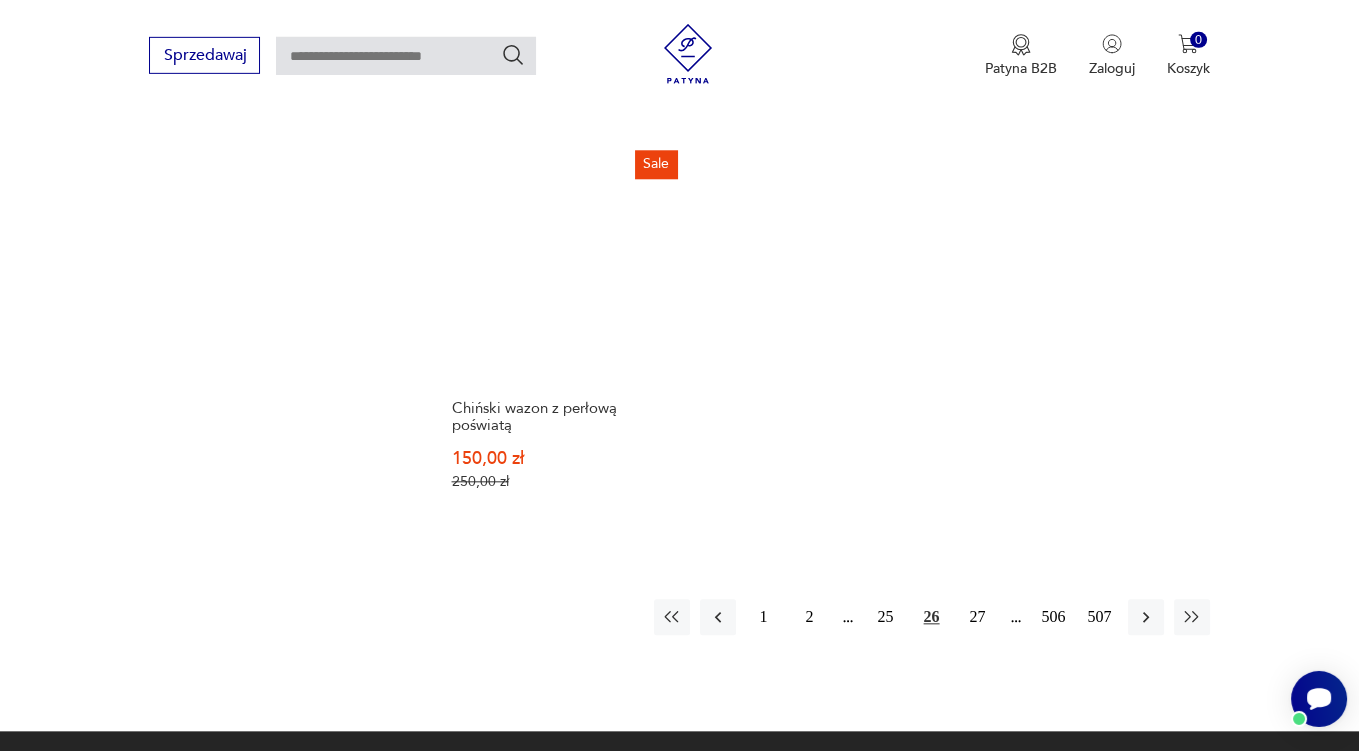 scroll, scrollTop: 2958, scrollLeft: 0, axis: vertical 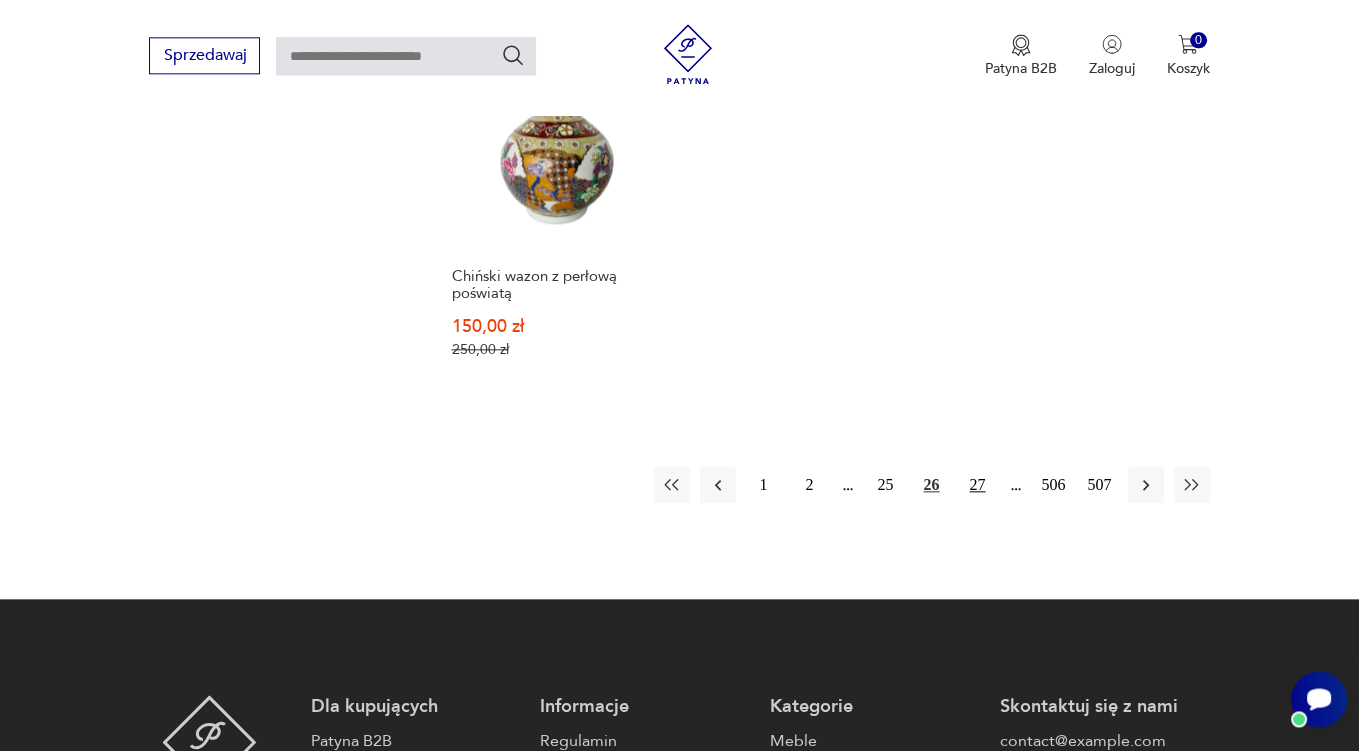 click on "27" at bounding box center (978, 485) 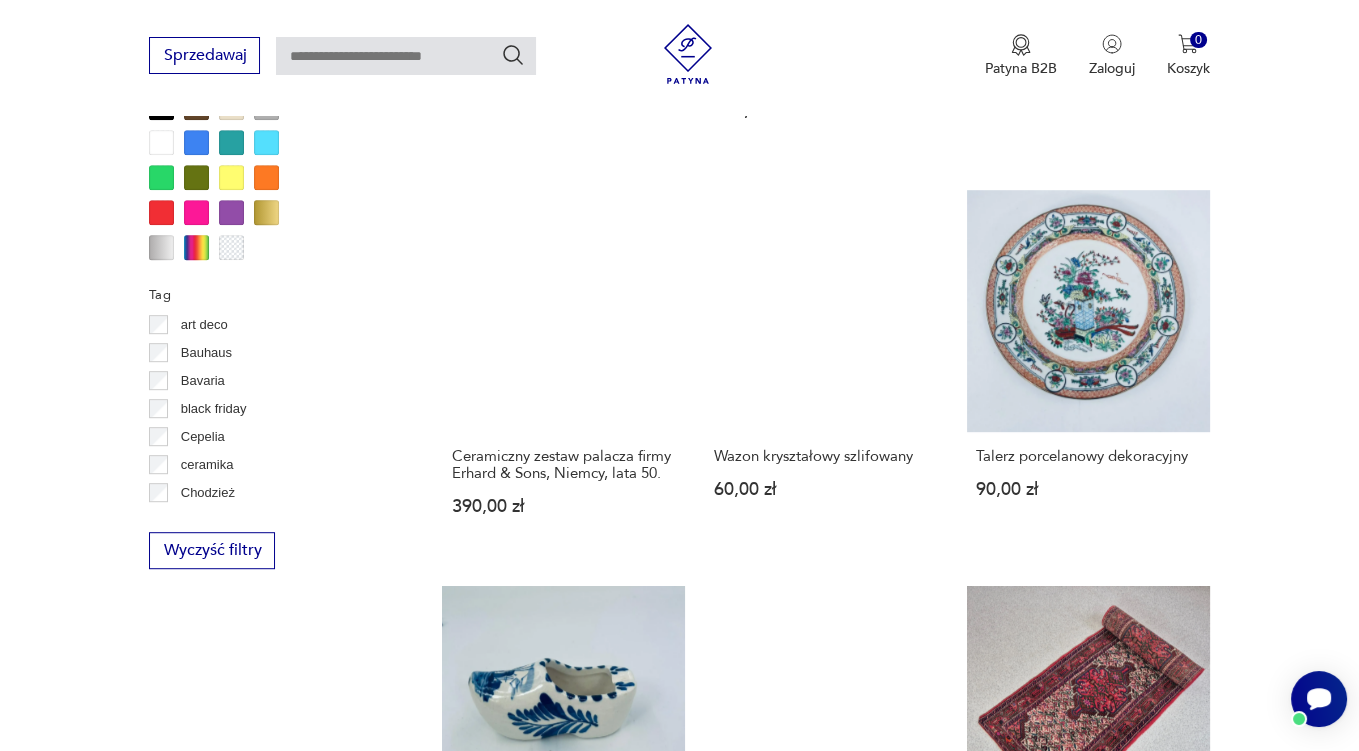 scroll, scrollTop: 1479, scrollLeft: 0, axis: vertical 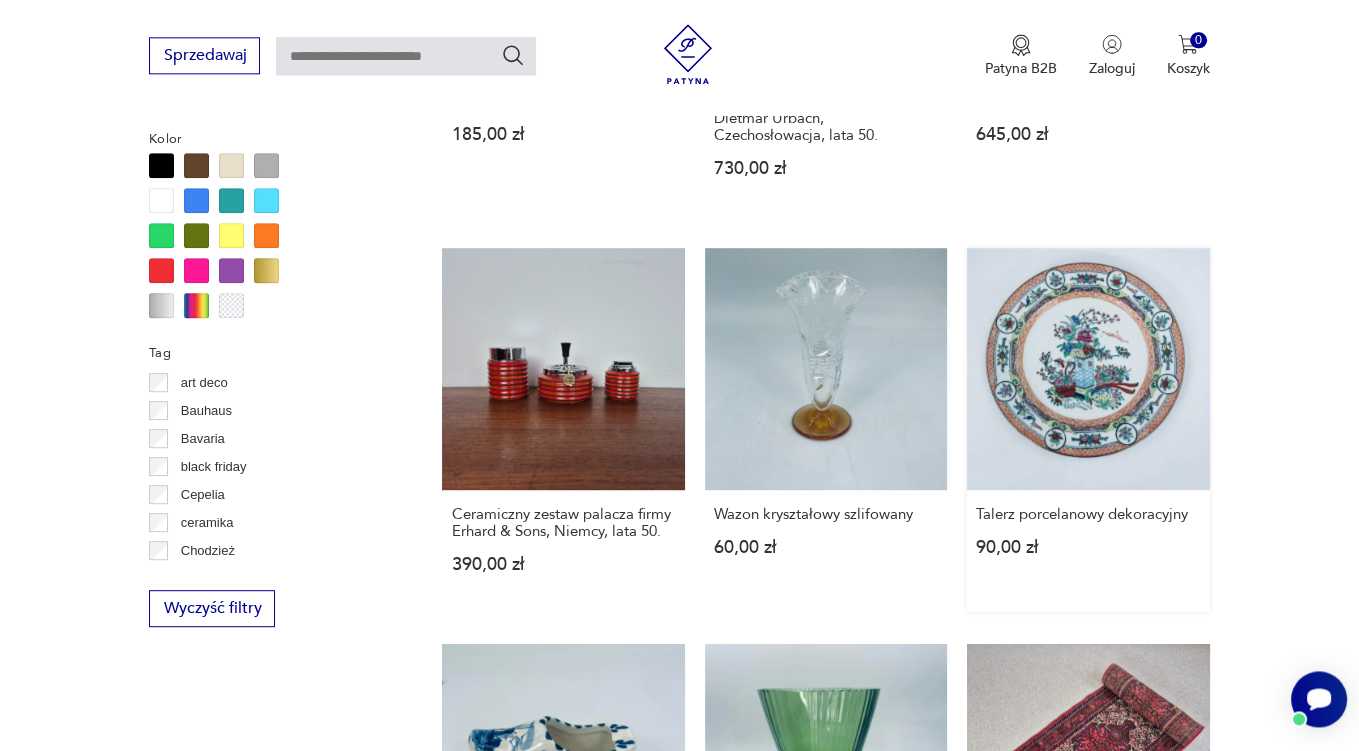 click on "Talerz porcelanowy dekoracyjny" at bounding box center (1088, 430) 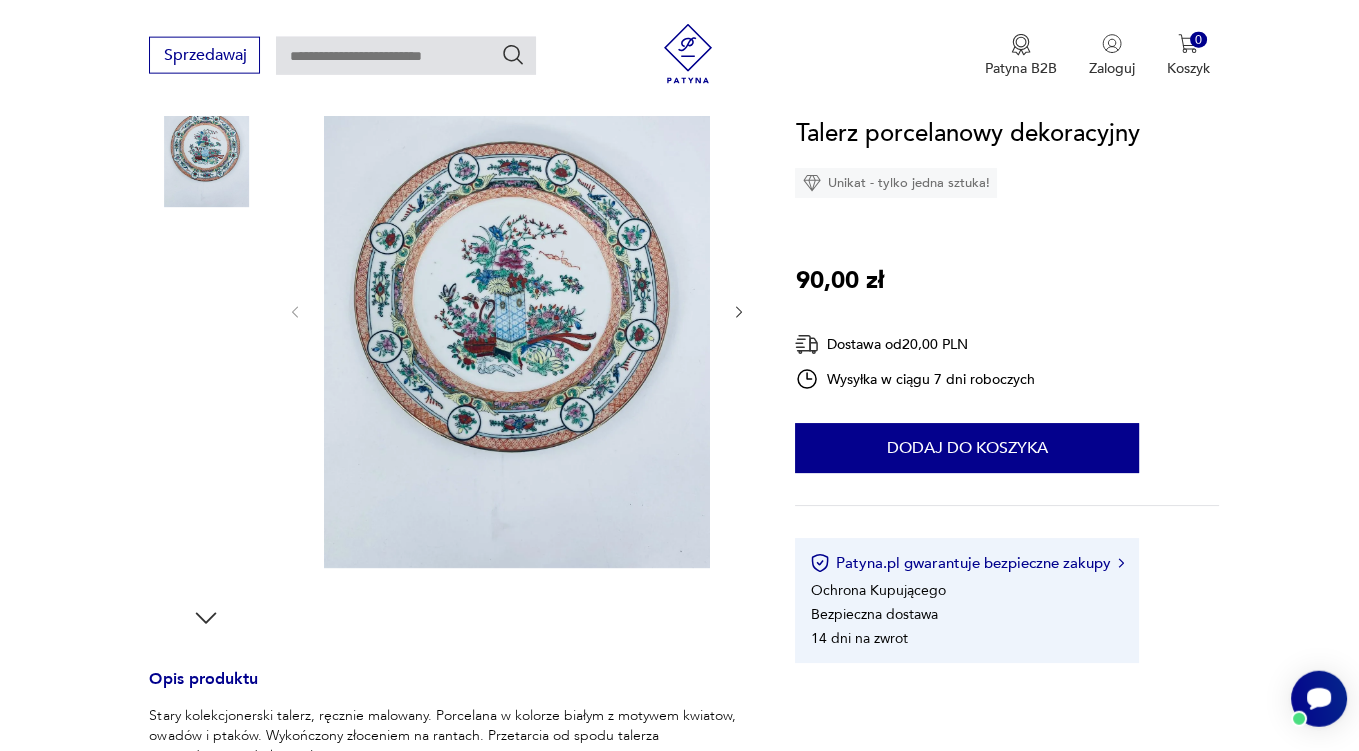 scroll, scrollTop: 211, scrollLeft: 0, axis: vertical 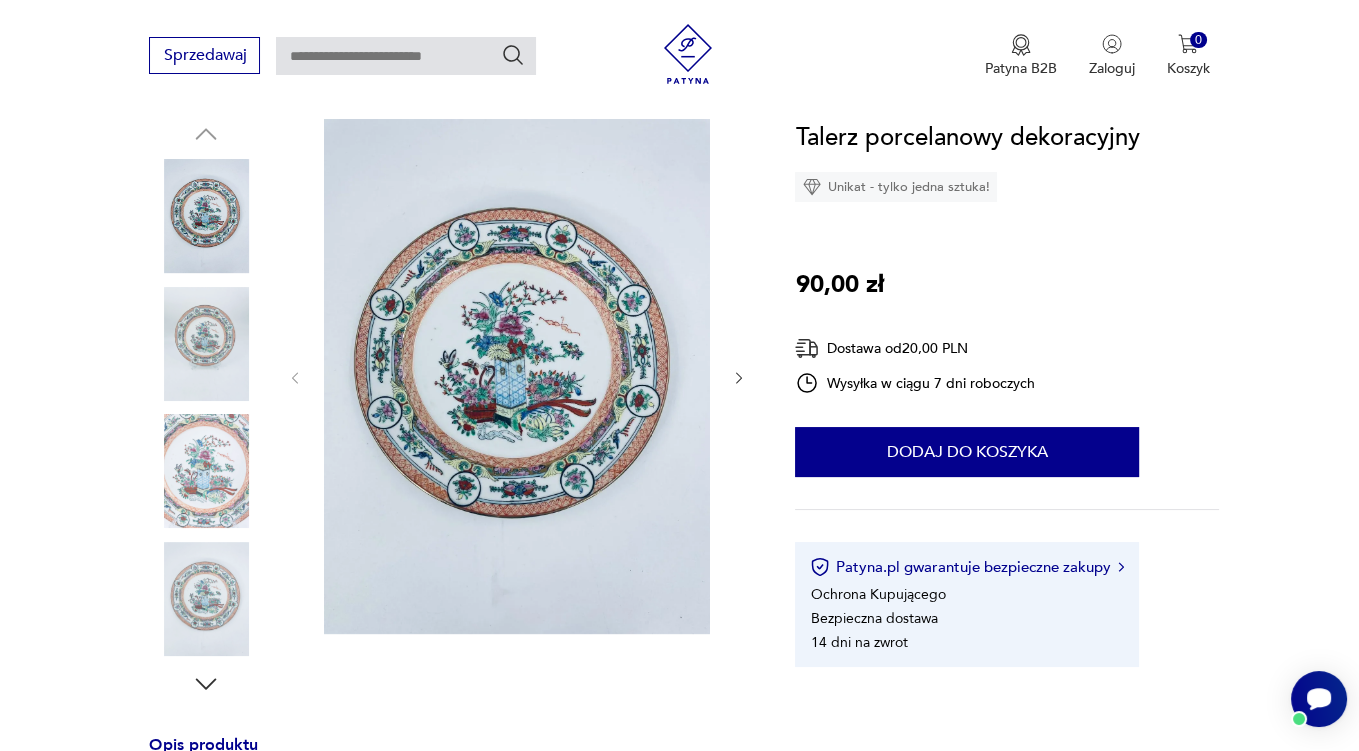 click 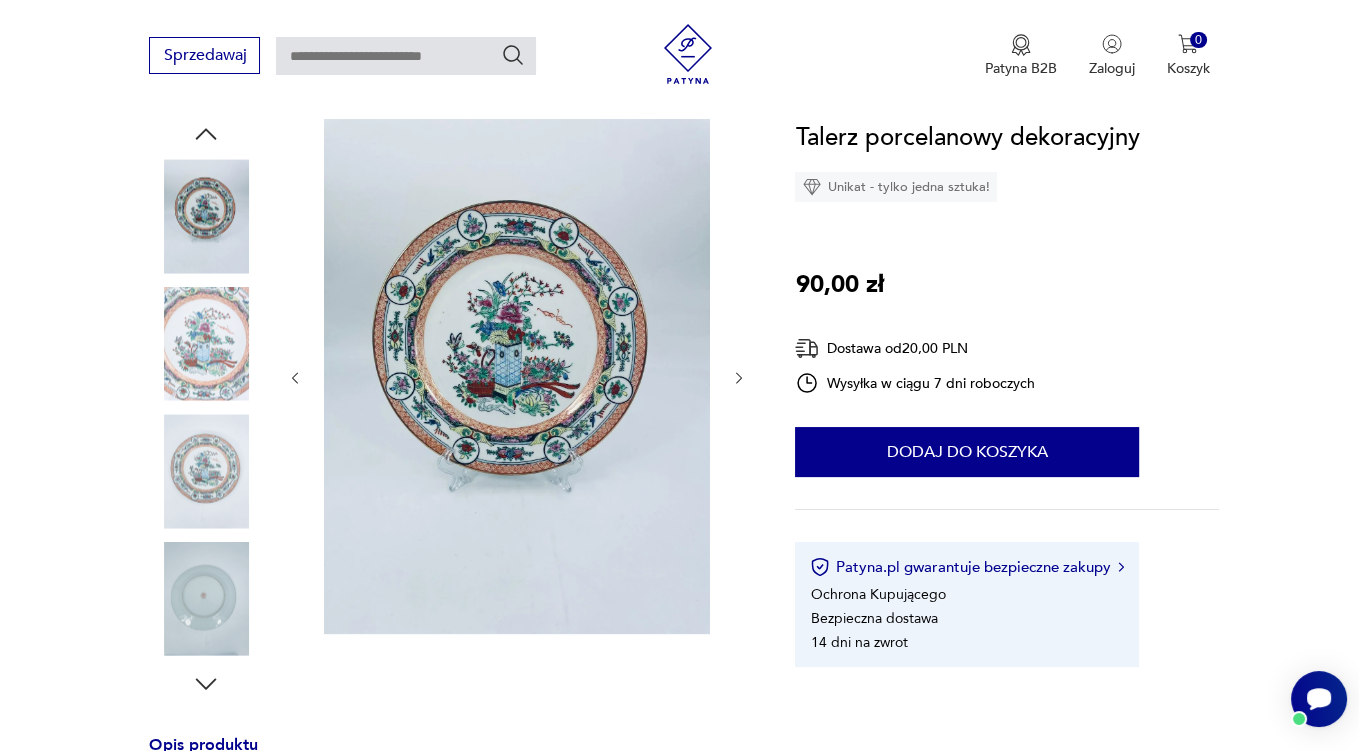 click 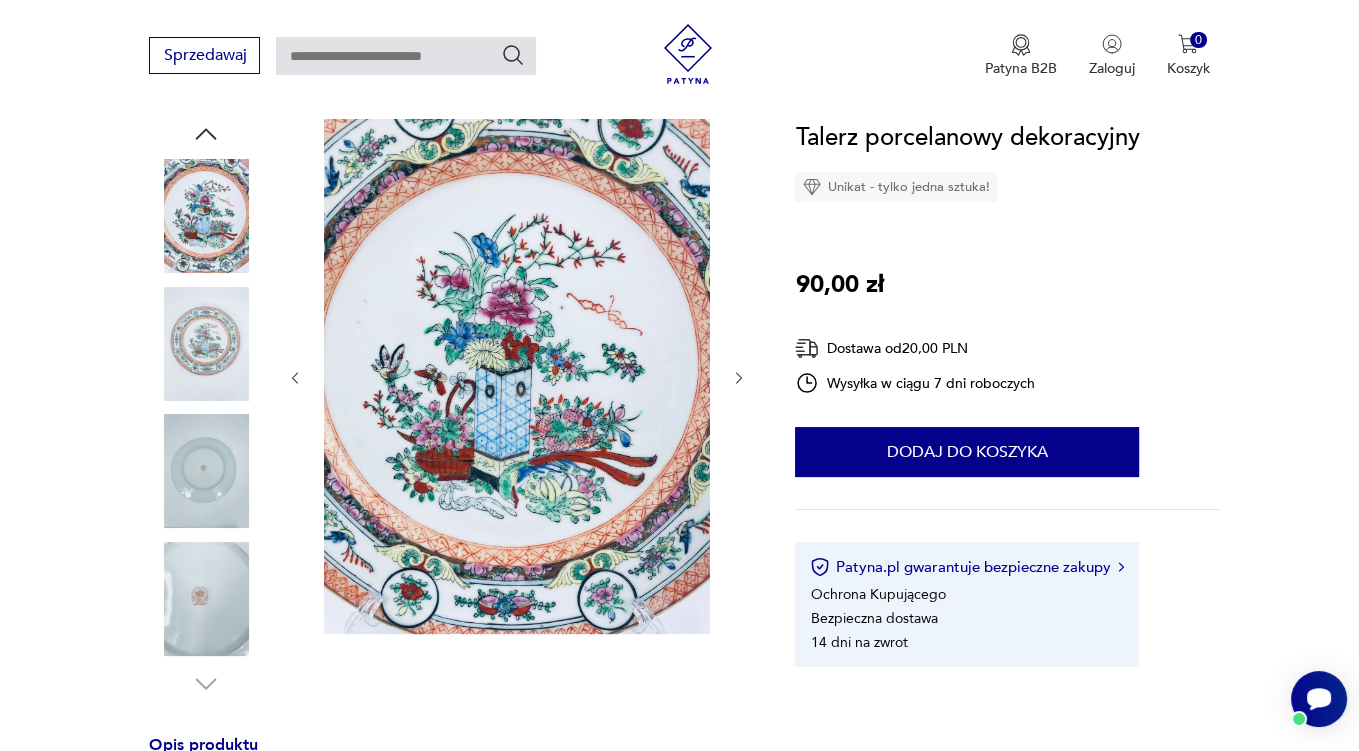 click 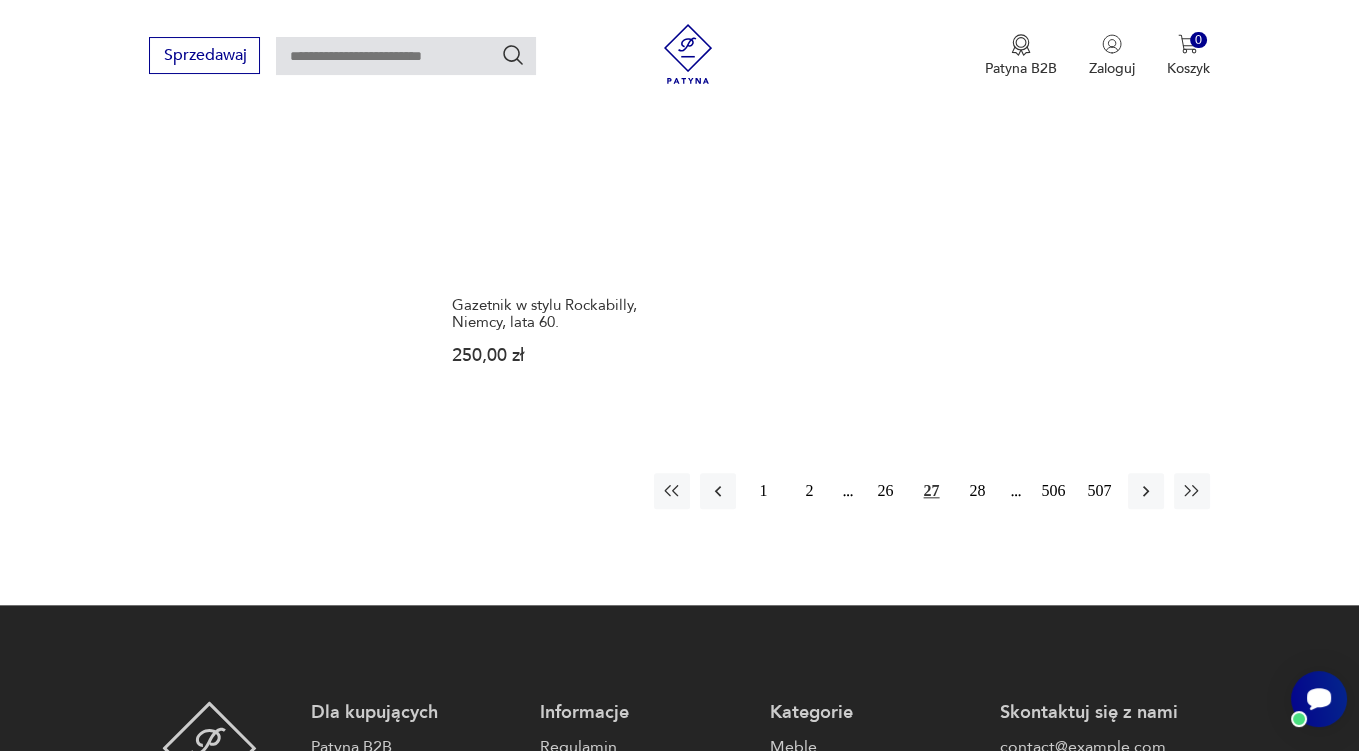 scroll, scrollTop: 2949, scrollLeft: 0, axis: vertical 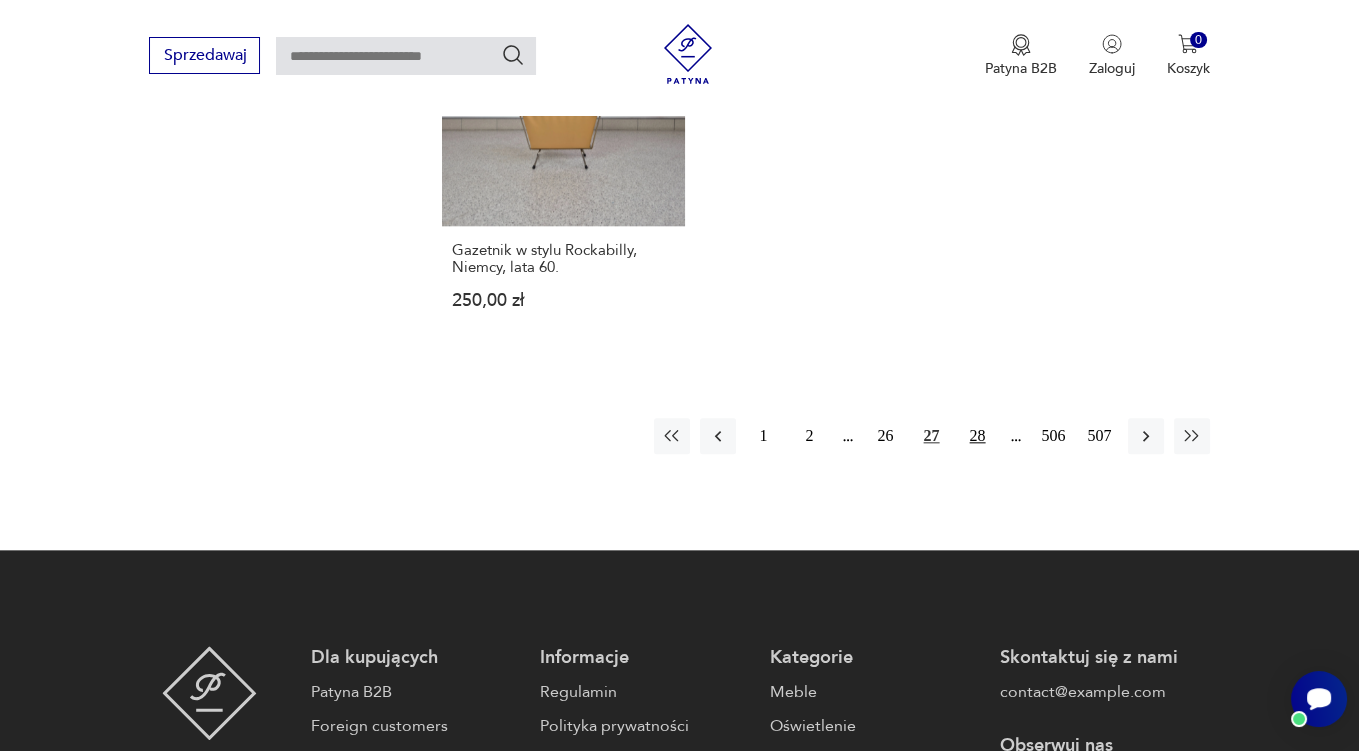 click on "28" at bounding box center (978, 436) 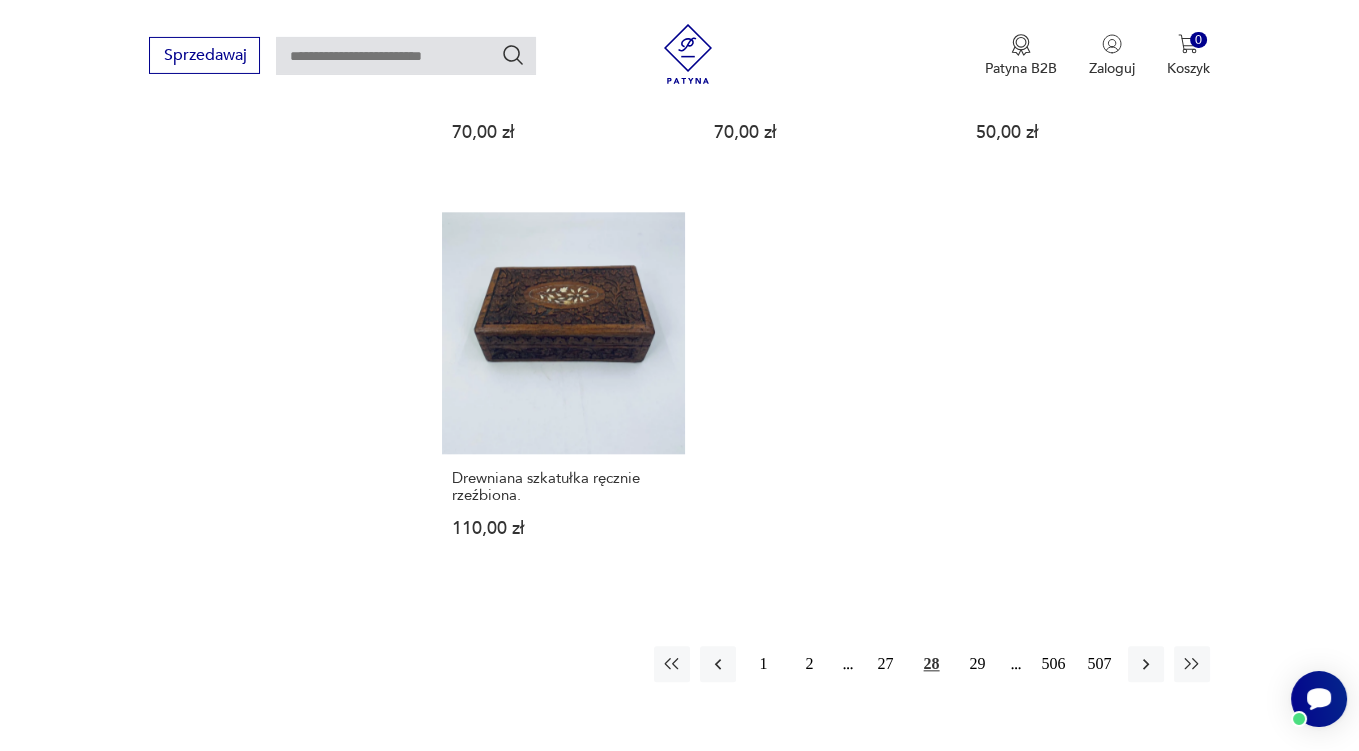 scroll, scrollTop: 2851, scrollLeft: 0, axis: vertical 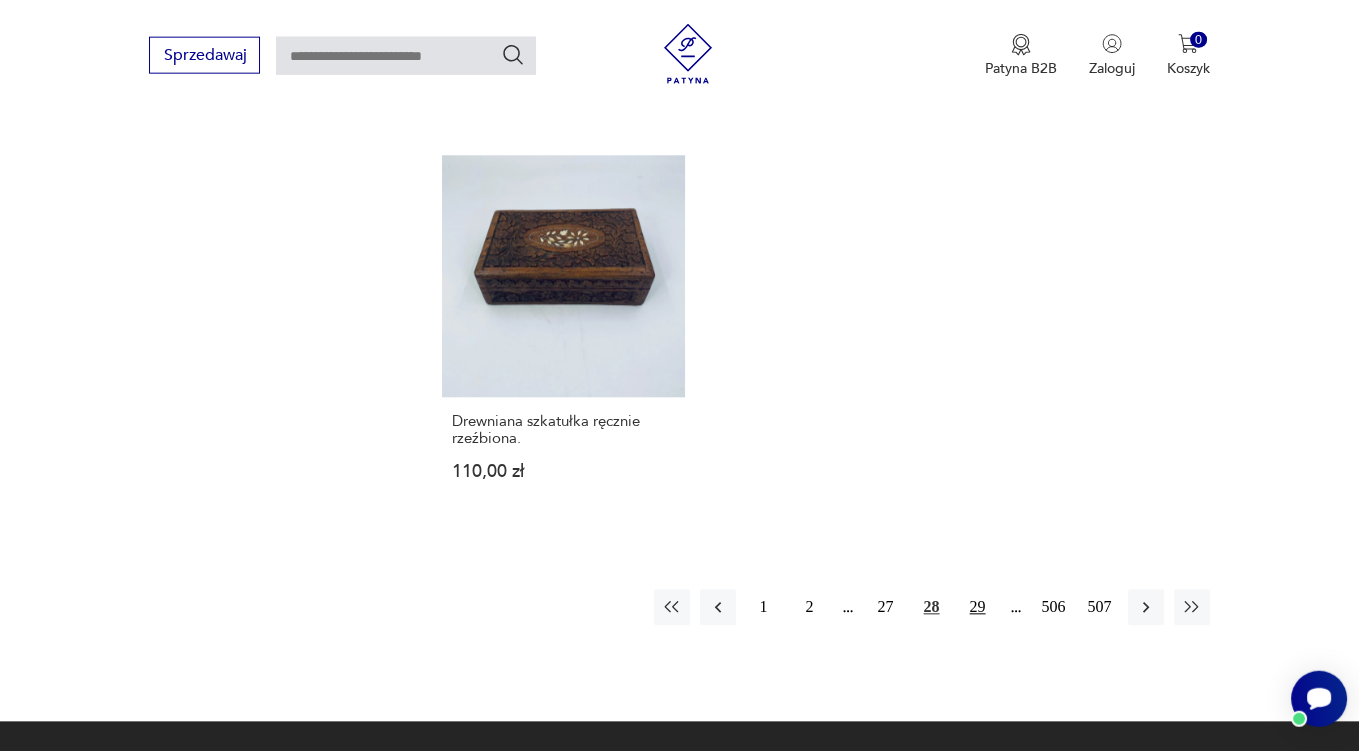 click on "29" at bounding box center (978, 608) 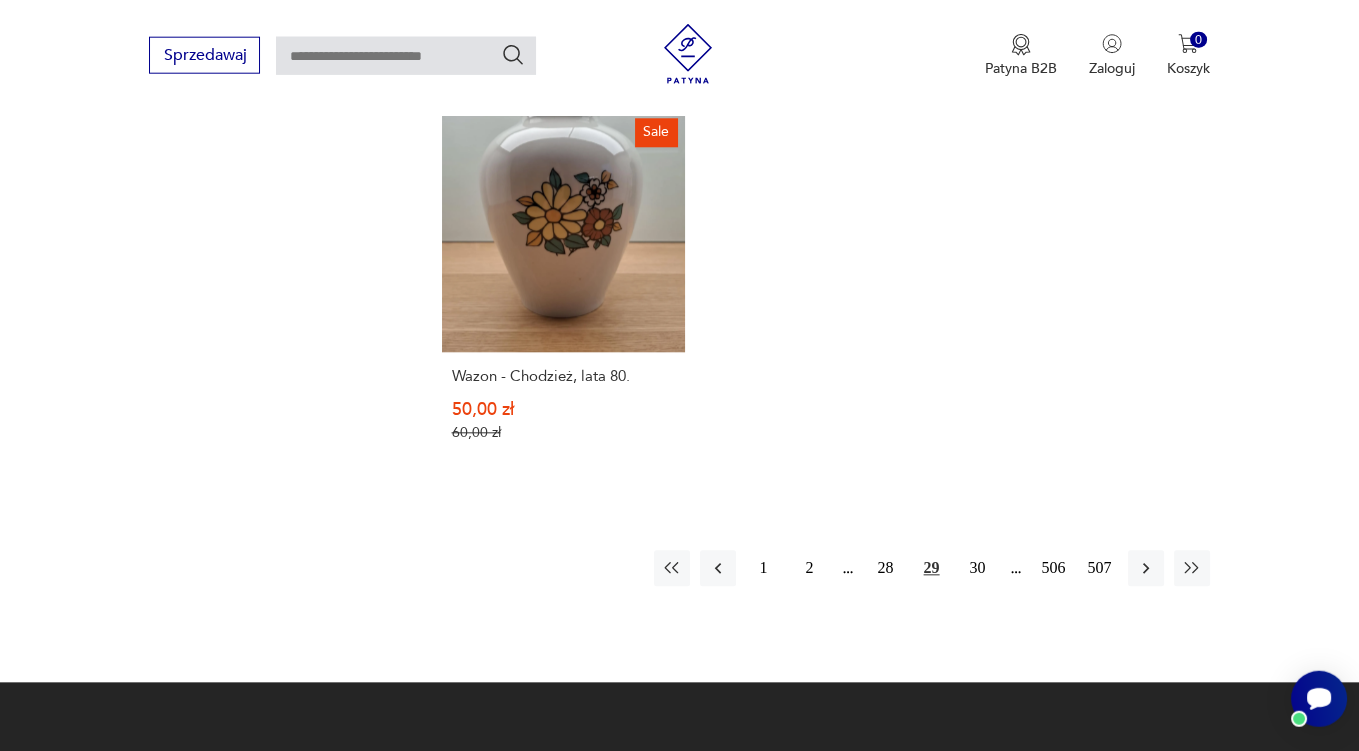 scroll, scrollTop: 2957, scrollLeft: 0, axis: vertical 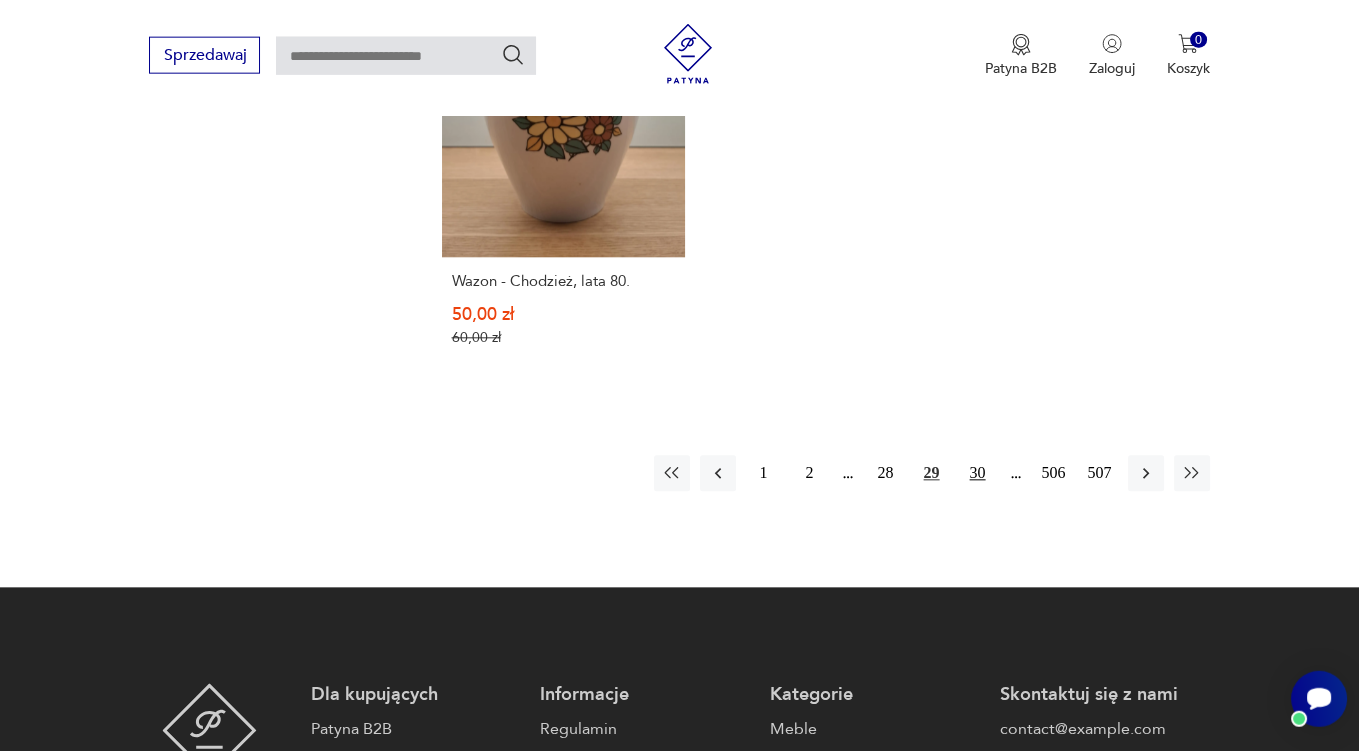 click on "30" at bounding box center (978, 474) 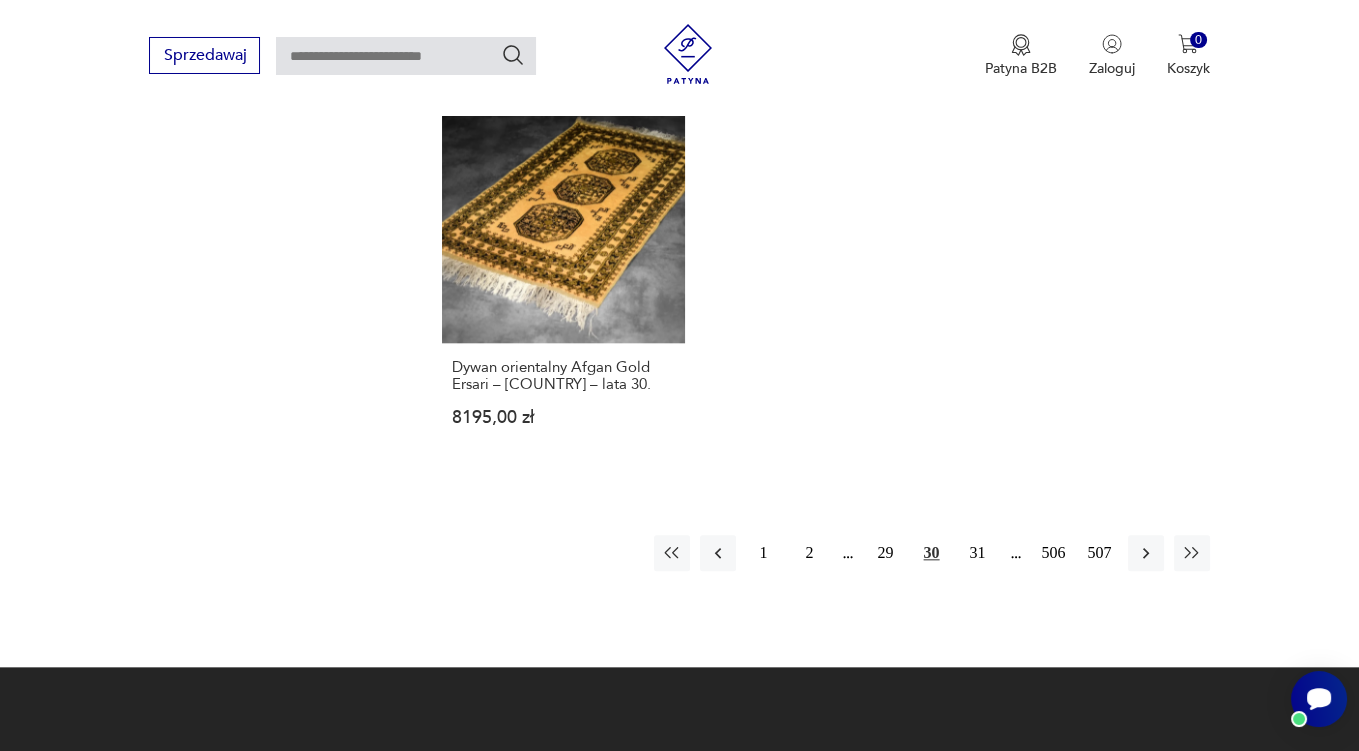 scroll, scrollTop: 2957, scrollLeft: 0, axis: vertical 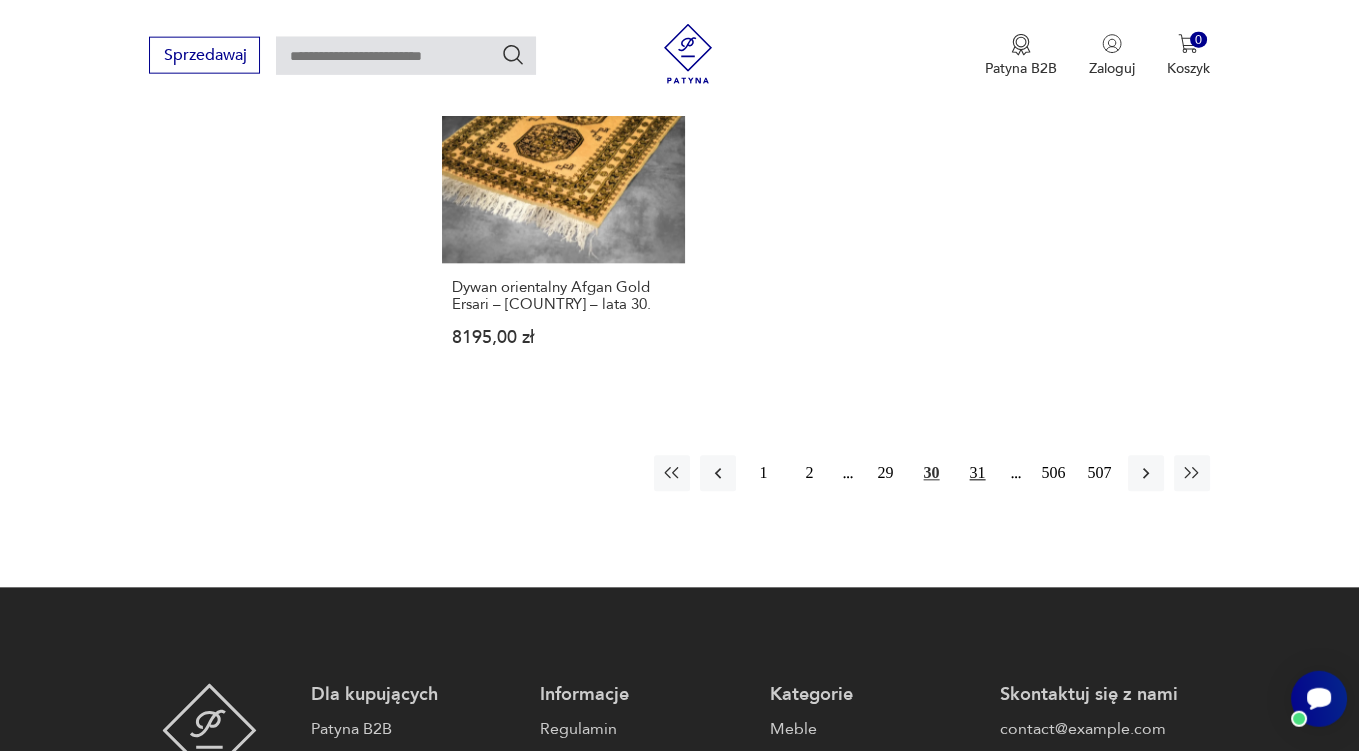 click on "31" at bounding box center [978, 474] 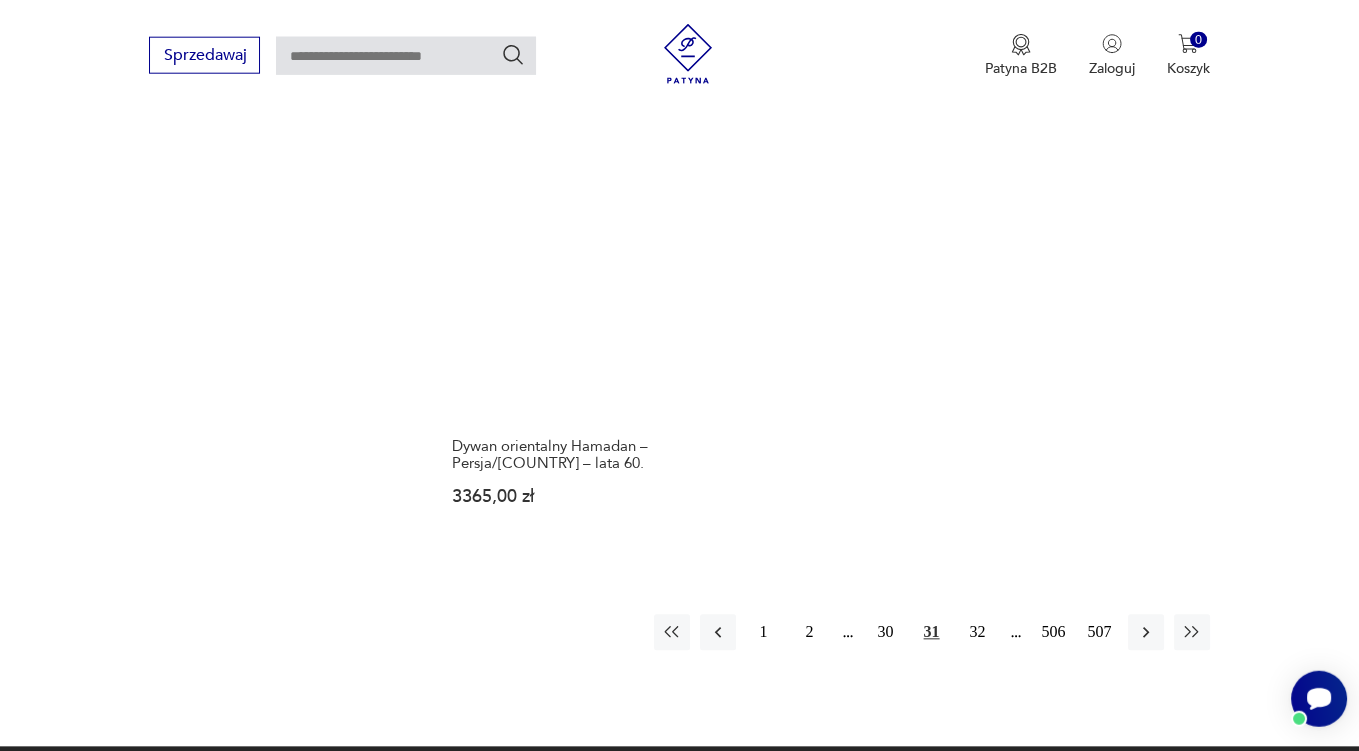 scroll, scrollTop: 2851, scrollLeft: 0, axis: vertical 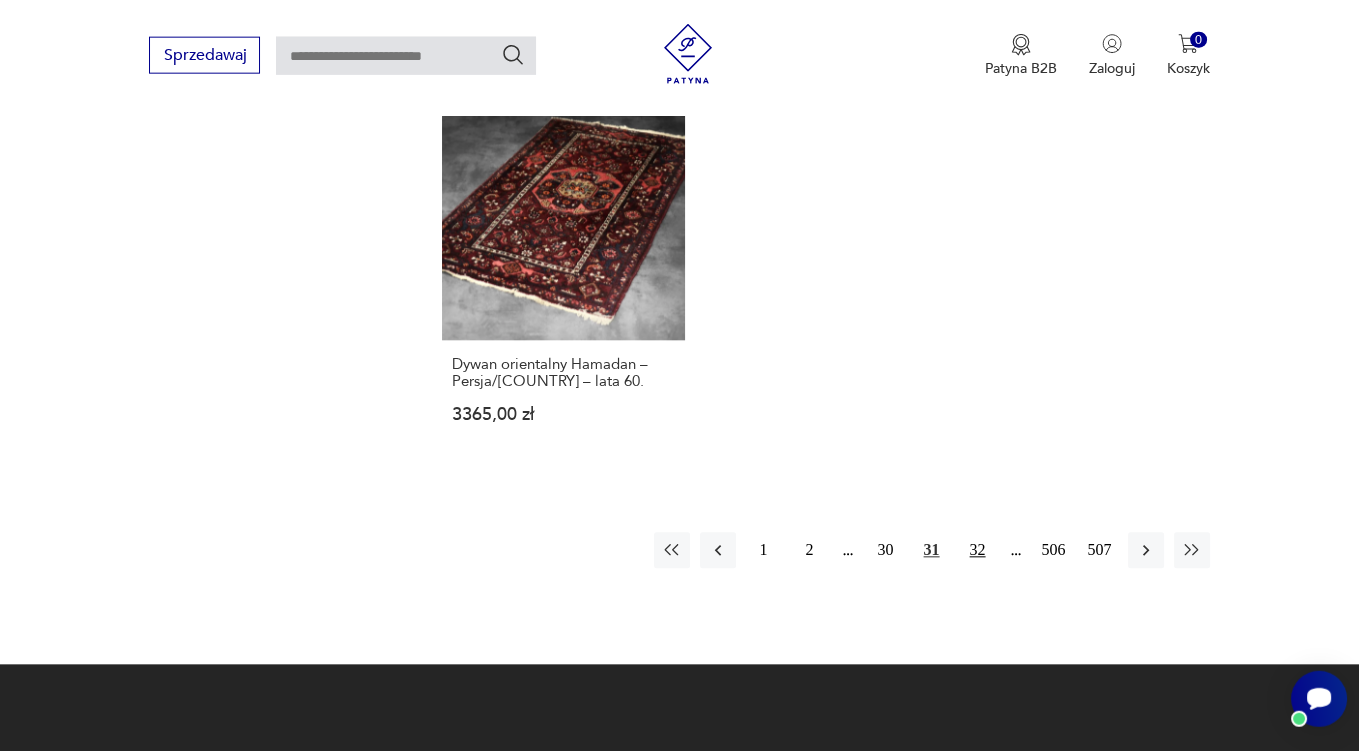 click on "32" at bounding box center [978, 551] 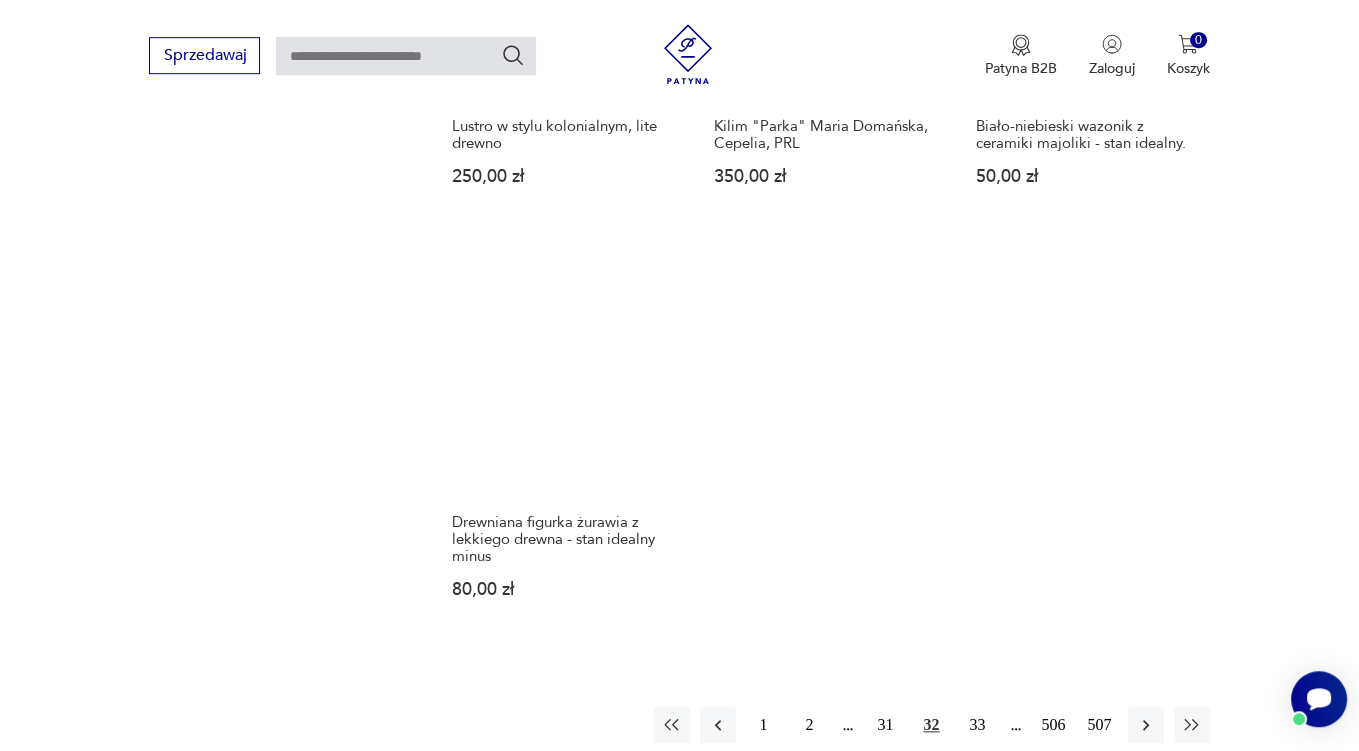 scroll, scrollTop: 2957, scrollLeft: 0, axis: vertical 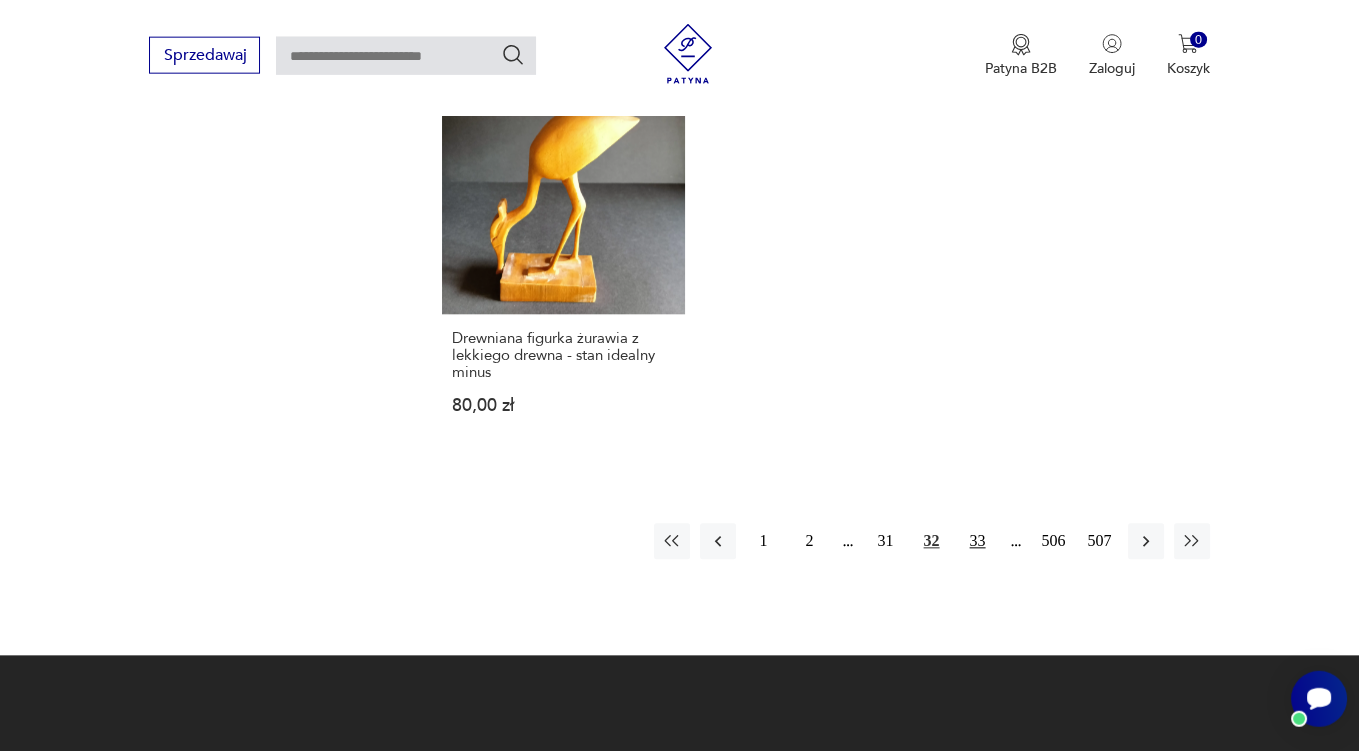 click on "33" at bounding box center (978, 542) 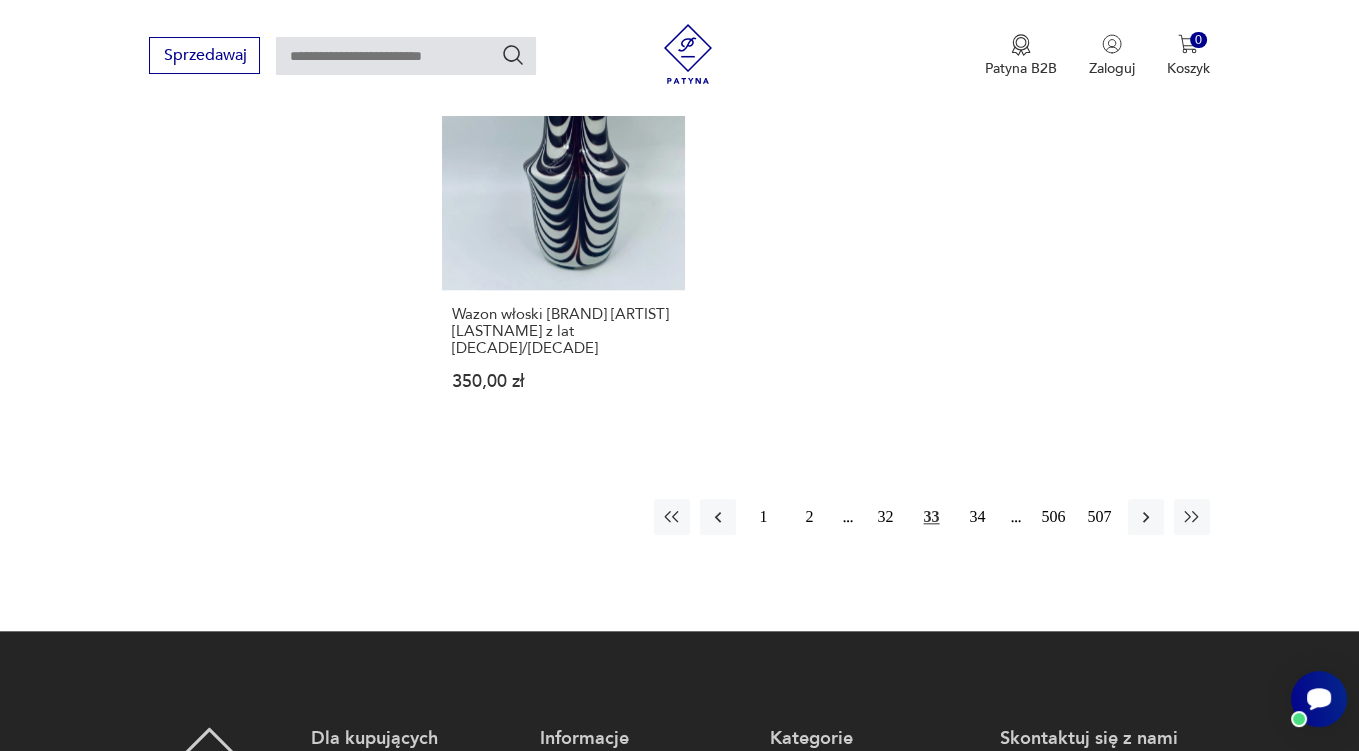 scroll, scrollTop: 2851, scrollLeft: 0, axis: vertical 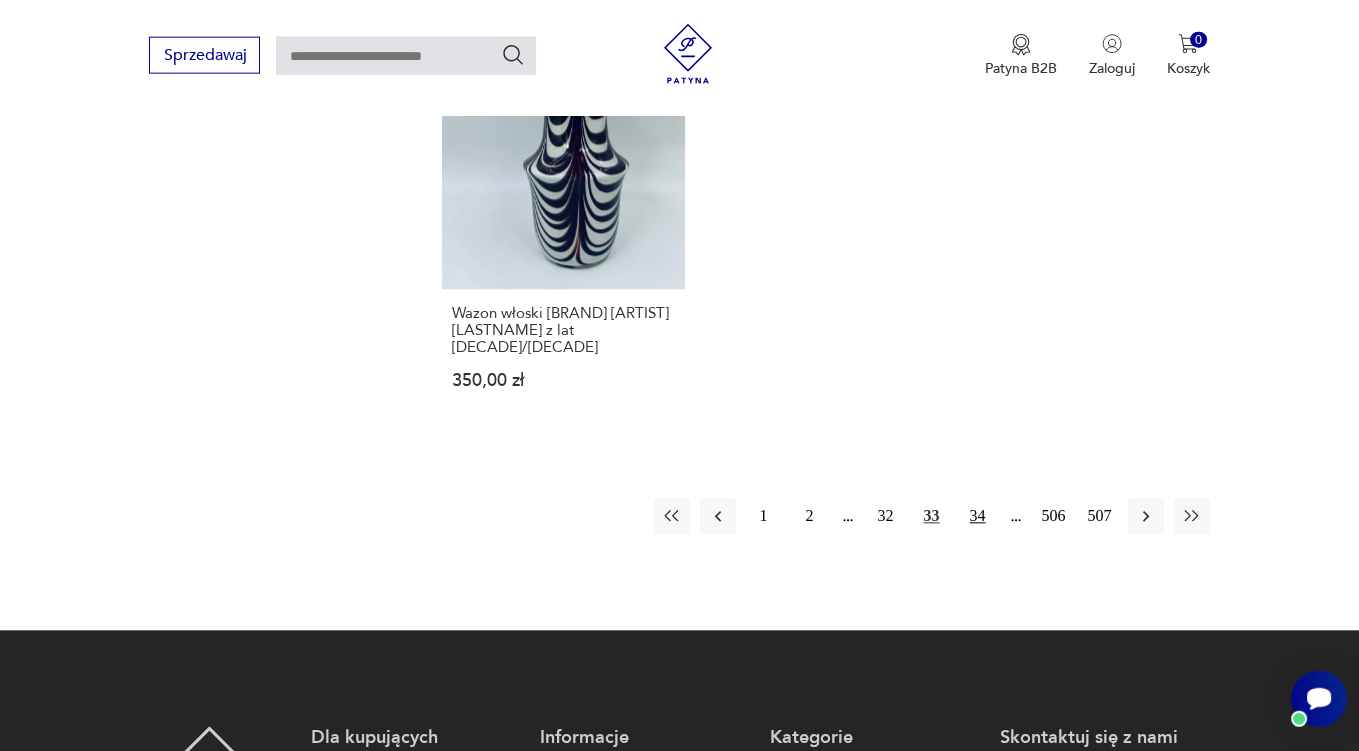 click on "34" at bounding box center (978, 517) 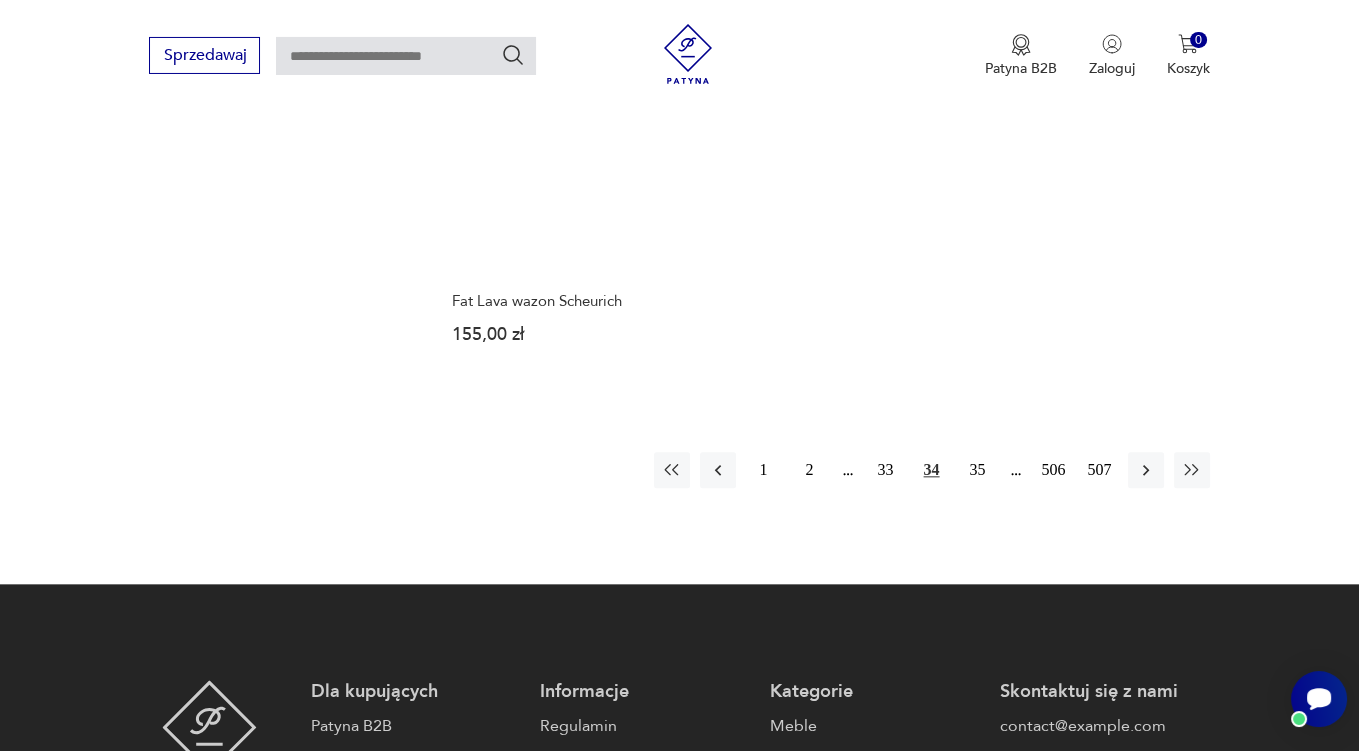 scroll, scrollTop: 2957, scrollLeft: 0, axis: vertical 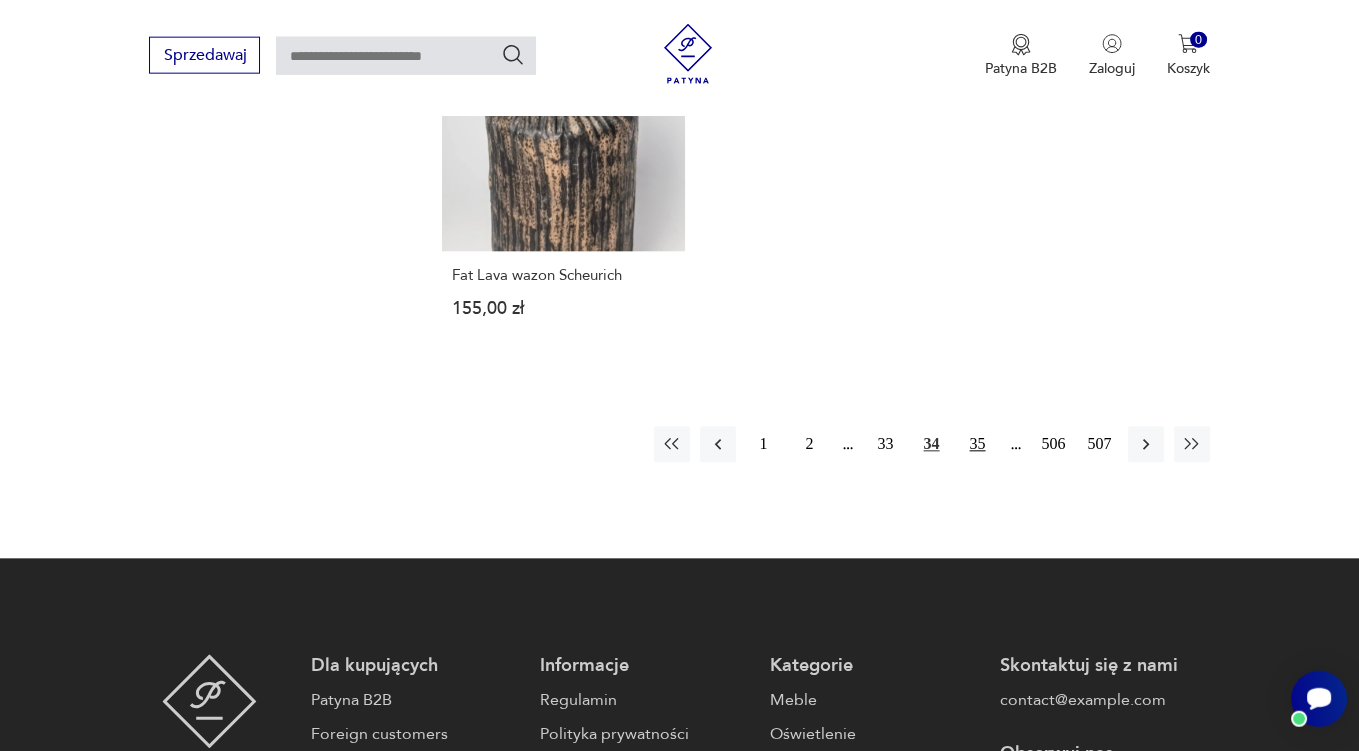 click on "35" at bounding box center [978, 445] 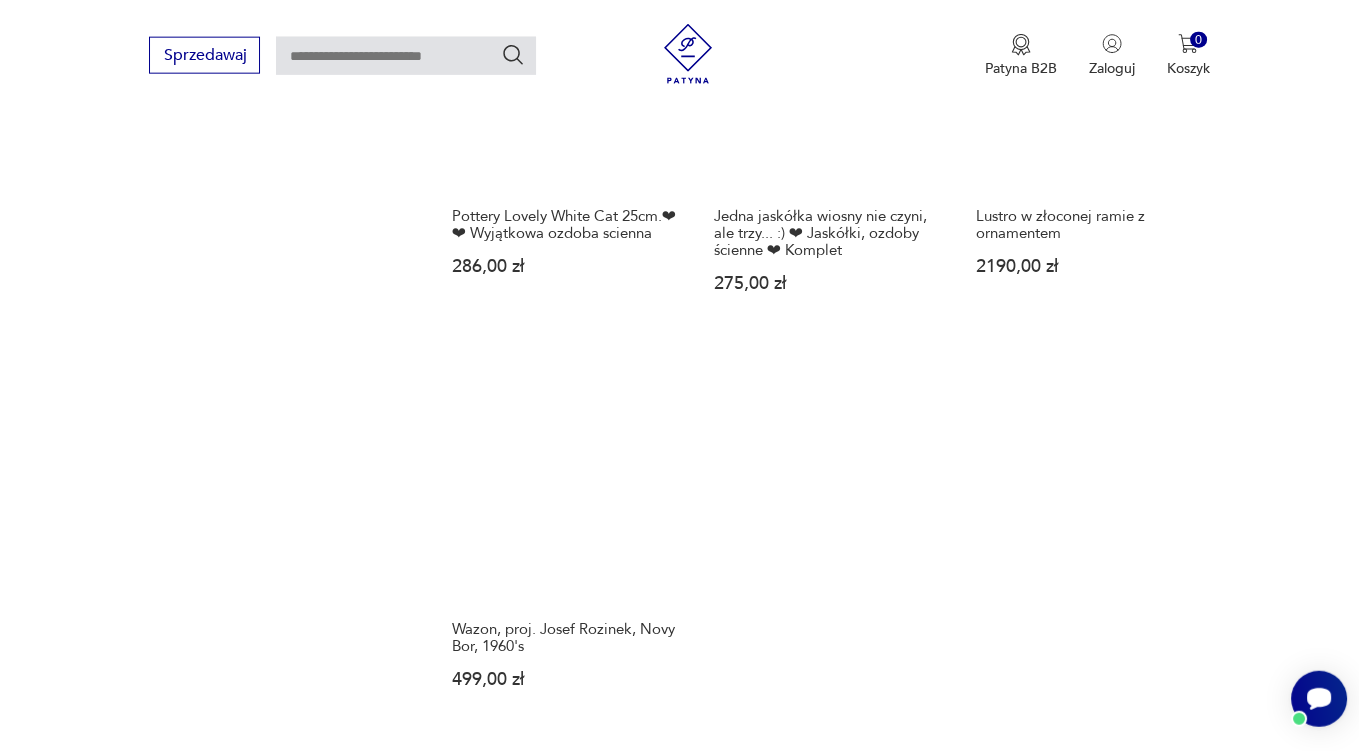 scroll, scrollTop: 2851, scrollLeft: 0, axis: vertical 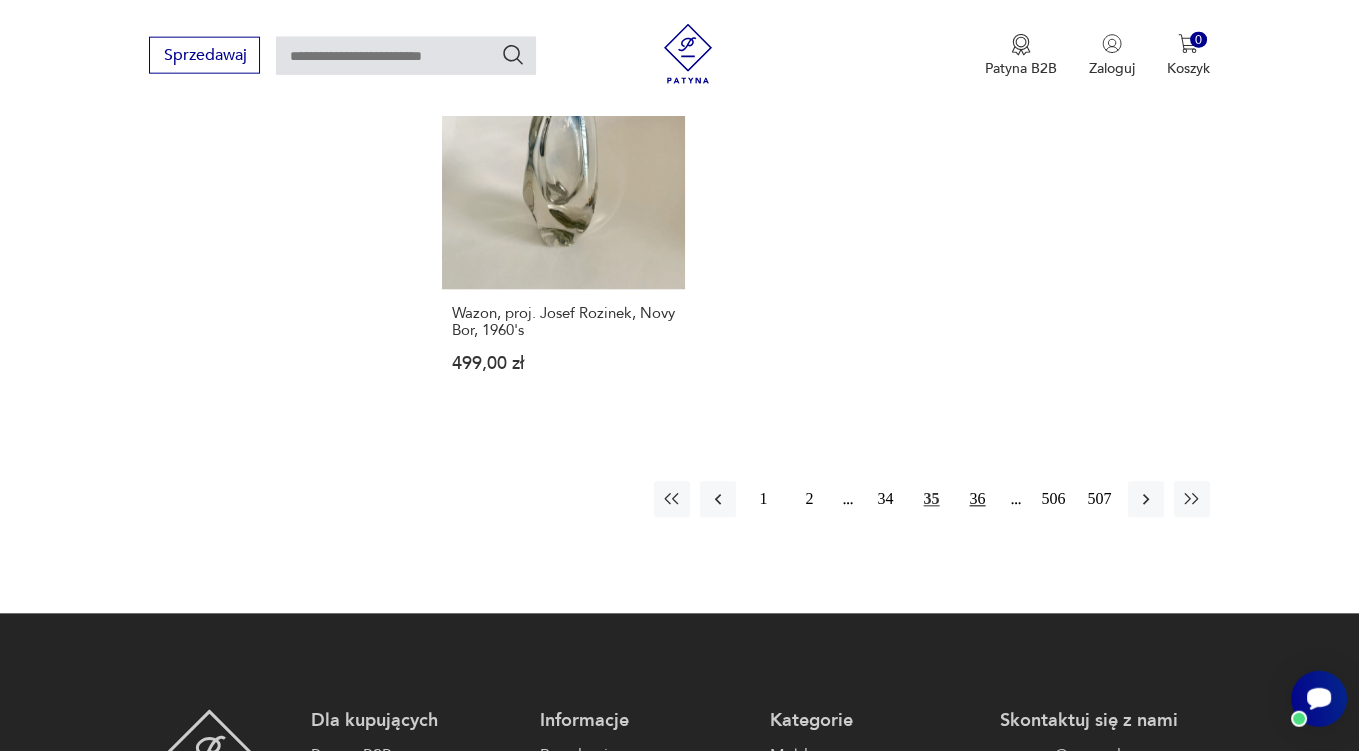 click on "36" at bounding box center (978, 500) 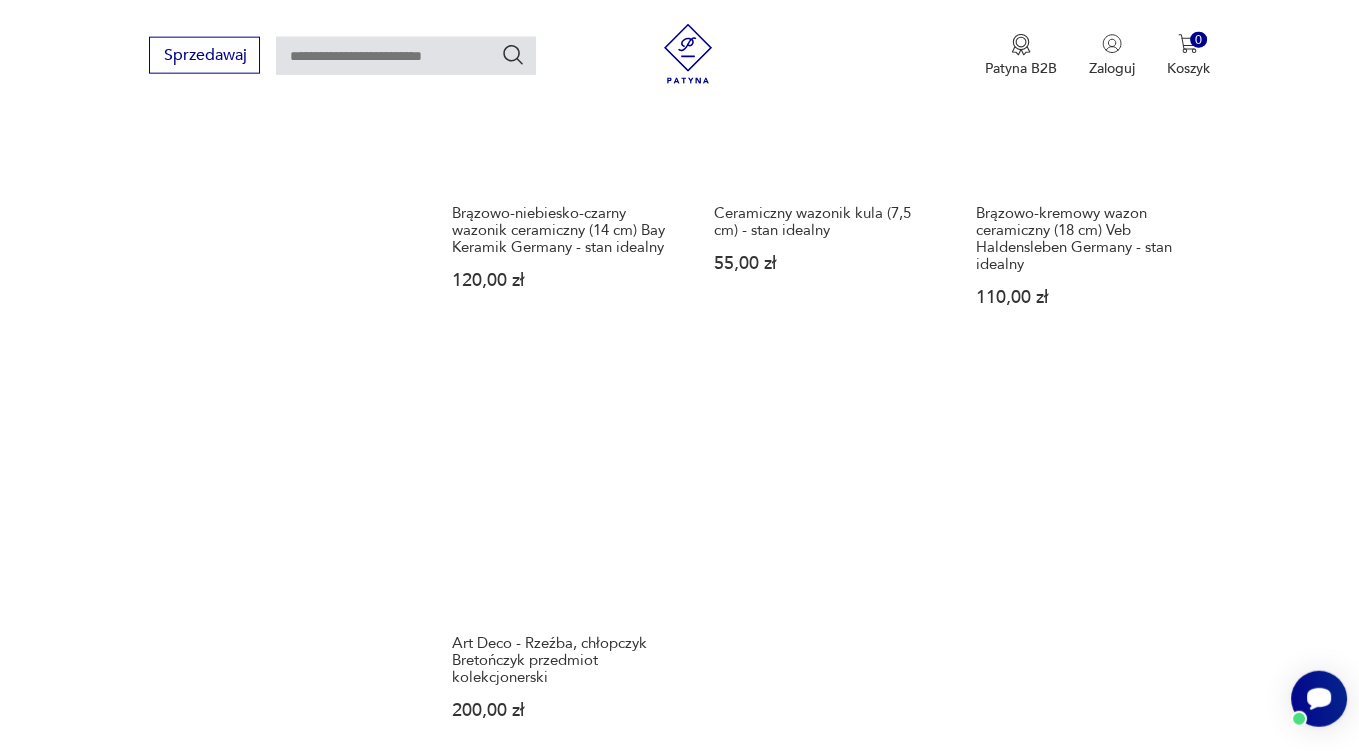 scroll, scrollTop: 3063, scrollLeft: 0, axis: vertical 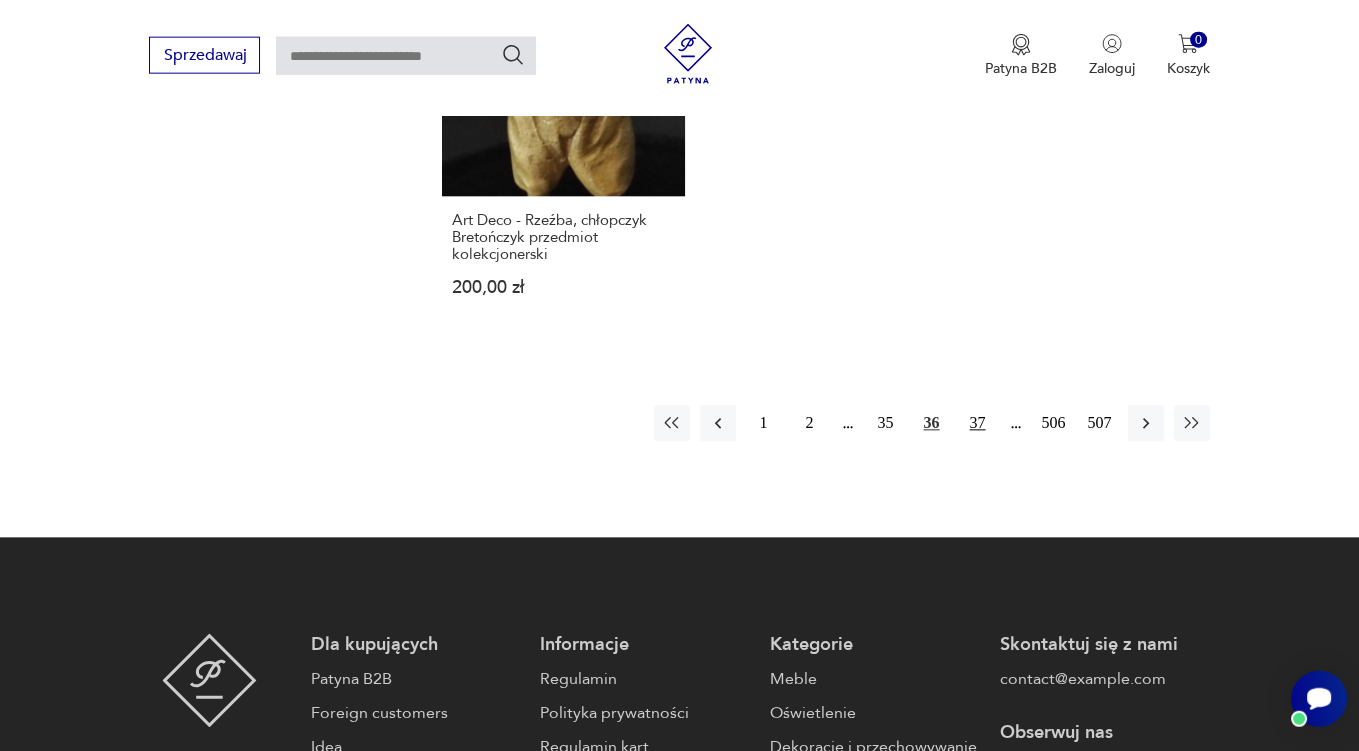 click on "37" at bounding box center (978, 424) 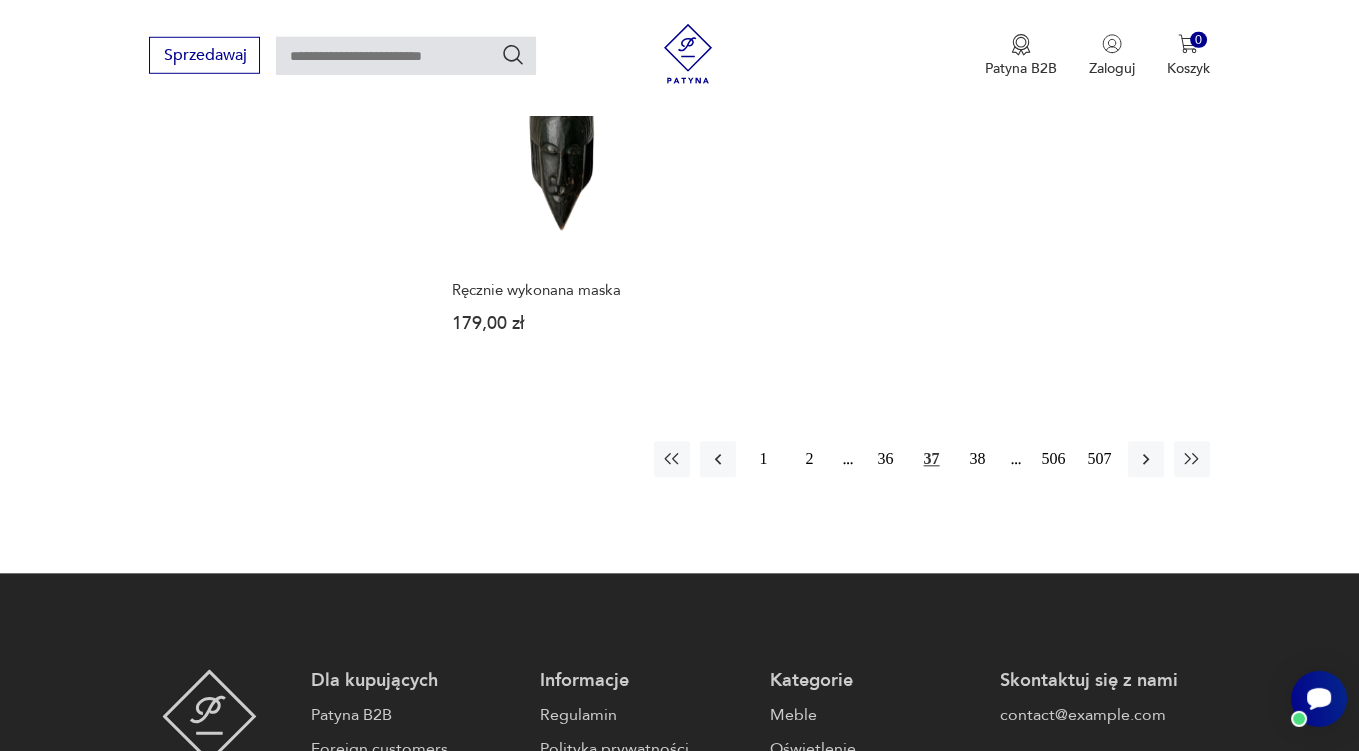 scroll, scrollTop: 2957, scrollLeft: 0, axis: vertical 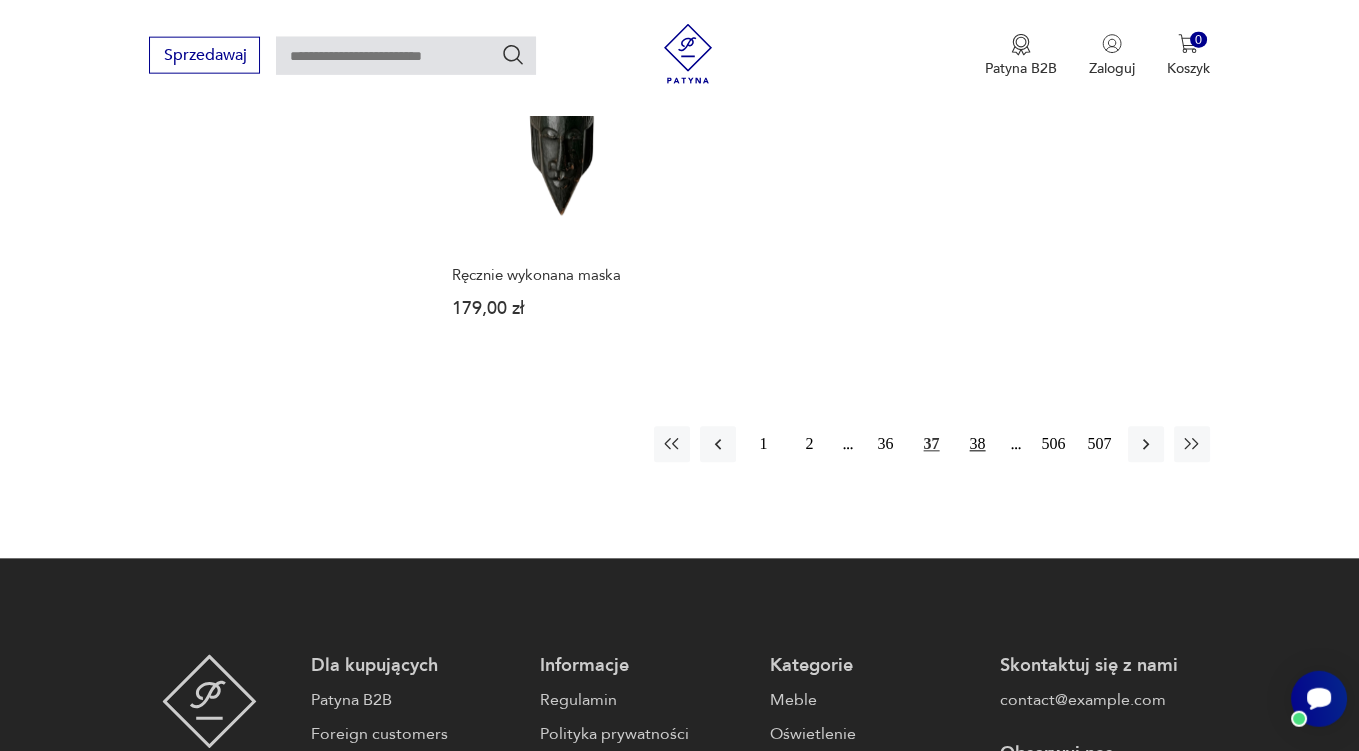 click on "38" at bounding box center [978, 445] 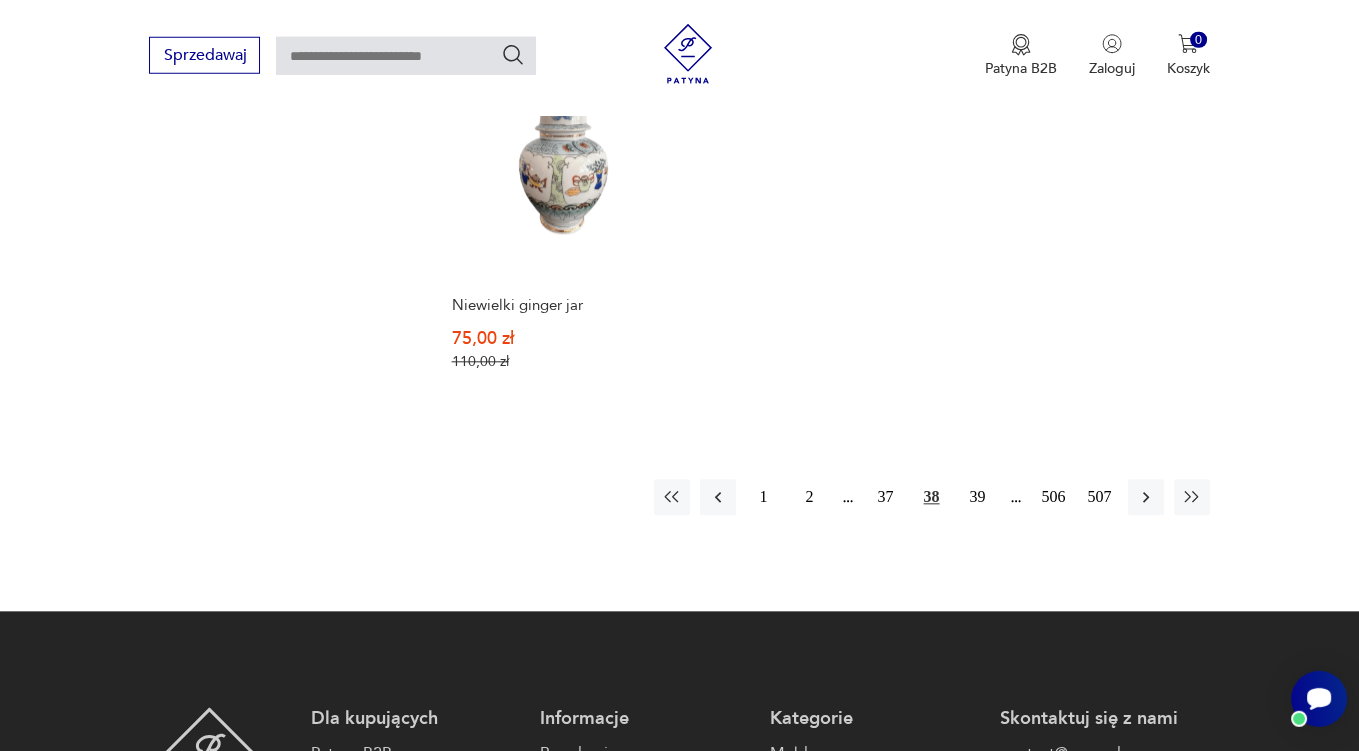 scroll, scrollTop: 2957, scrollLeft: 0, axis: vertical 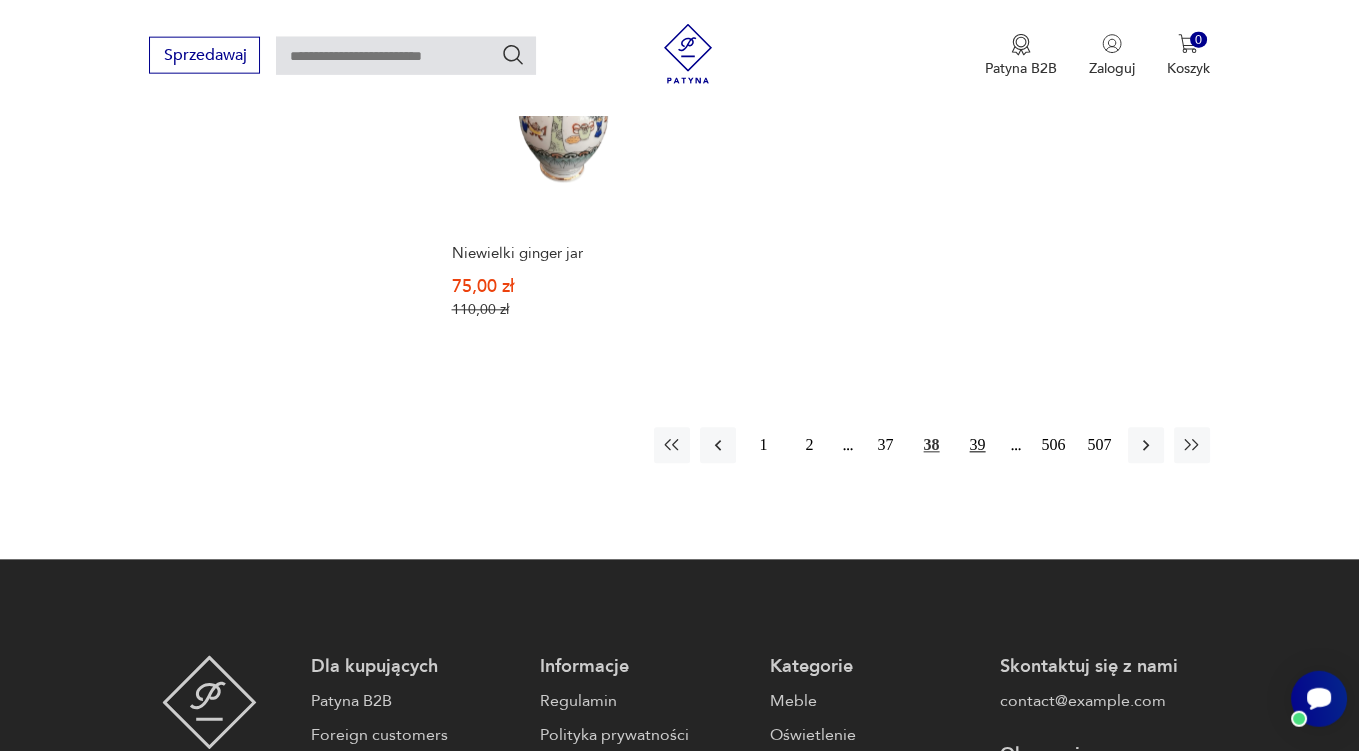 click on "39" at bounding box center [978, 446] 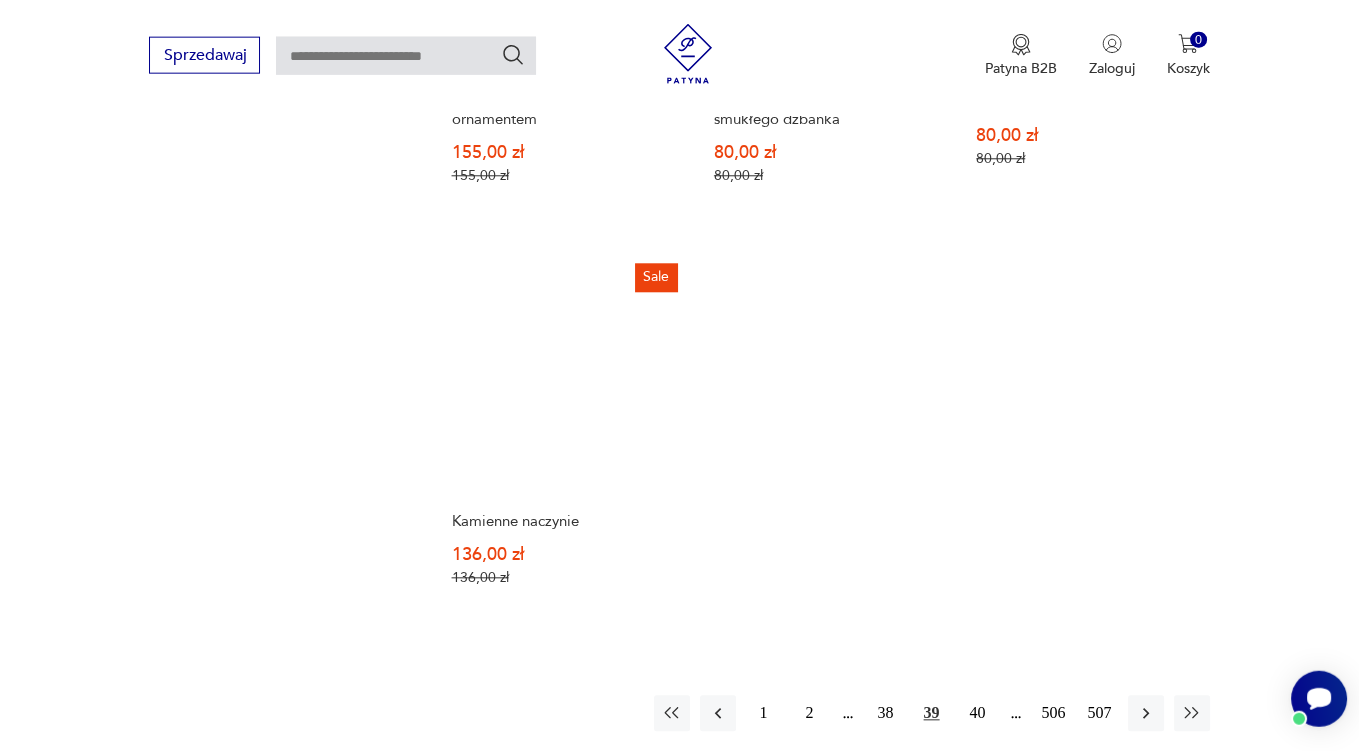 scroll, scrollTop: 3063, scrollLeft: 0, axis: vertical 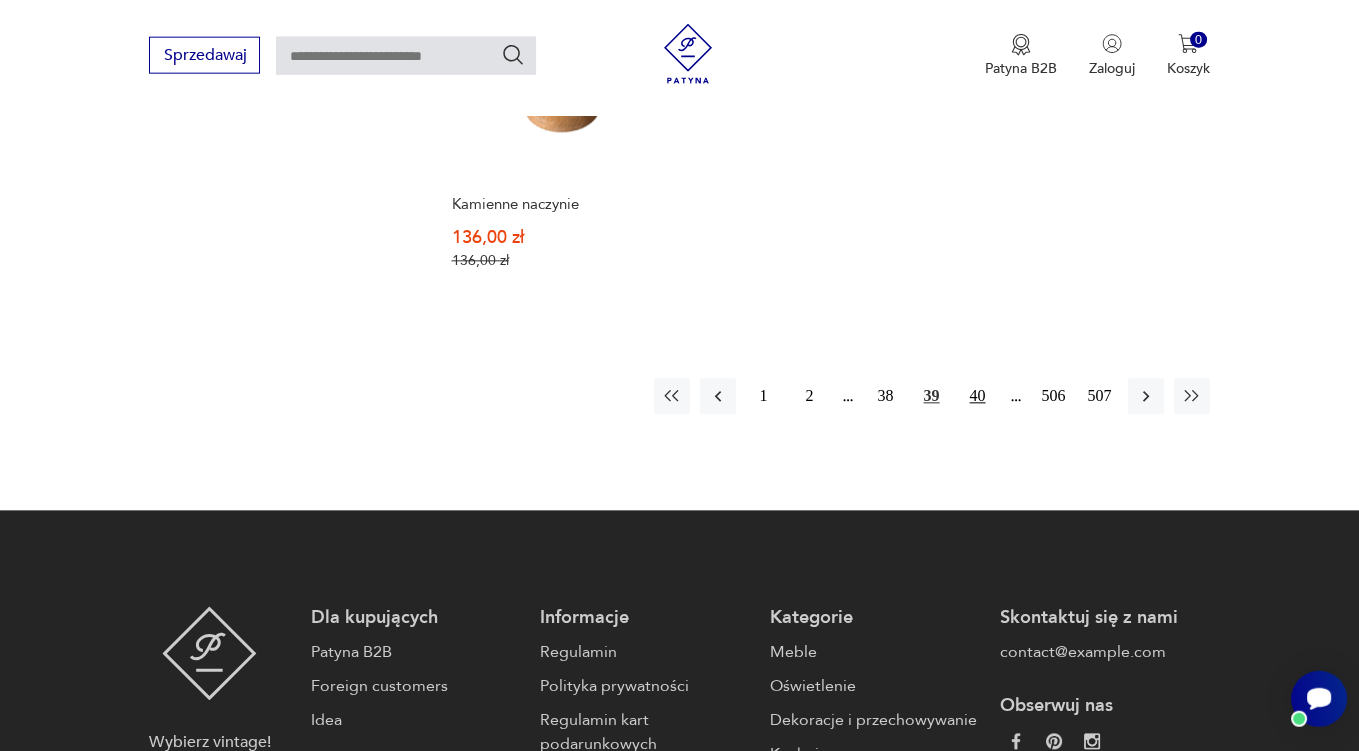 click on "40" at bounding box center [978, 397] 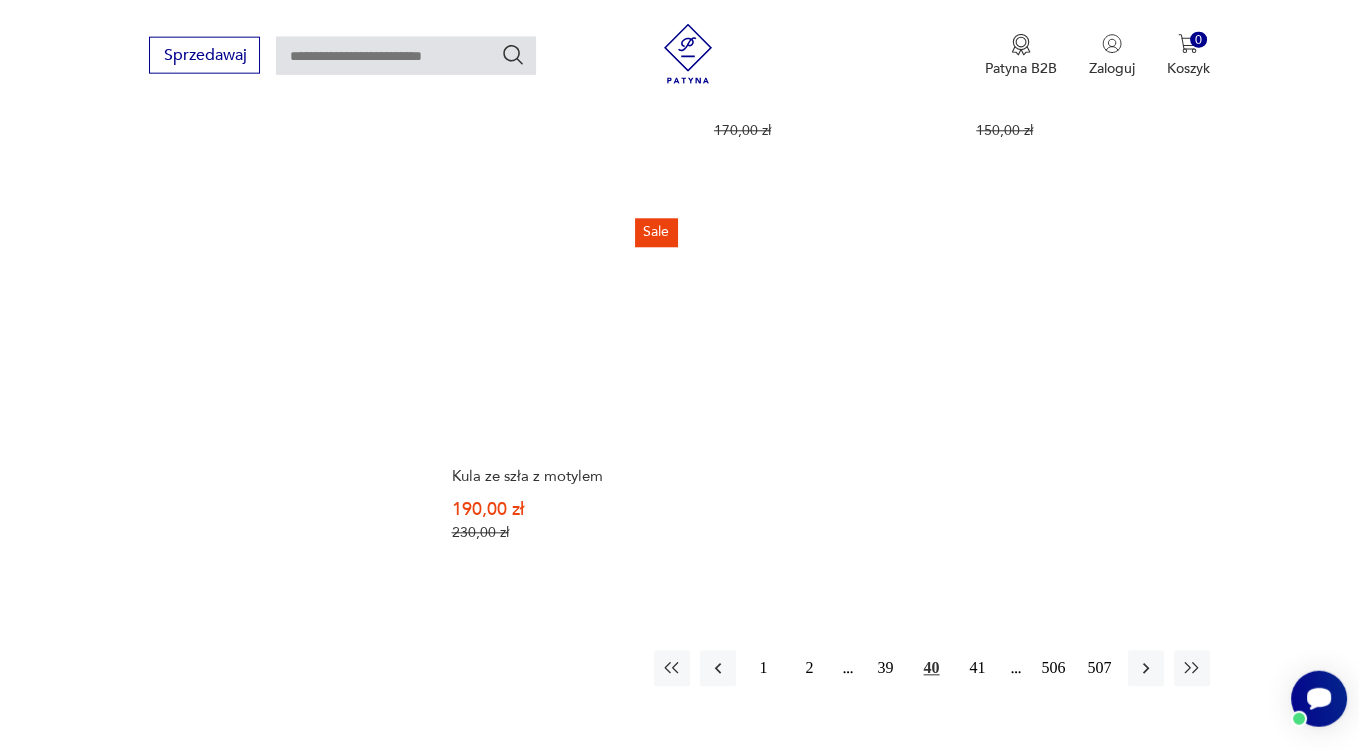 scroll, scrollTop: 3063, scrollLeft: 0, axis: vertical 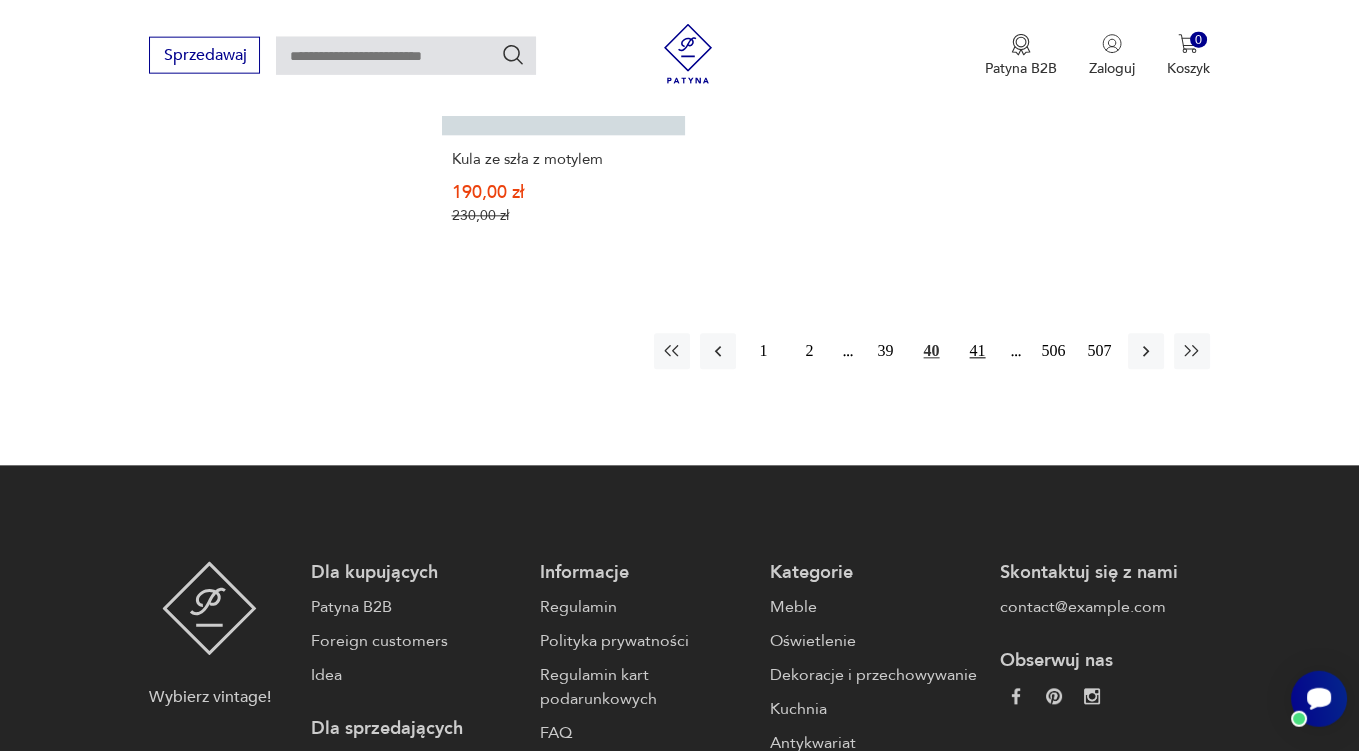 click on "41" at bounding box center (978, 352) 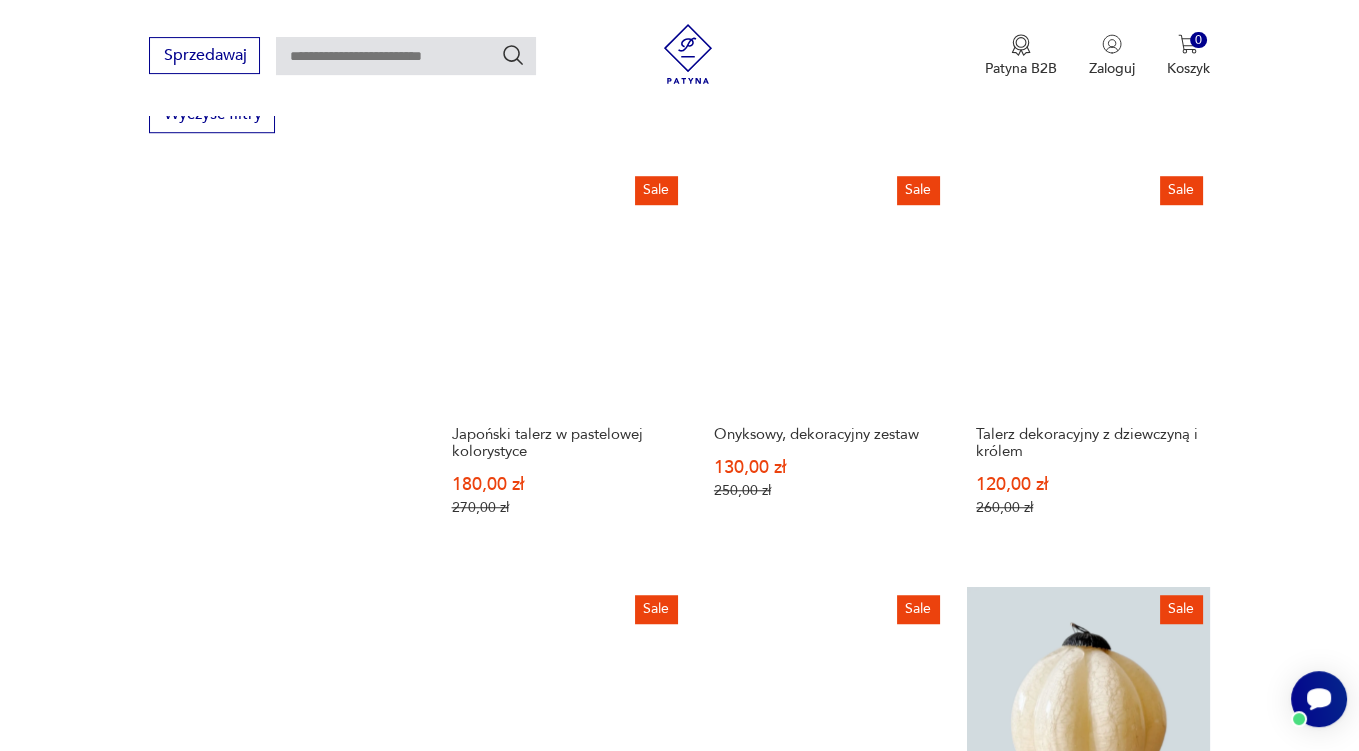 scroll, scrollTop: 2007, scrollLeft: 0, axis: vertical 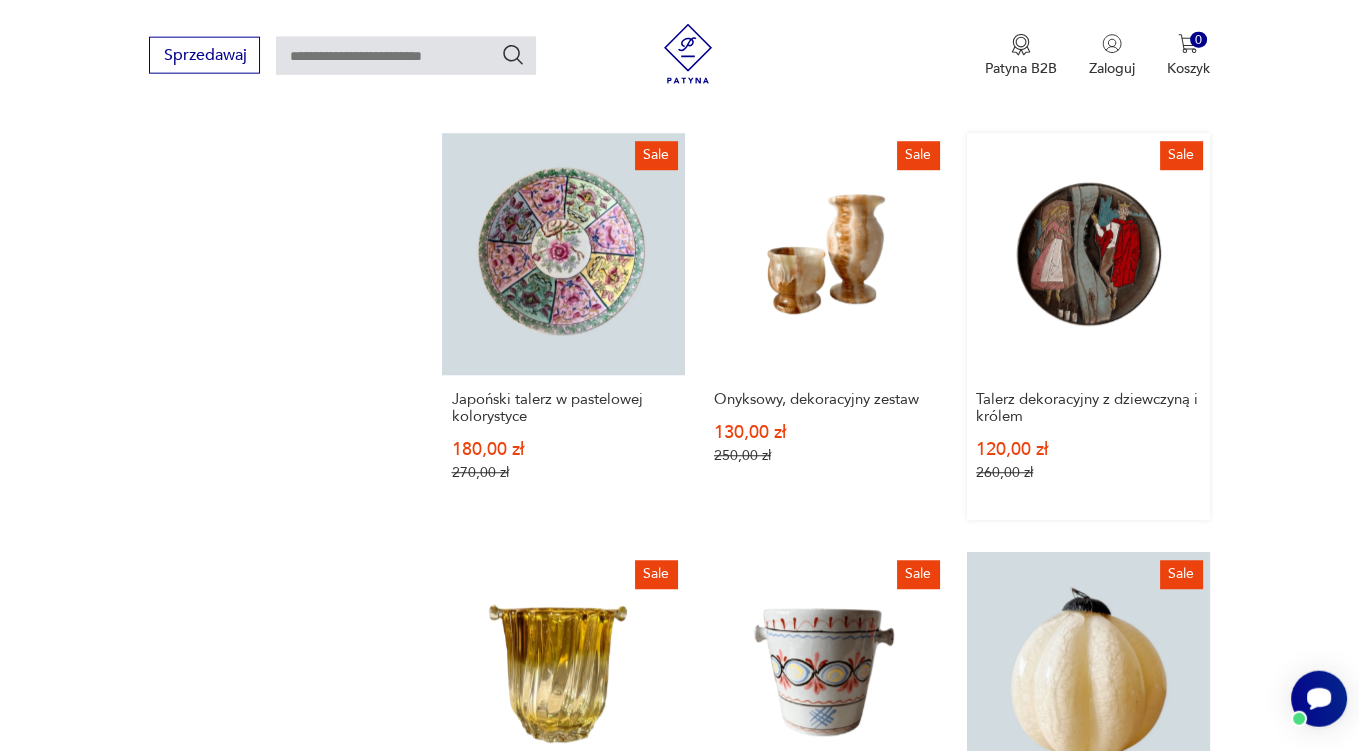 click on "Sale Talerz dekoracyjny z dziewczyną i królem [PRICE] [PRICE]" at bounding box center [1088, 327] 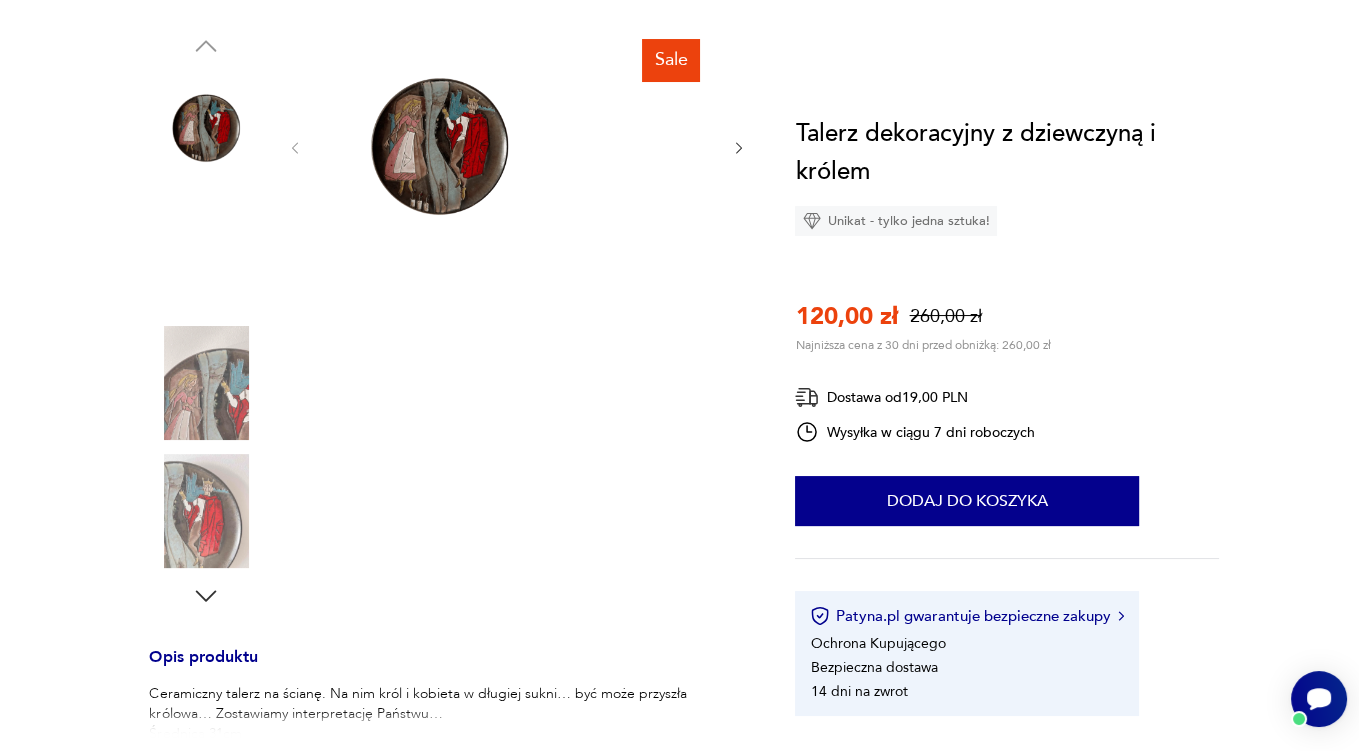 scroll, scrollTop: 0, scrollLeft: 0, axis: both 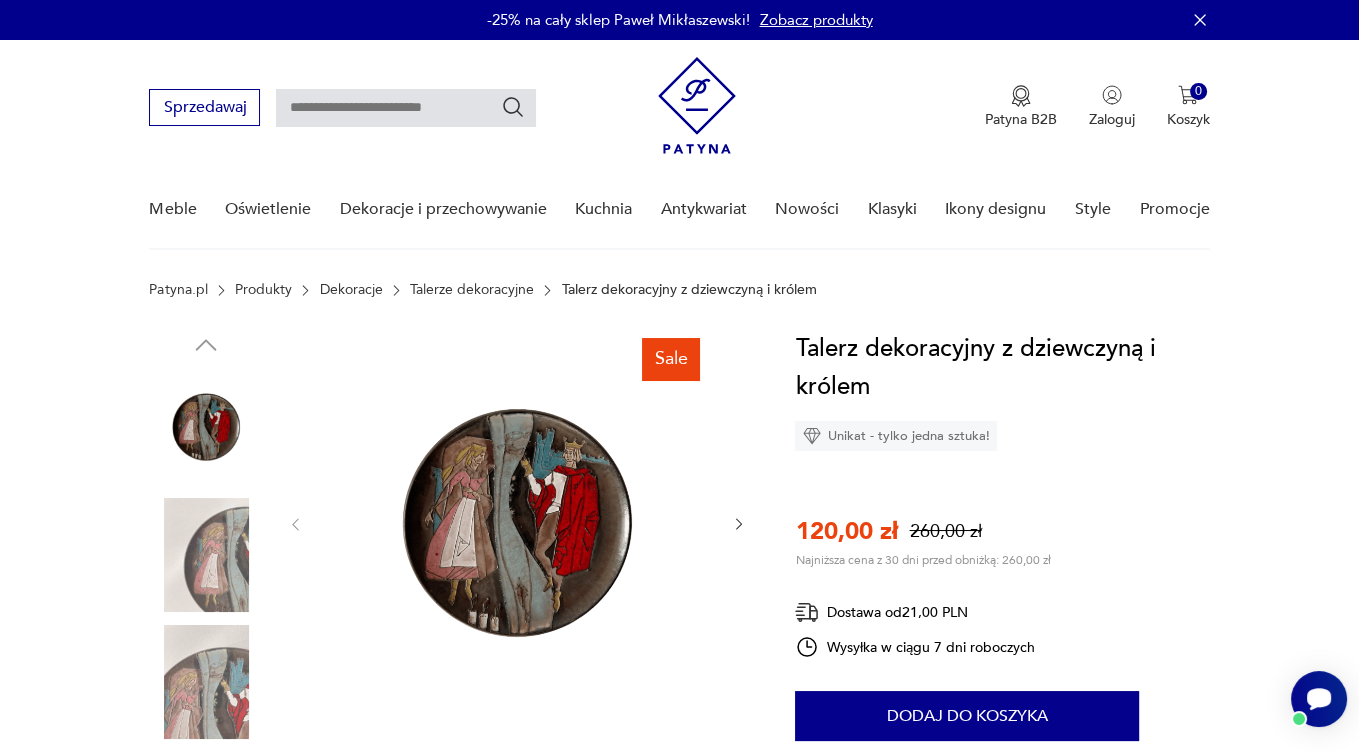 click 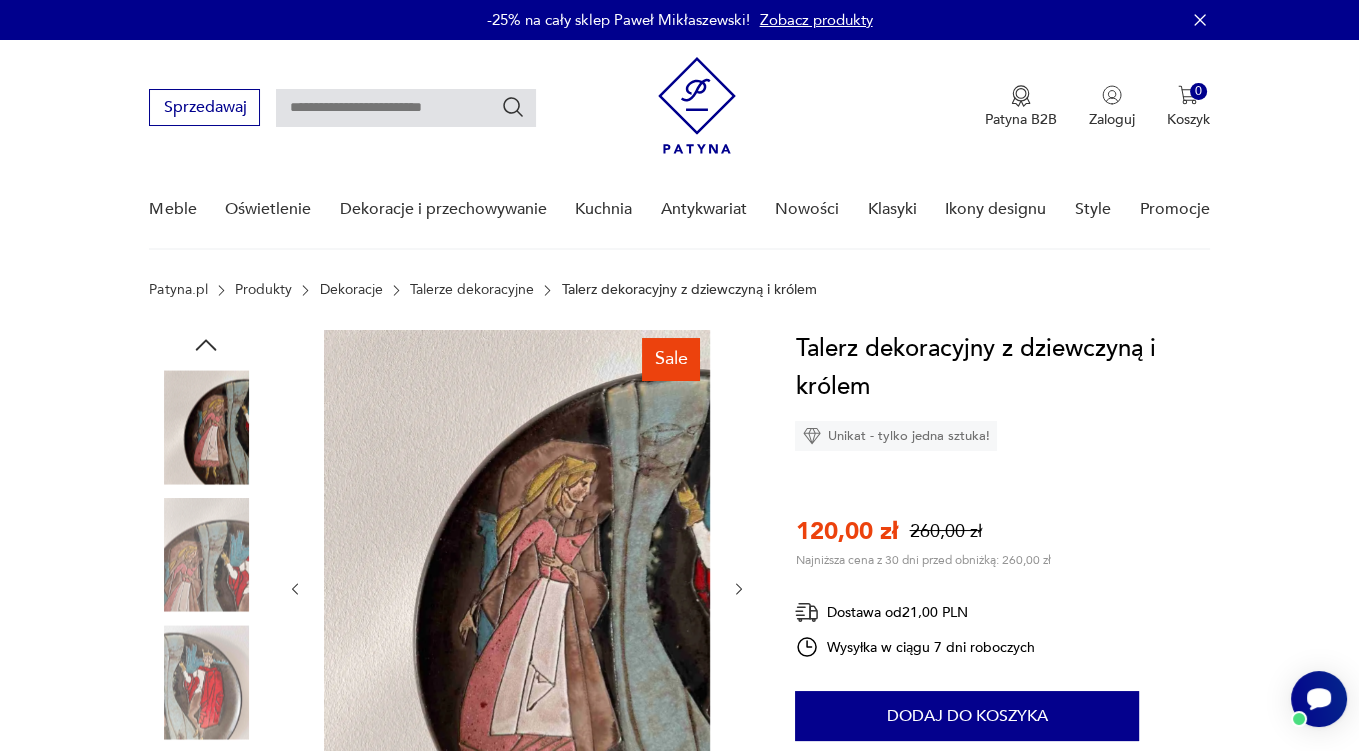 click at bounding box center (517, 589) 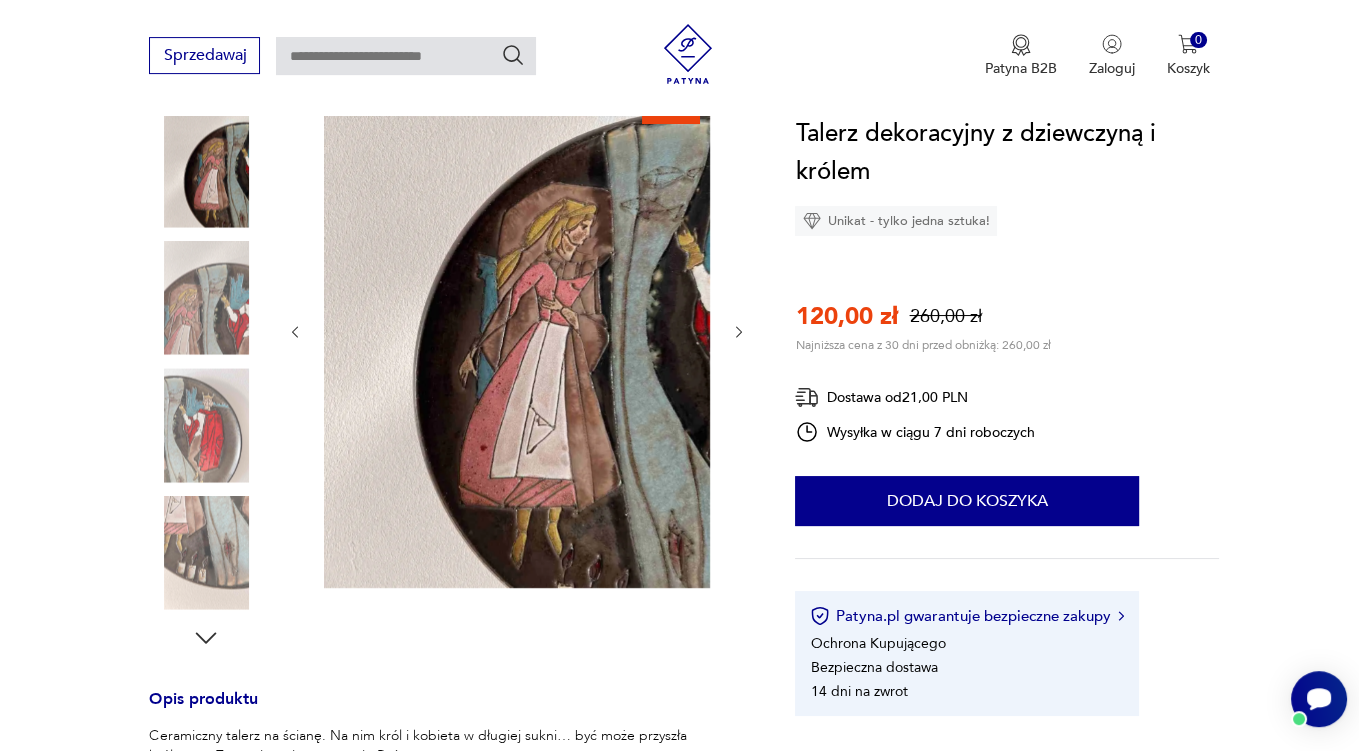 scroll, scrollTop: 105, scrollLeft: 0, axis: vertical 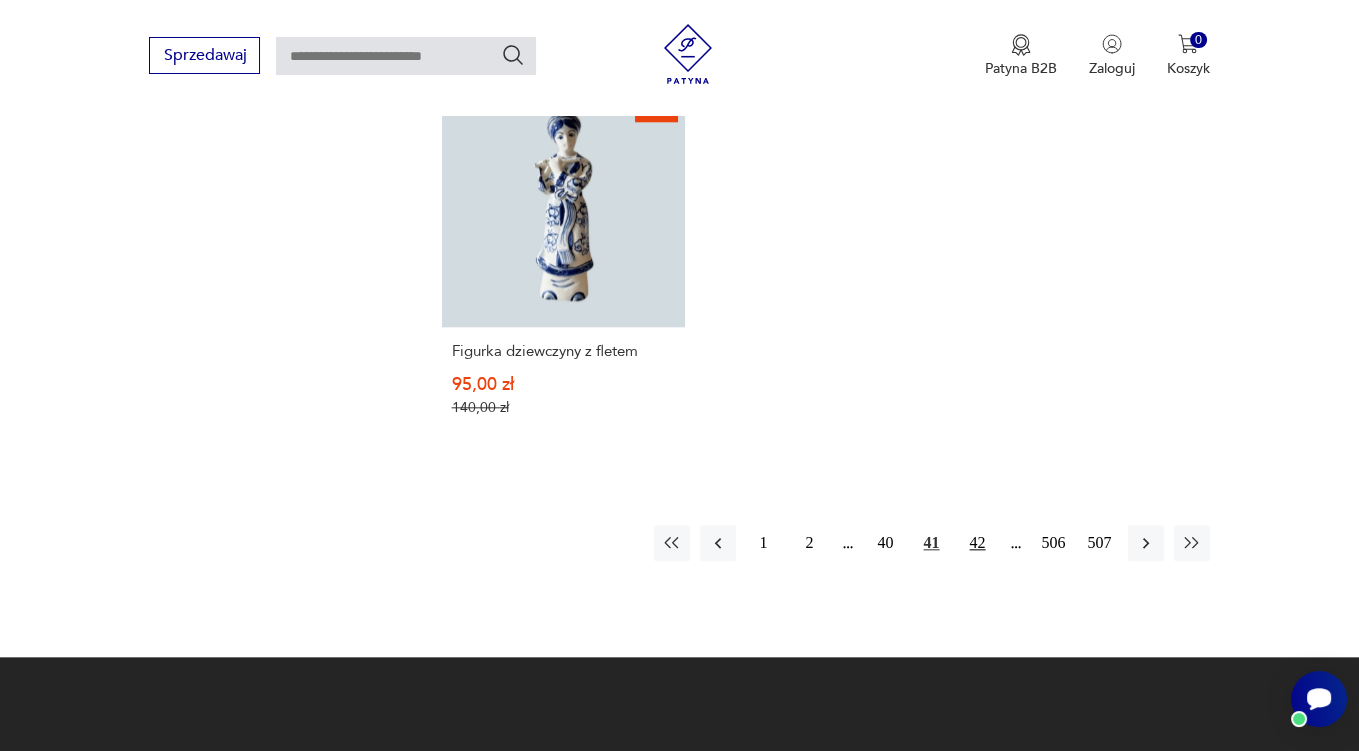 click on "42" at bounding box center [978, 543] 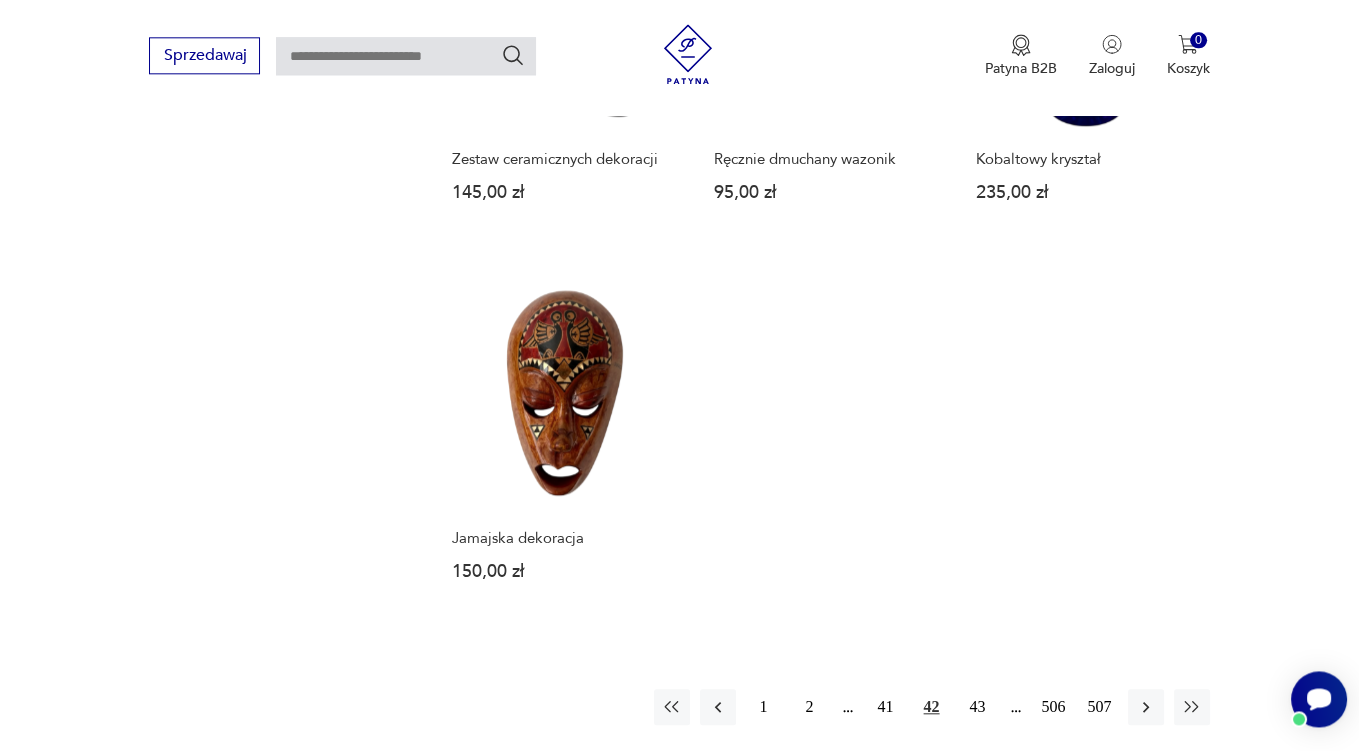 scroll, scrollTop: 2641, scrollLeft: 0, axis: vertical 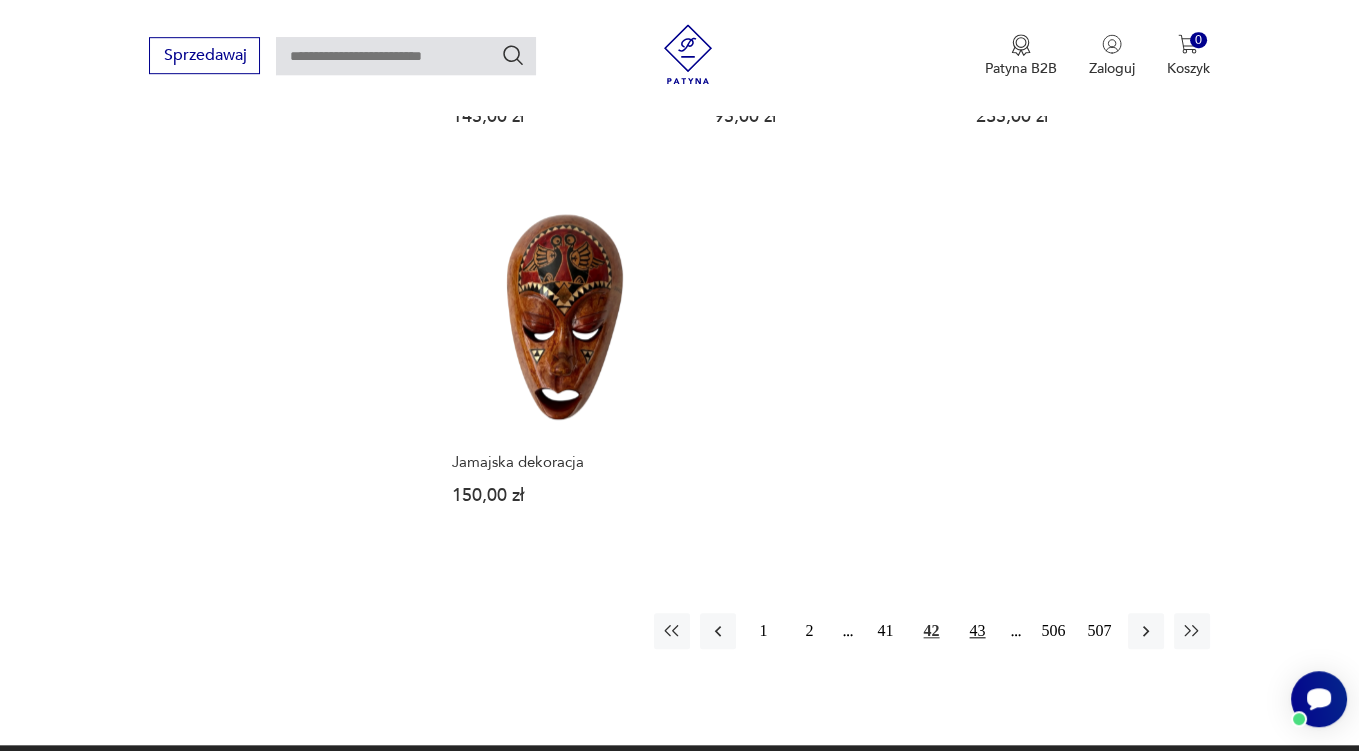 click on "43" at bounding box center [978, 631] 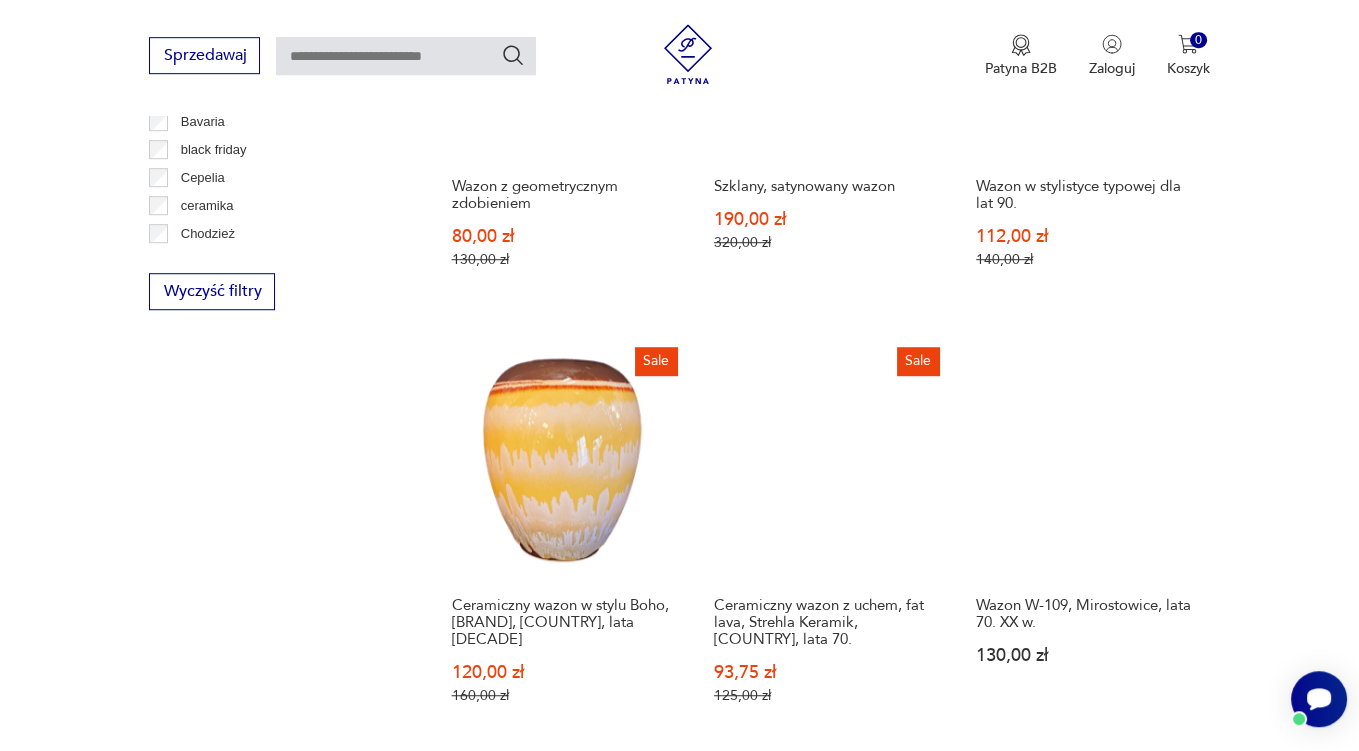 scroll, scrollTop: 2218, scrollLeft: 0, axis: vertical 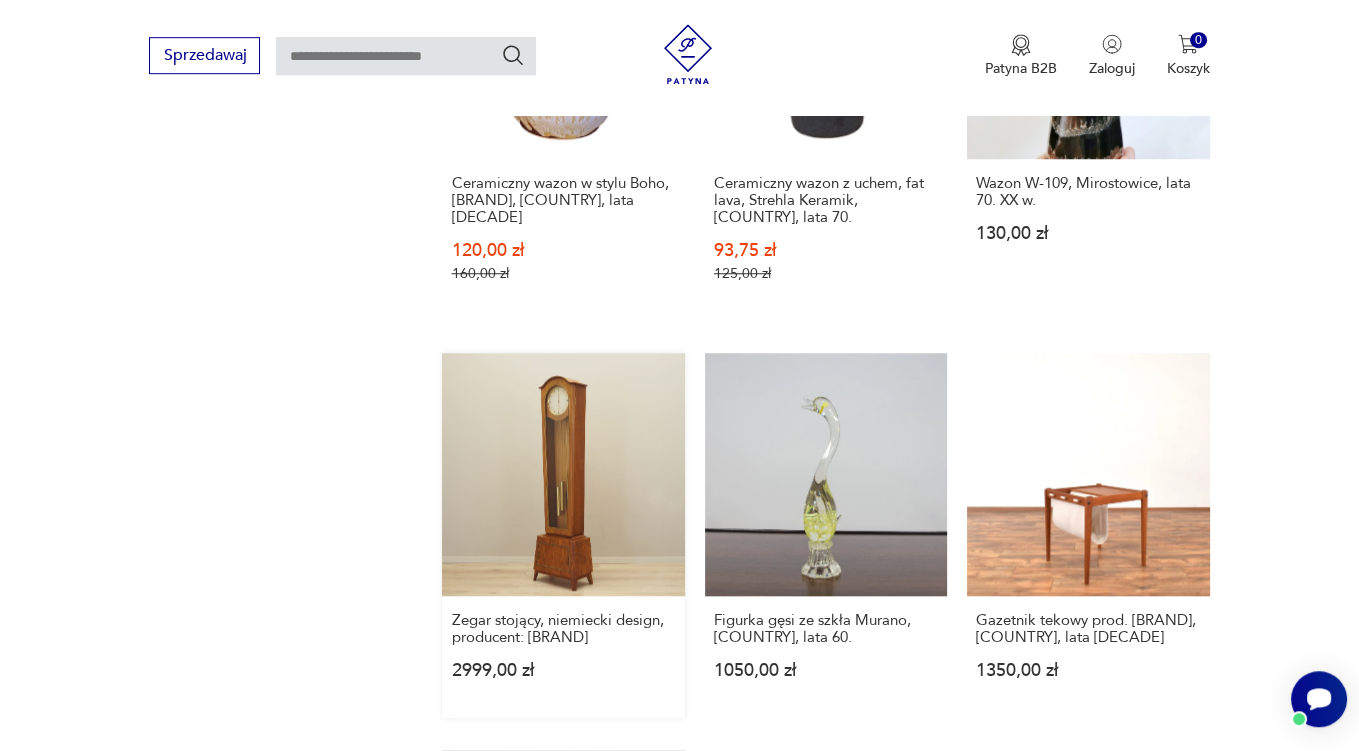click on "Zegar stojący, niemiecki design, producent: Junghans" at bounding box center (563, 535) 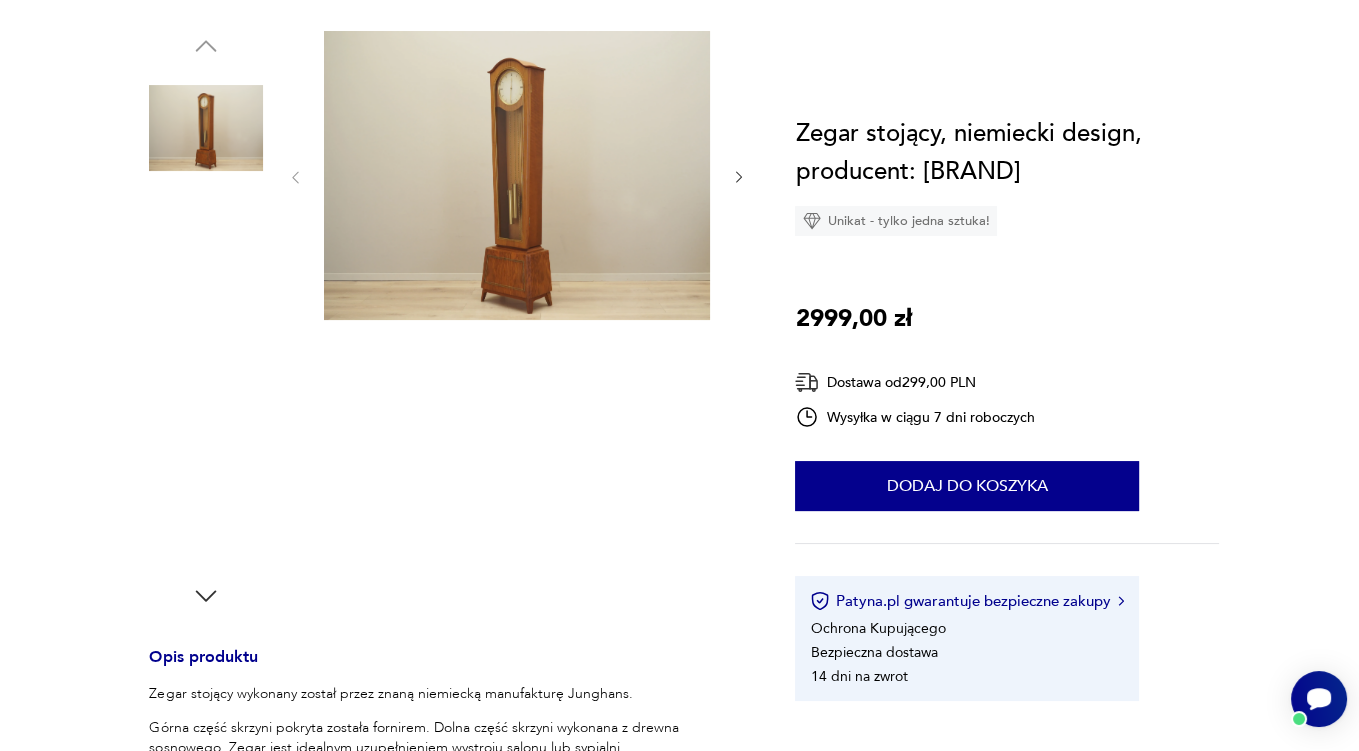 scroll, scrollTop: 0, scrollLeft: 0, axis: both 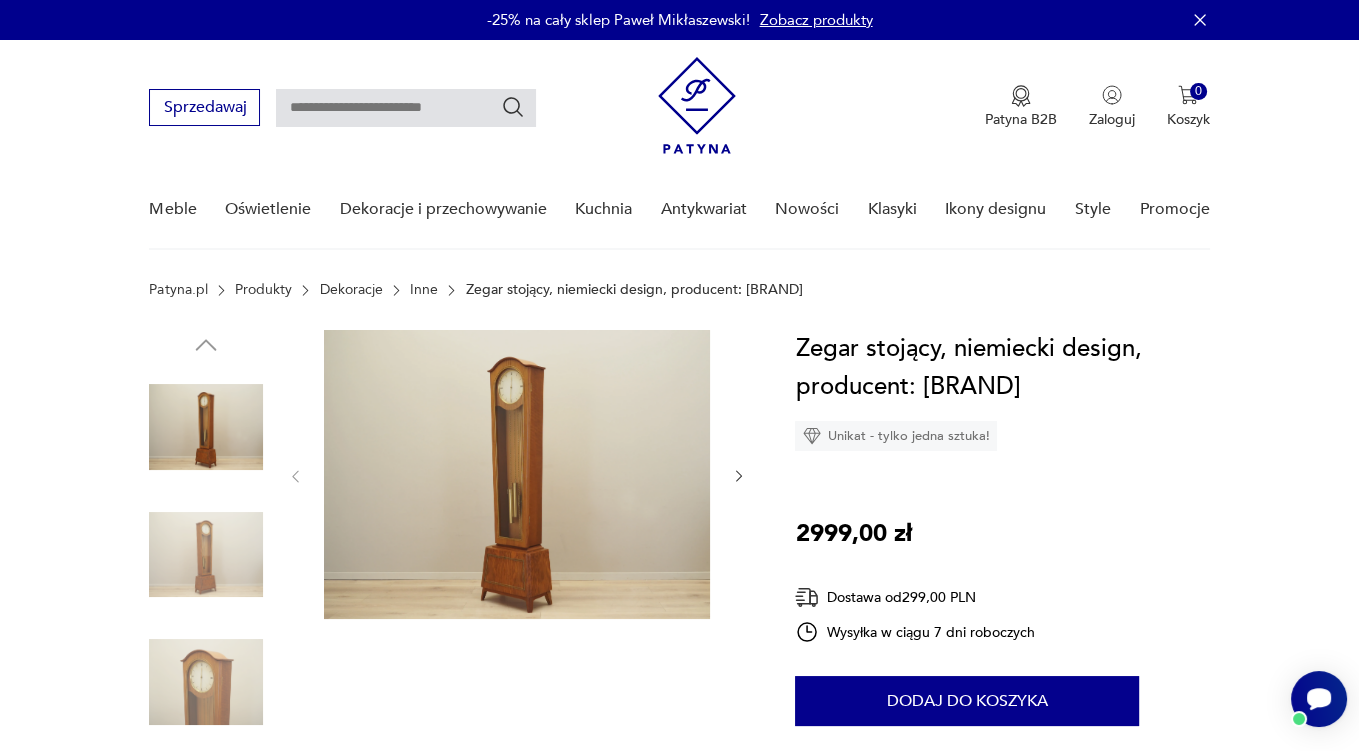click 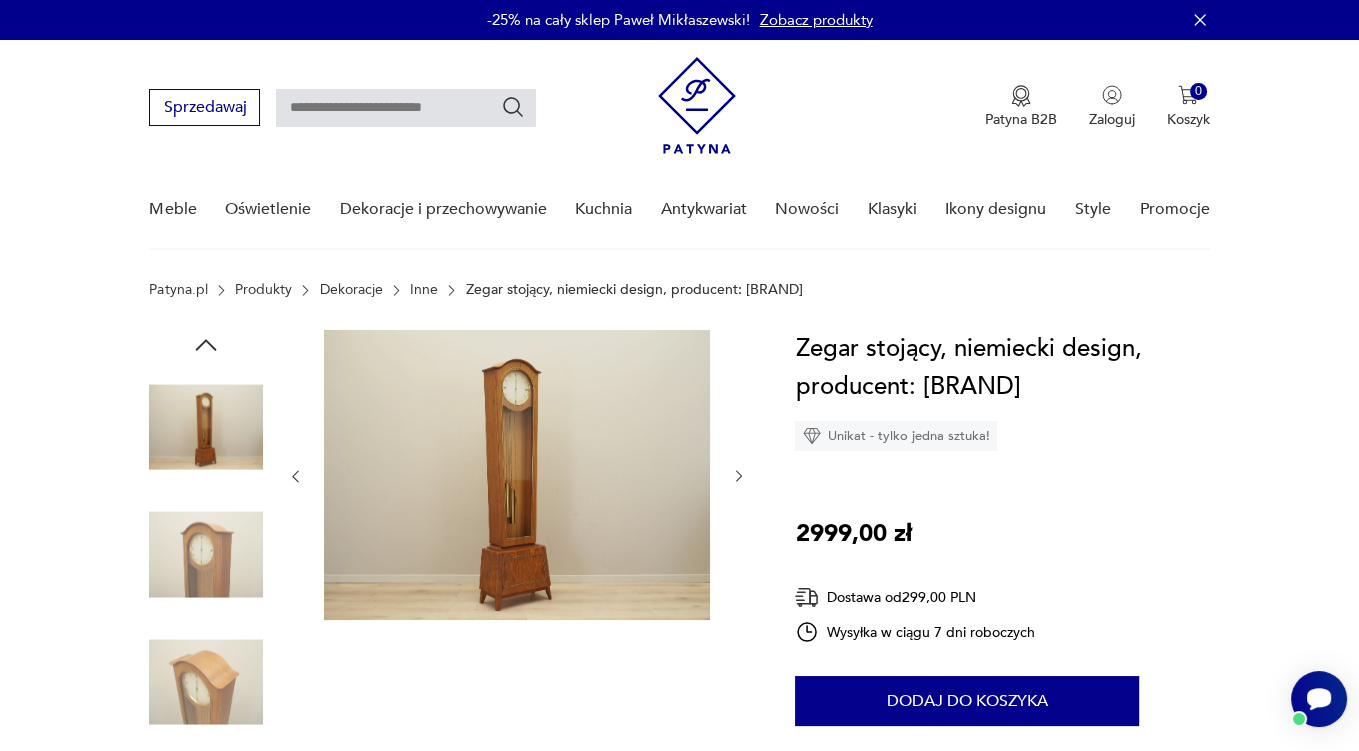 click 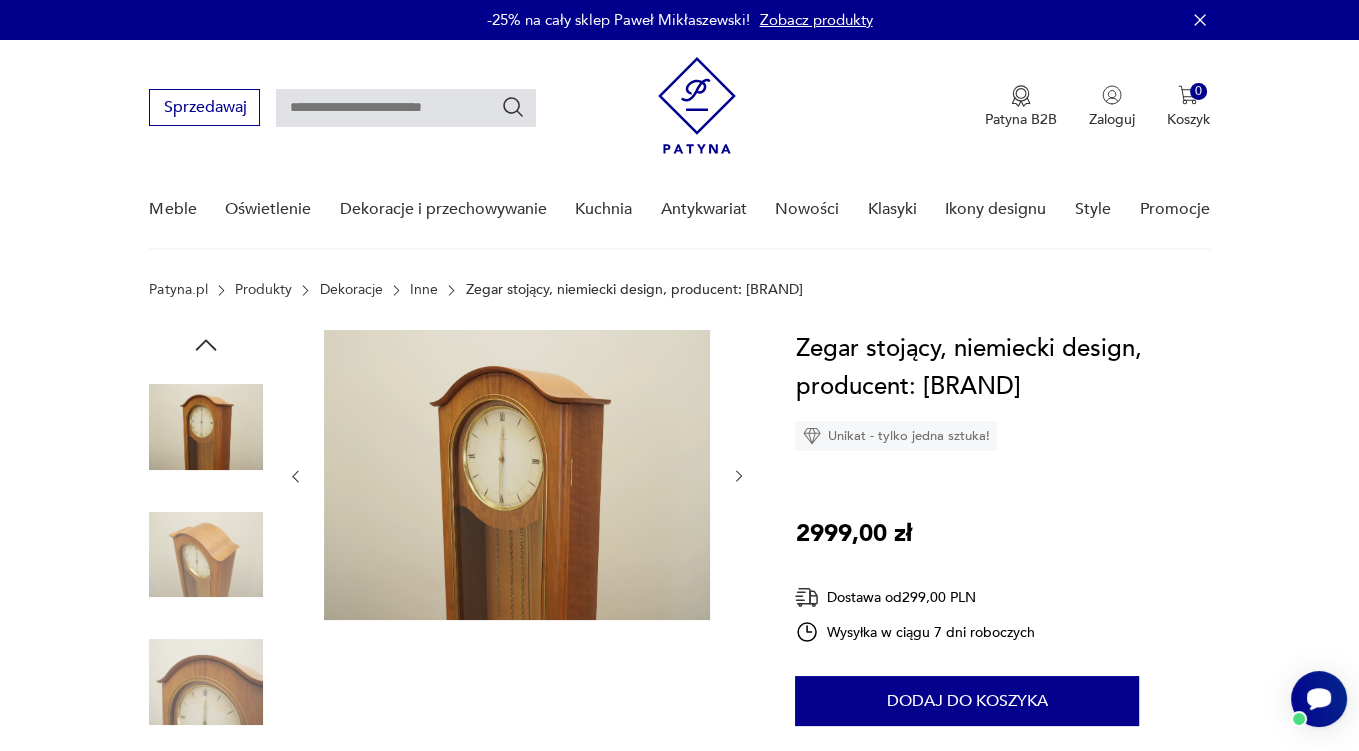 click 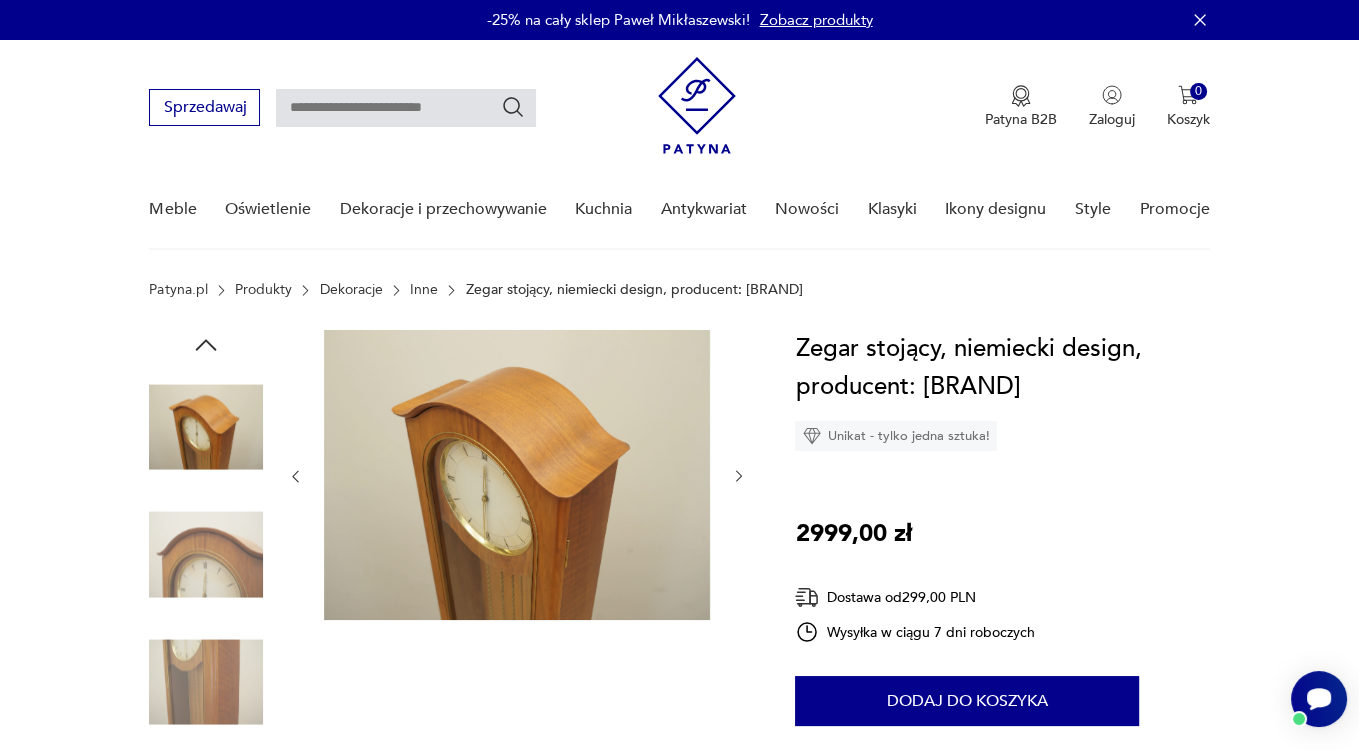 click 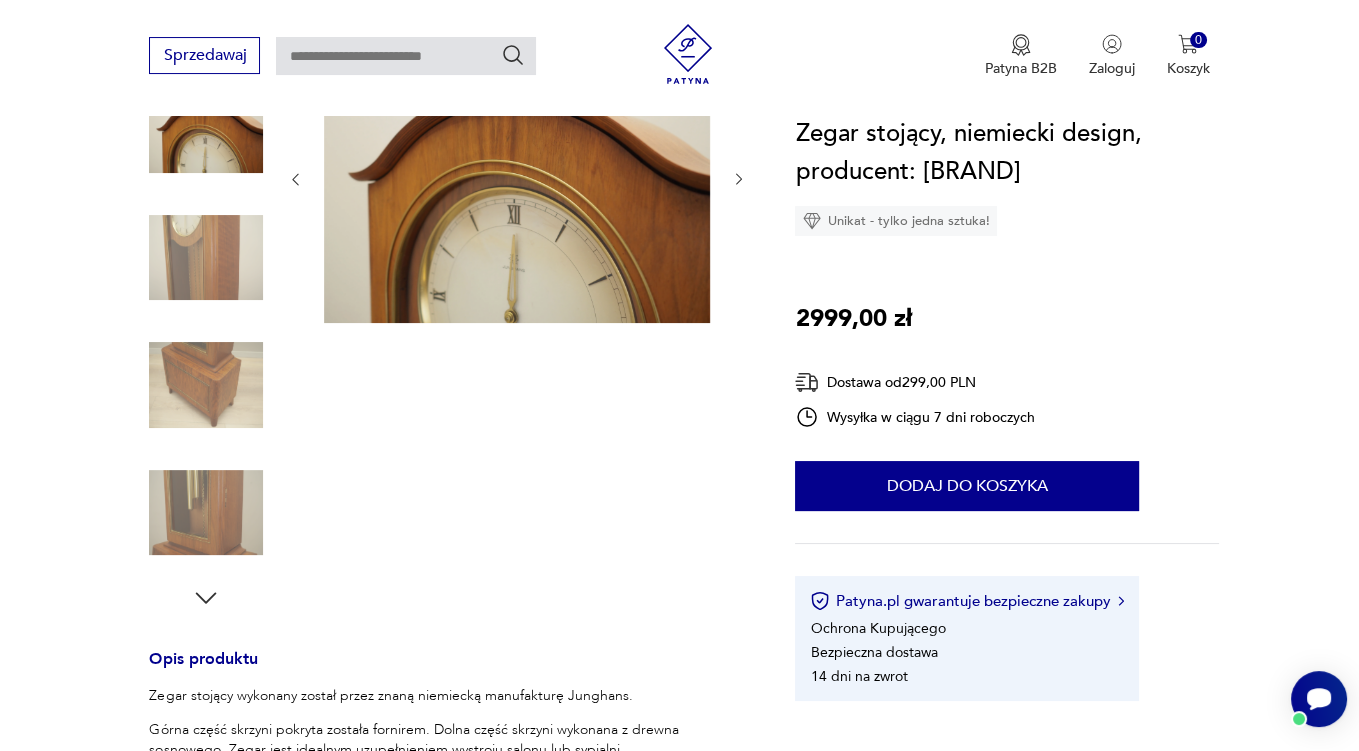 scroll, scrollTop: 0, scrollLeft: 0, axis: both 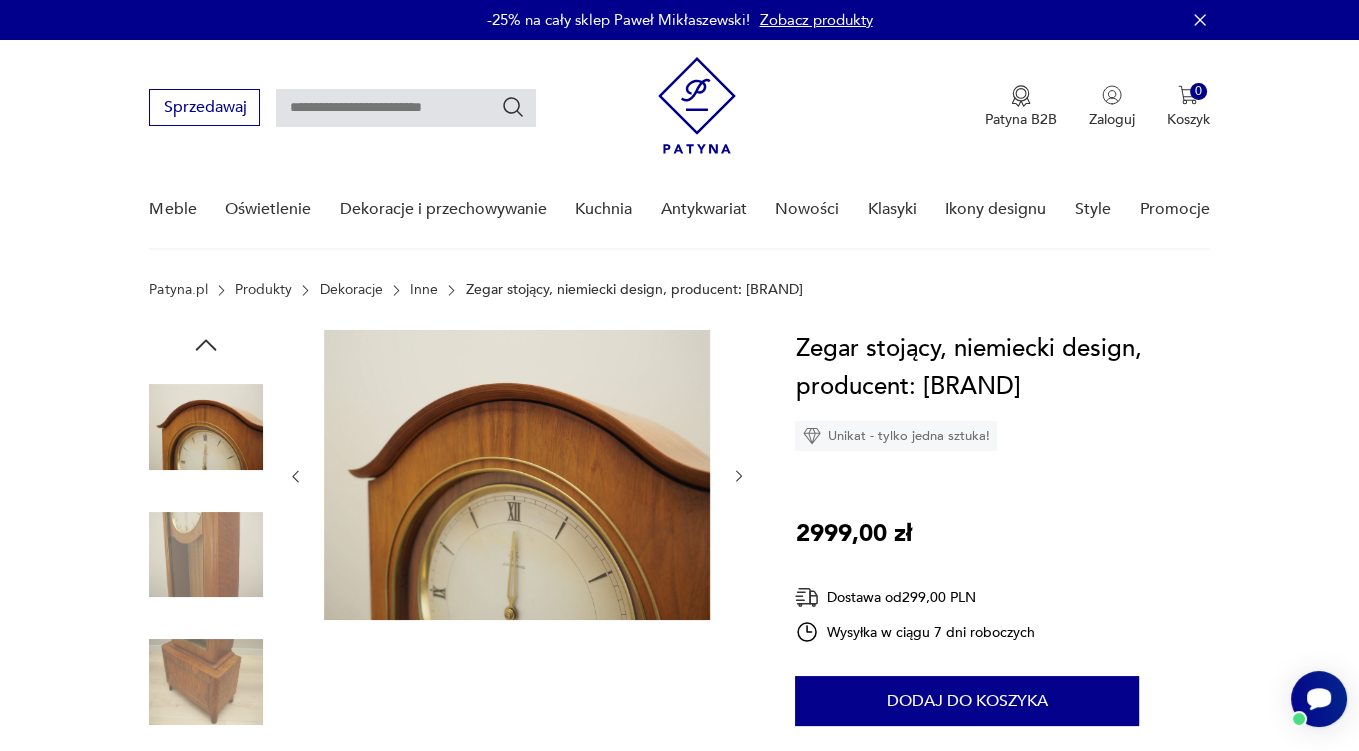 click 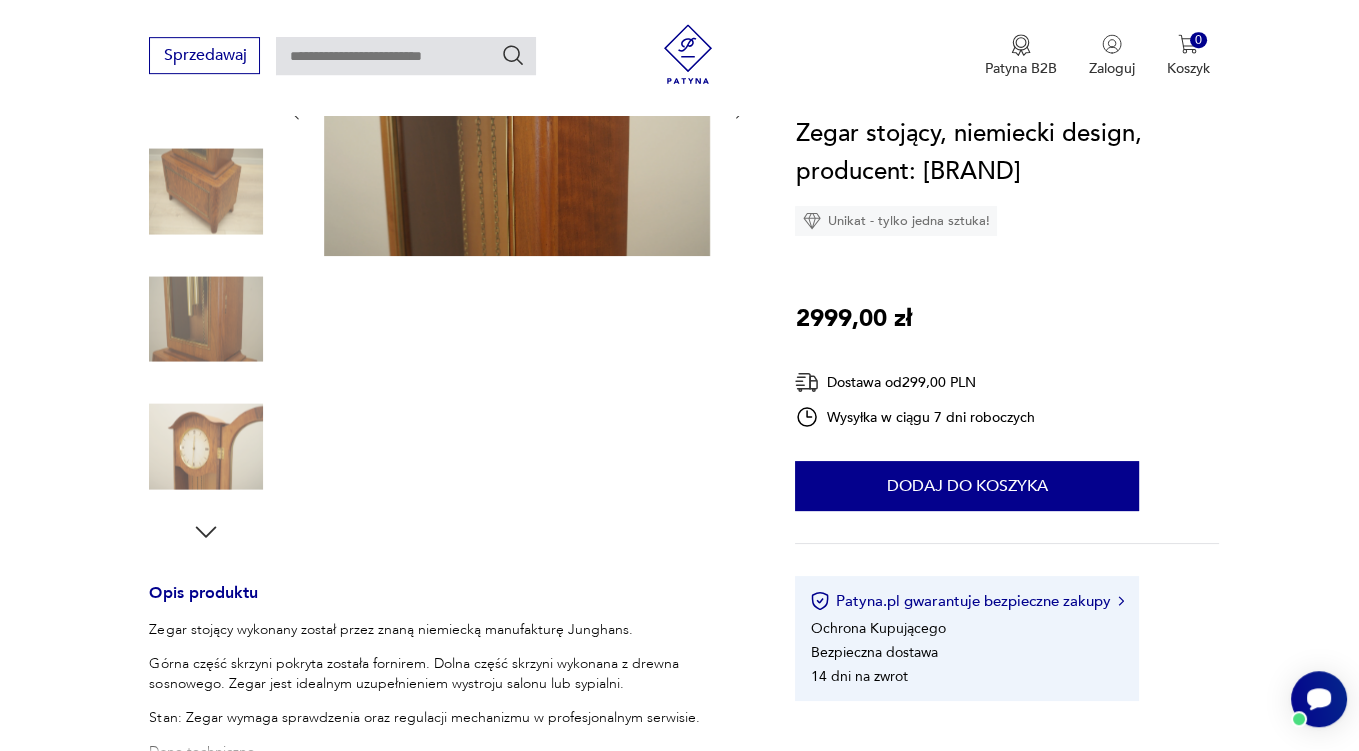 scroll, scrollTop: 528, scrollLeft: 0, axis: vertical 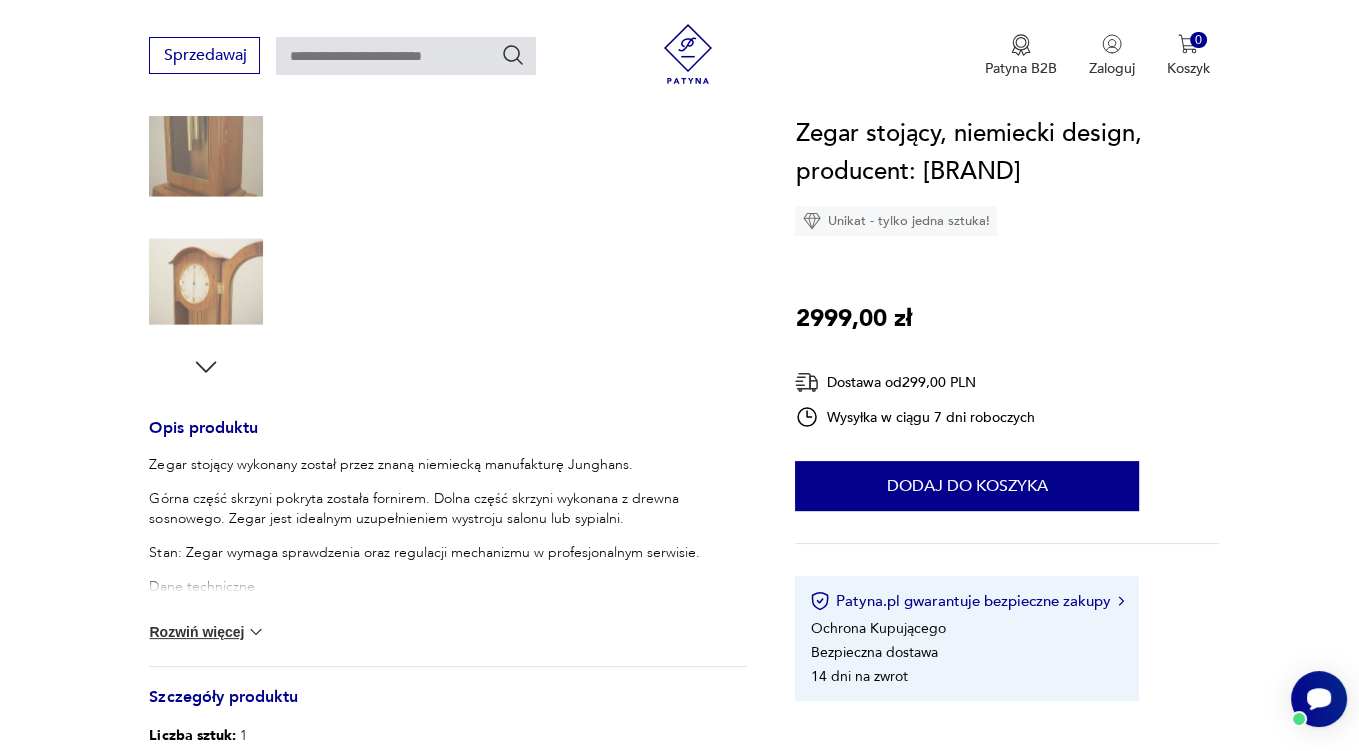 click on "Rozwiń więcej" at bounding box center (207, 632) 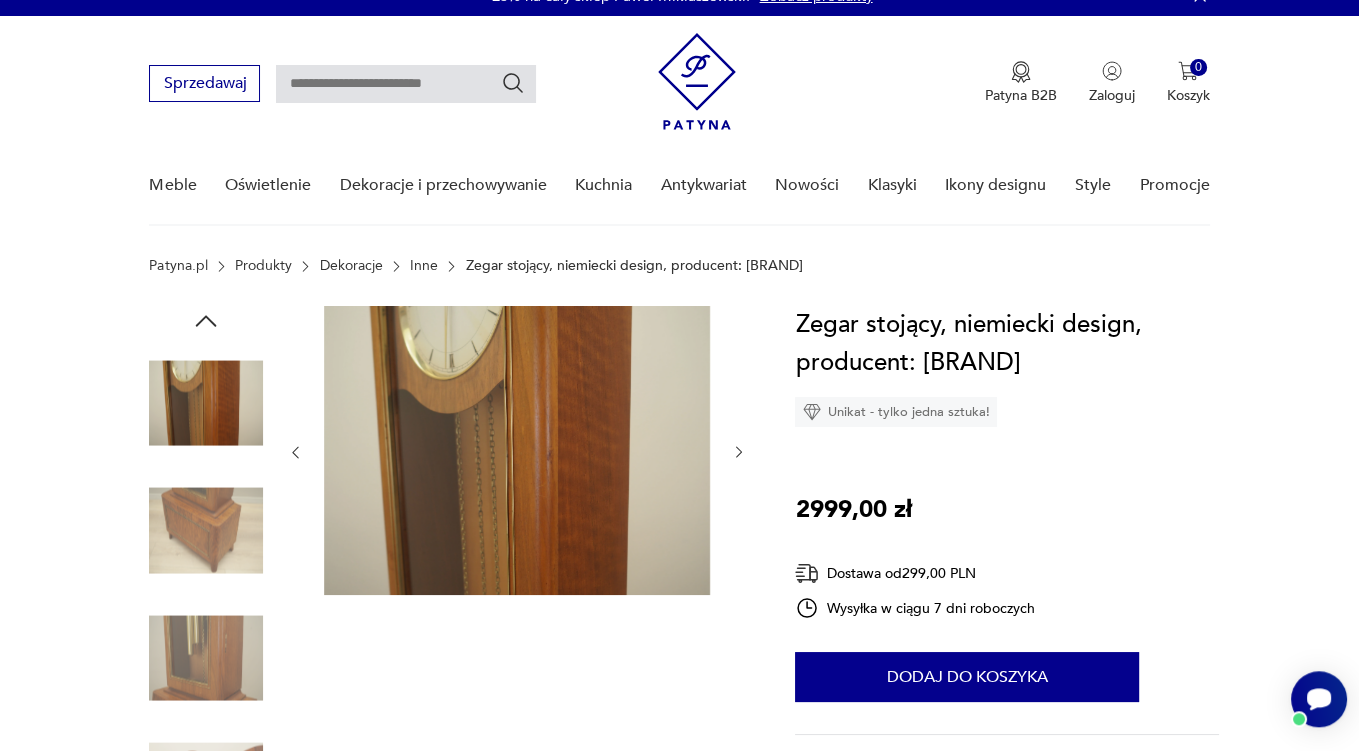 scroll, scrollTop: 0, scrollLeft: 0, axis: both 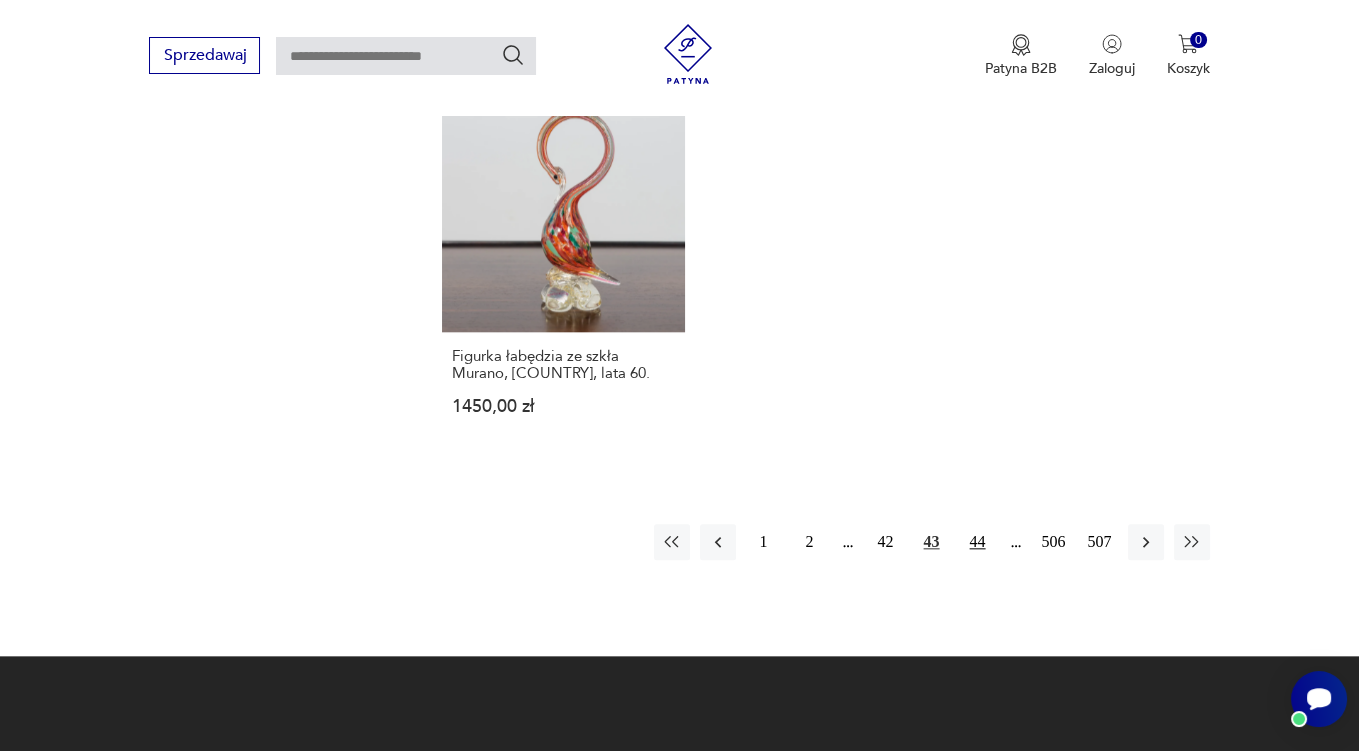 click on "44" at bounding box center (978, 542) 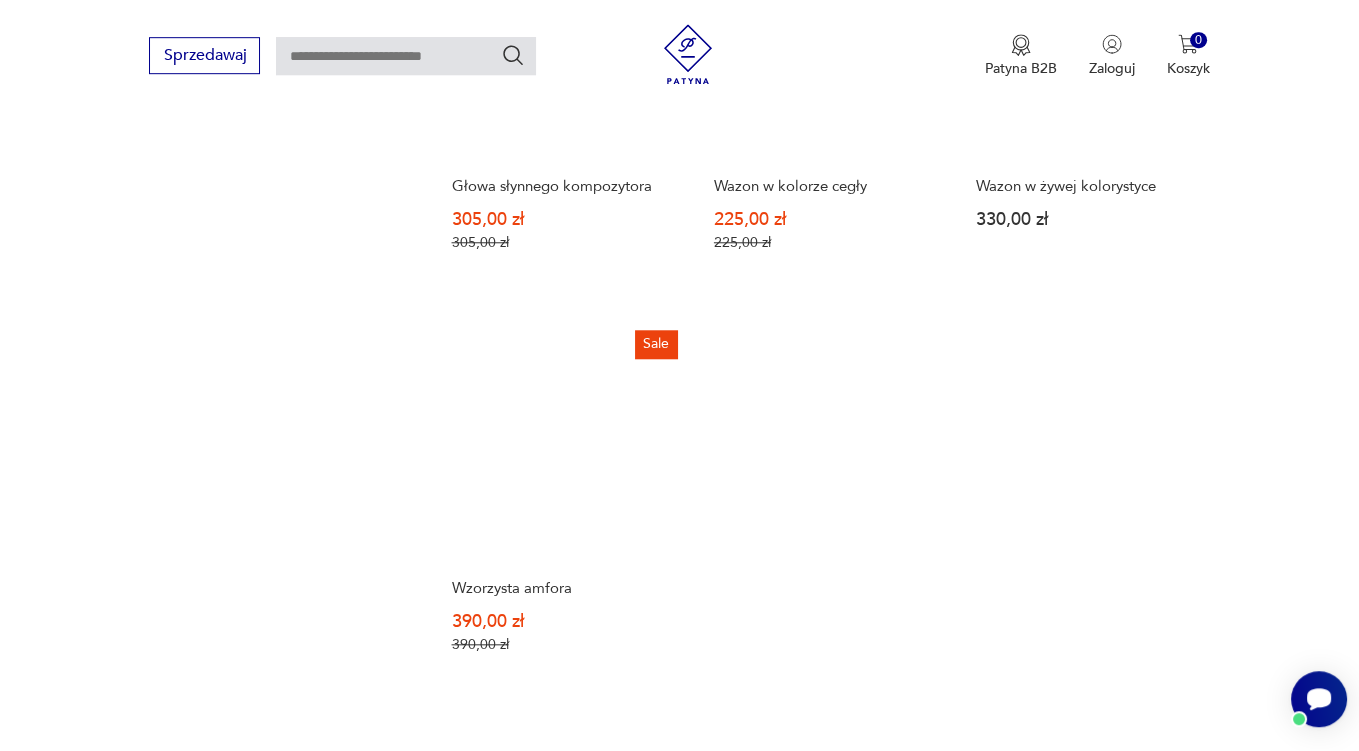 scroll, scrollTop: 2852, scrollLeft: 0, axis: vertical 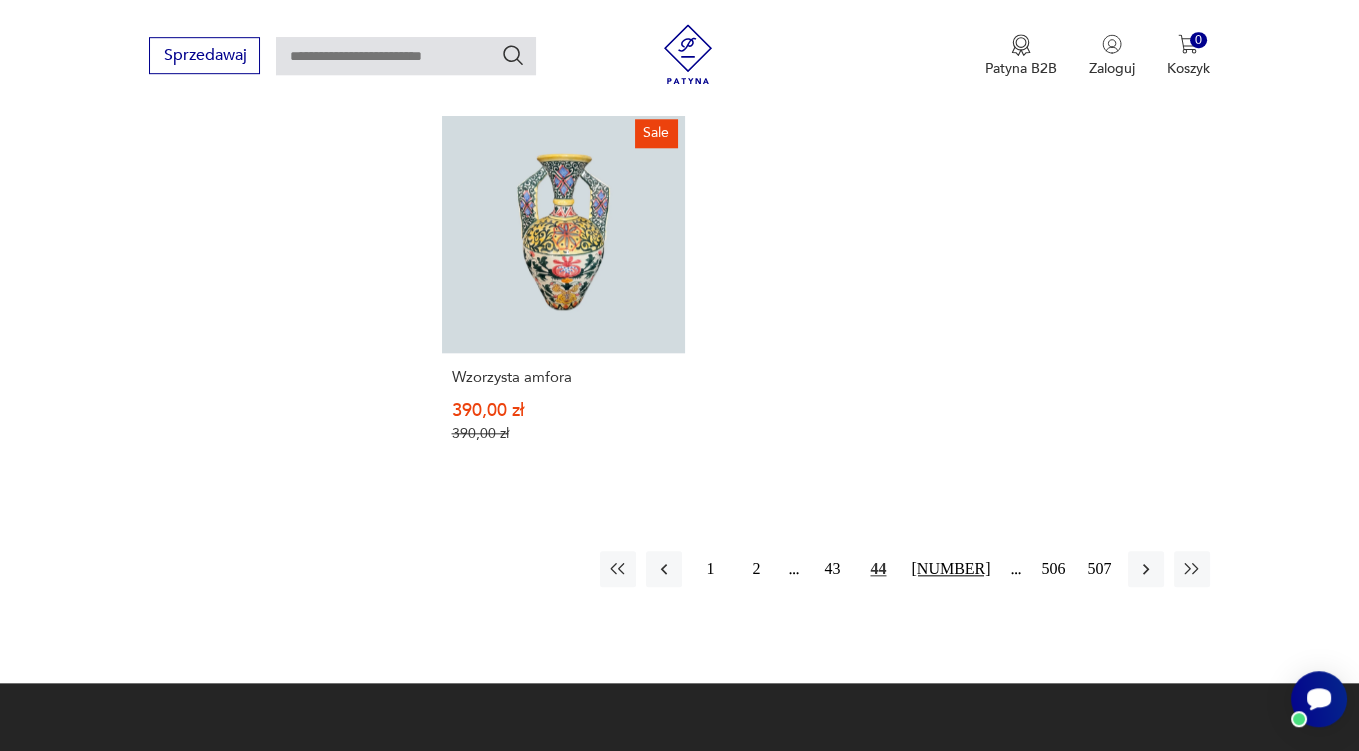 click on "[NUMBER]" at bounding box center (950, 569) 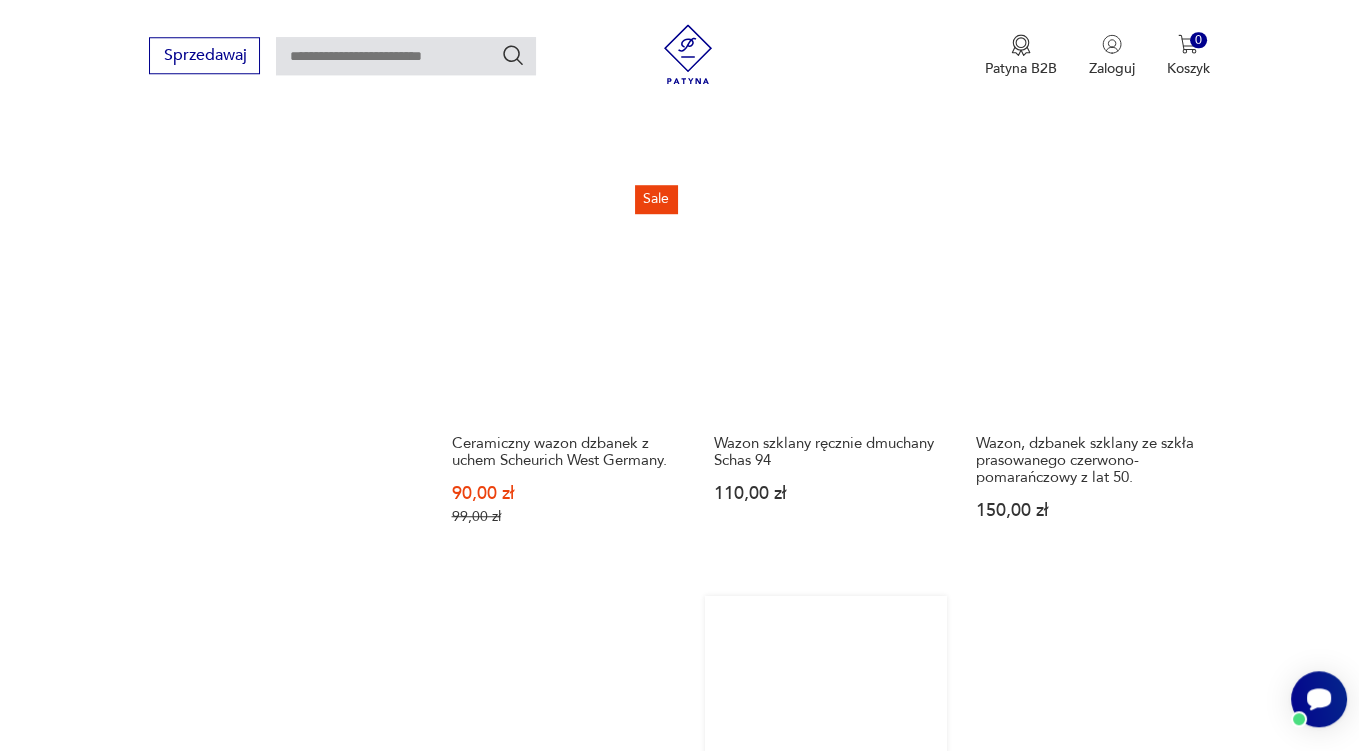 scroll, scrollTop: 1901, scrollLeft: 0, axis: vertical 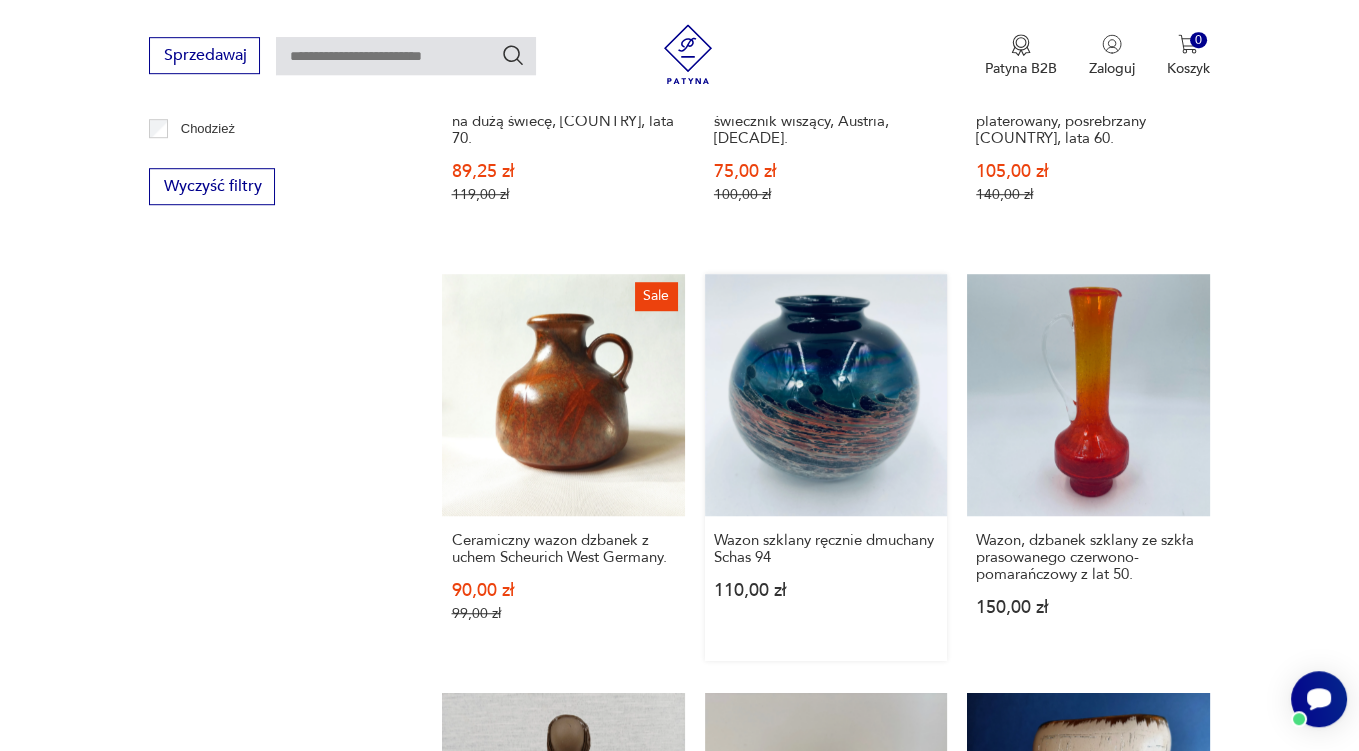 click on "Wazon szklany ręcznie dmuchany Schas [NUMBER]" at bounding box center [826, 467] 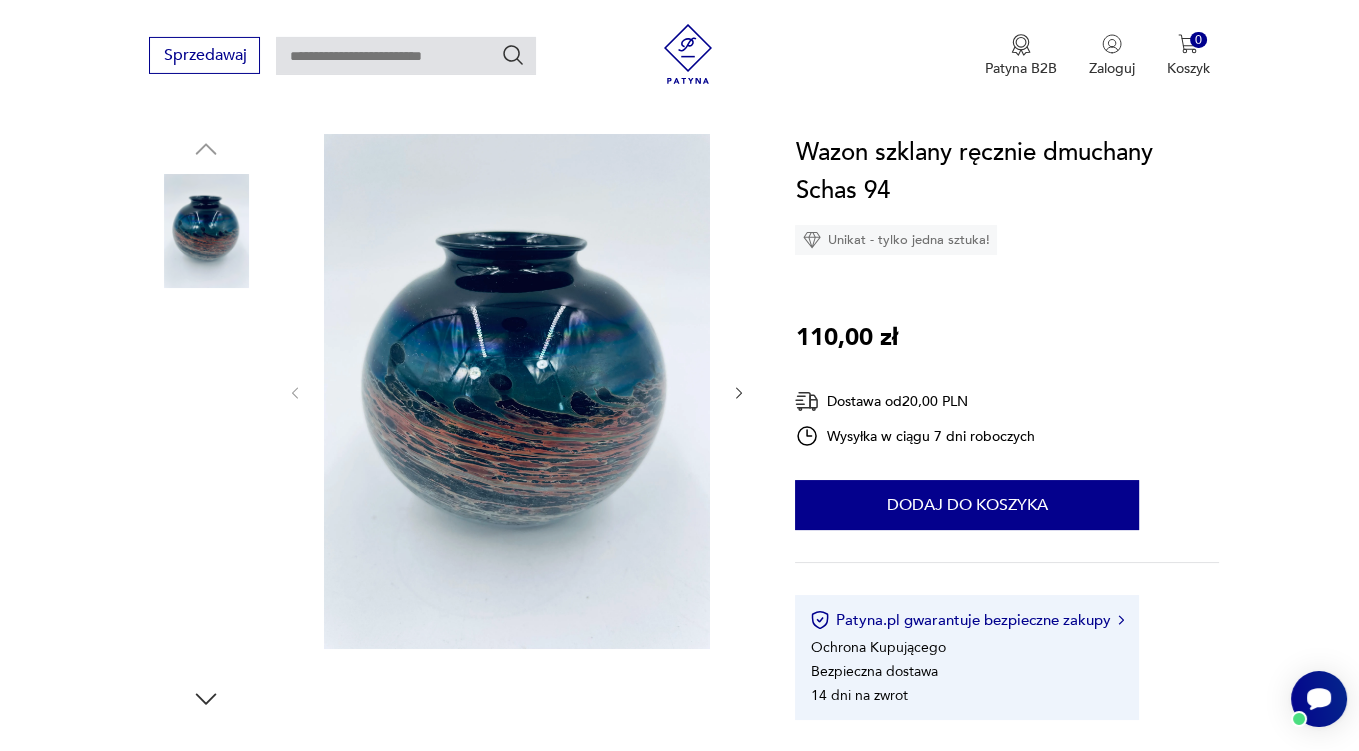 scroll, scrollTop: 211, scrollLeft: 0, axis: vertical 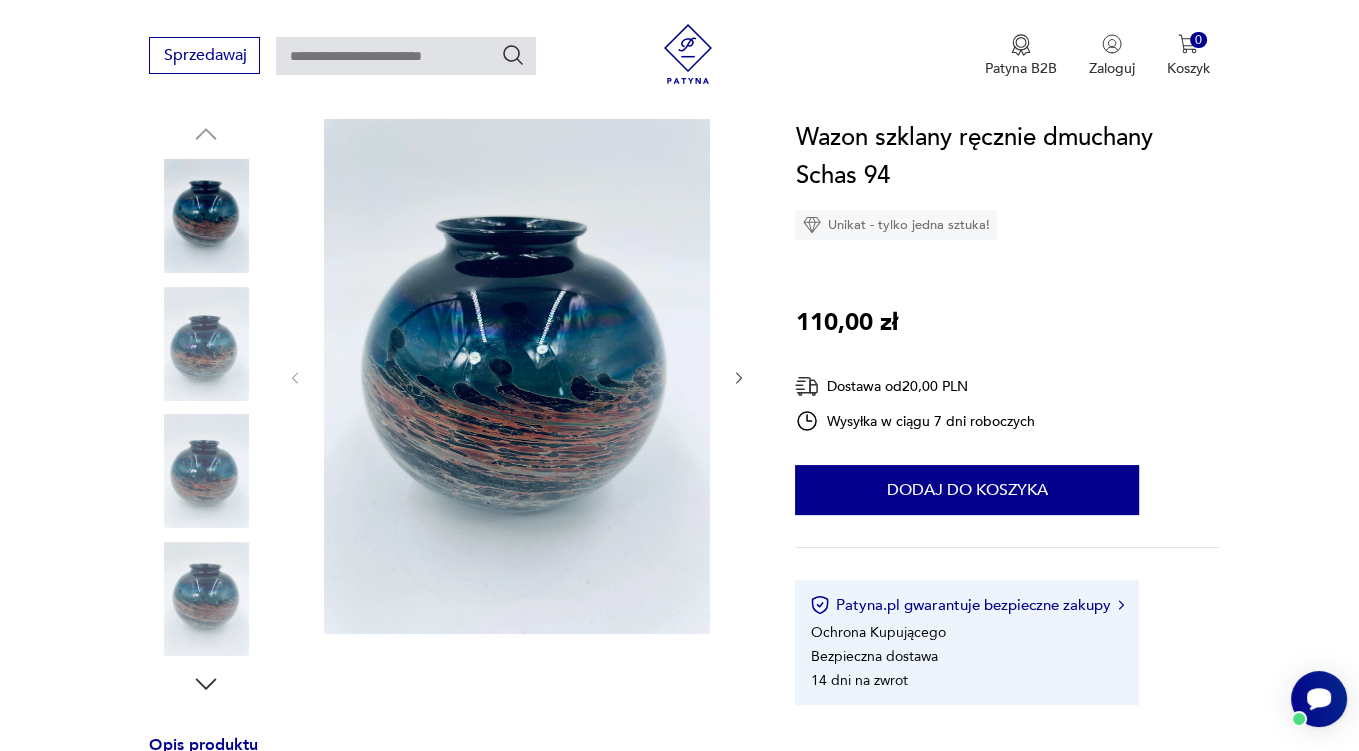 click 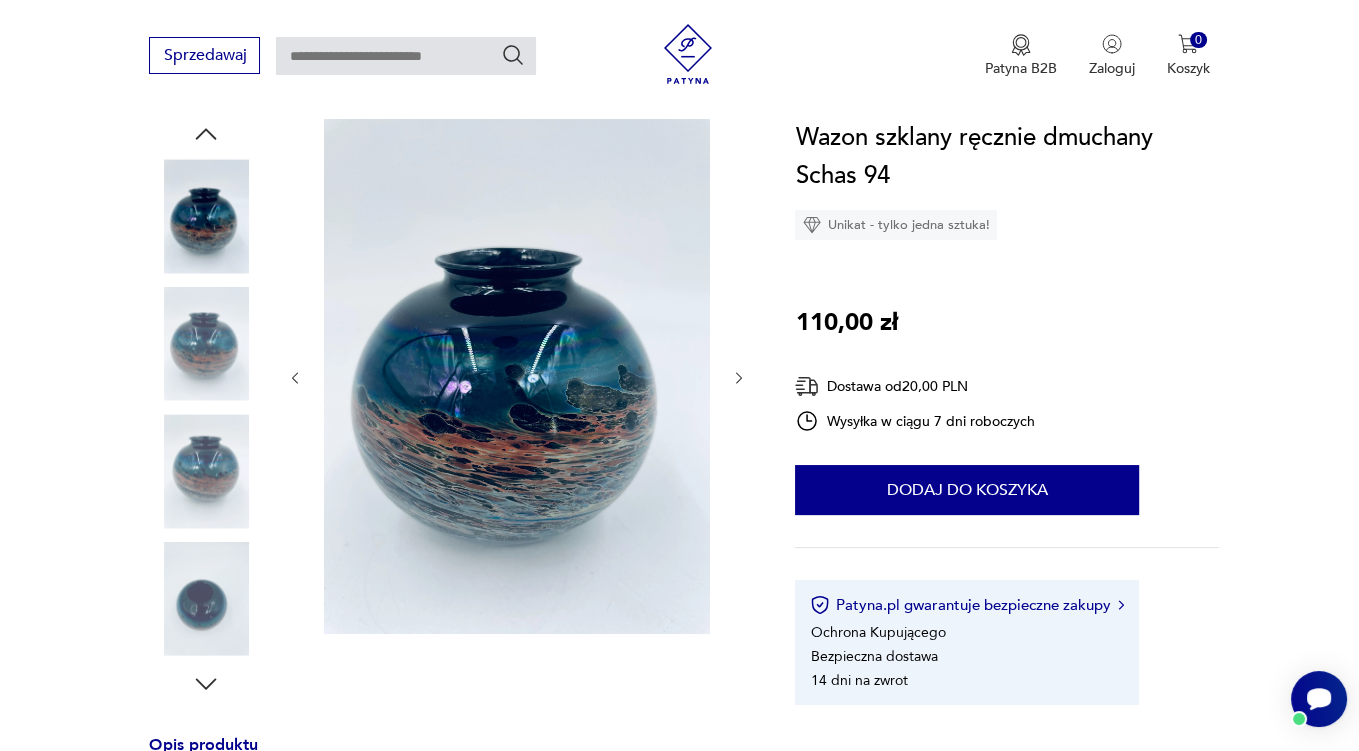 click 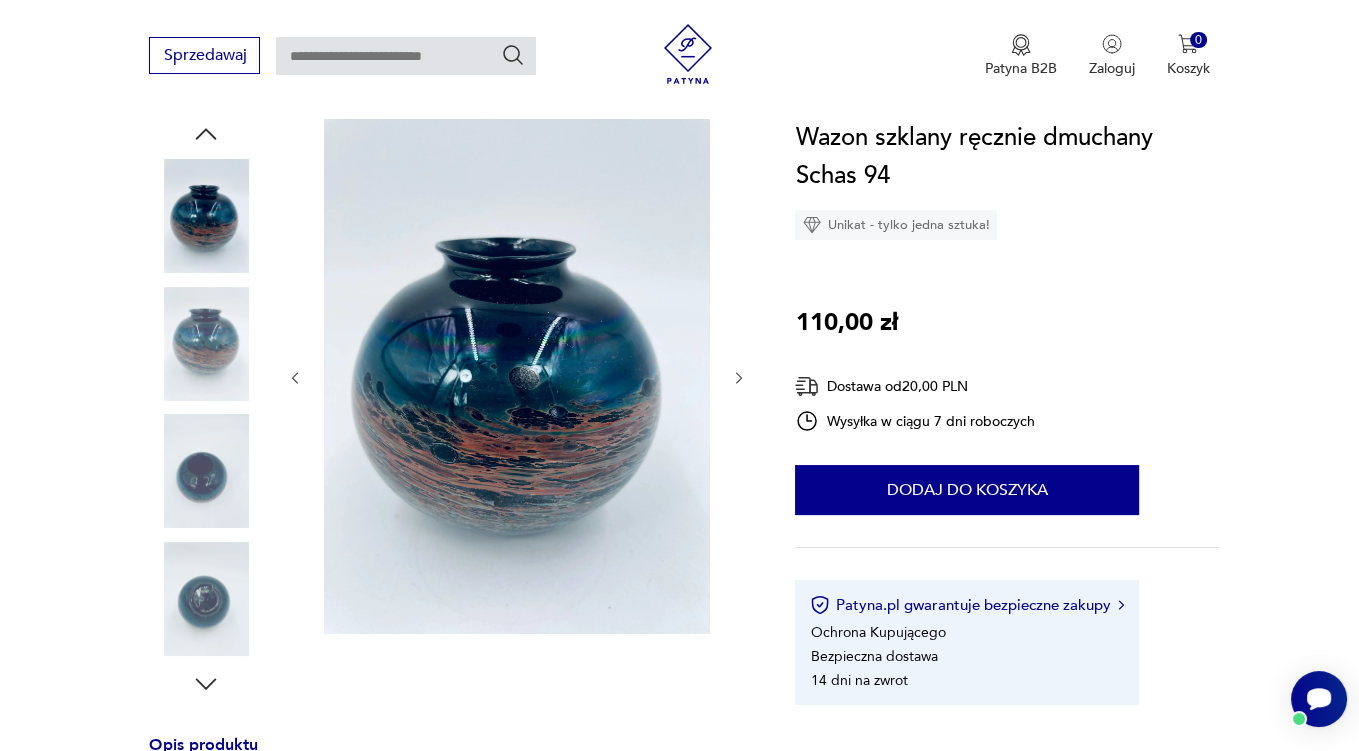click 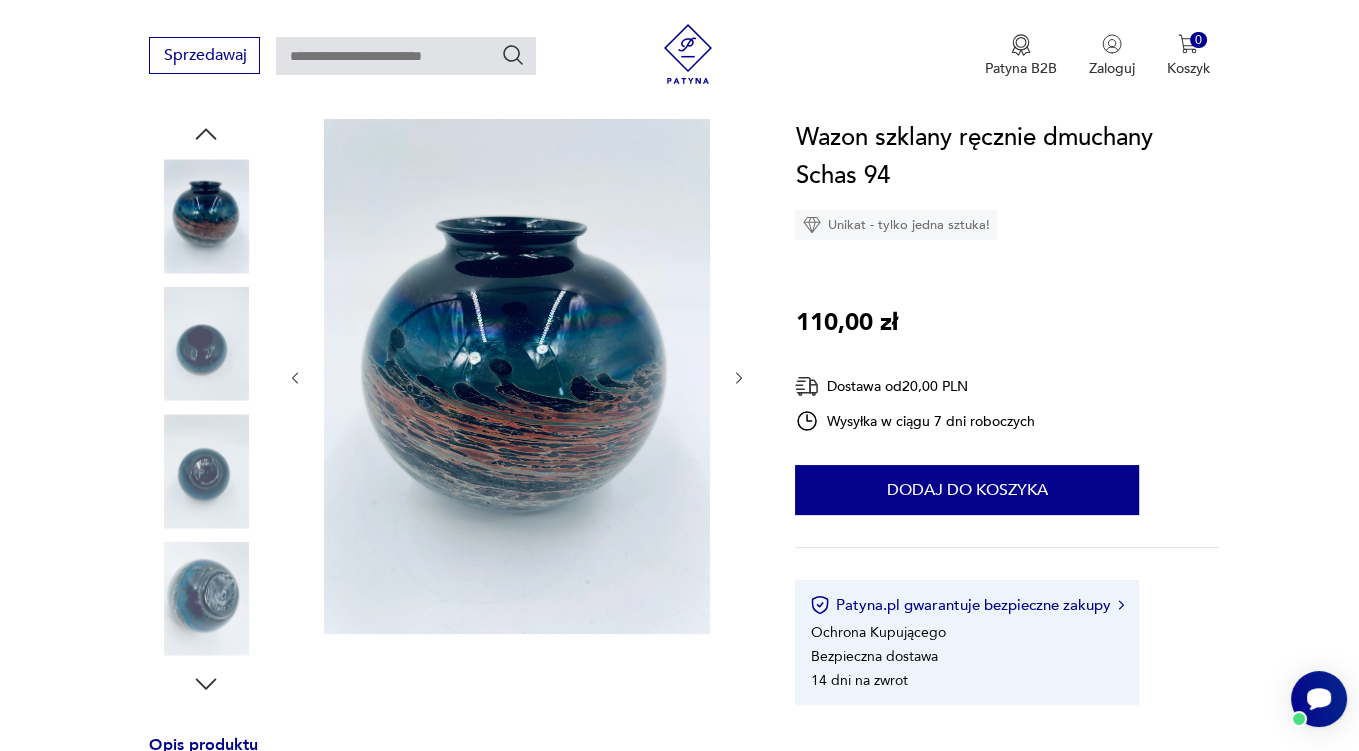 click 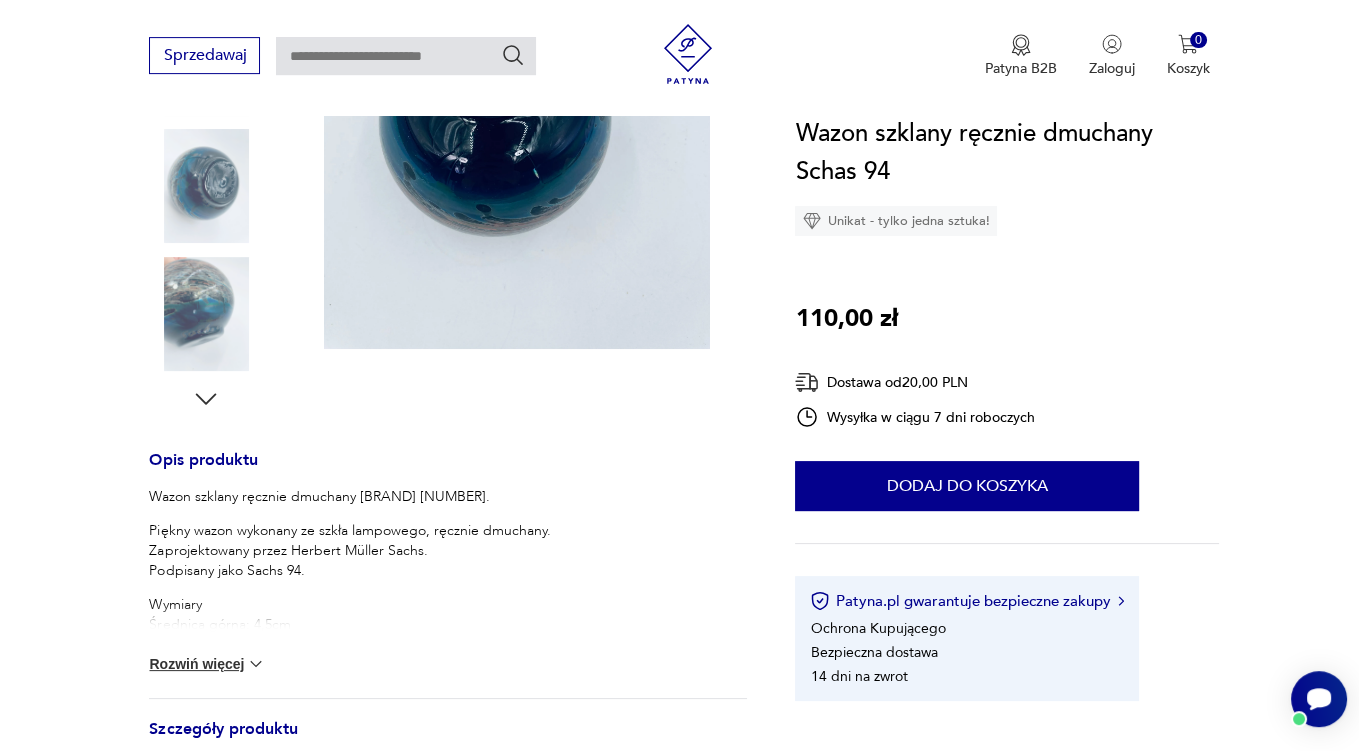 scroll, scrollTop: 739, scrollLeft: 0, axis: vertical 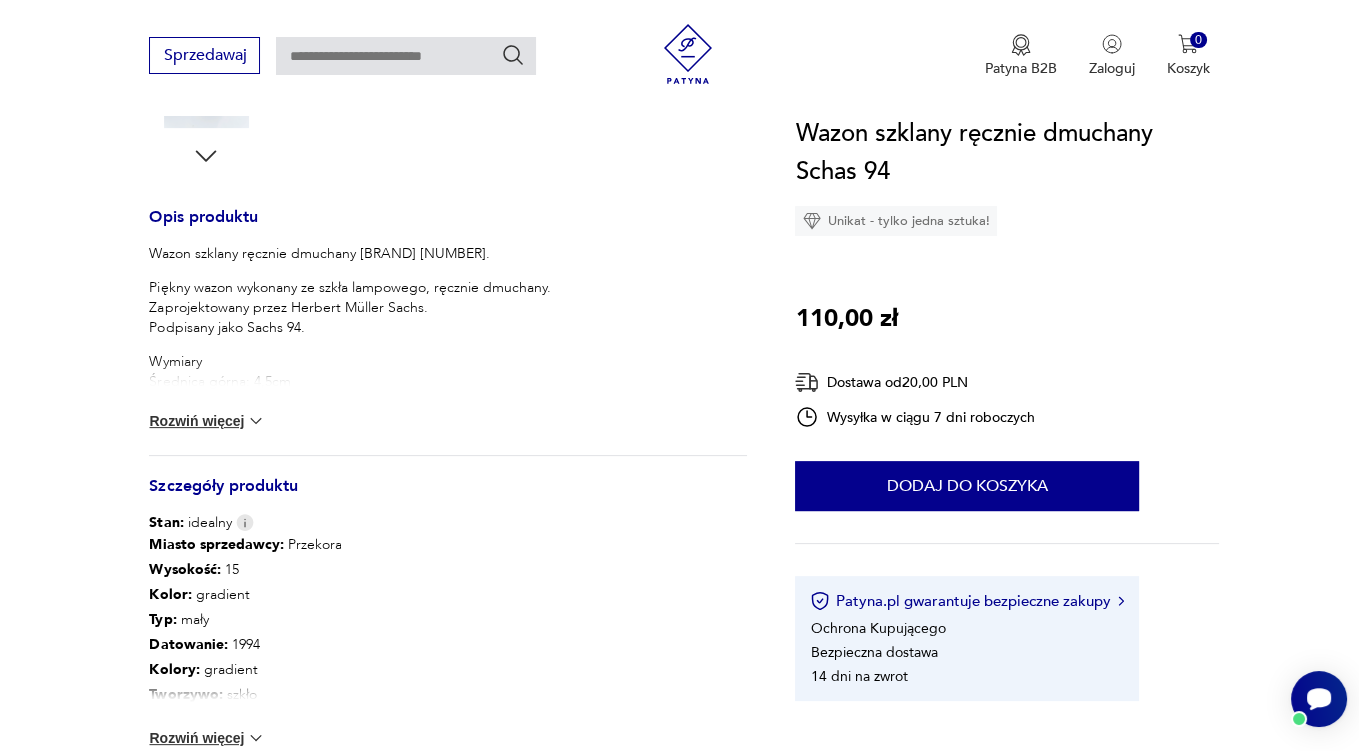 click on "Rozwiń więcej" at bounding box center [207, 421] 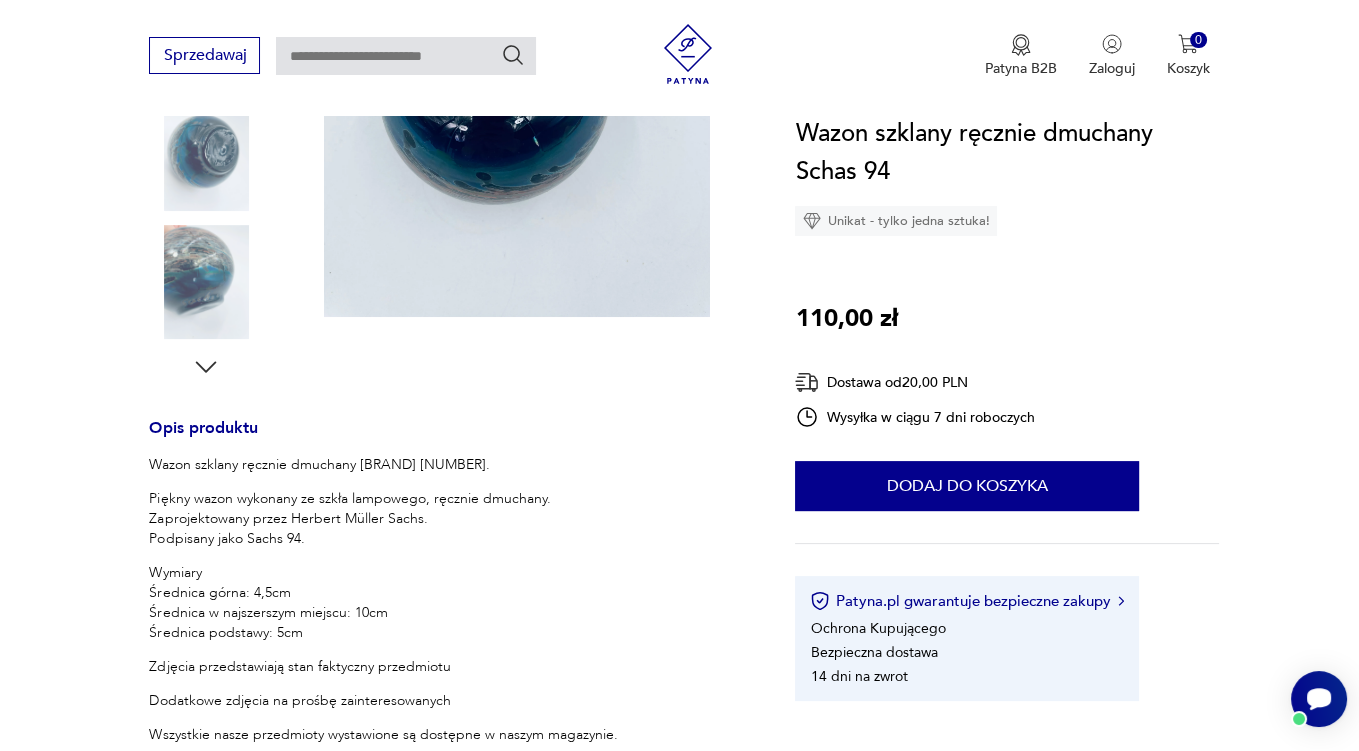 scroll, scrollTop: 105, scrollLeft: 0, axis: vertical 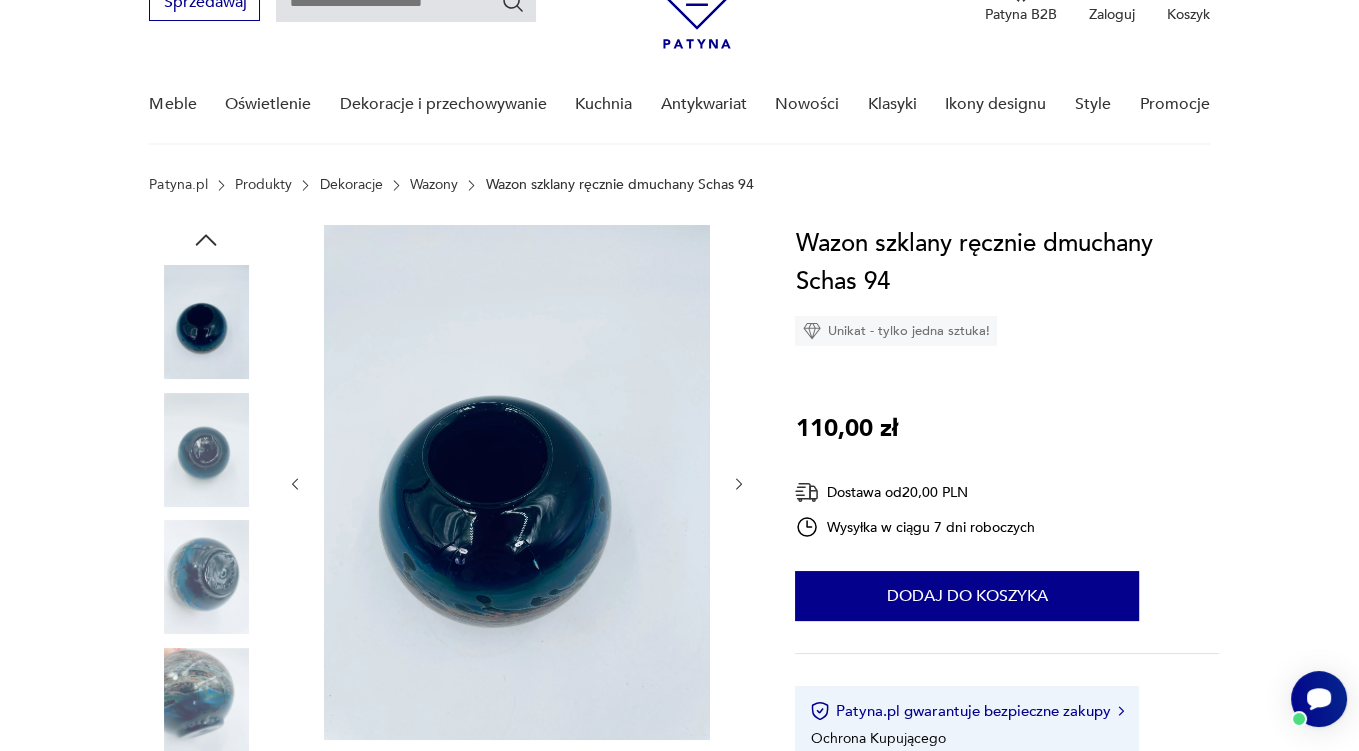 click 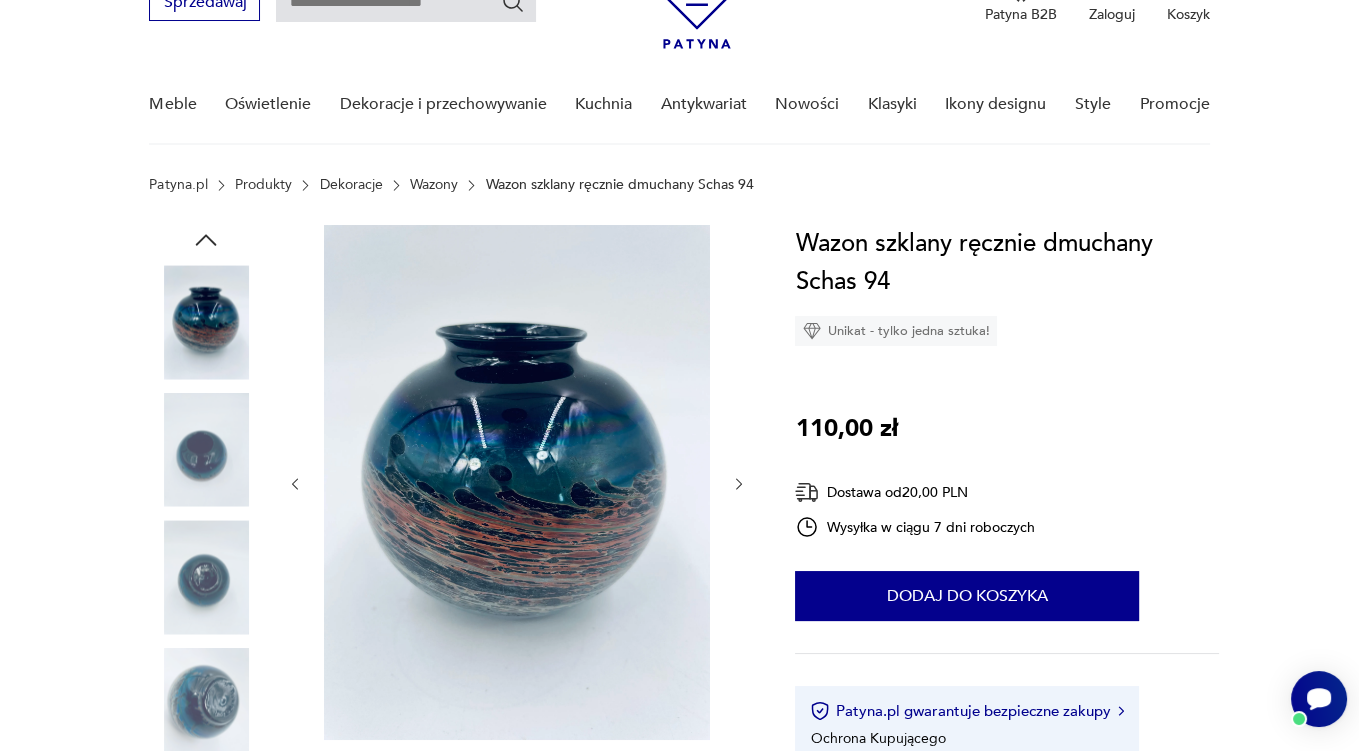 click 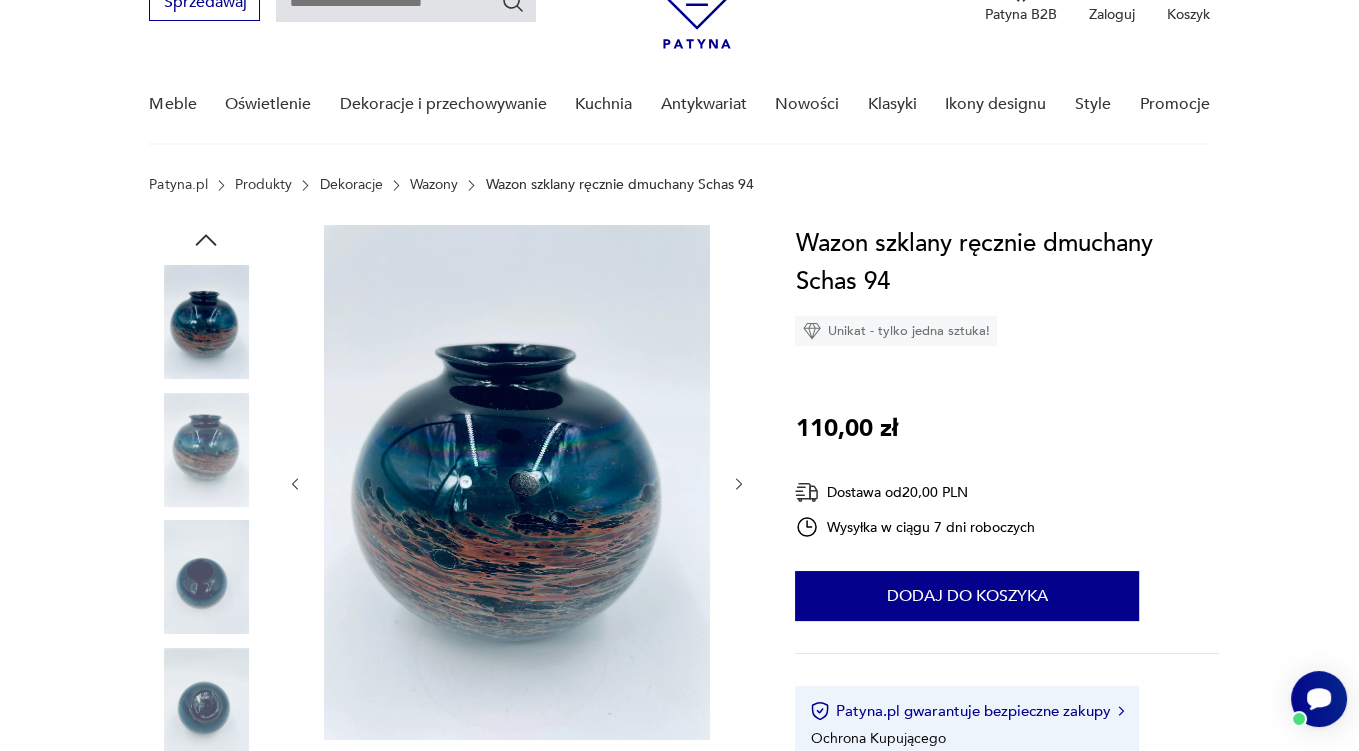 click 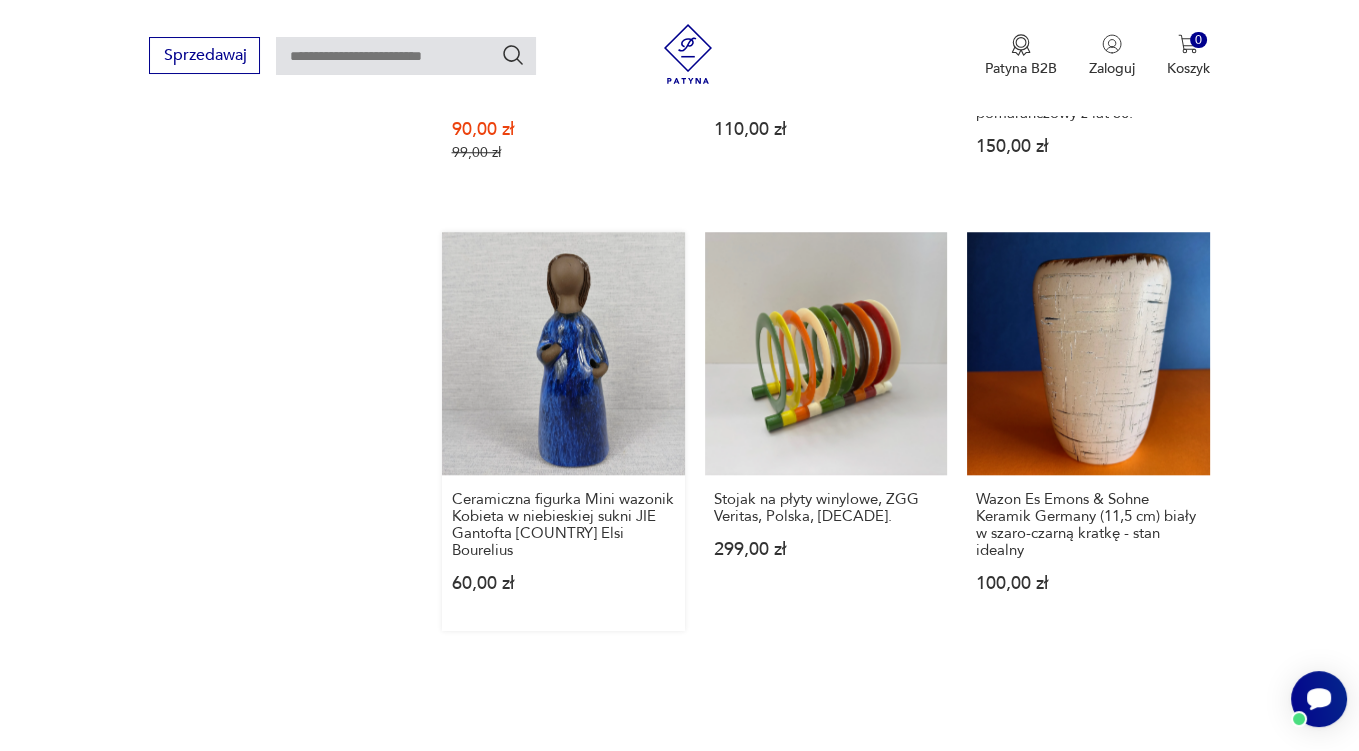 scroll, scrollTop: 2455, scrollLeft: 0, axis: vertical 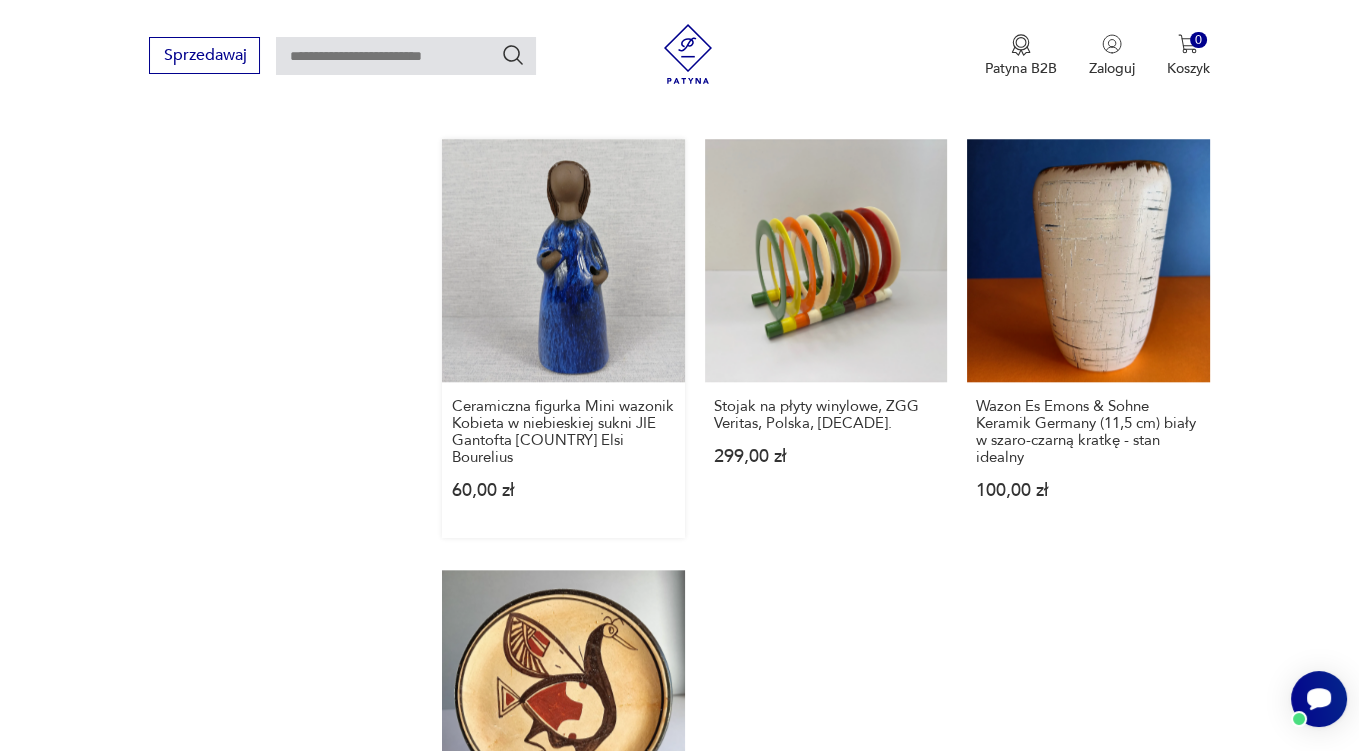 click on "Ceramiczna figurka Mini wazonik Kobieta w niebieskiej sukni JIE Gantofta Szwecja Elsi Bourelius 60,00 zł" at bounding box center (563, 338) 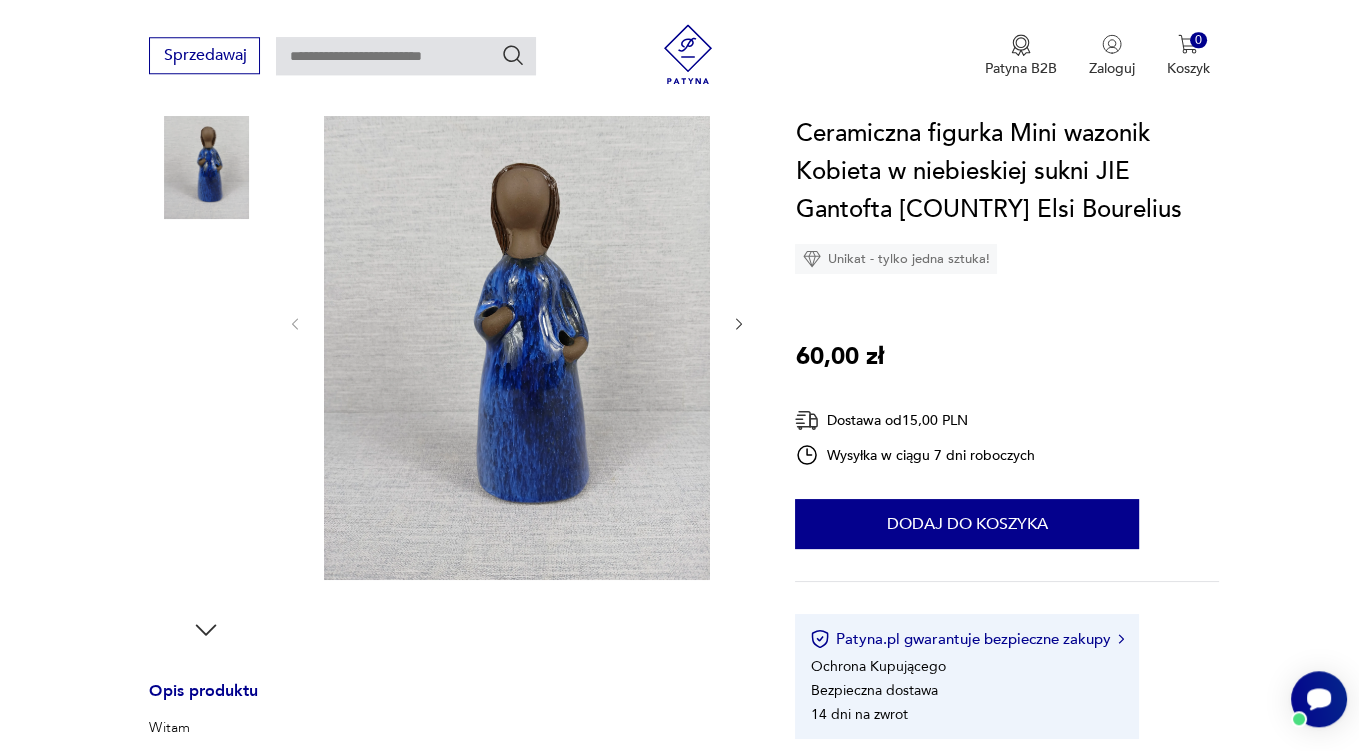 scroll, scrollTop: 211, scrollLeft: 0, axis: vertical 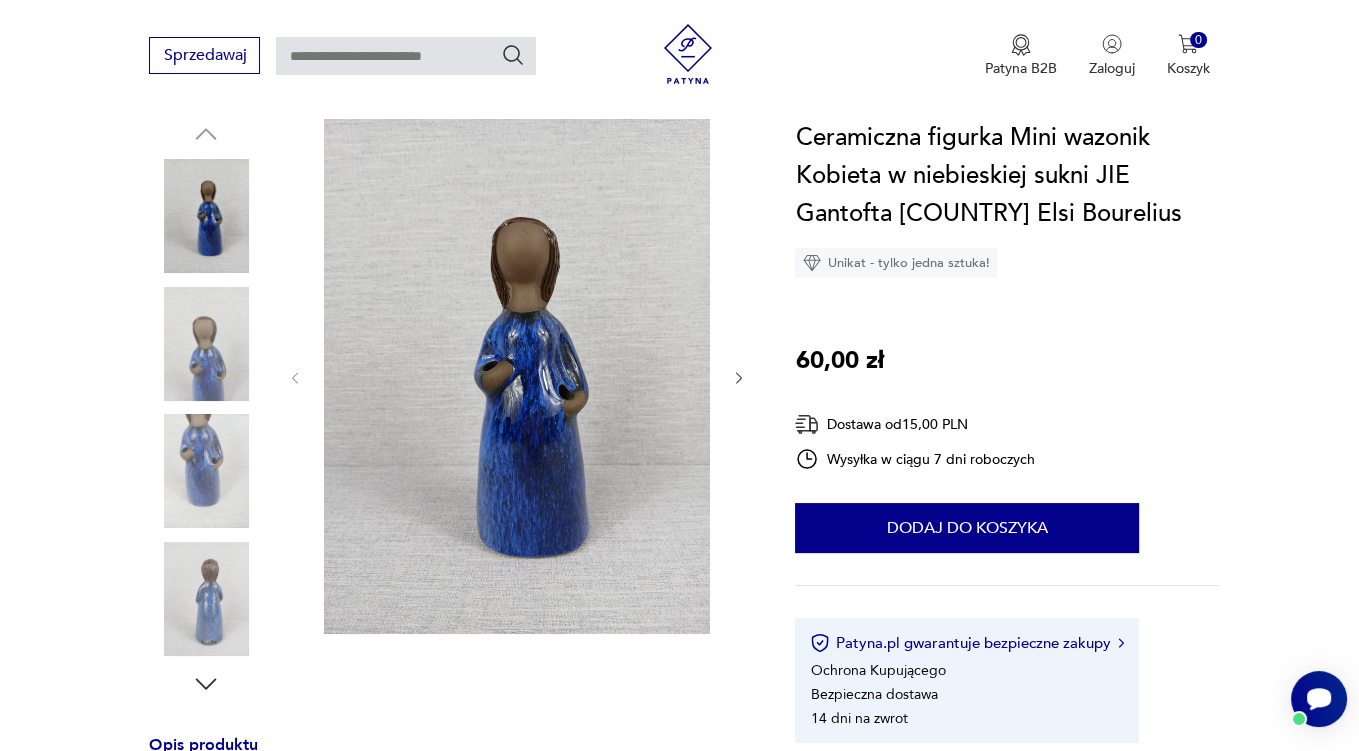 click 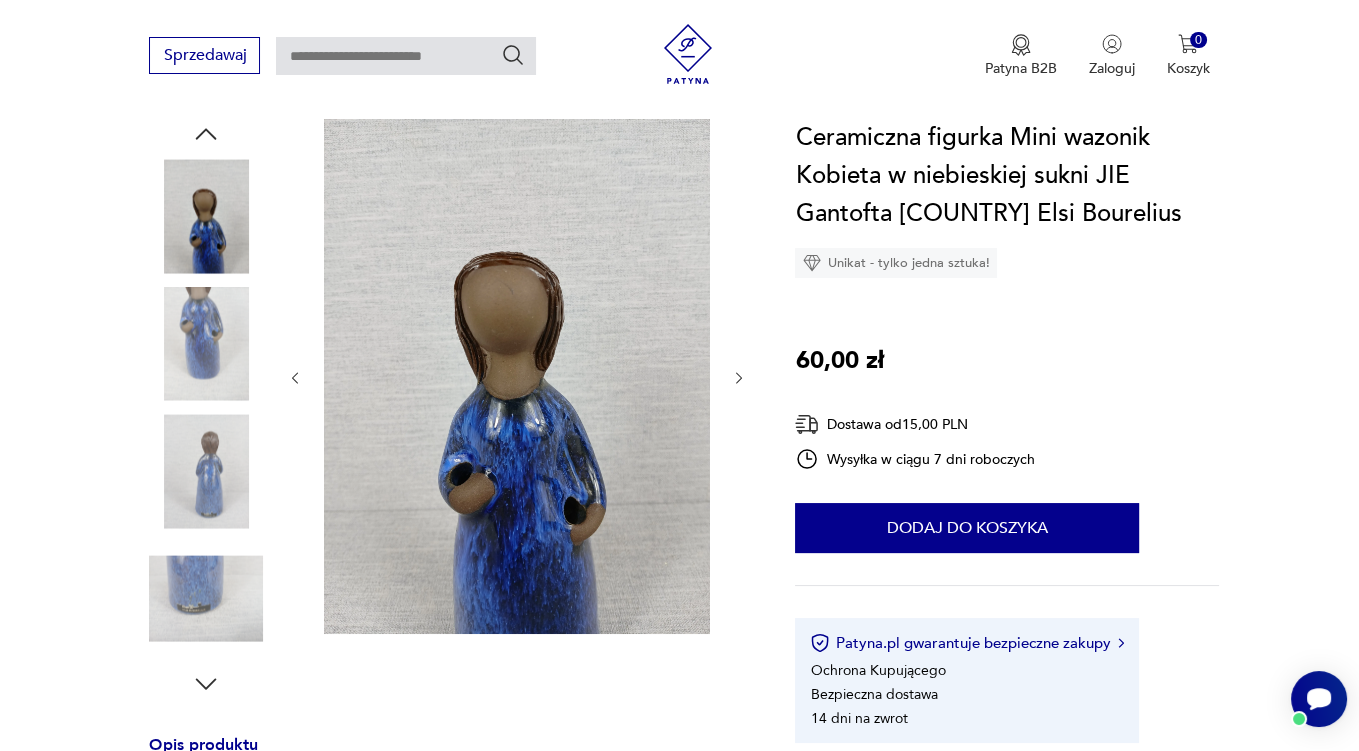 click 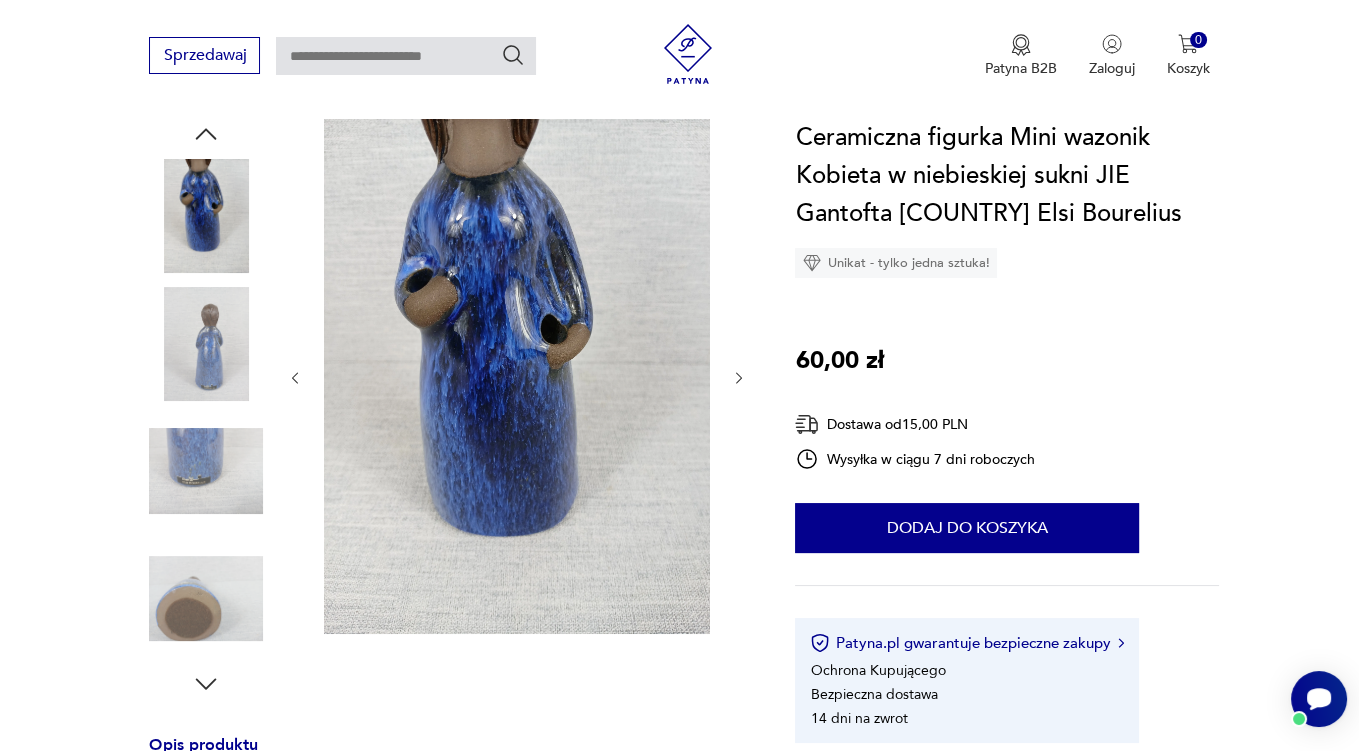 click 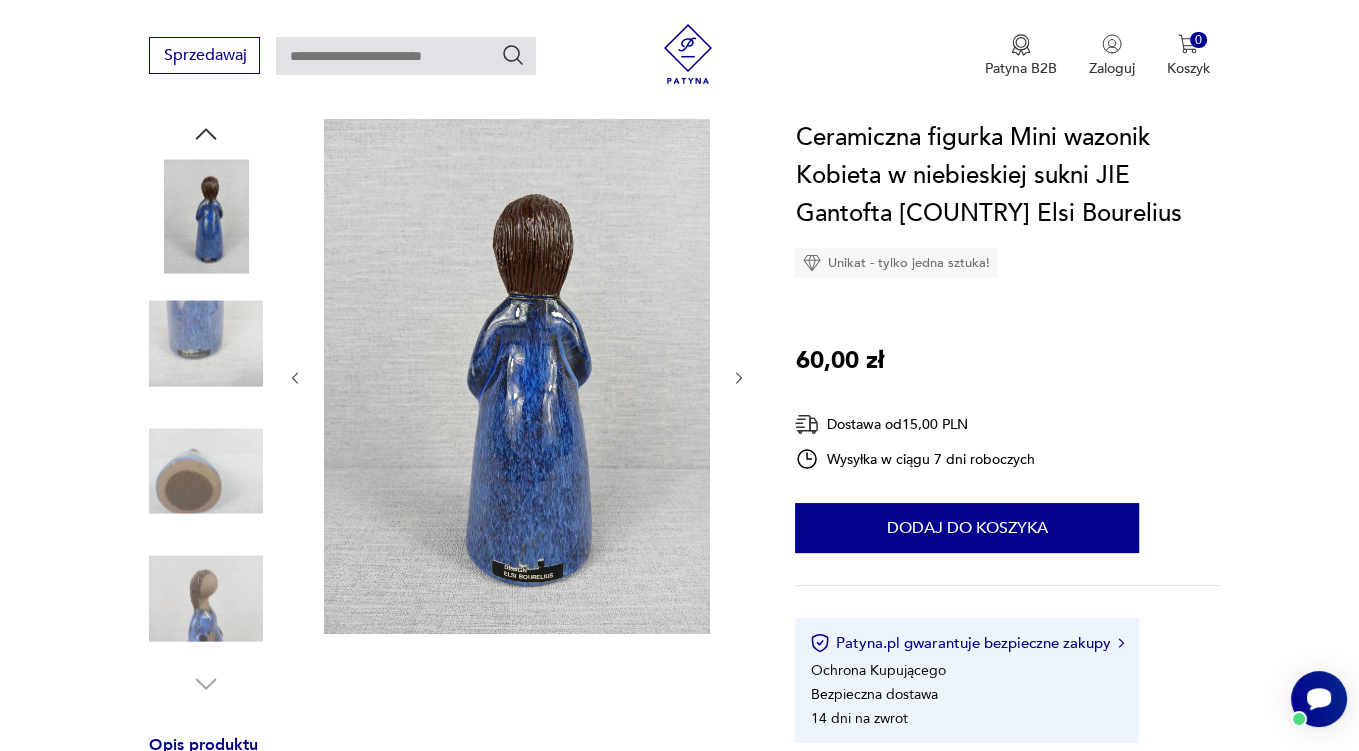 click 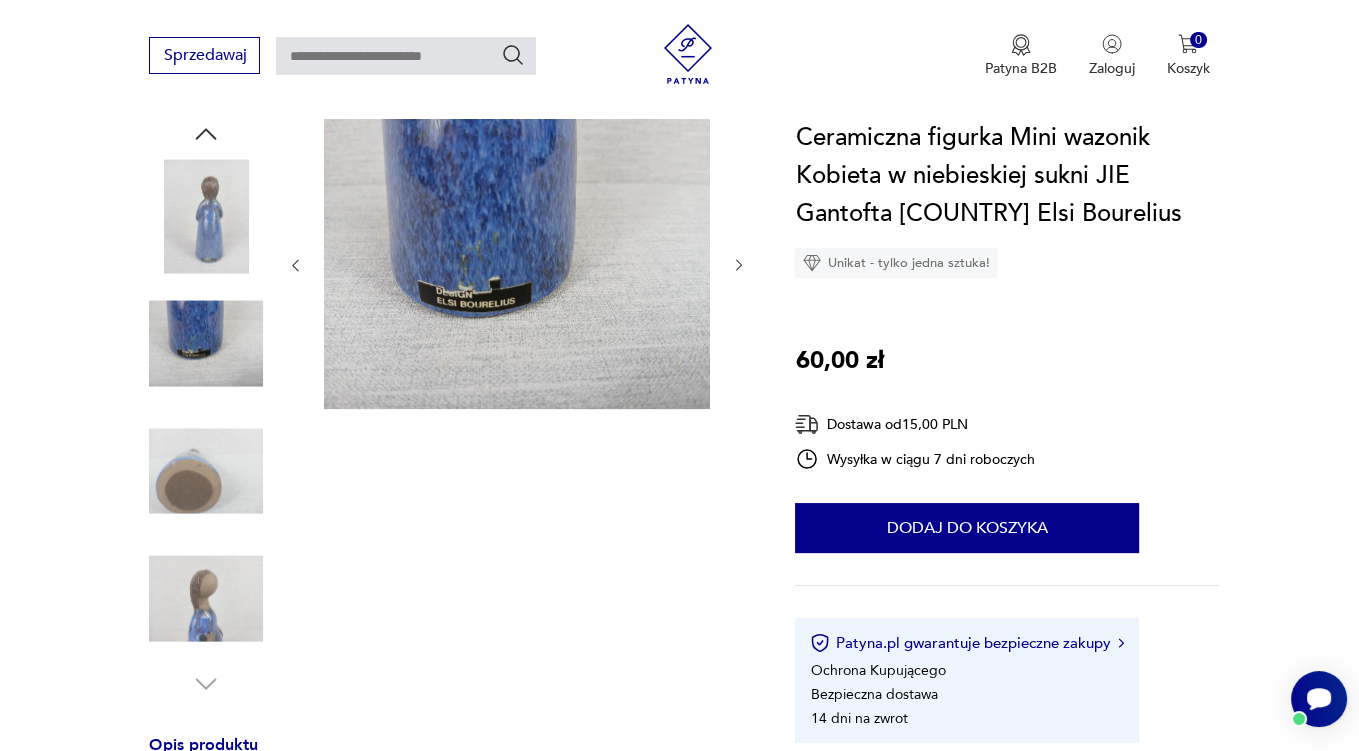 click at bounding box center [517, 265] 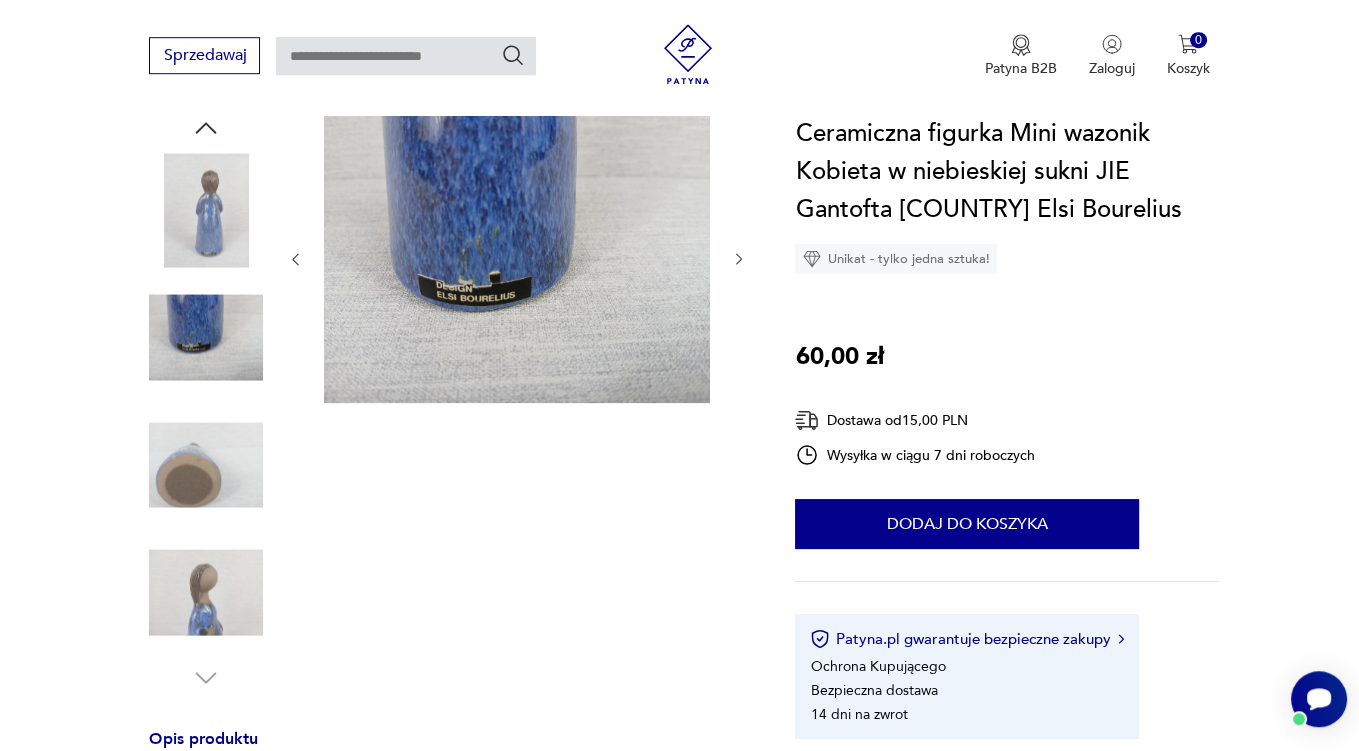 scroll, scrollTop: 528, scrollLeft: 0, axis: vertical 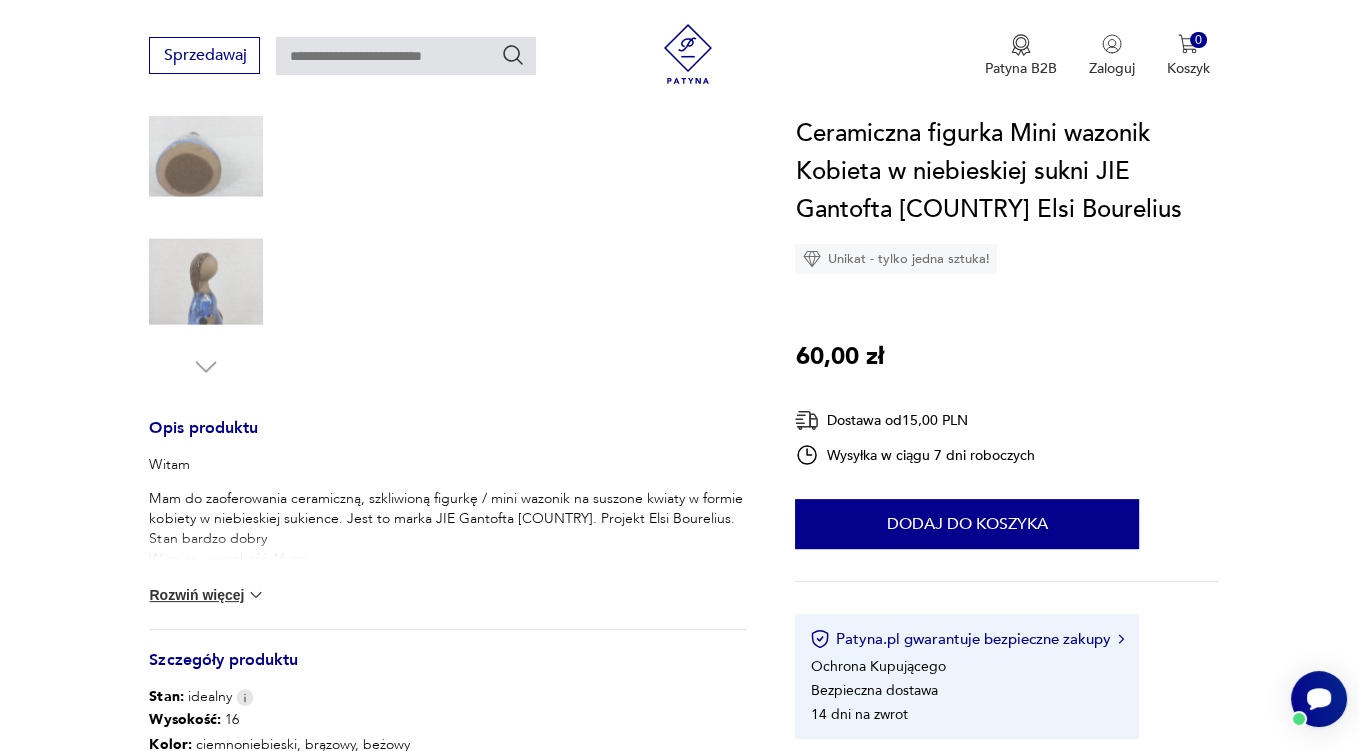 click at bounding box center [256, 595] 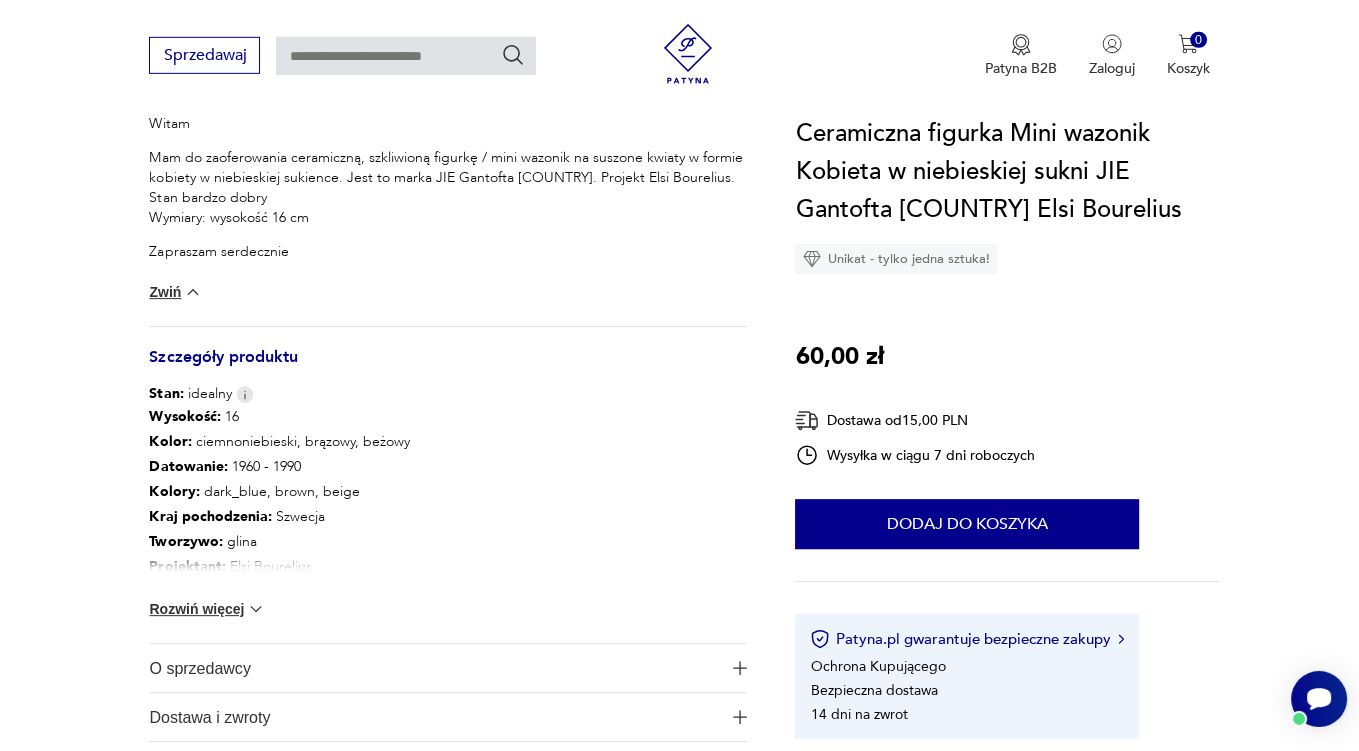 scroll, scrollTop: 950, scrollLeft: 0, axis: vertical 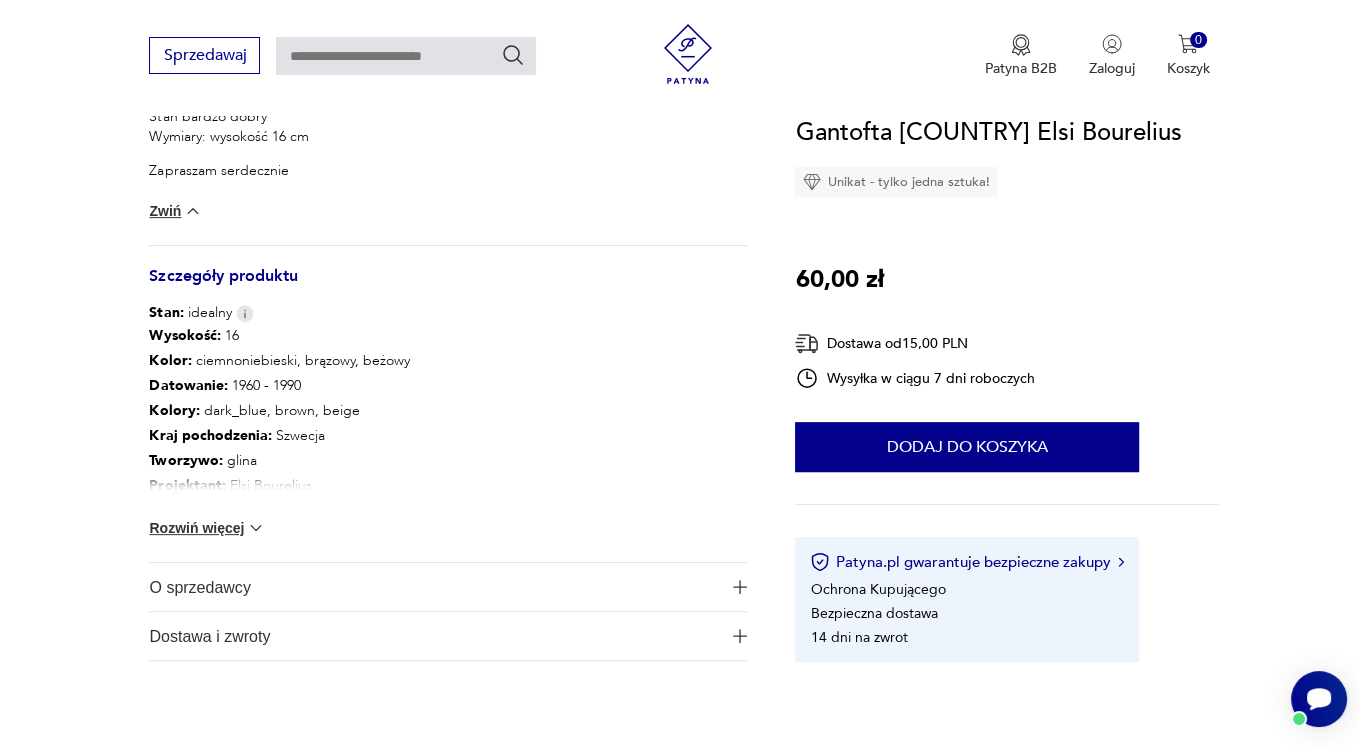 click at bounding box center [256, 528] 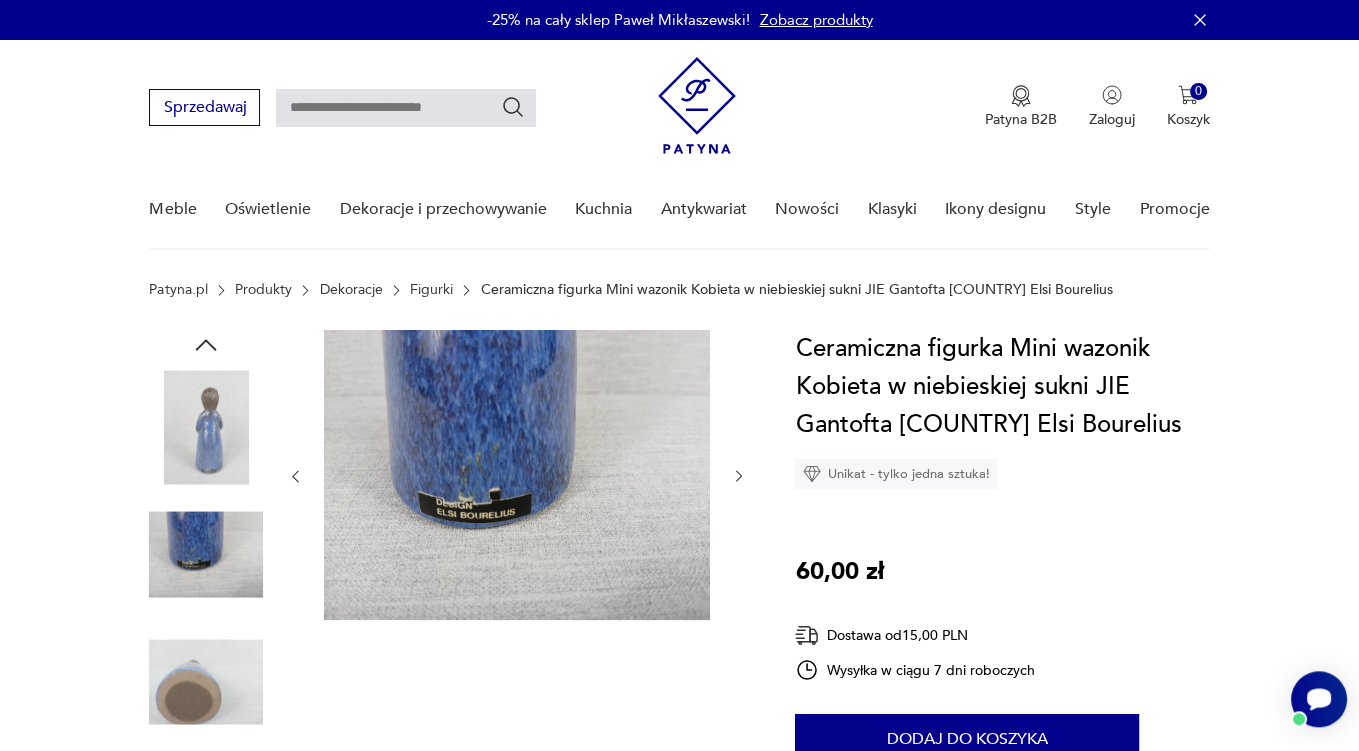 scroll, scrollTop: 0, scrollLeft: 0, axis: both 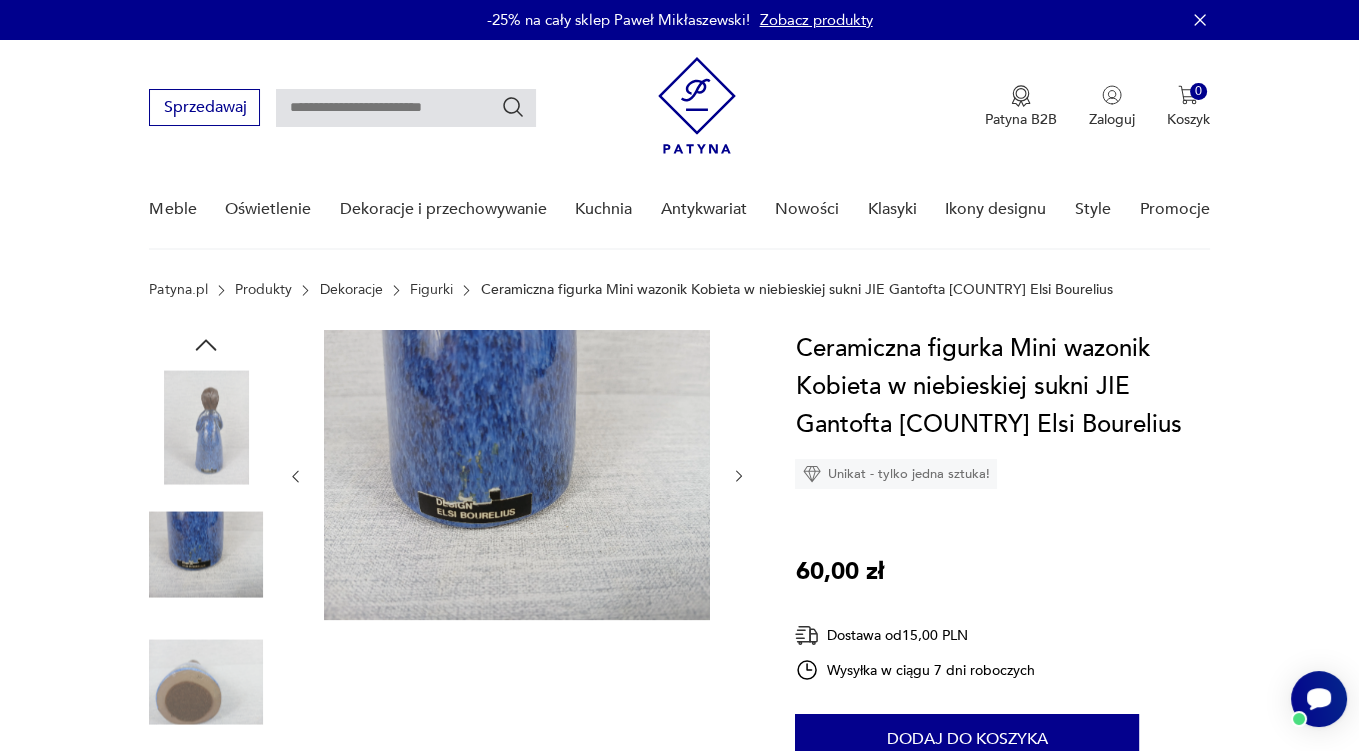click 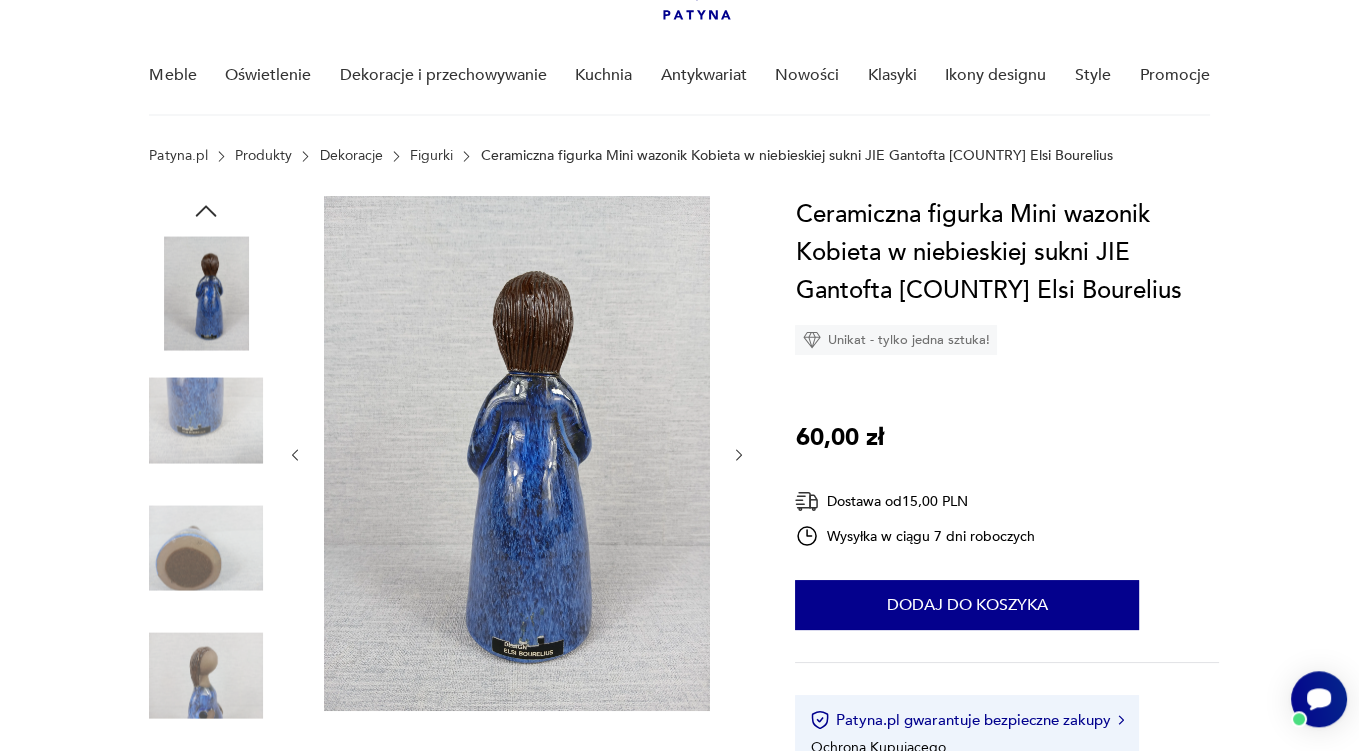 scroll, scrollTop: 211, scrollLeft: 0, axis: vertical 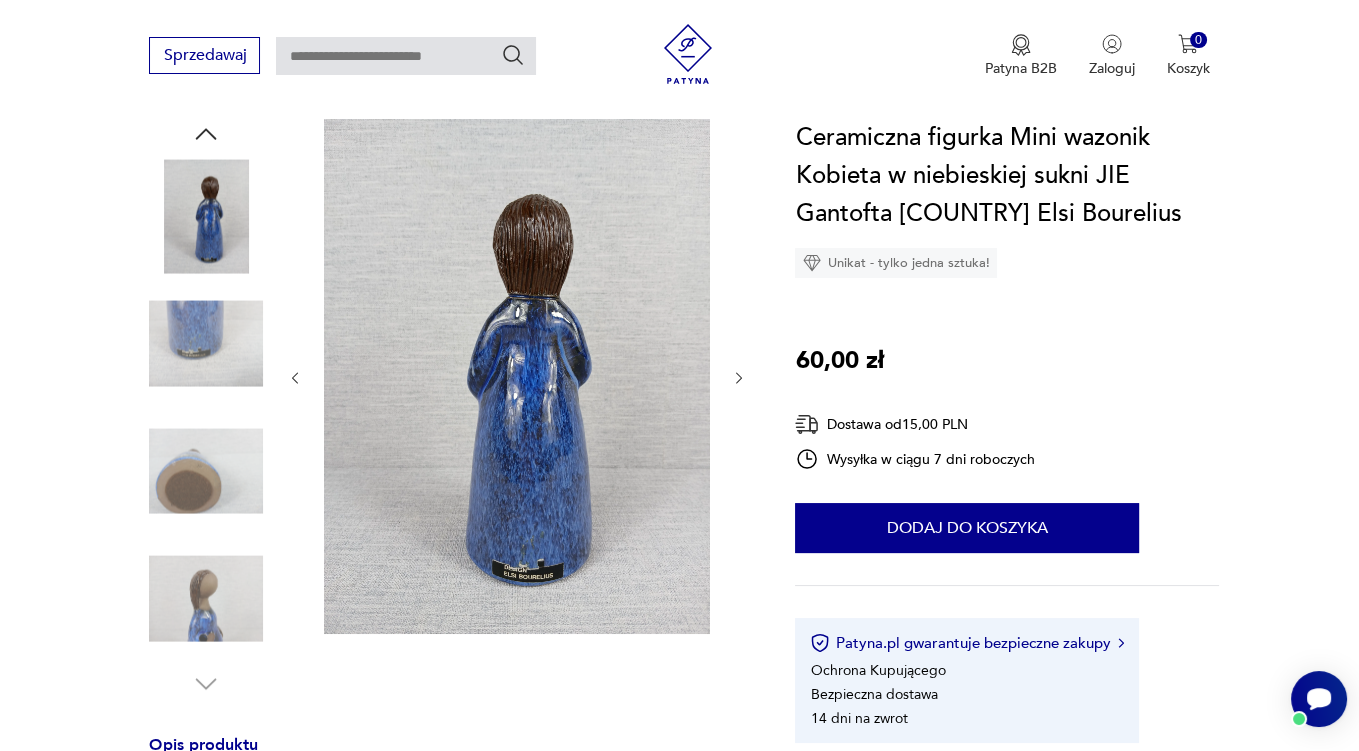 click 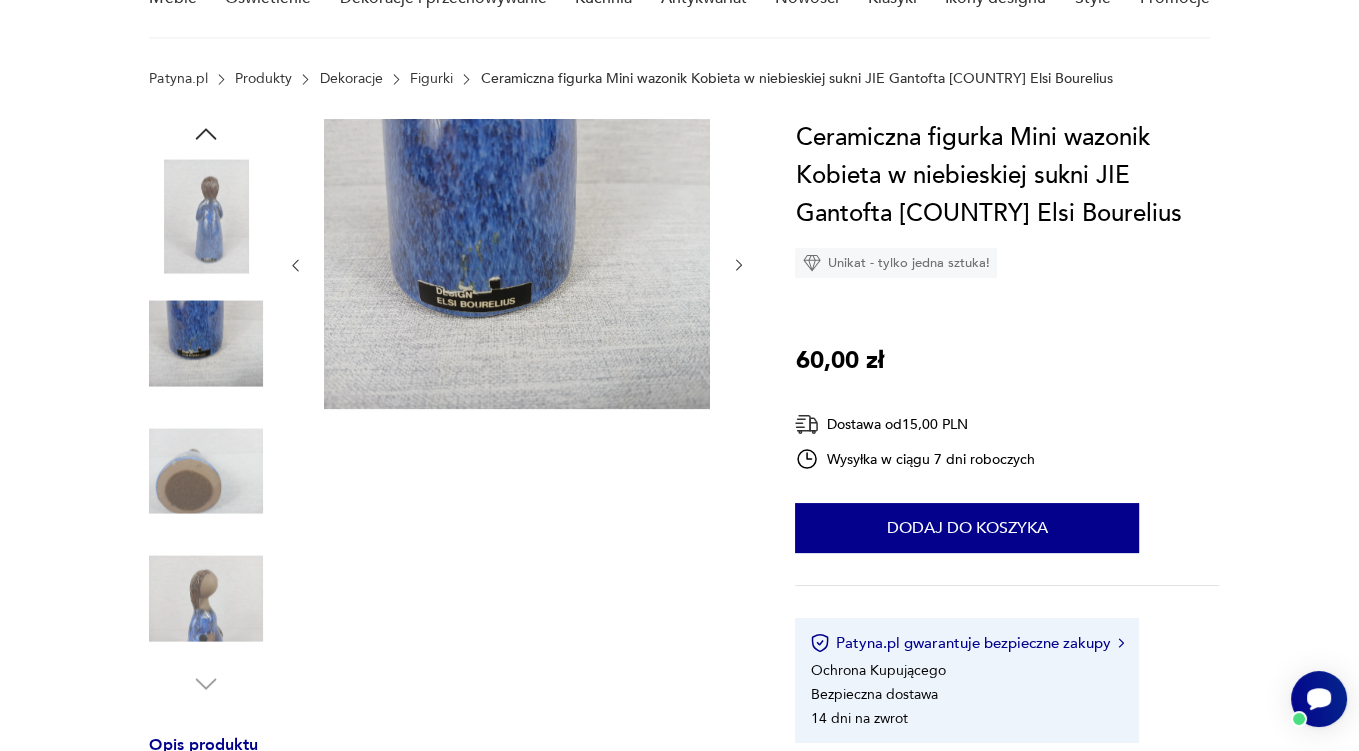 scroll, scrollTop: 0, scrollLeft: 0, axis: both 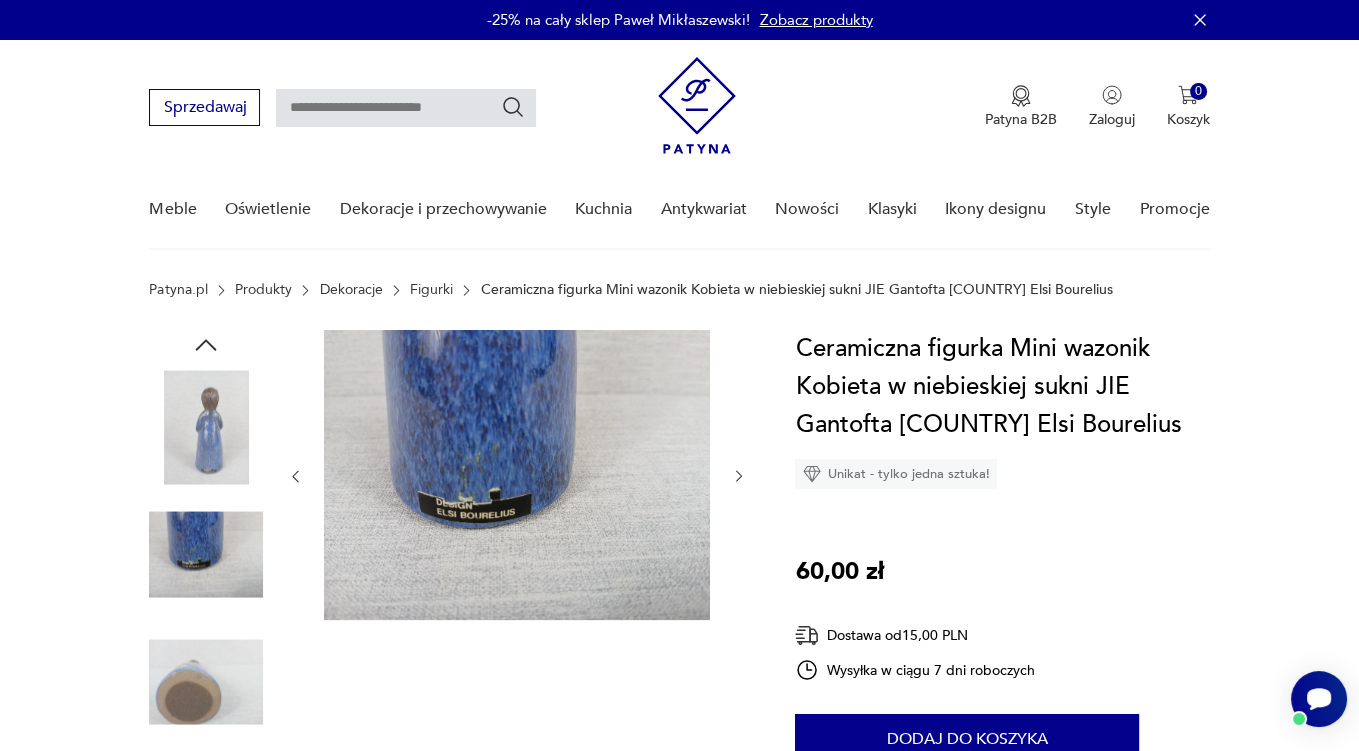 click 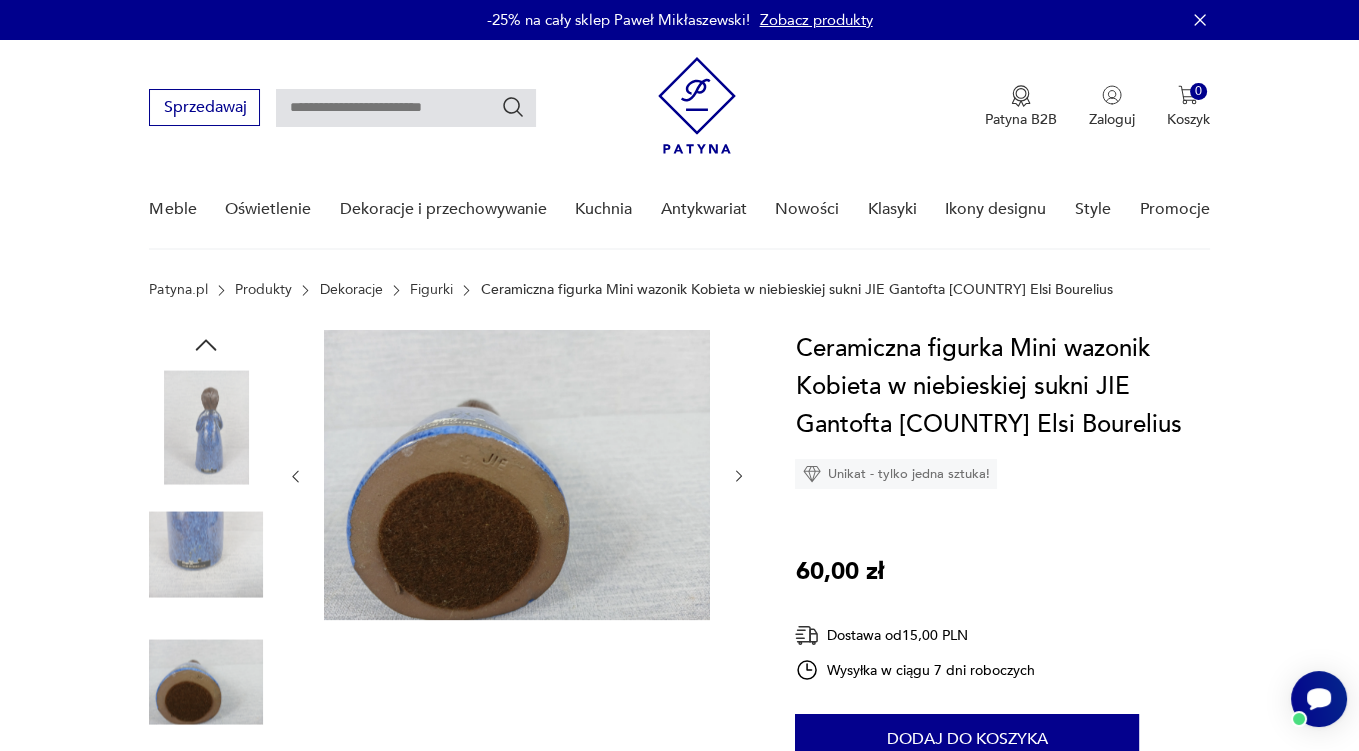 click 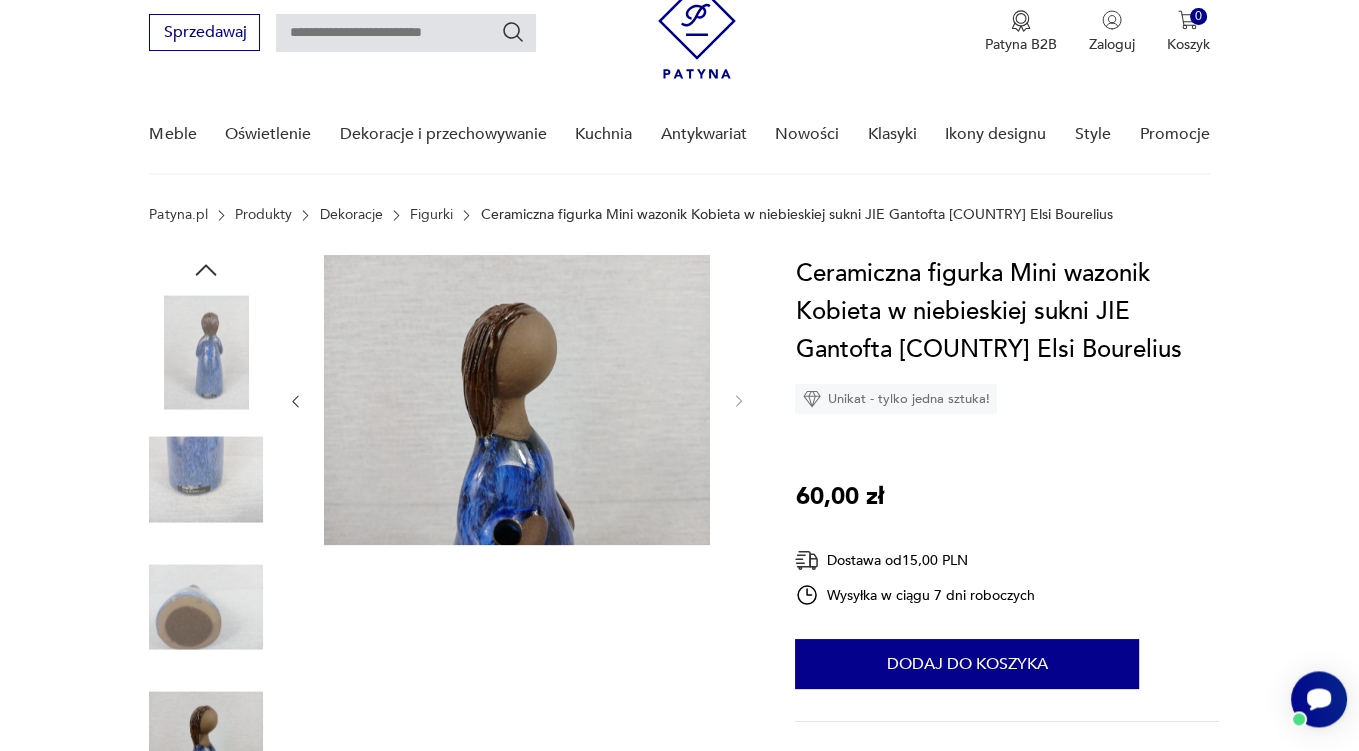 scroll, scrollTop: 316, scrollLeft: 0, axis: vertical 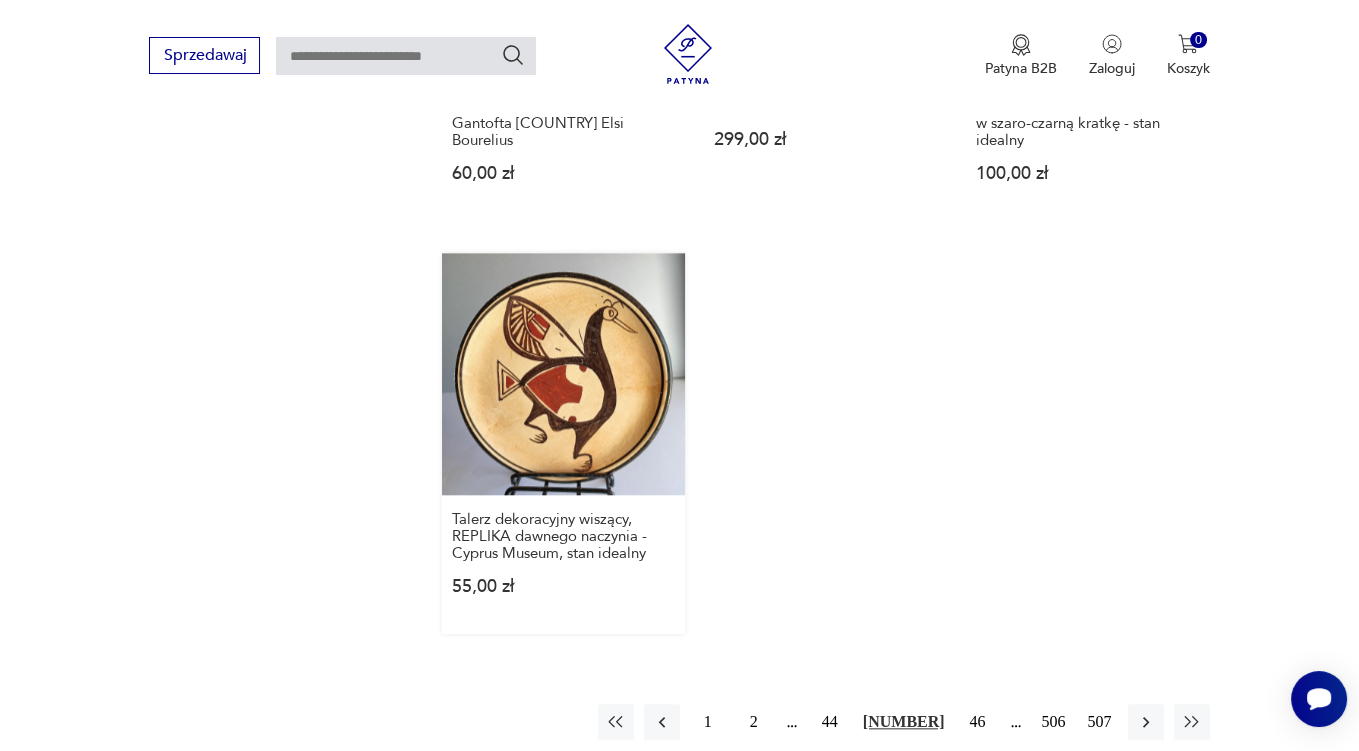 click on "Talerz dekoracyjny wiszący, REPLIKA dawnego naczynia - Cyprus Museum, stan idealny 55,00 zł" at bounding box center (563, 443) 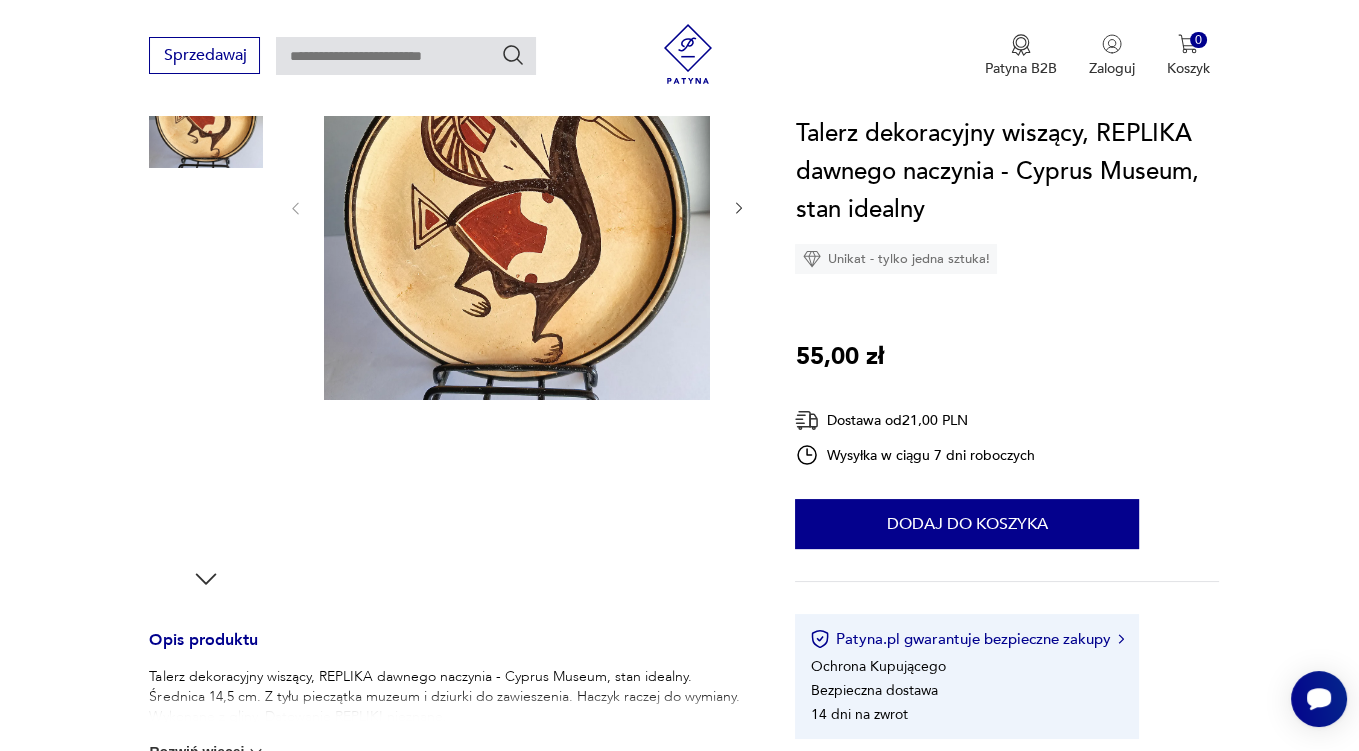 scroll, scrollTop: 211, scrollLeft: 0, axis: vertical 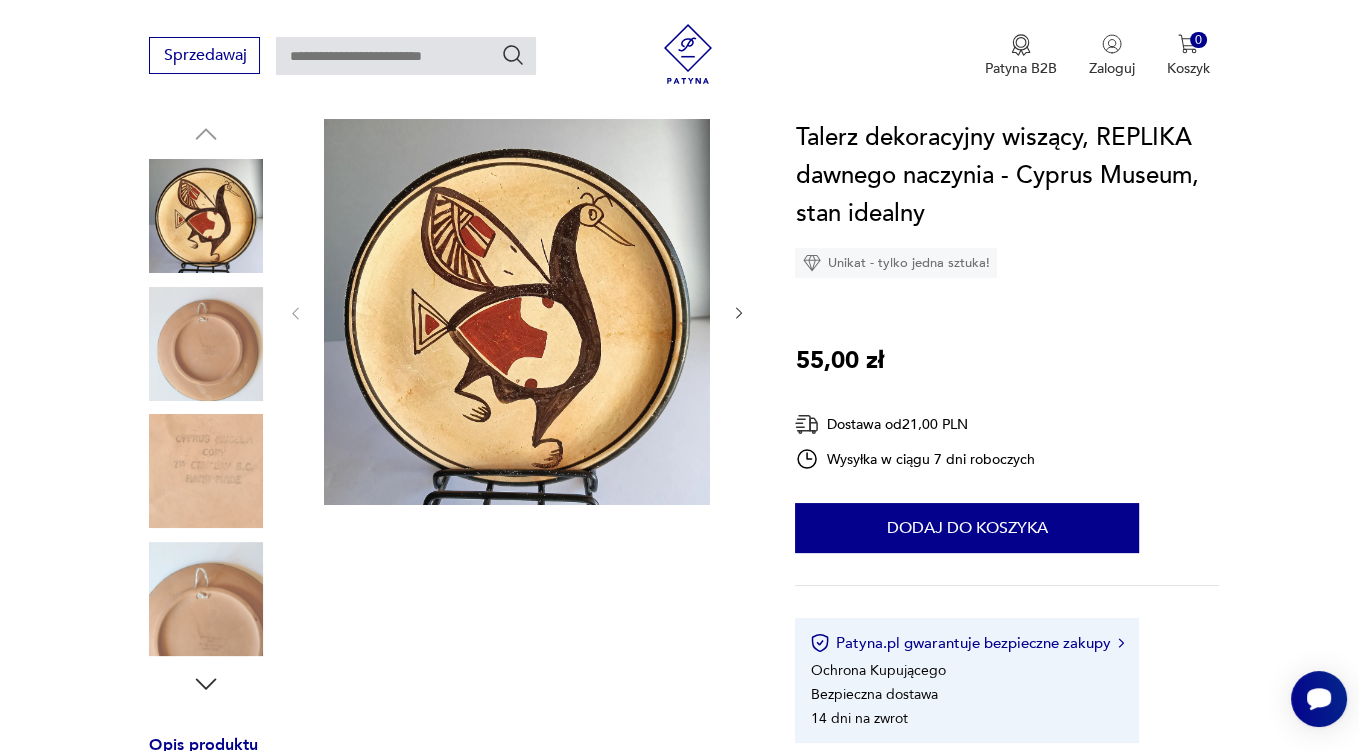 click 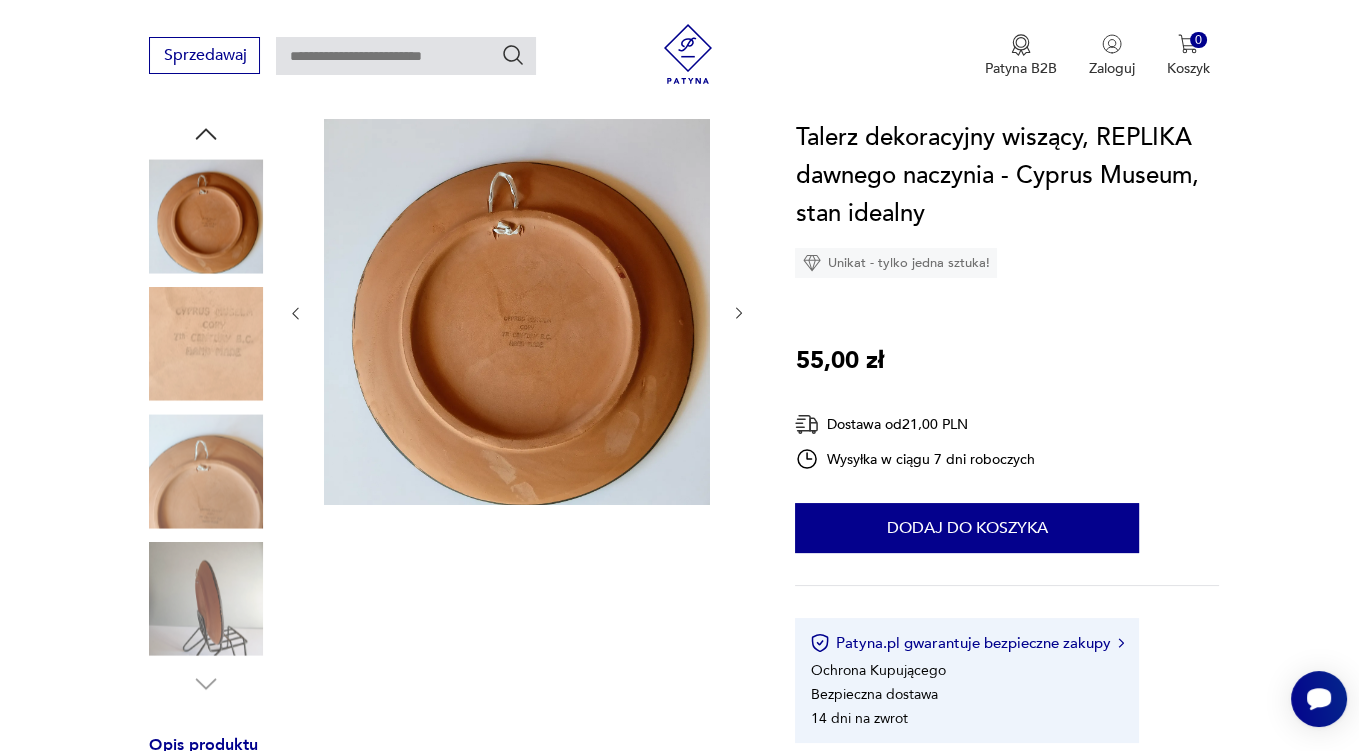 click 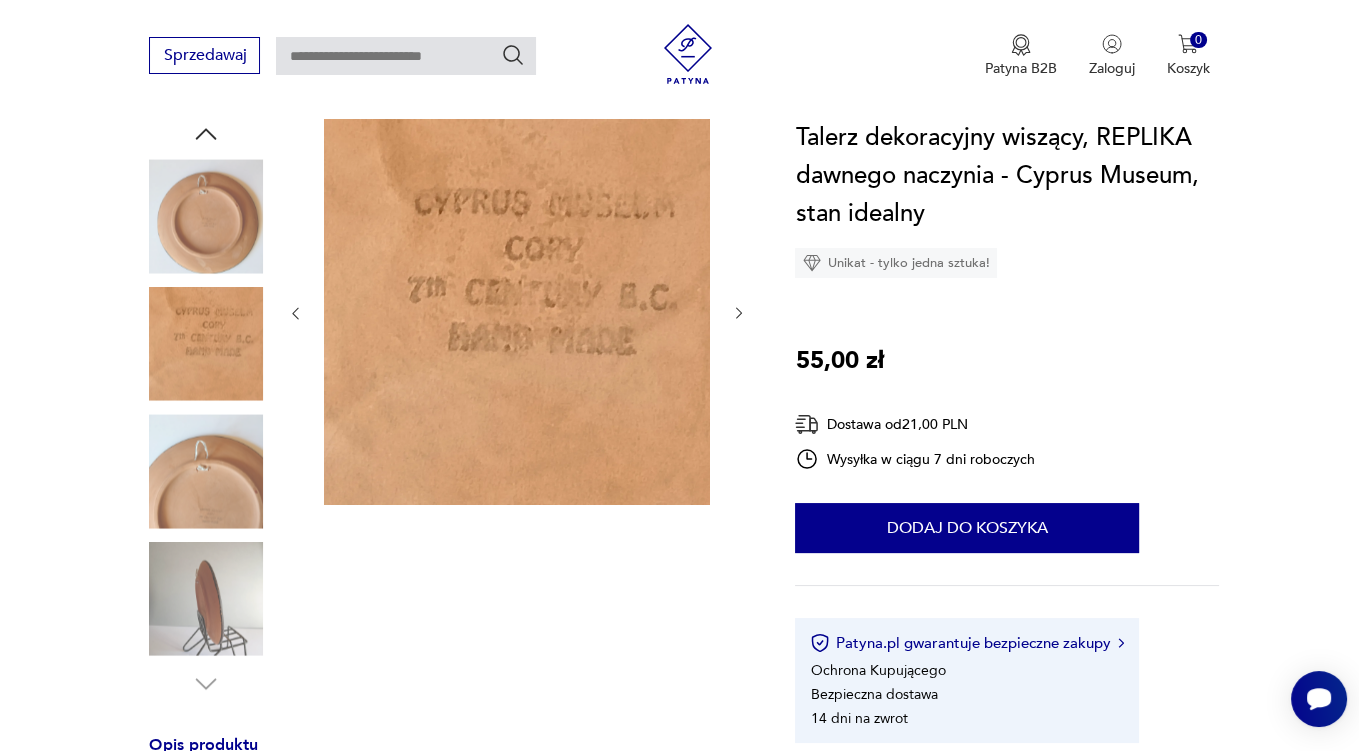 click 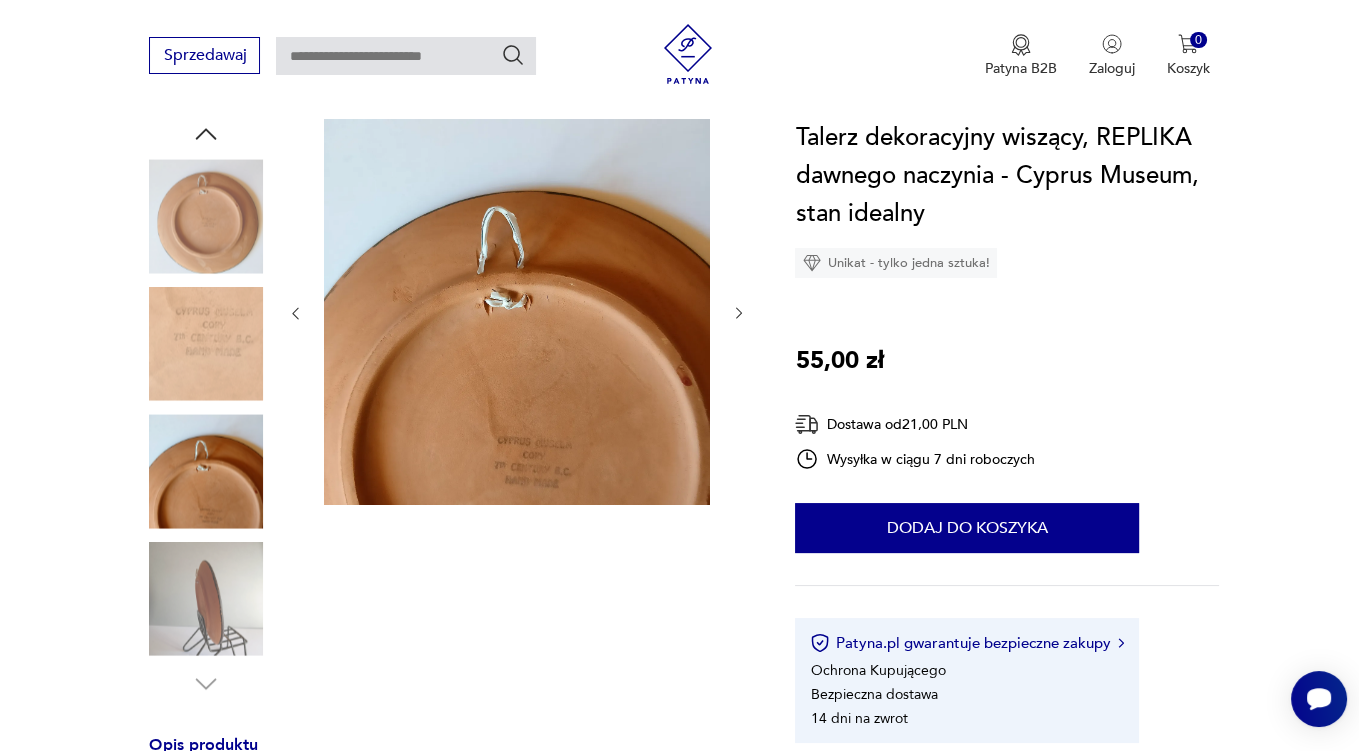 click 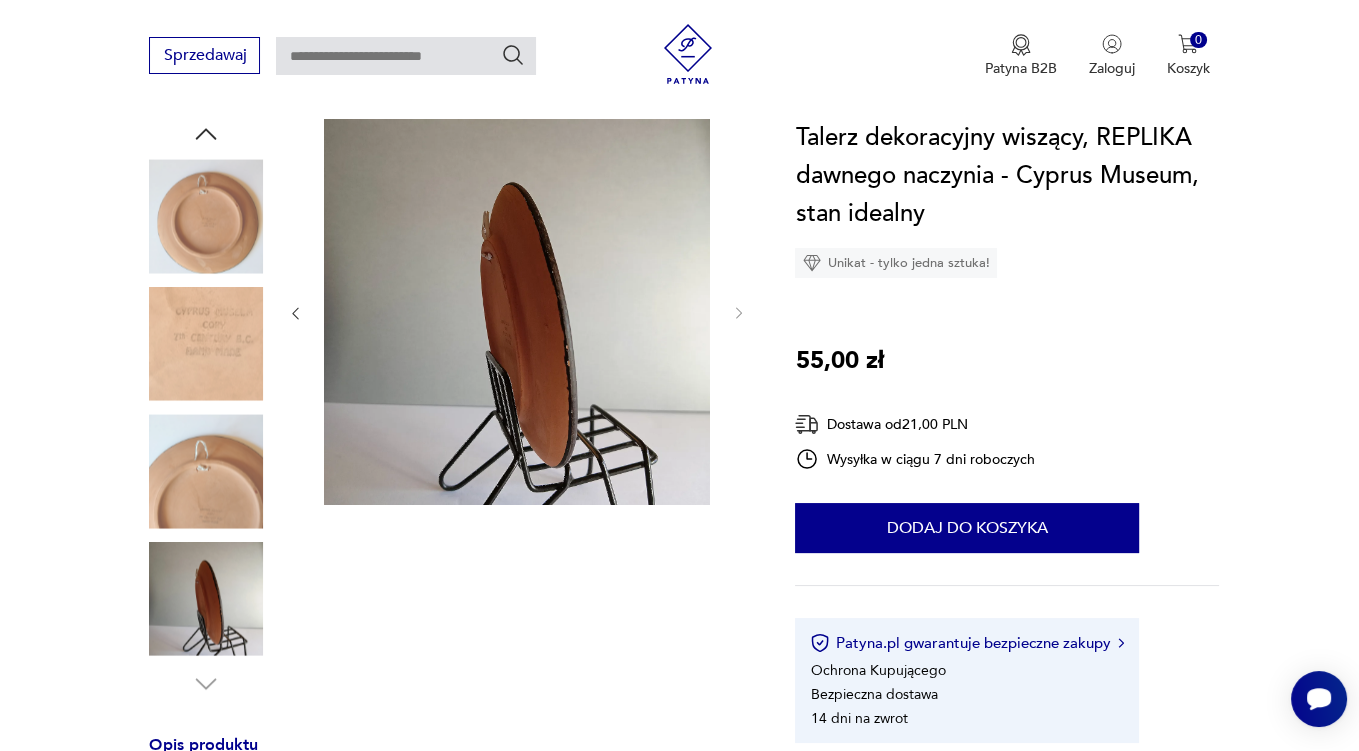 scroll, scrollTop: 528, scrollLeft: 0, axis: vertical 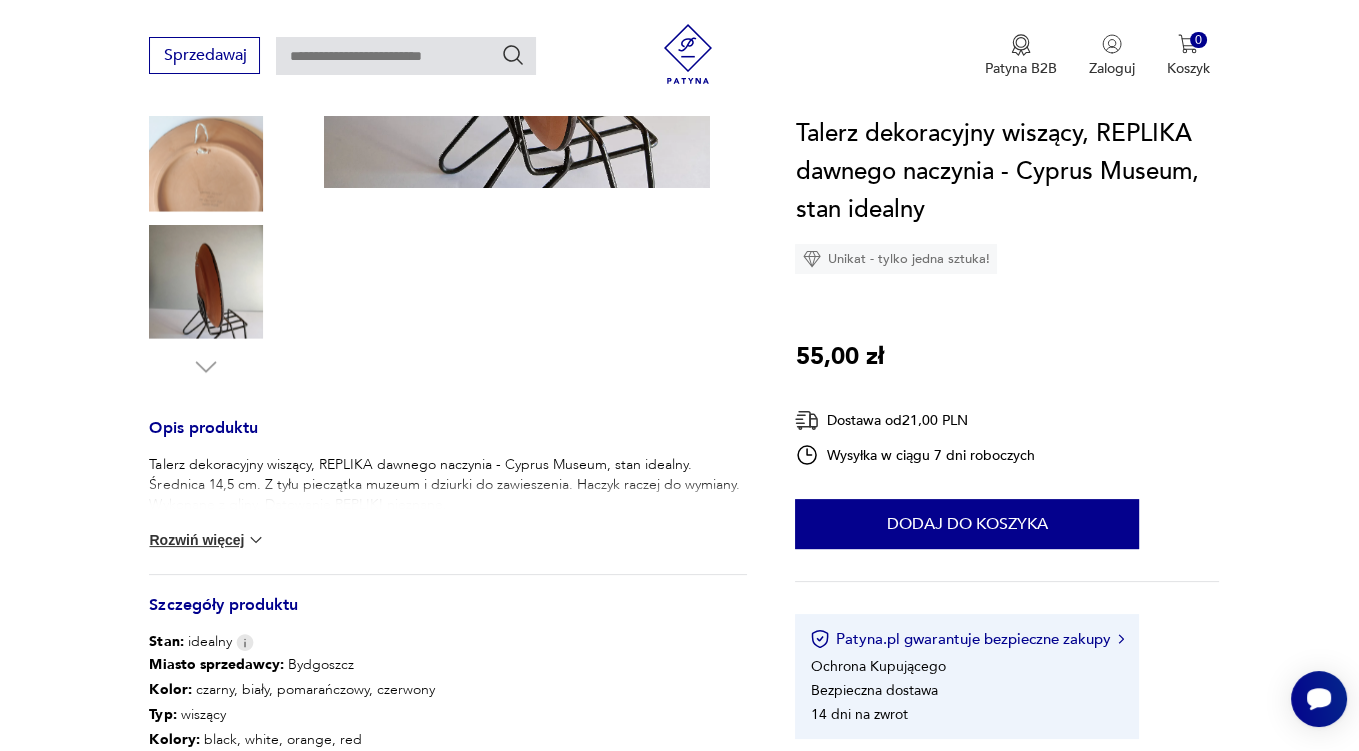 click on "Rozwiń więcej" at bounding box center (207, 540) 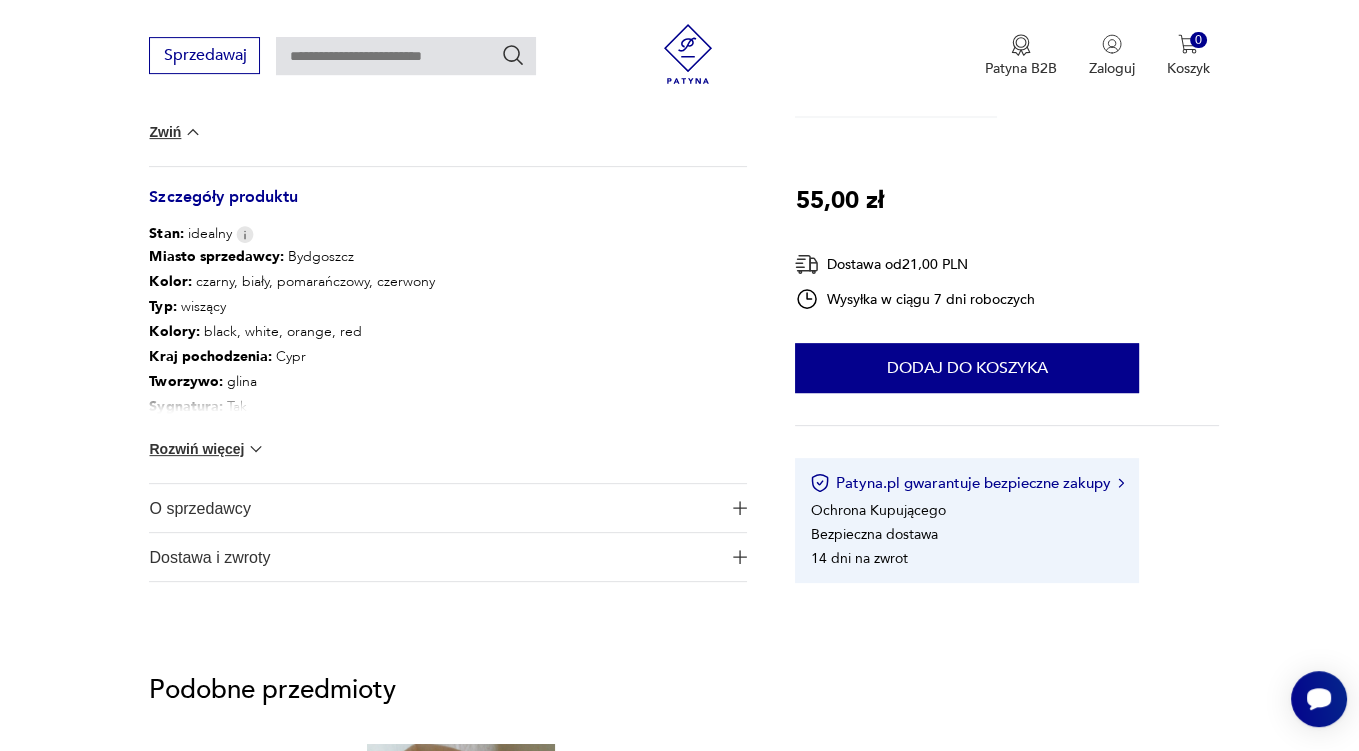 scroll, scrollTop: 950, scrollLeft: 0, axis: vertical 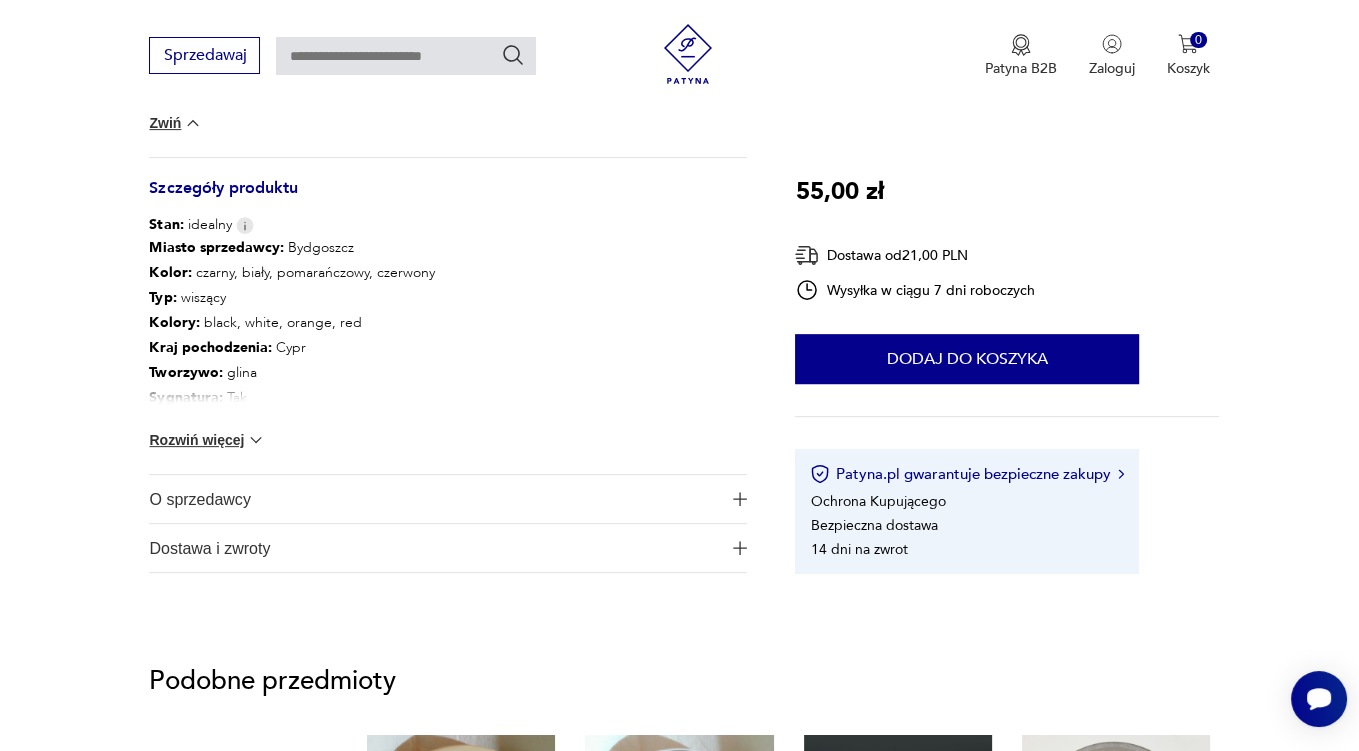 click on "Rozwiń więcej" at bounding box center (207, 440) 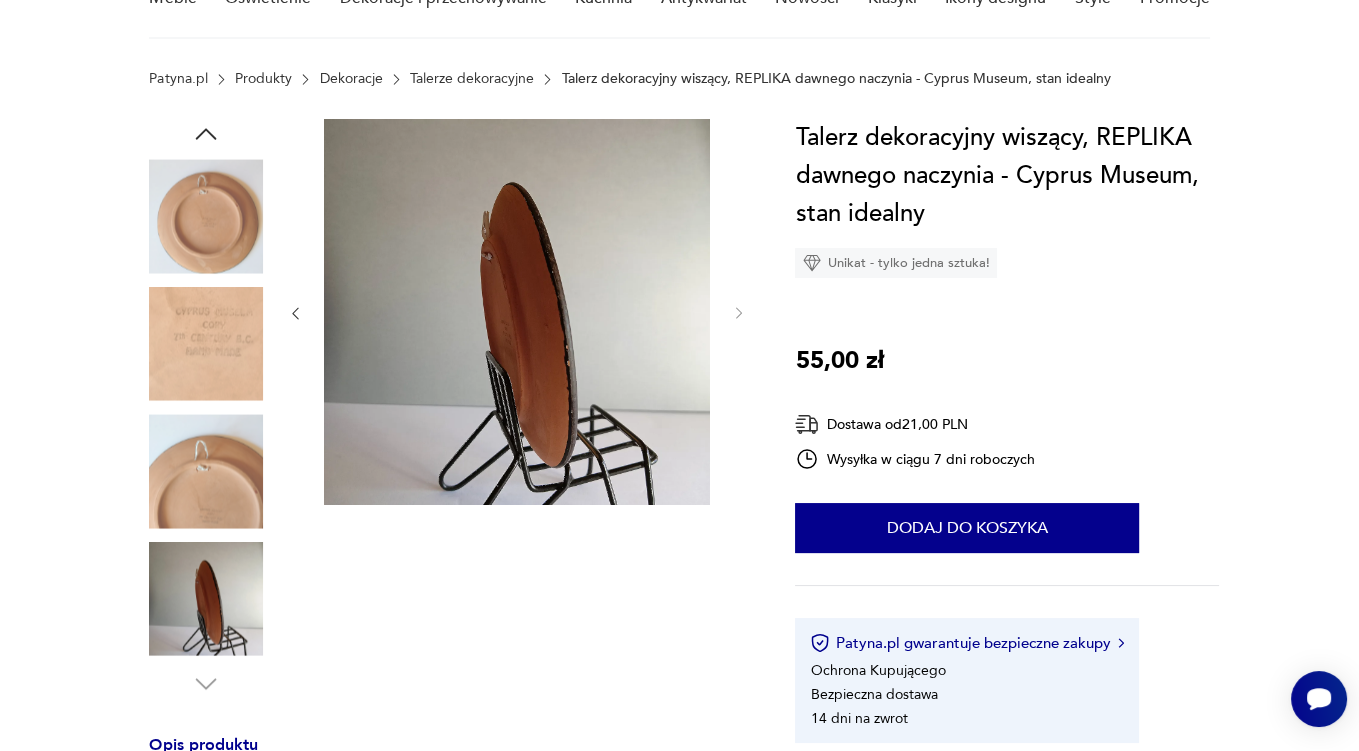 scroll, scrollTop: 0, scrollLeft: 0, axis: both 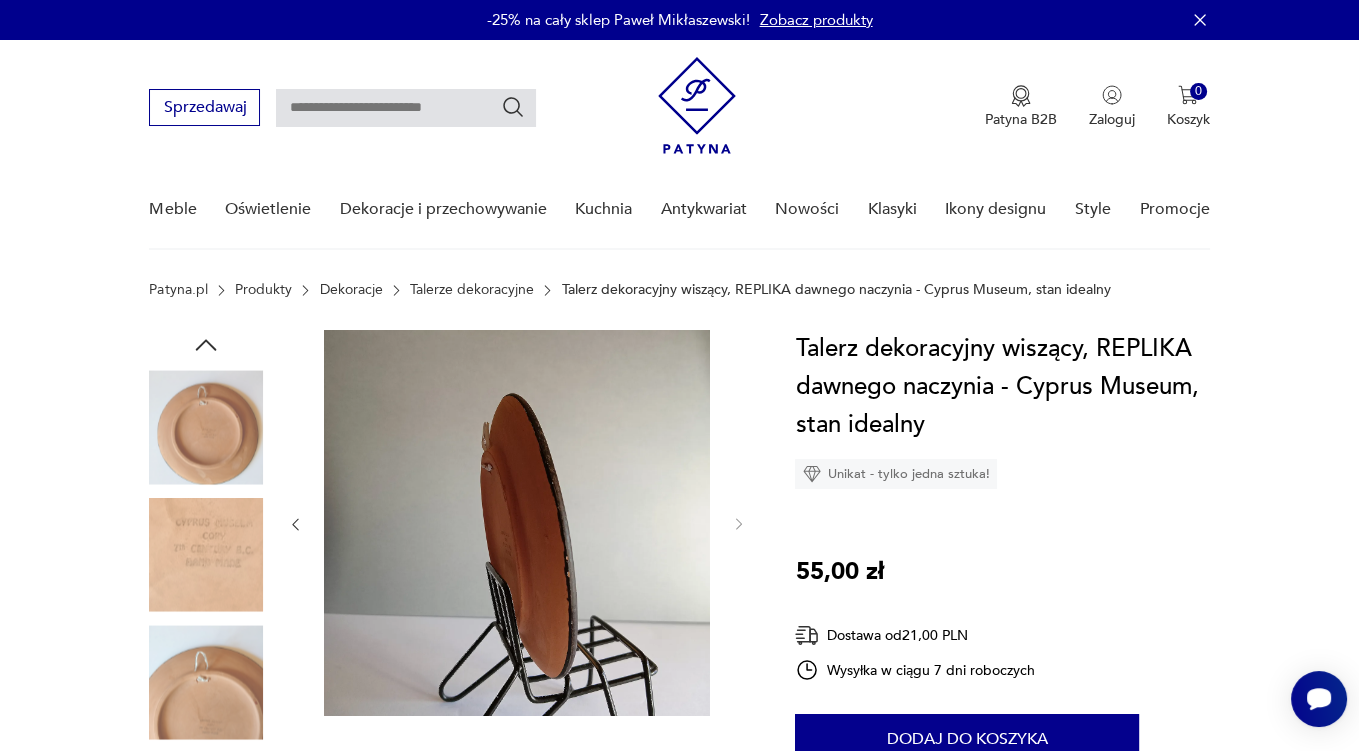 click 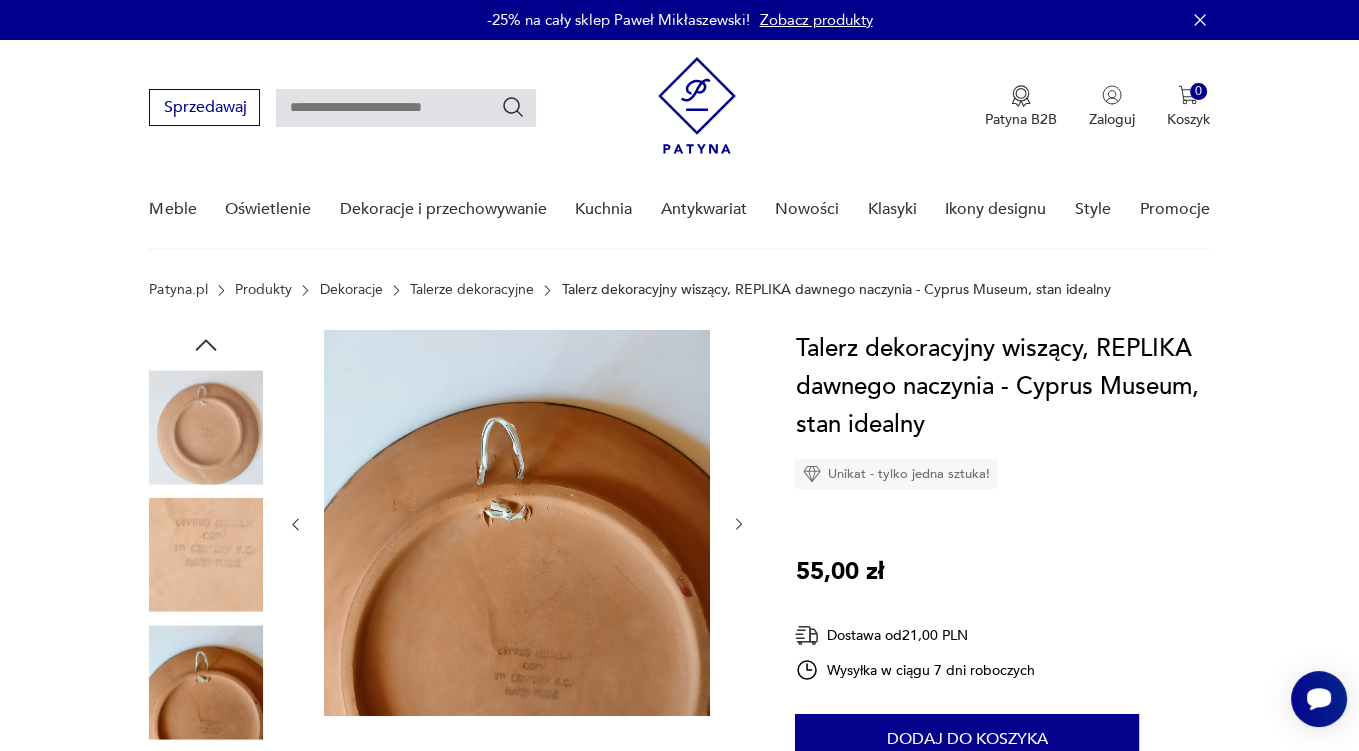 click 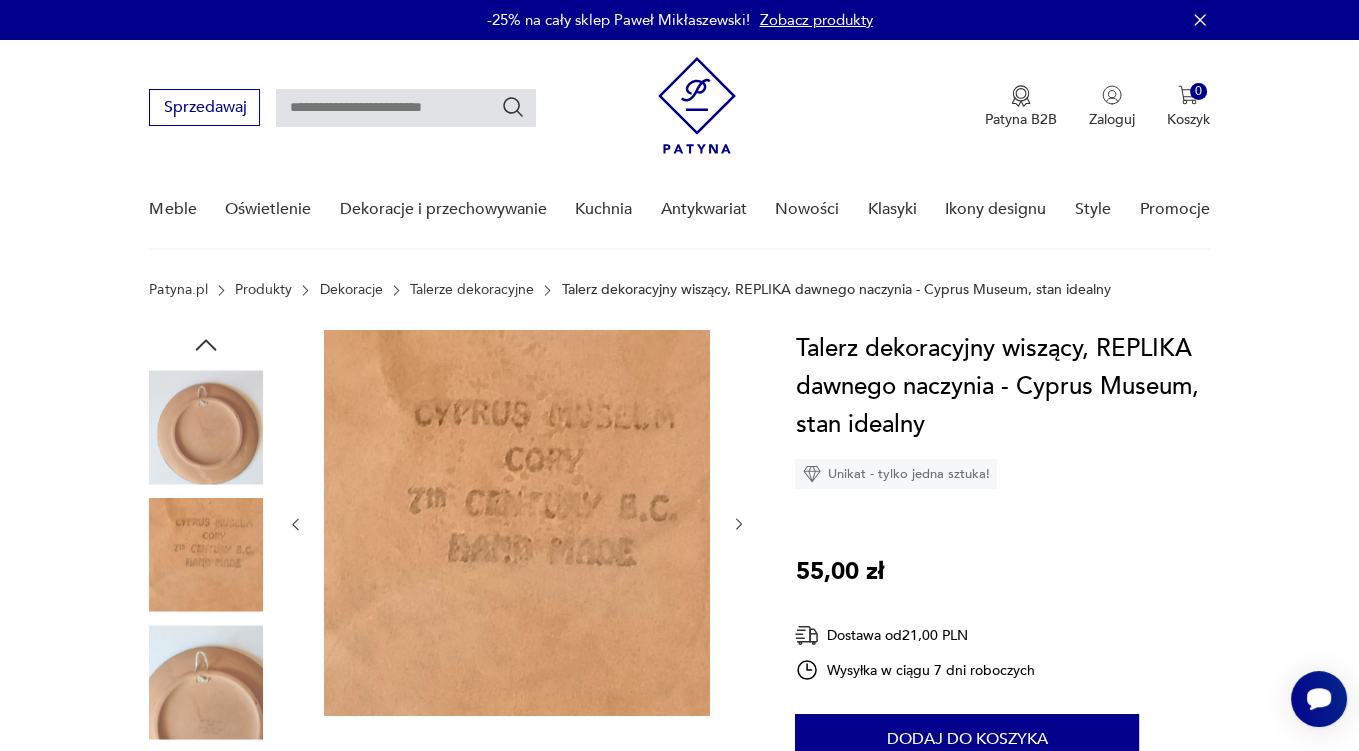 click 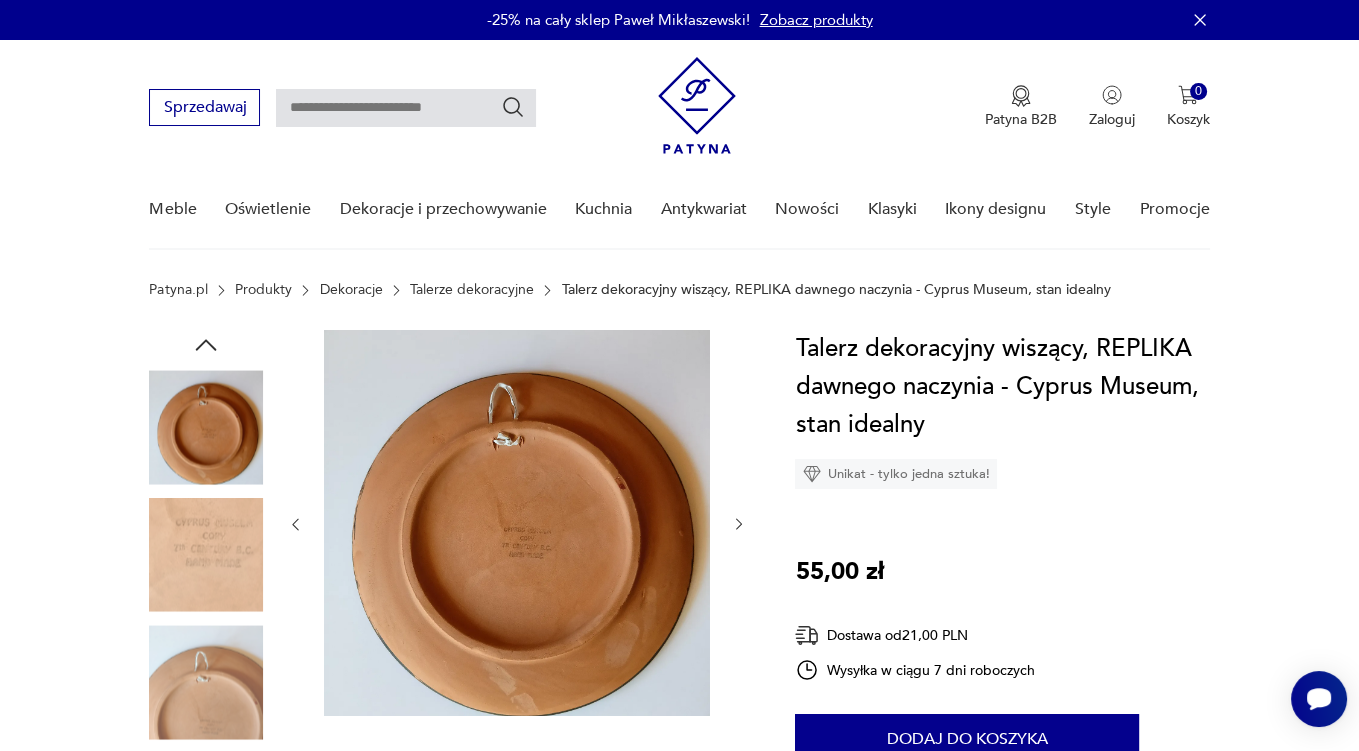 click 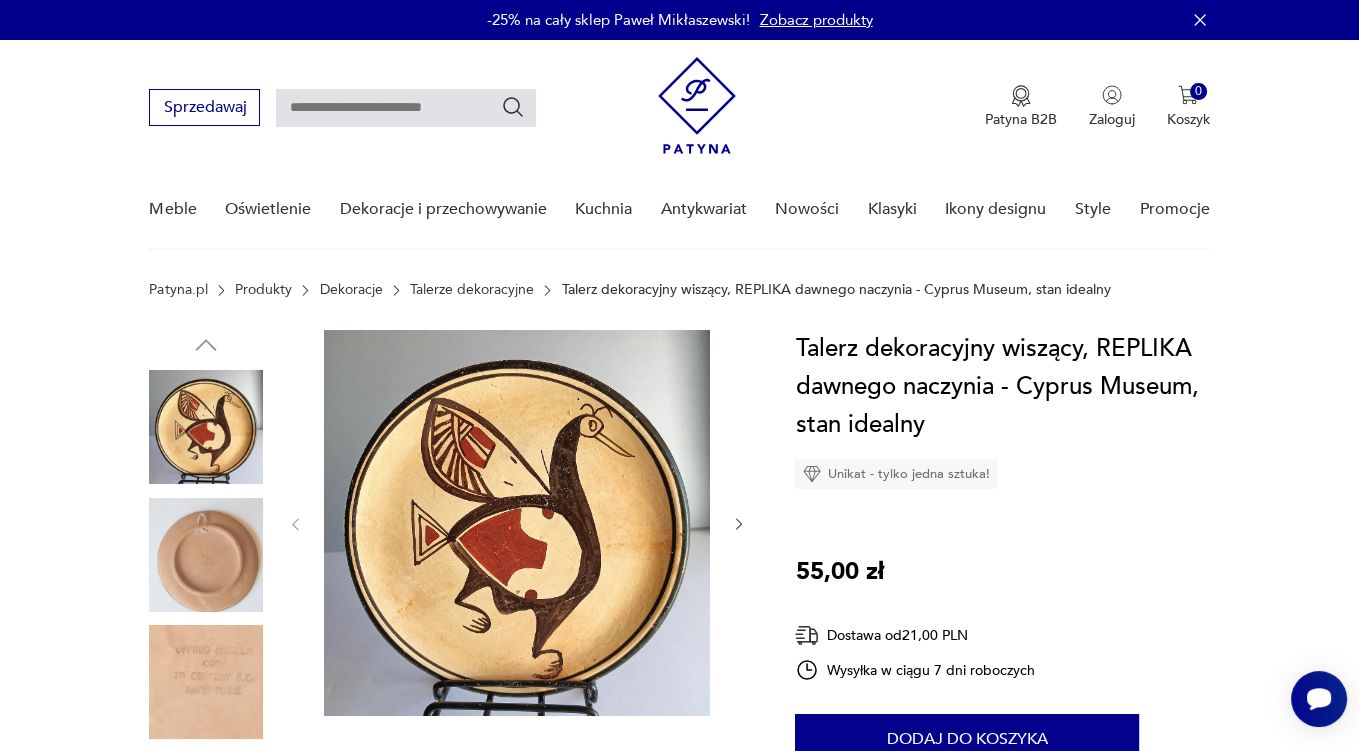 click at bounding box center [517, 523] 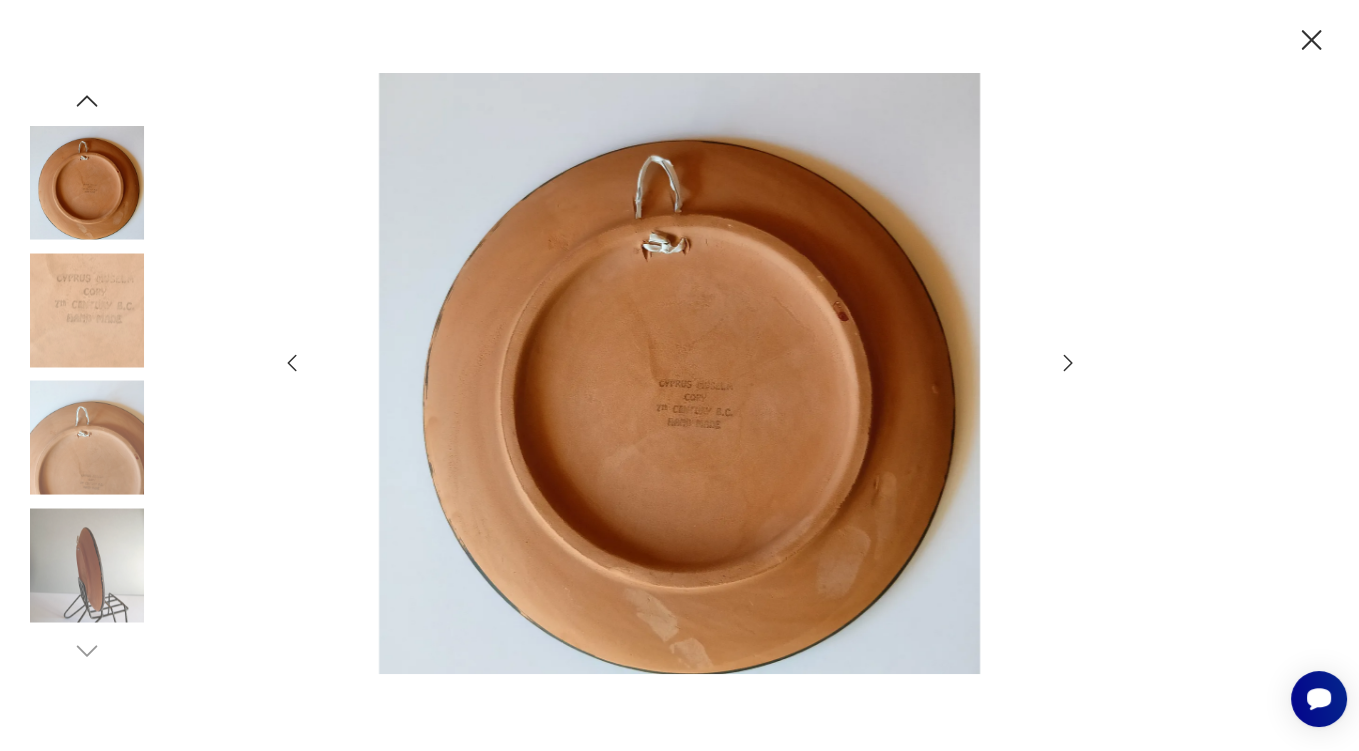 click 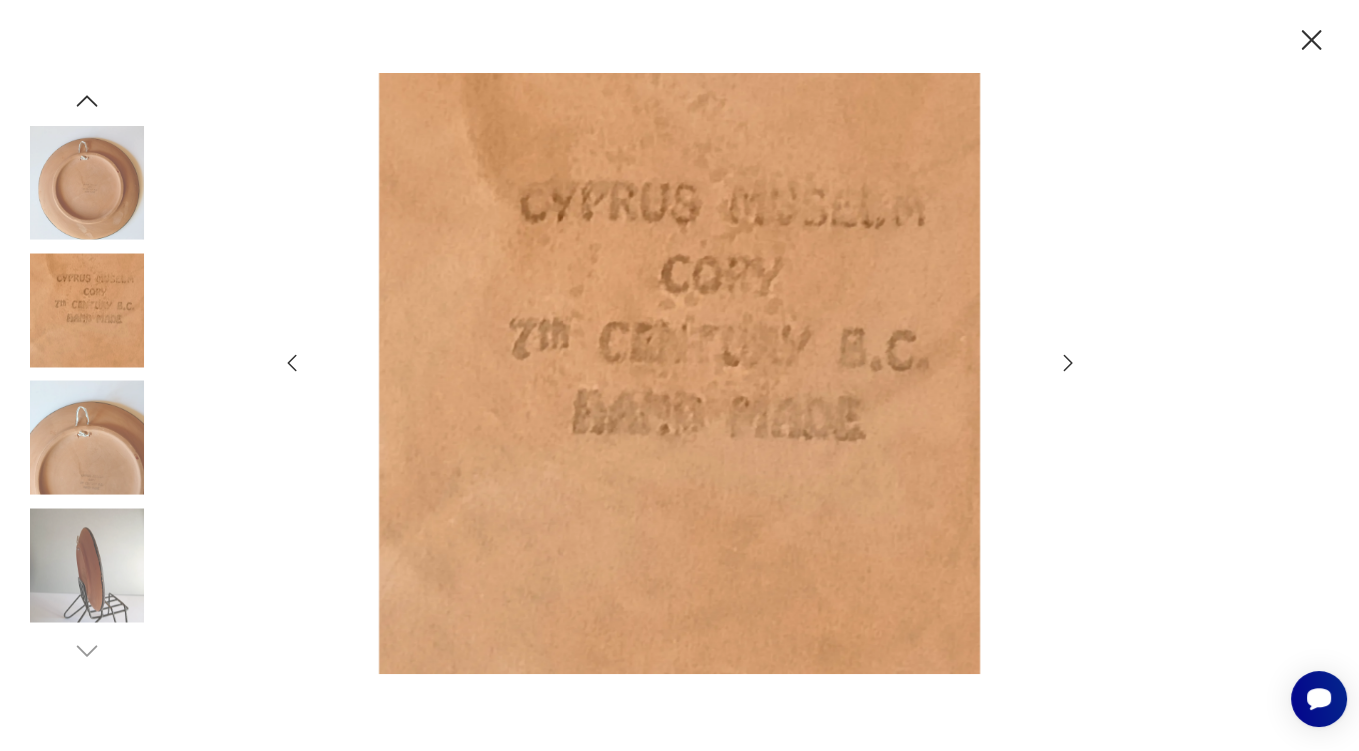 click 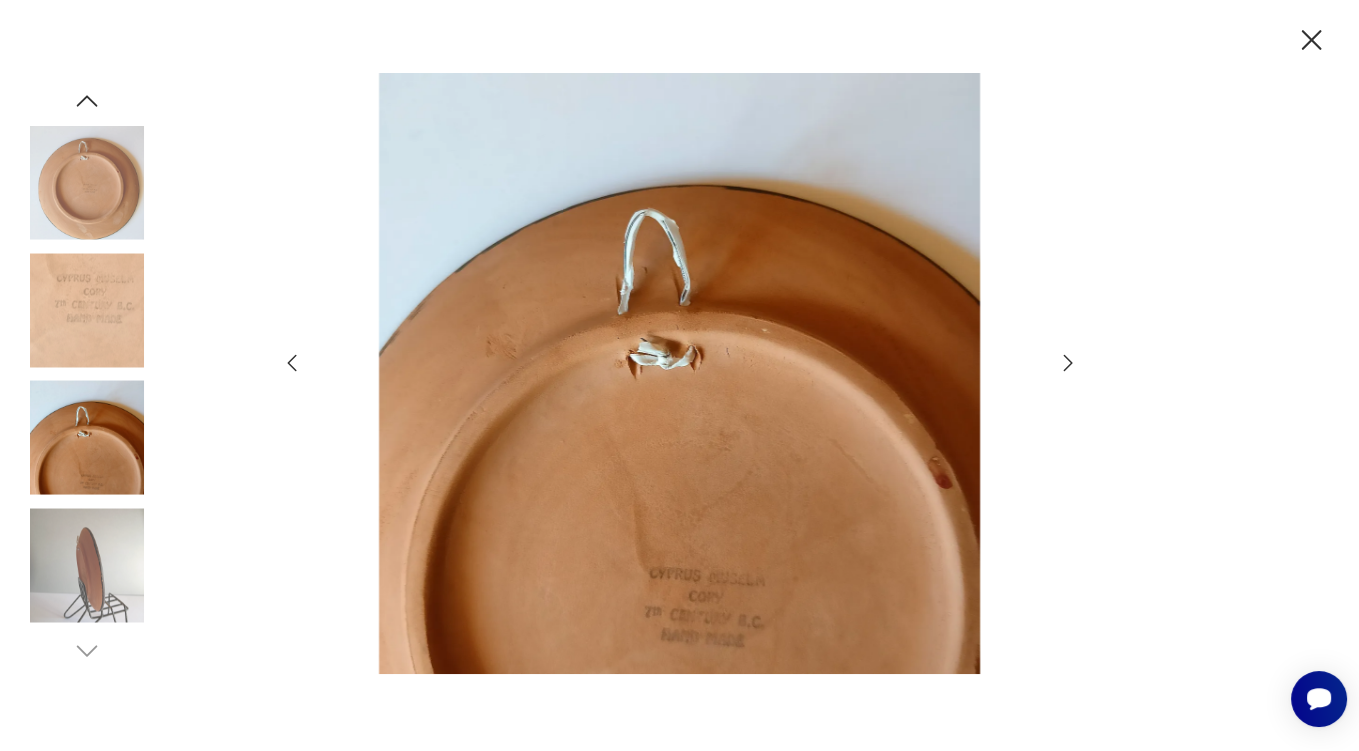 click 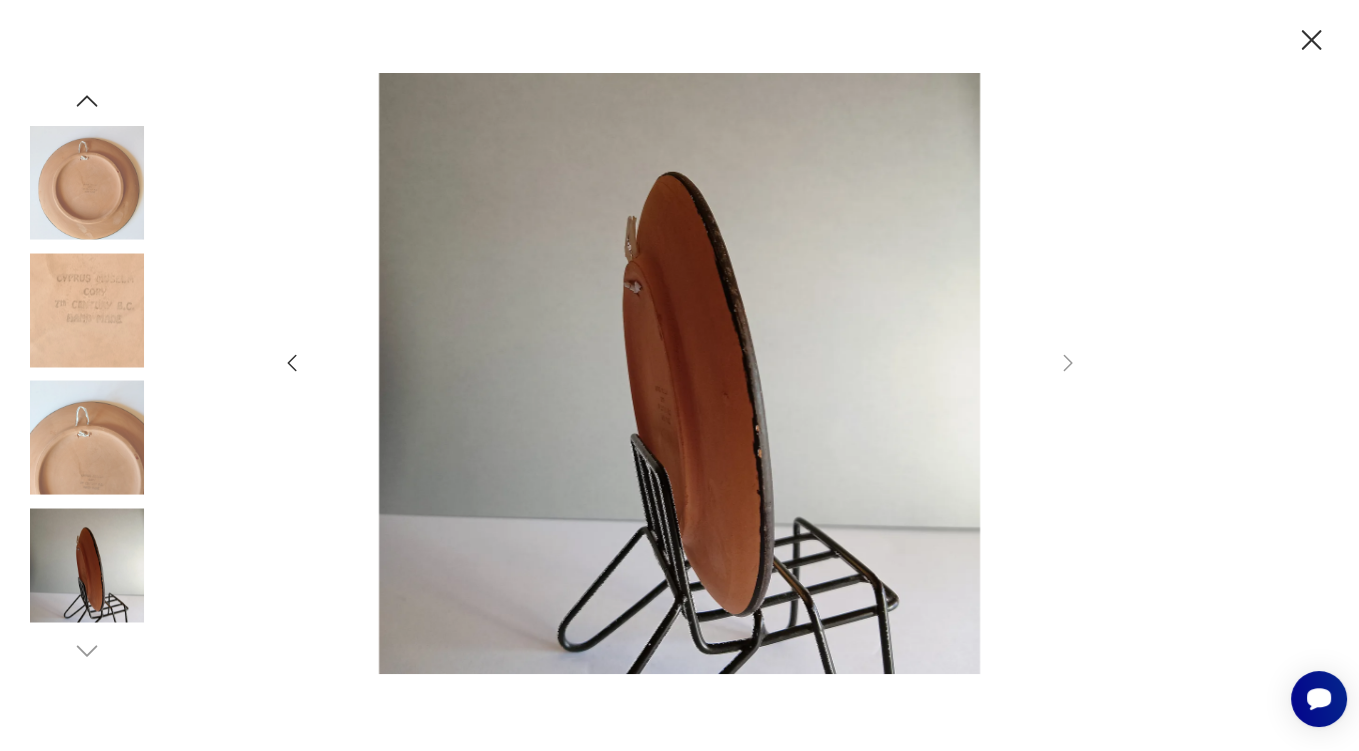 click 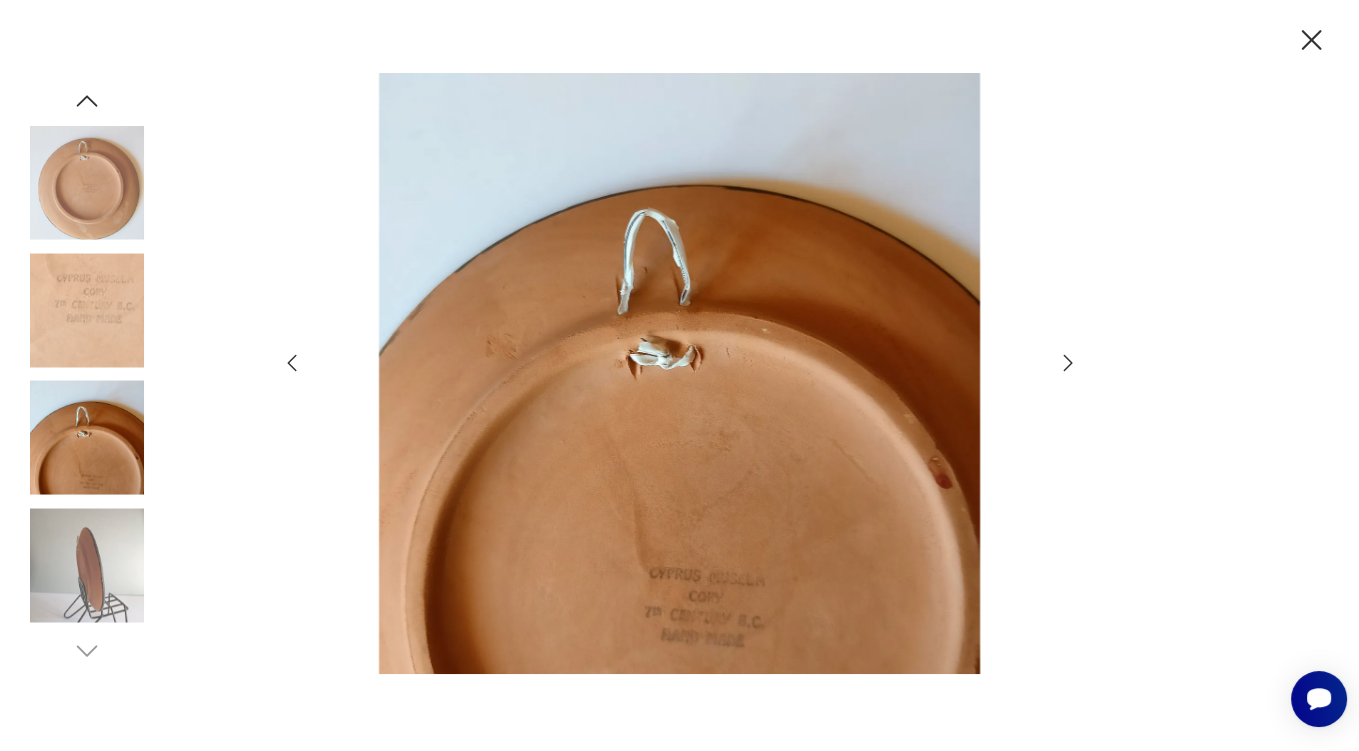 click 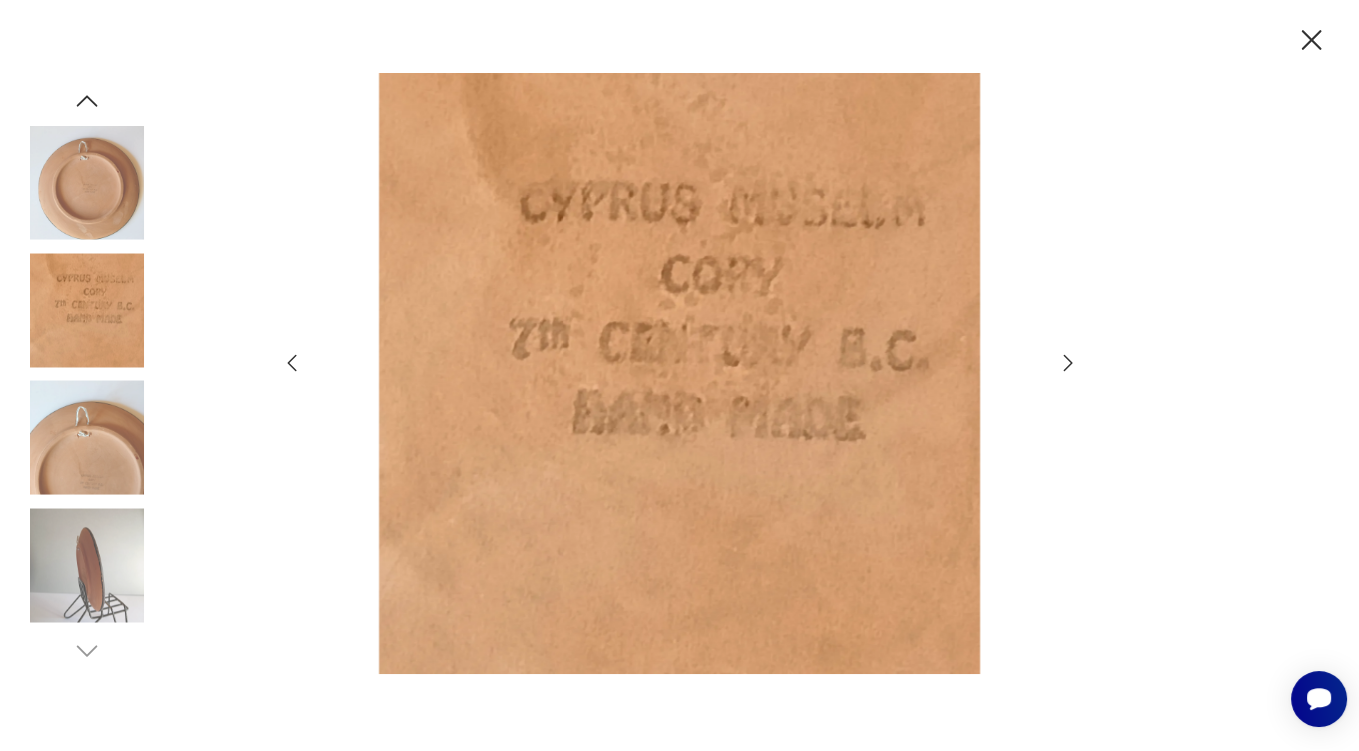 click 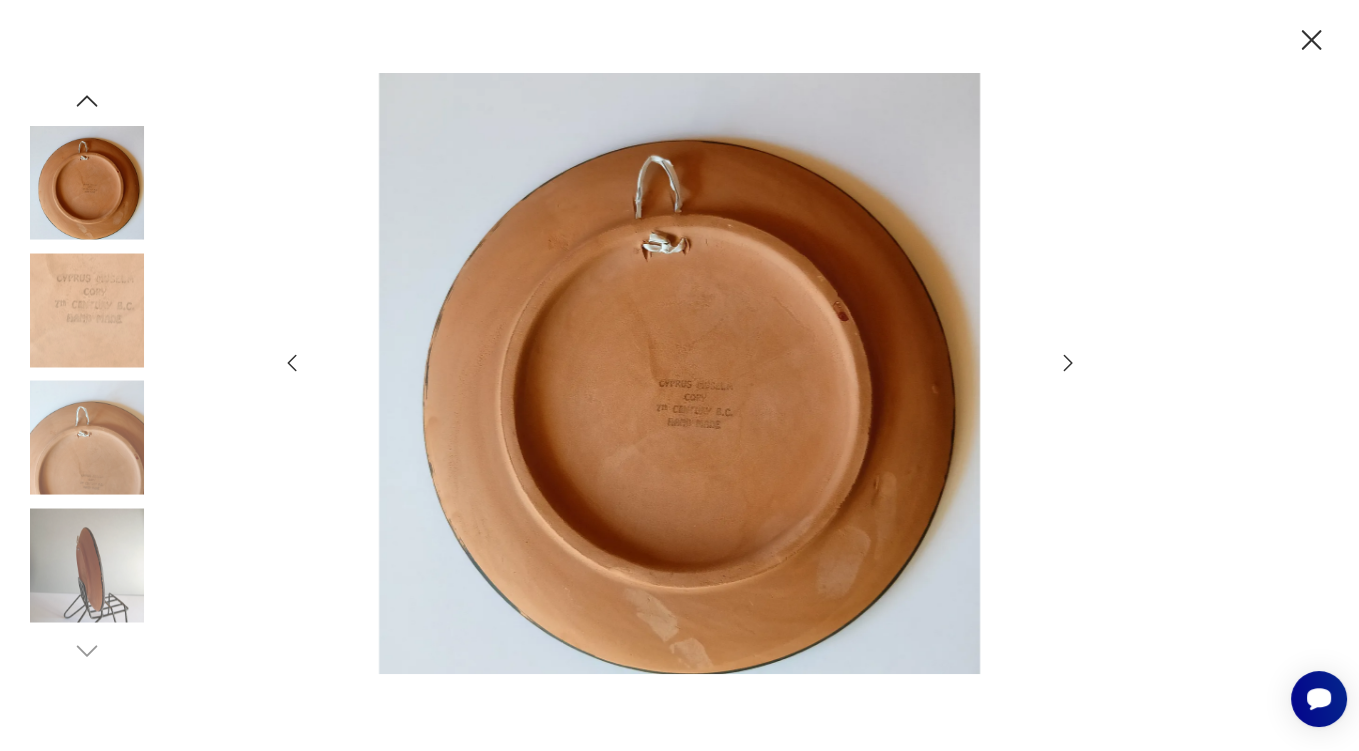 click 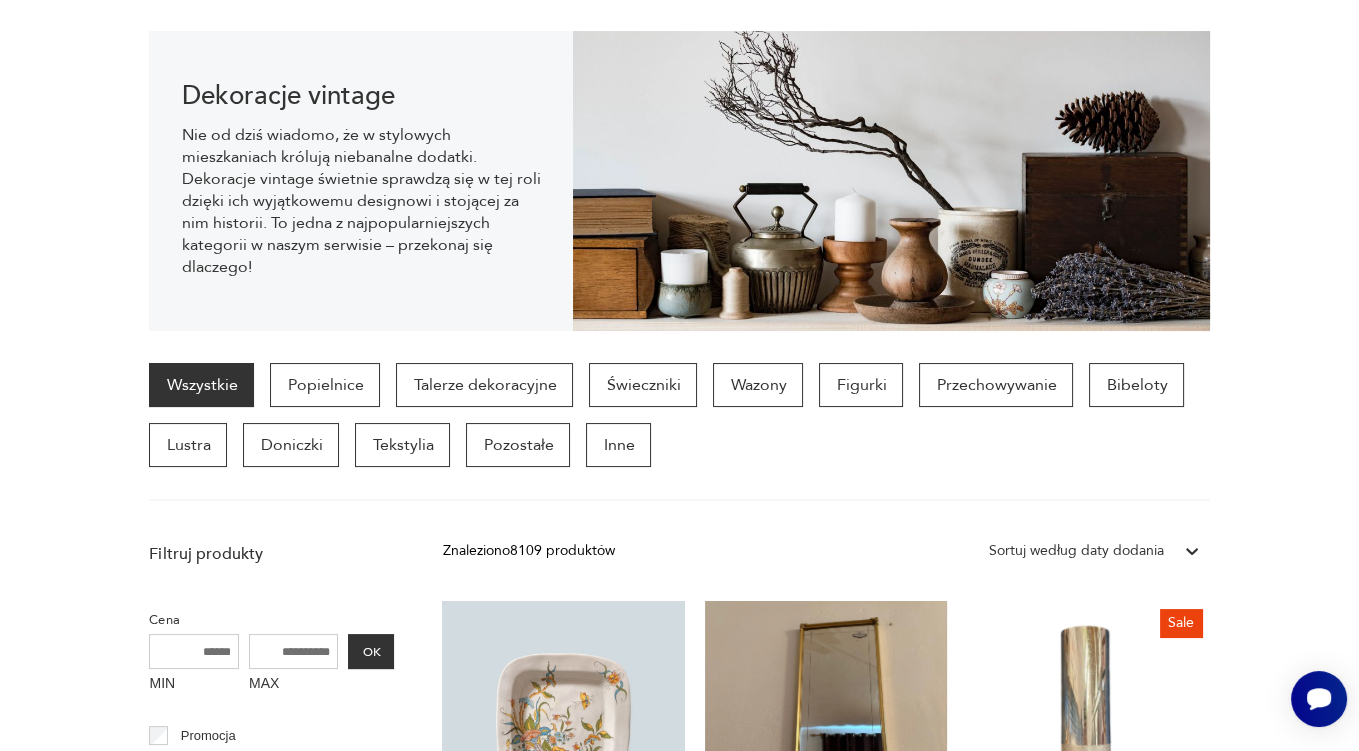 scroll, scrollTop: 3438, scrollLeft: 0, axis: vertical 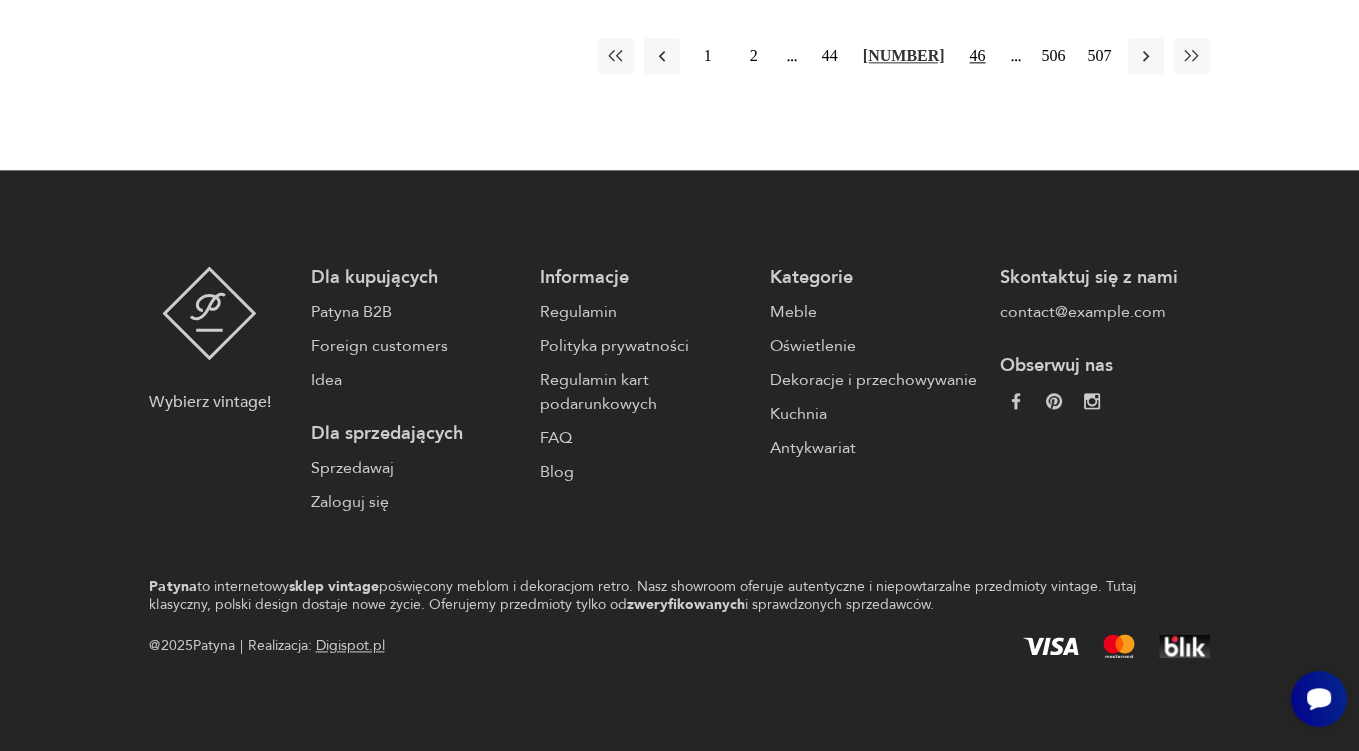 click on "46" at bounding box center [978, 56] 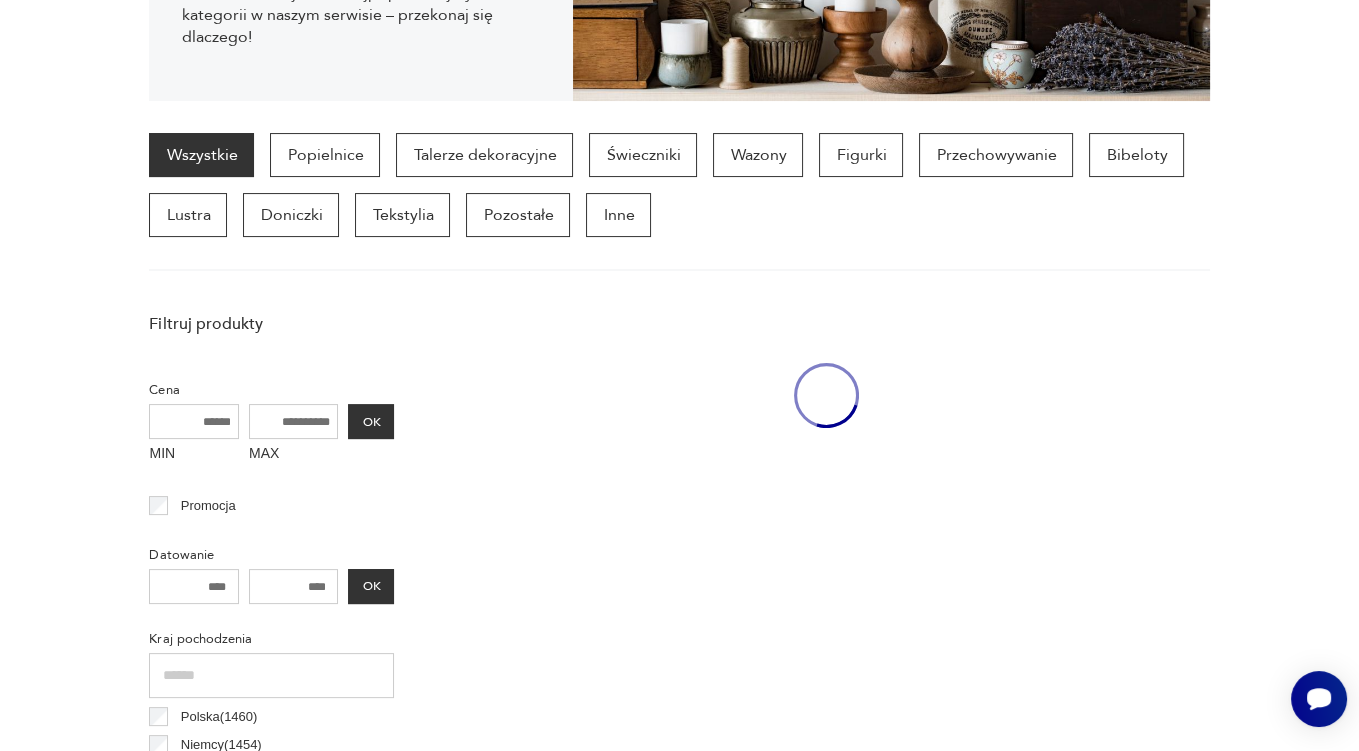 scroll, scrollTop: 528, scrollLeft: 0, axis: vertical 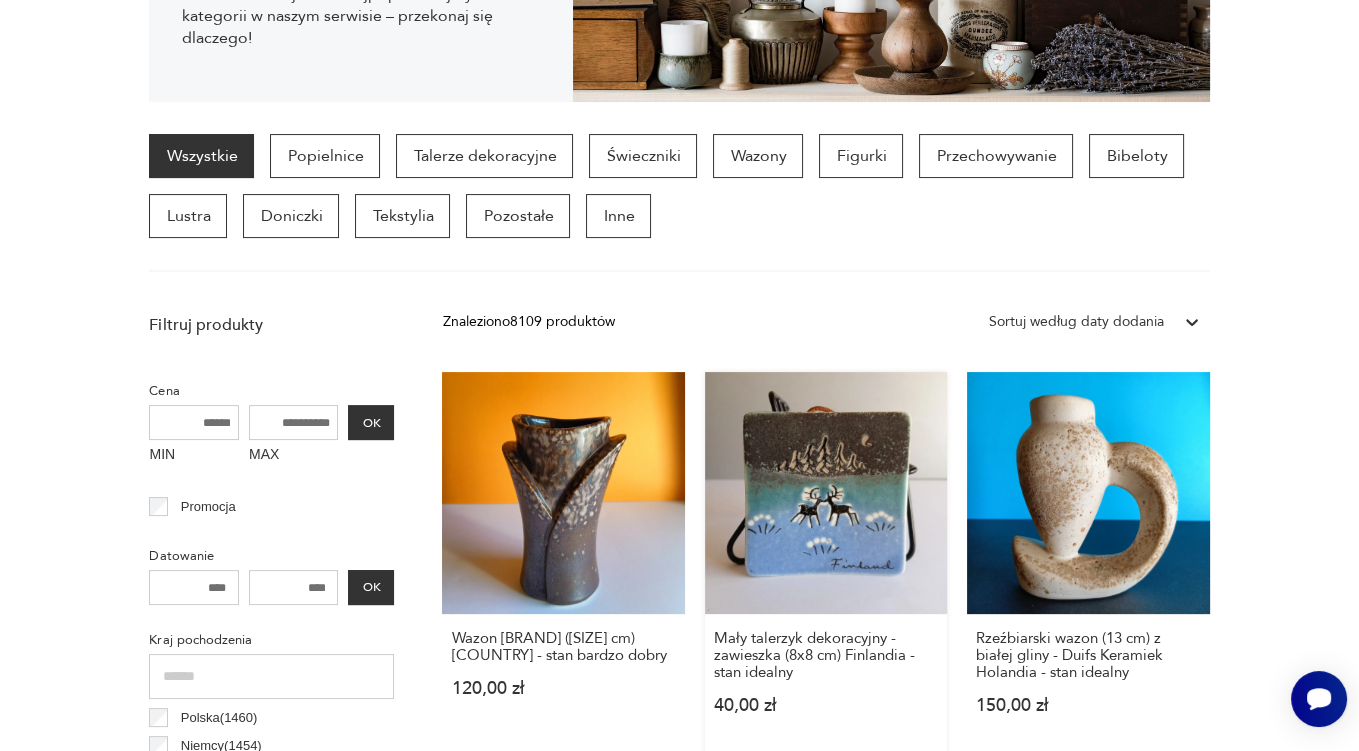 click on "Mały talerzyk dekoracyjny - zawieszka (8x8 cm) Finlandia - stan idealny 40,00 zł" at bounding box center [826, 562] 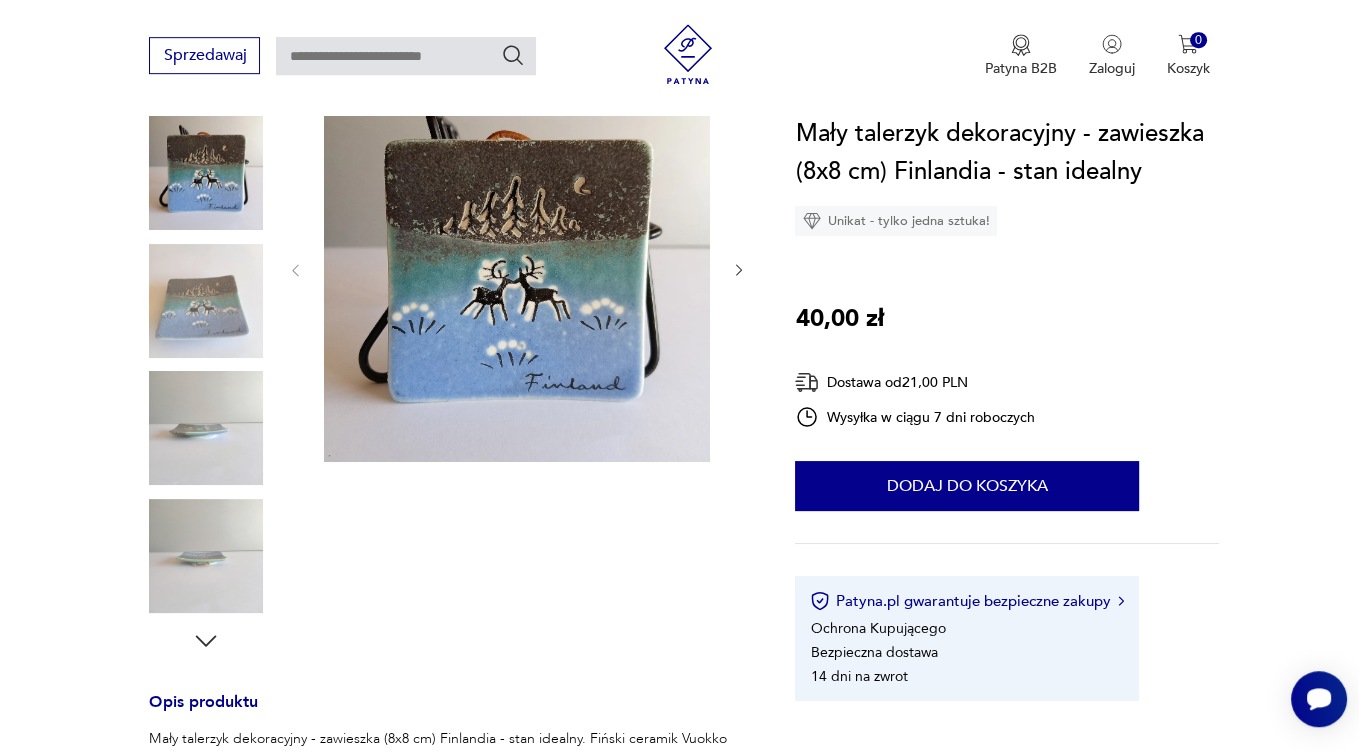 scroll, scrollTop: 422, scrollLeft: 0, axis: vertical 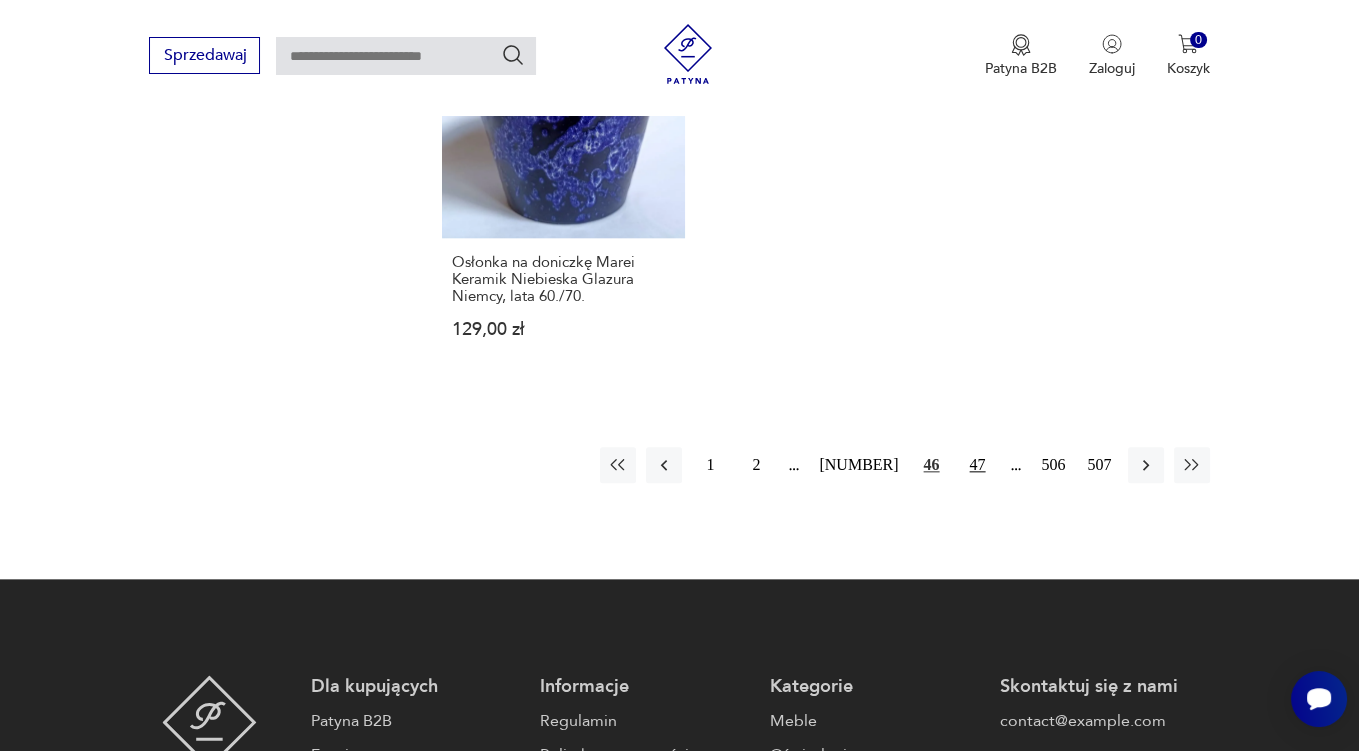 click on "47" at bounding box center (978, 465) 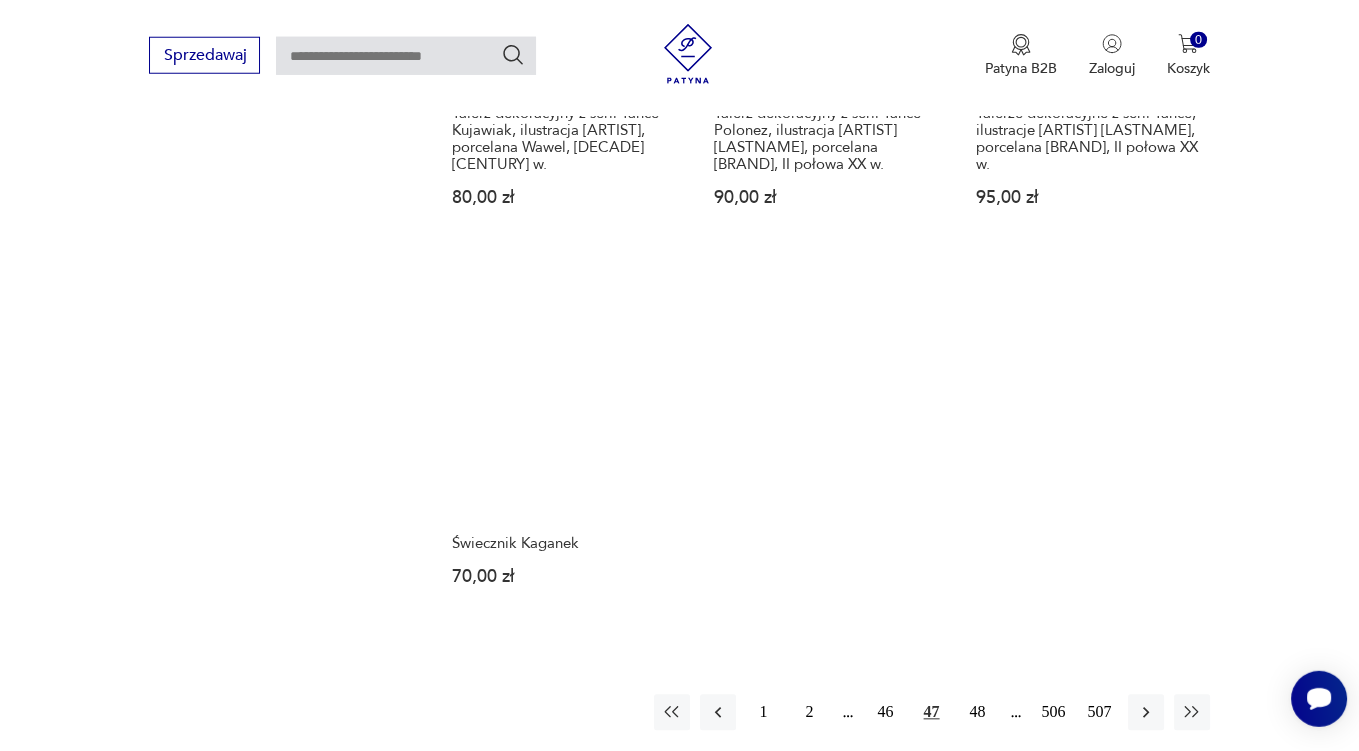 scroll, scrollTop: 3063, scrollLeft: 0, axis: vertical 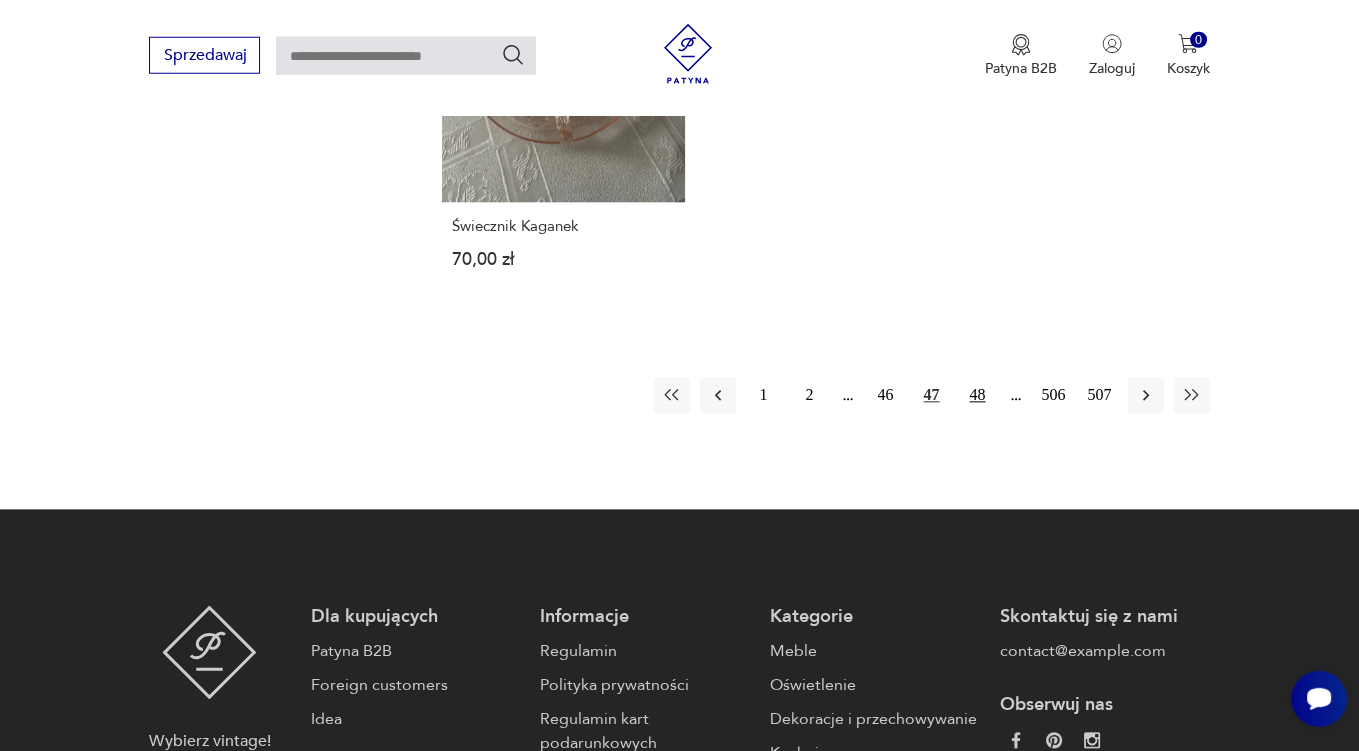 click on "48" at bounding box center [978, 396] 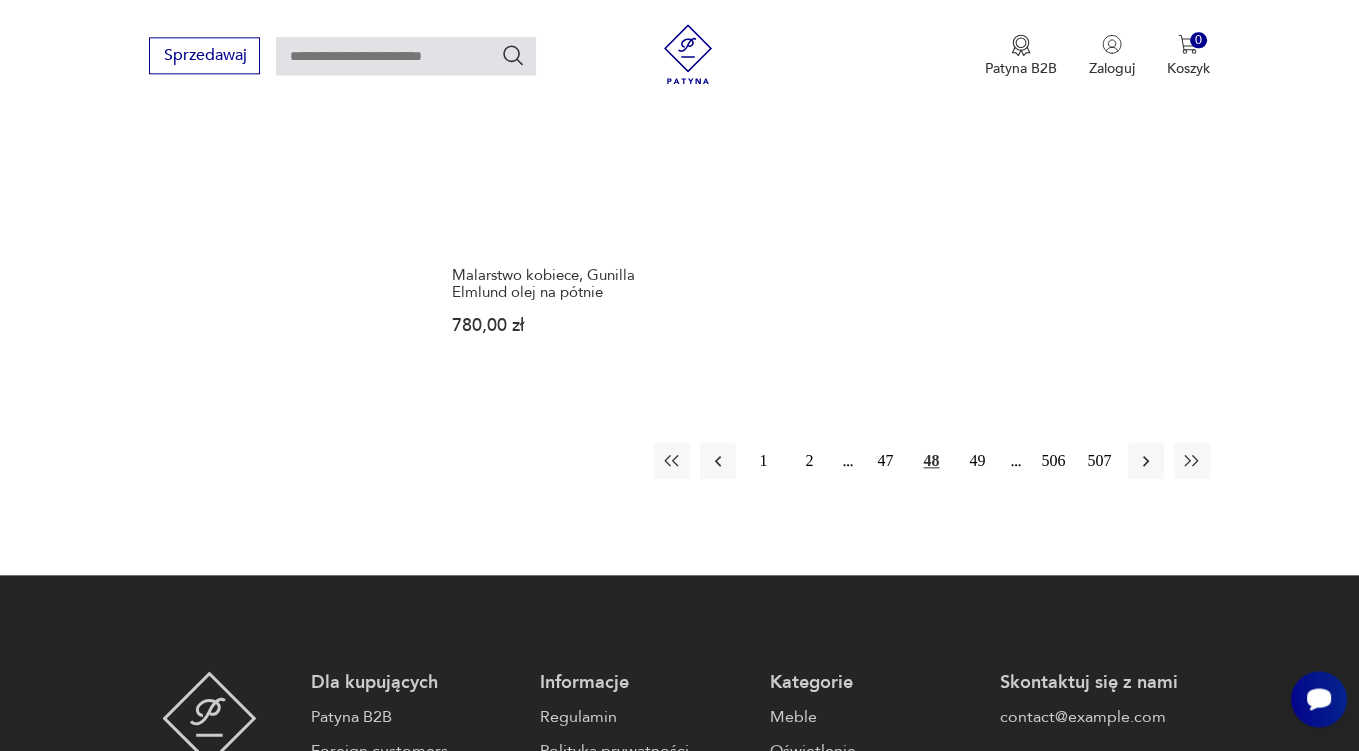 scroll, scrollTop: 3063, scrollLeft: 0, axis: vertical 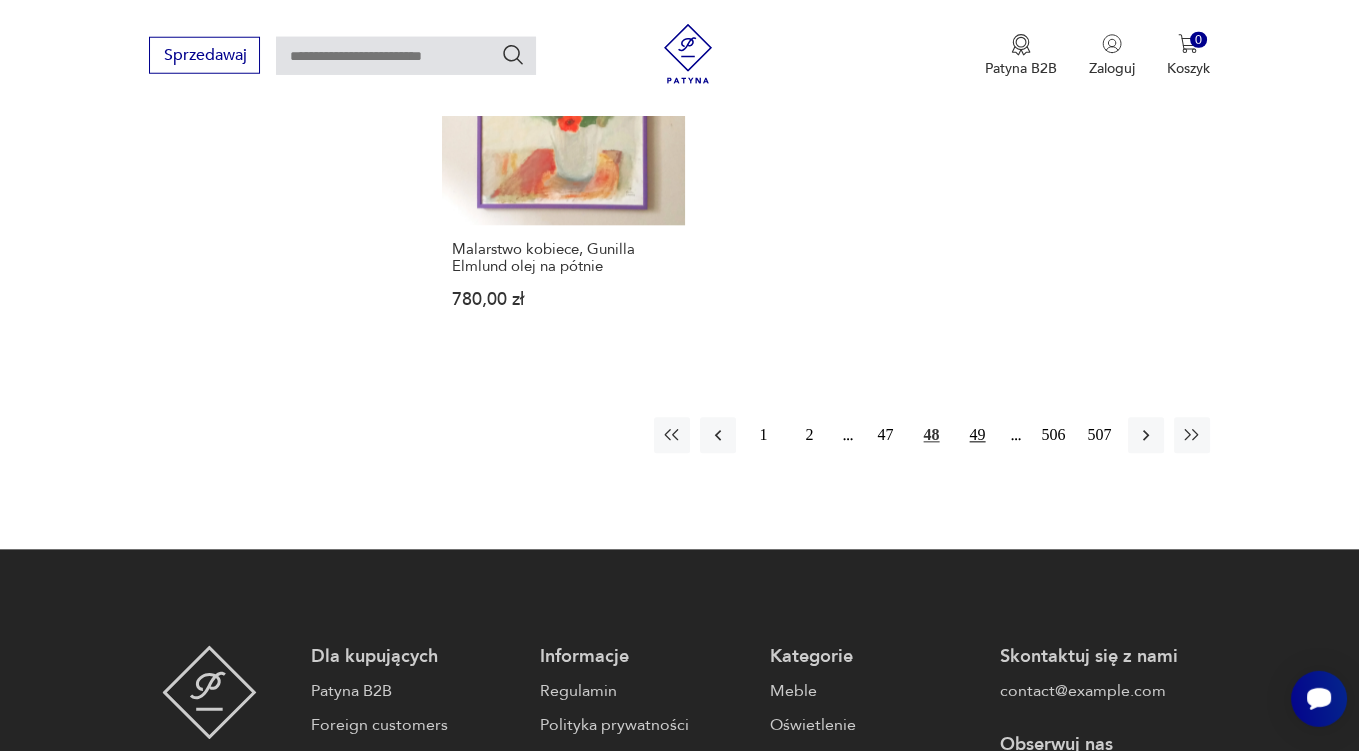 click on "49" at bounding box center [978, 436] 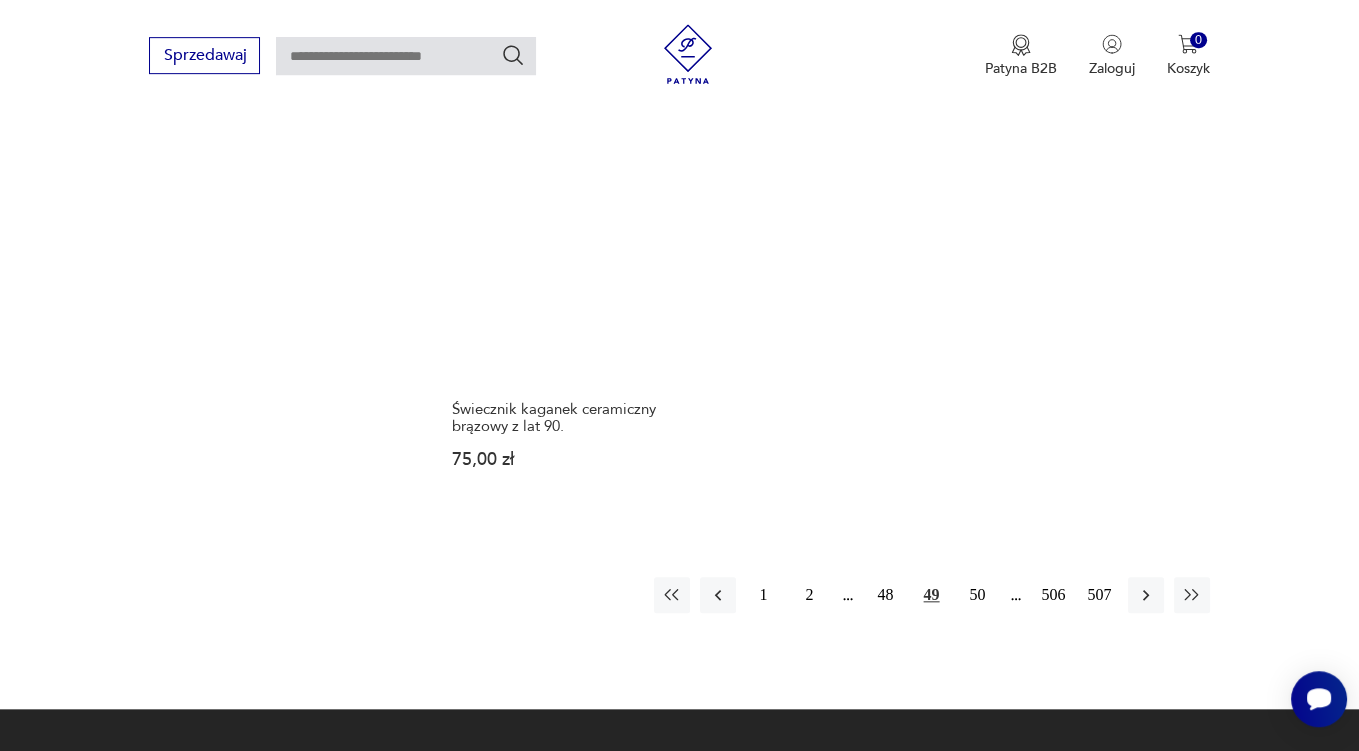 scroll, scrollTop: 2851, scrollLeft: 0, axis: vertical 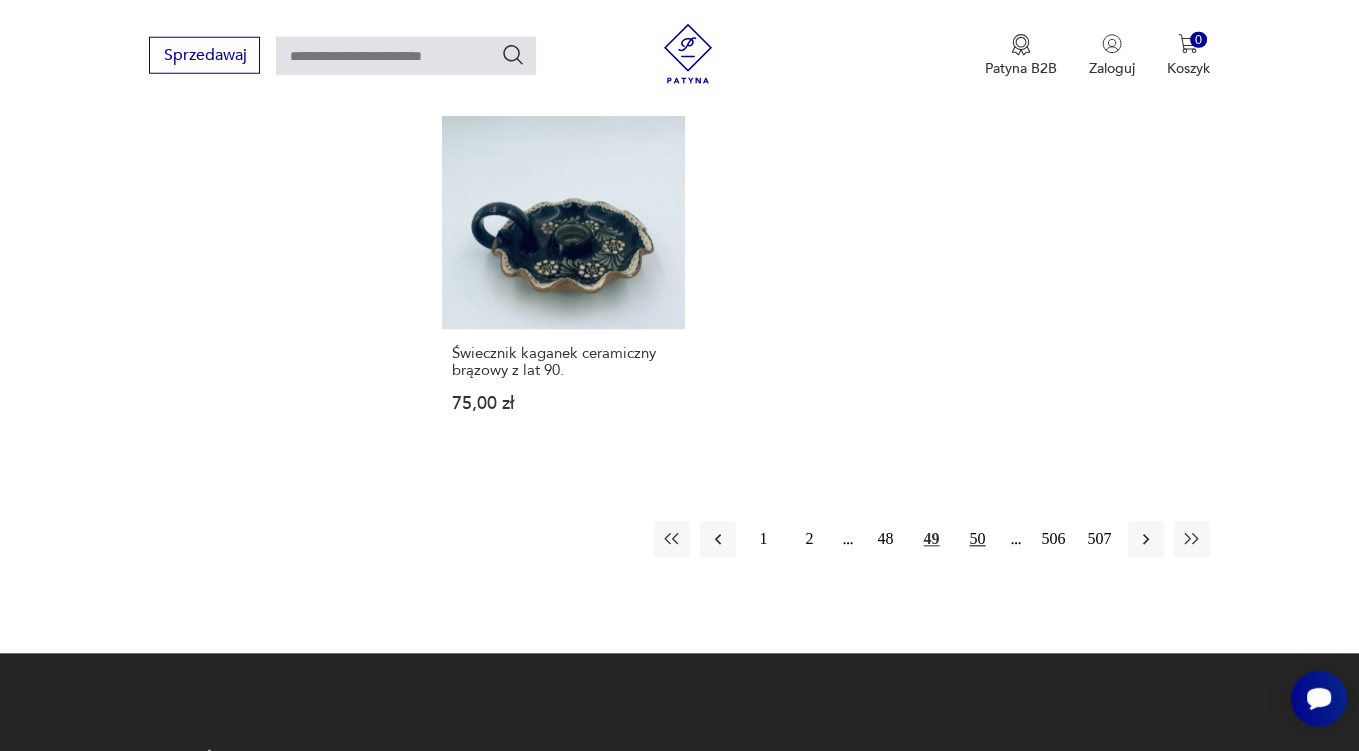 click on "50" at bounding box center [978, 540] 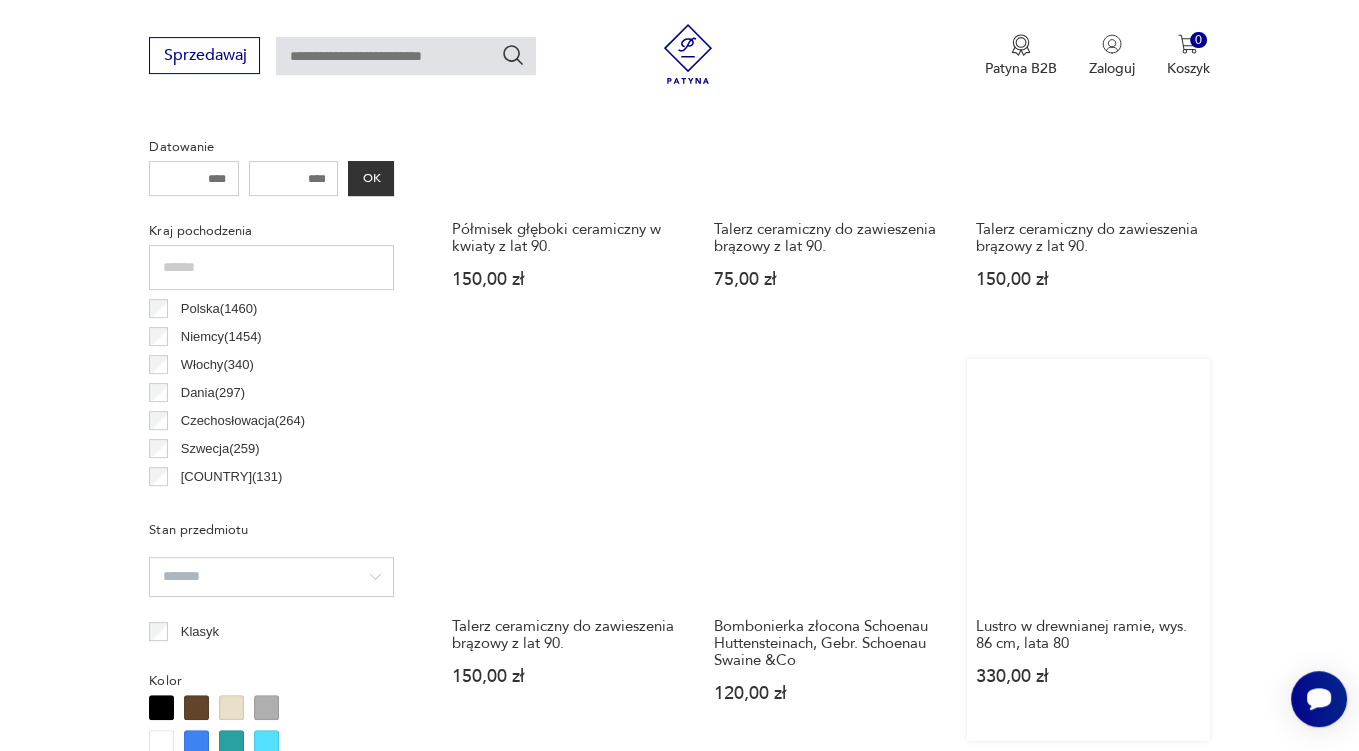 scroll, scrollTop: 1056, scrollLeft: 0, axis: vertical 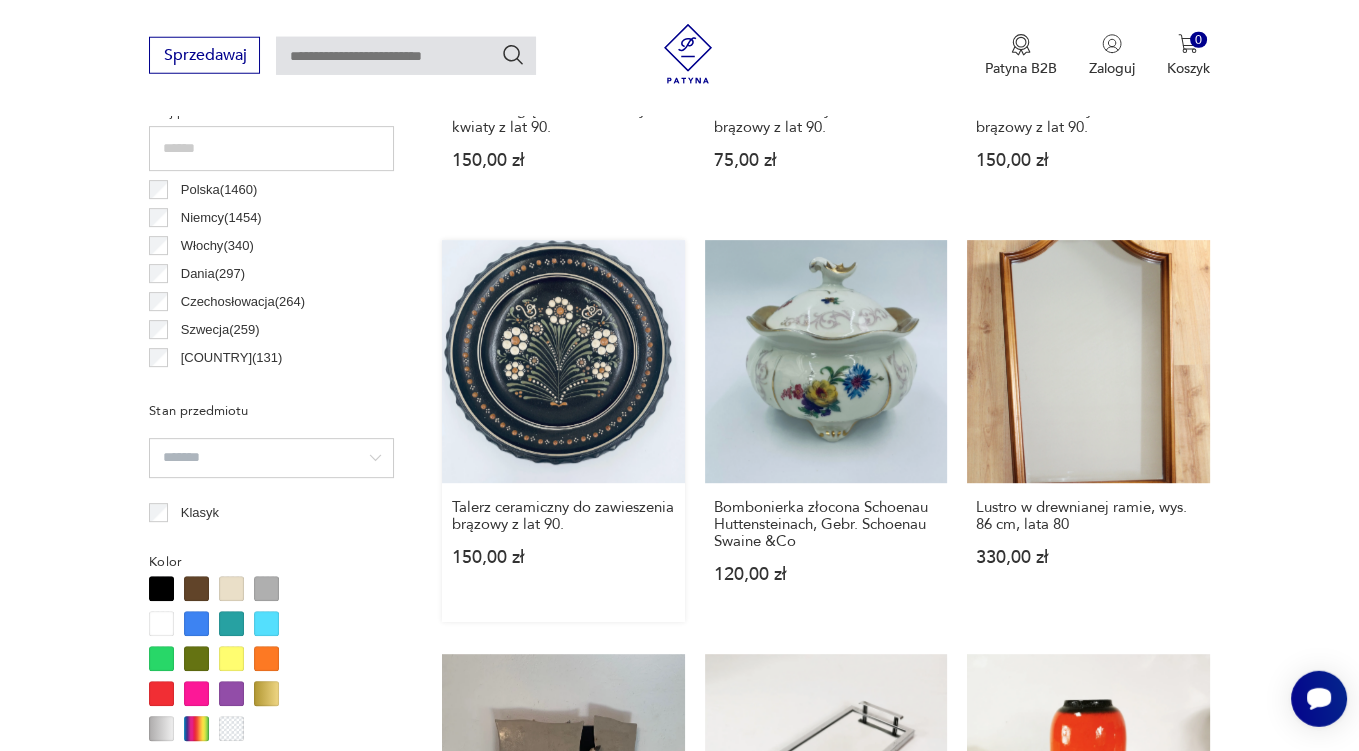 click on "Talerz ceramiczny do zawieszenia brązowy z lat [DECADE] [PRICE]" at bounding box center (563, 430) 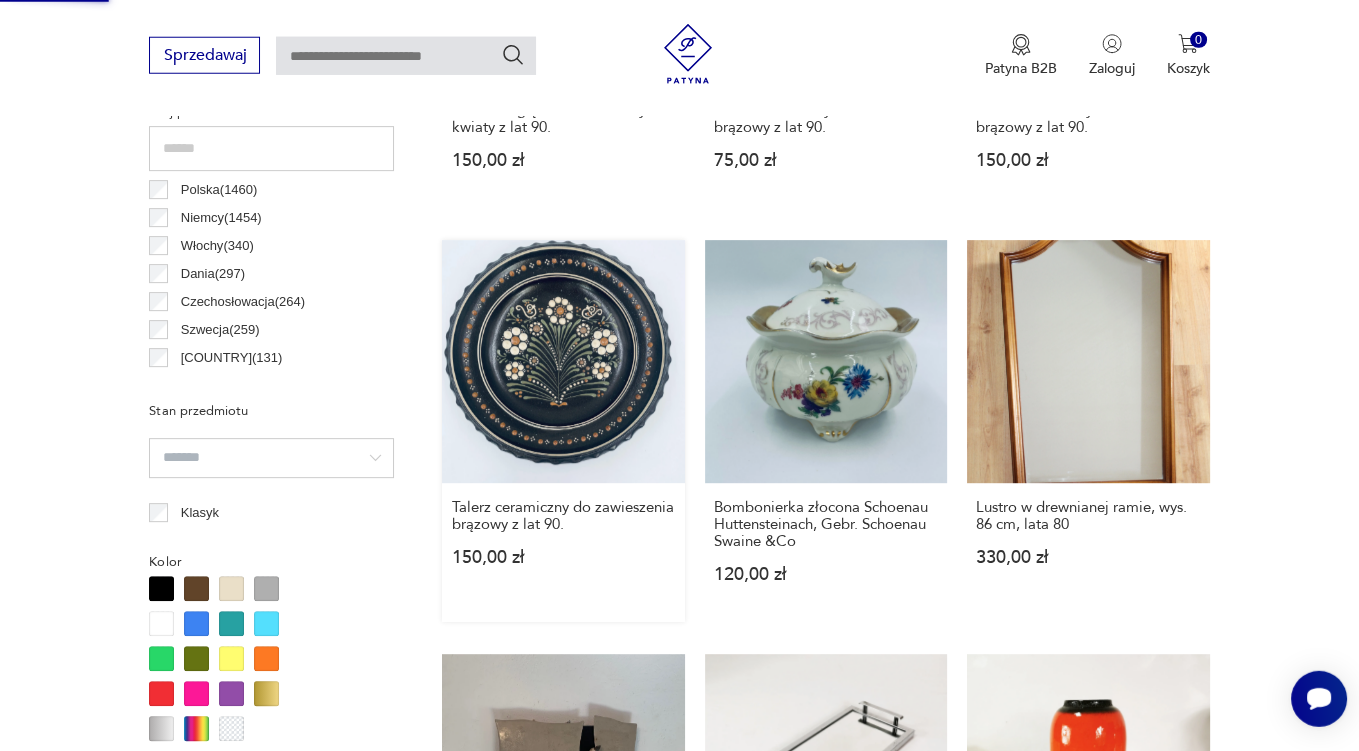 scroll, scrollTop: 299, scrollLeft: 0, axis: vertical 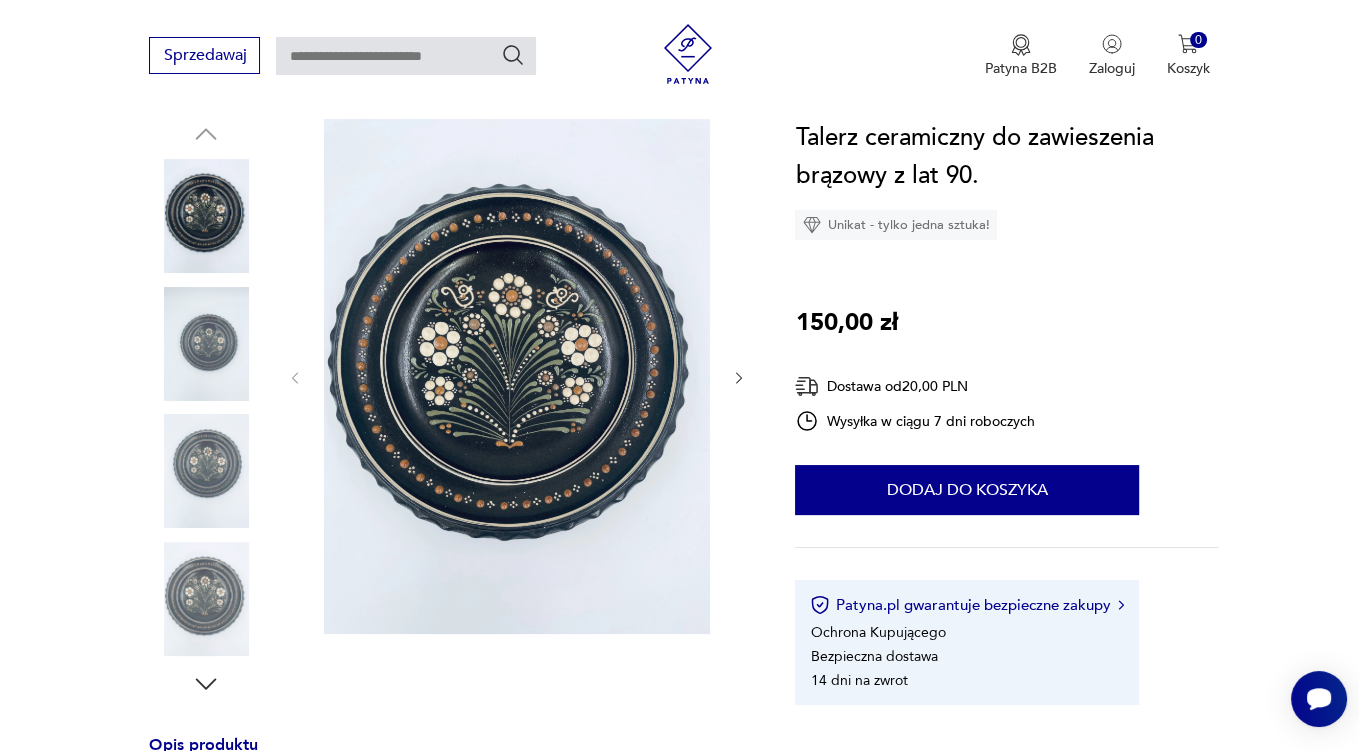 click 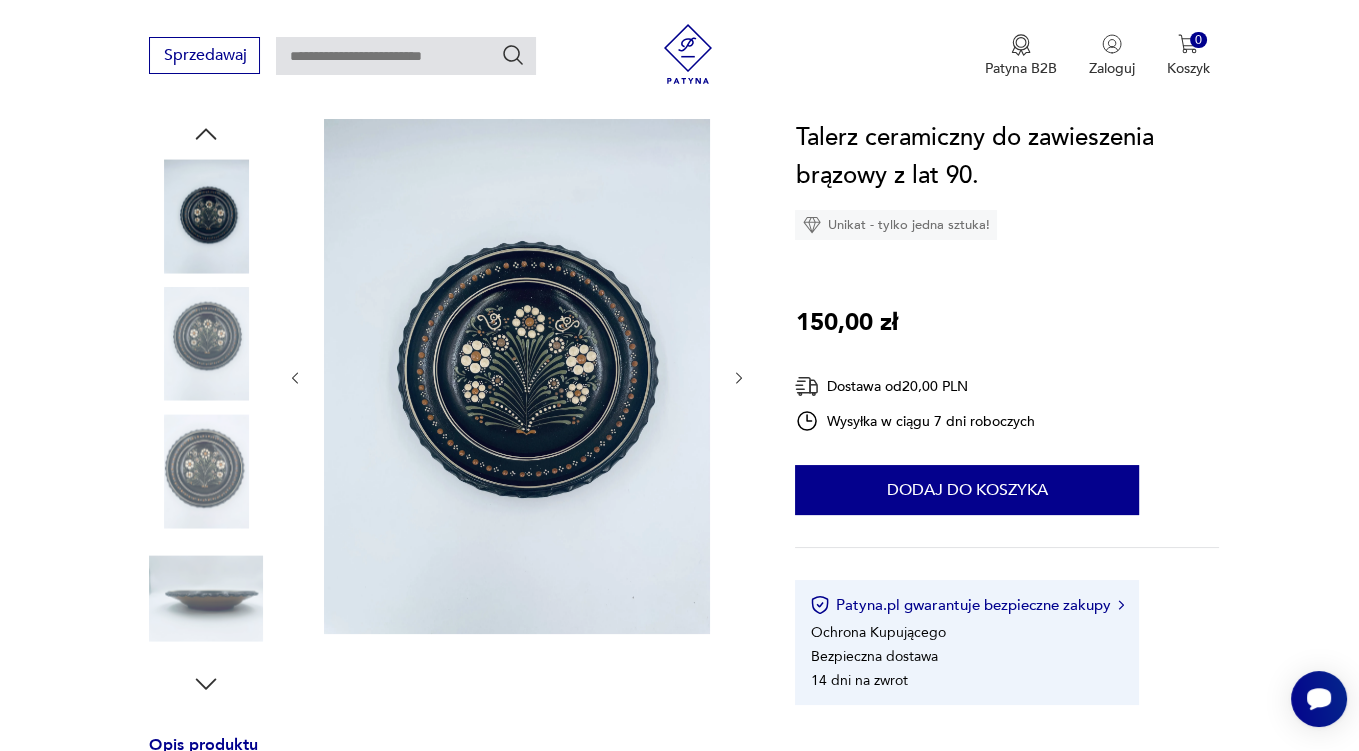 click 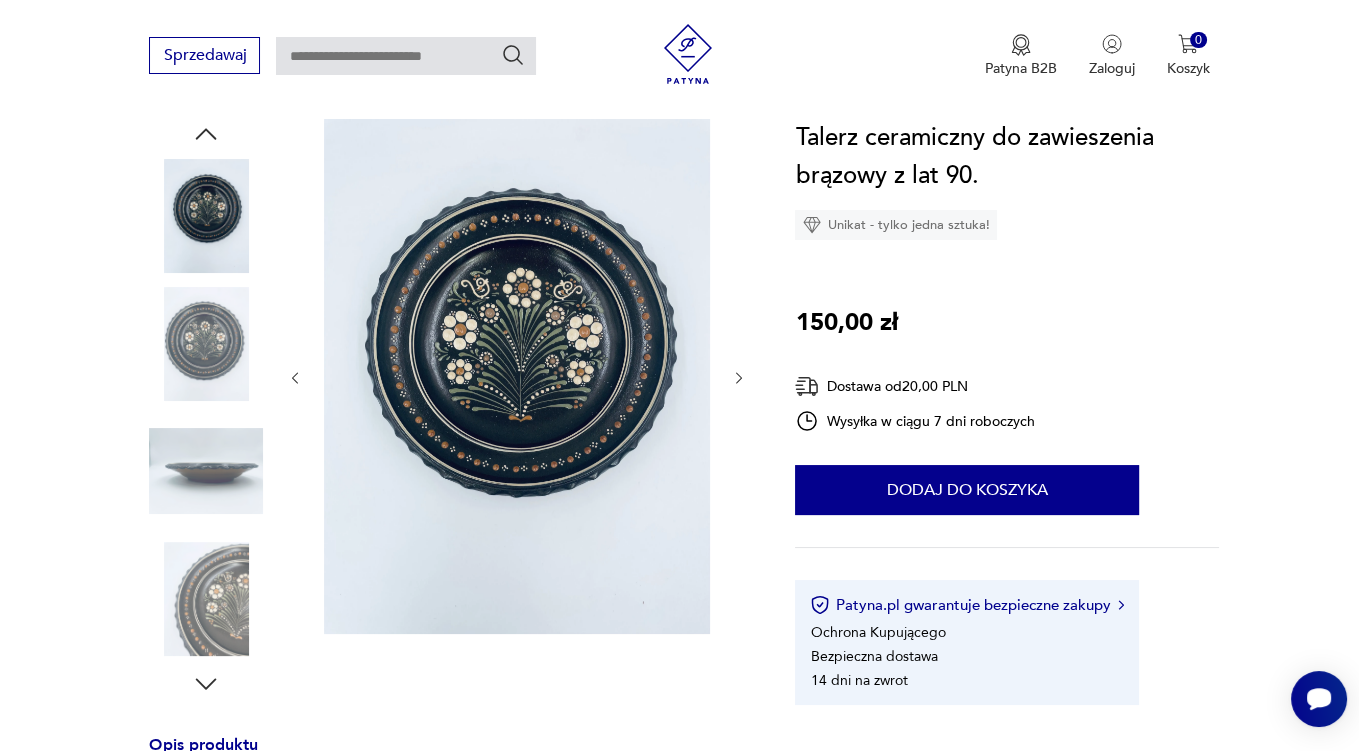 click 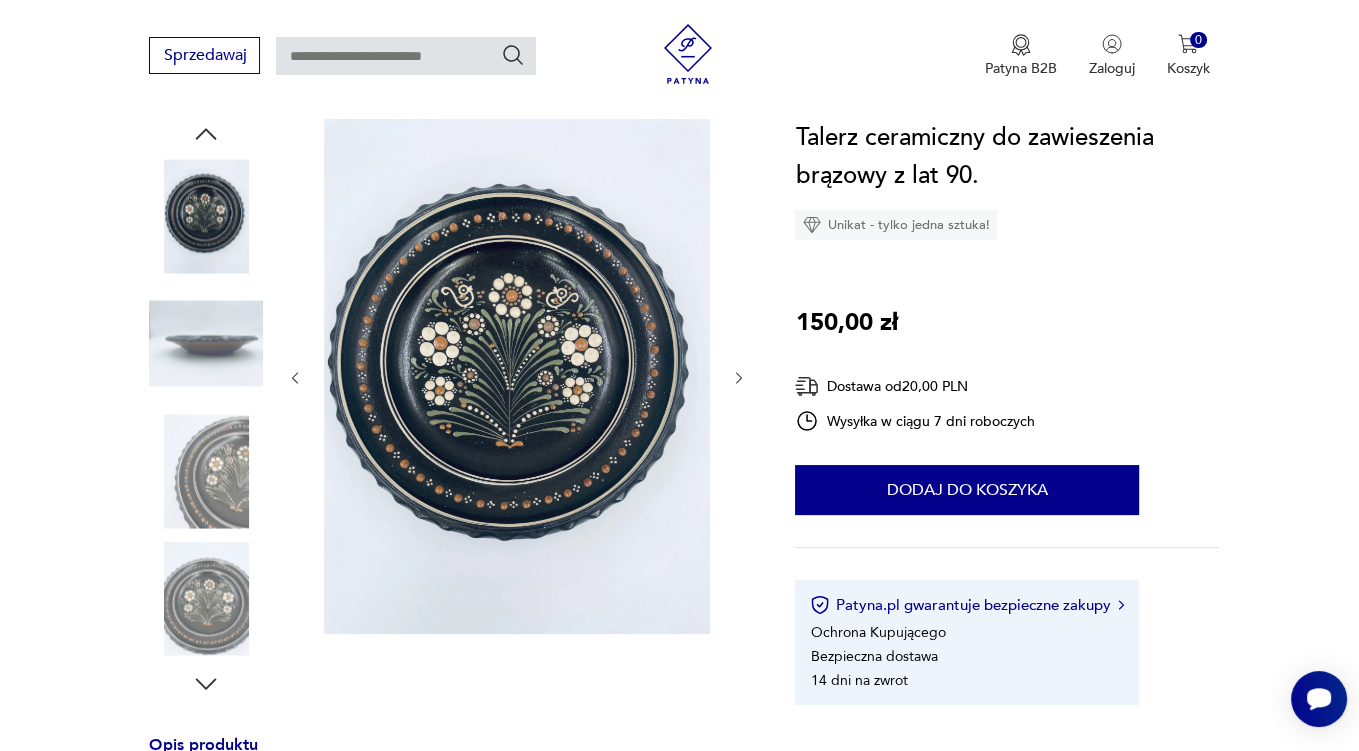 click 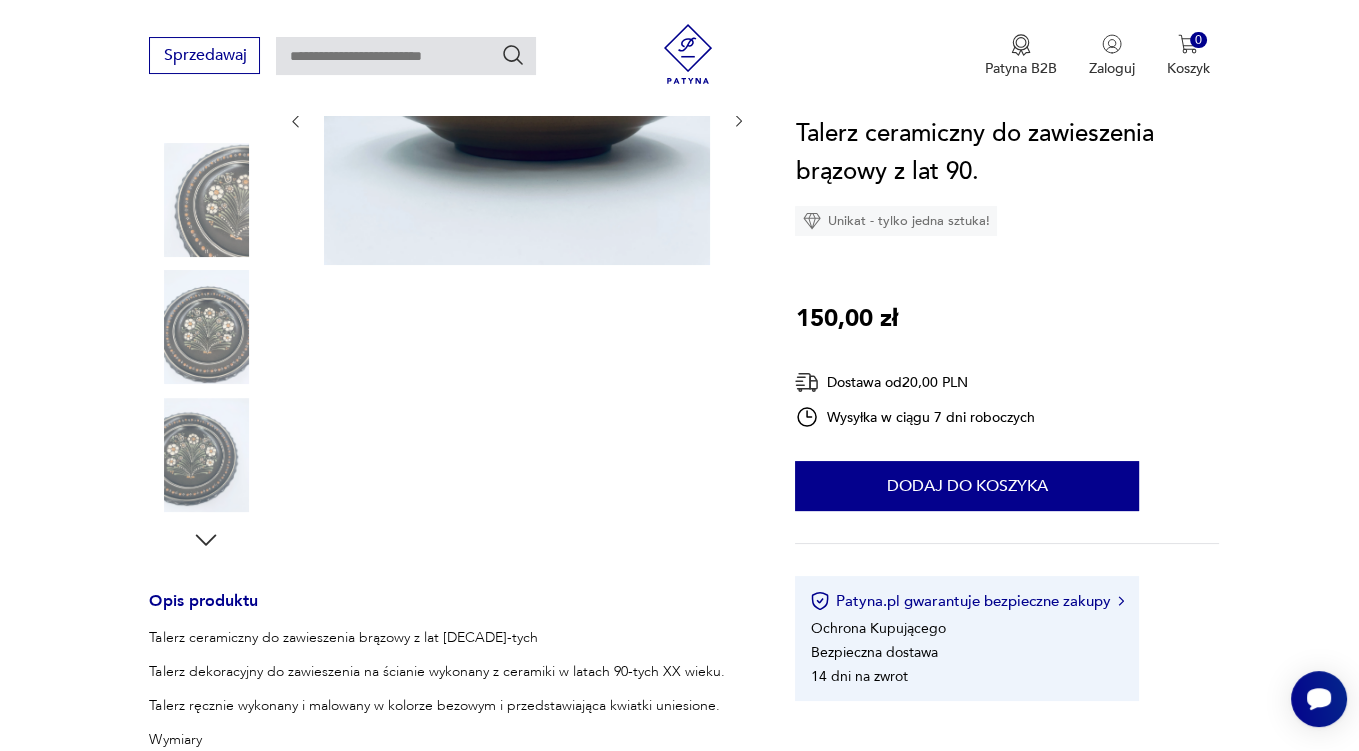 scroll, scrollTop: 528, scrollLeft: 0, axis: vertical 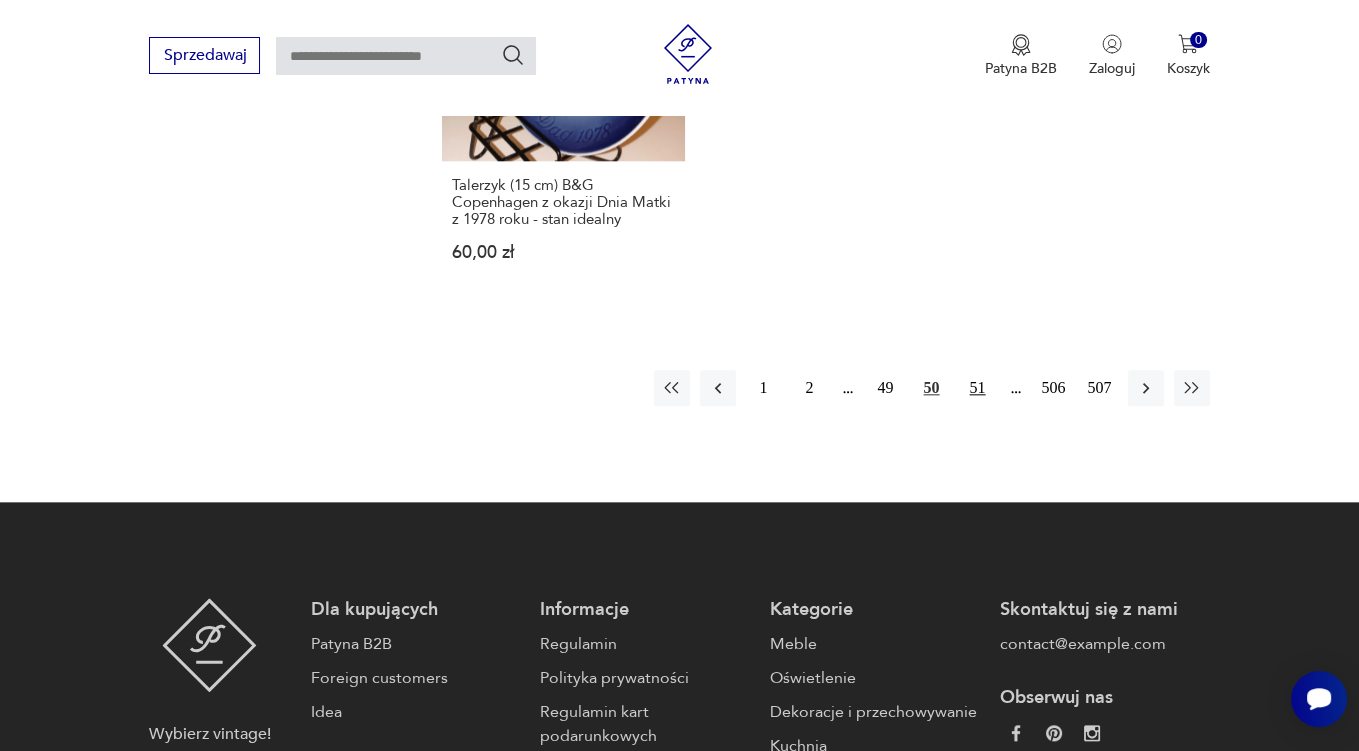 click on "51" at bounding box center [978, 388] 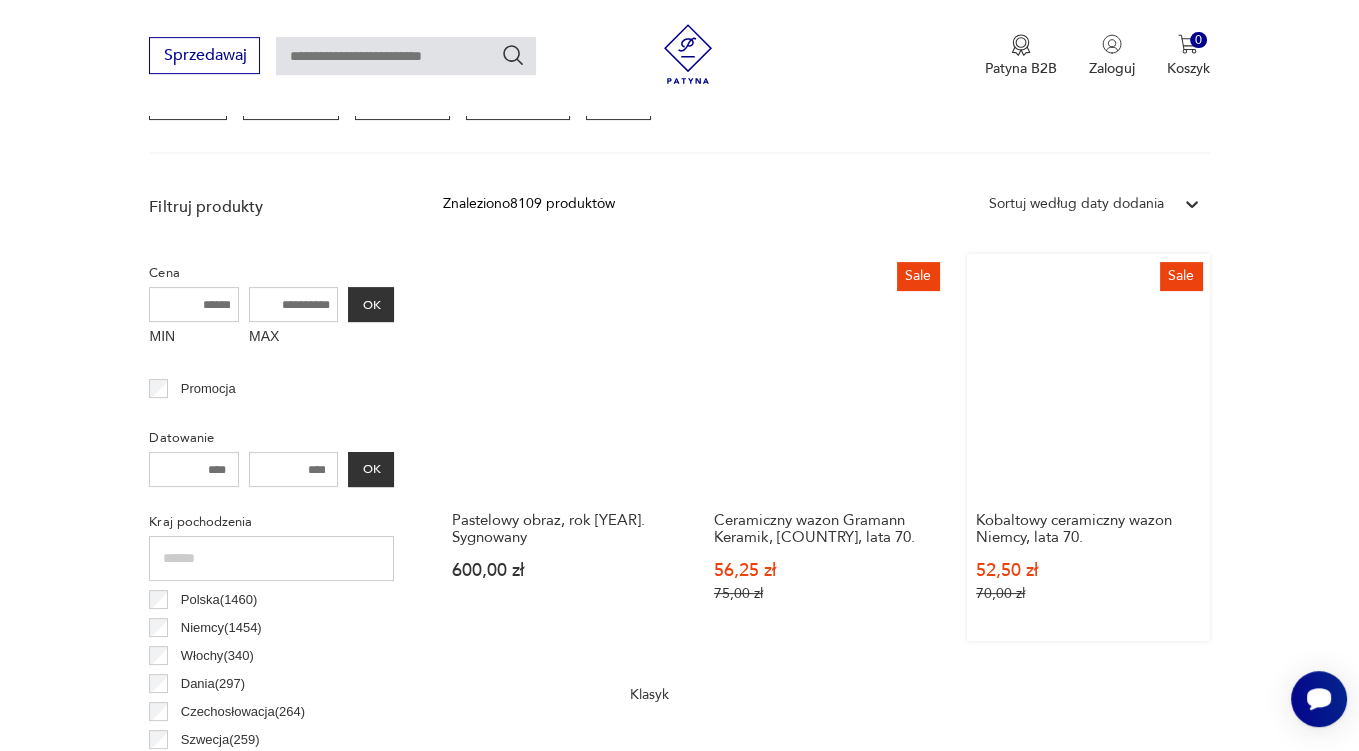 scroll, scrollTop: 740, scrollLeft: 0, axis: vertical 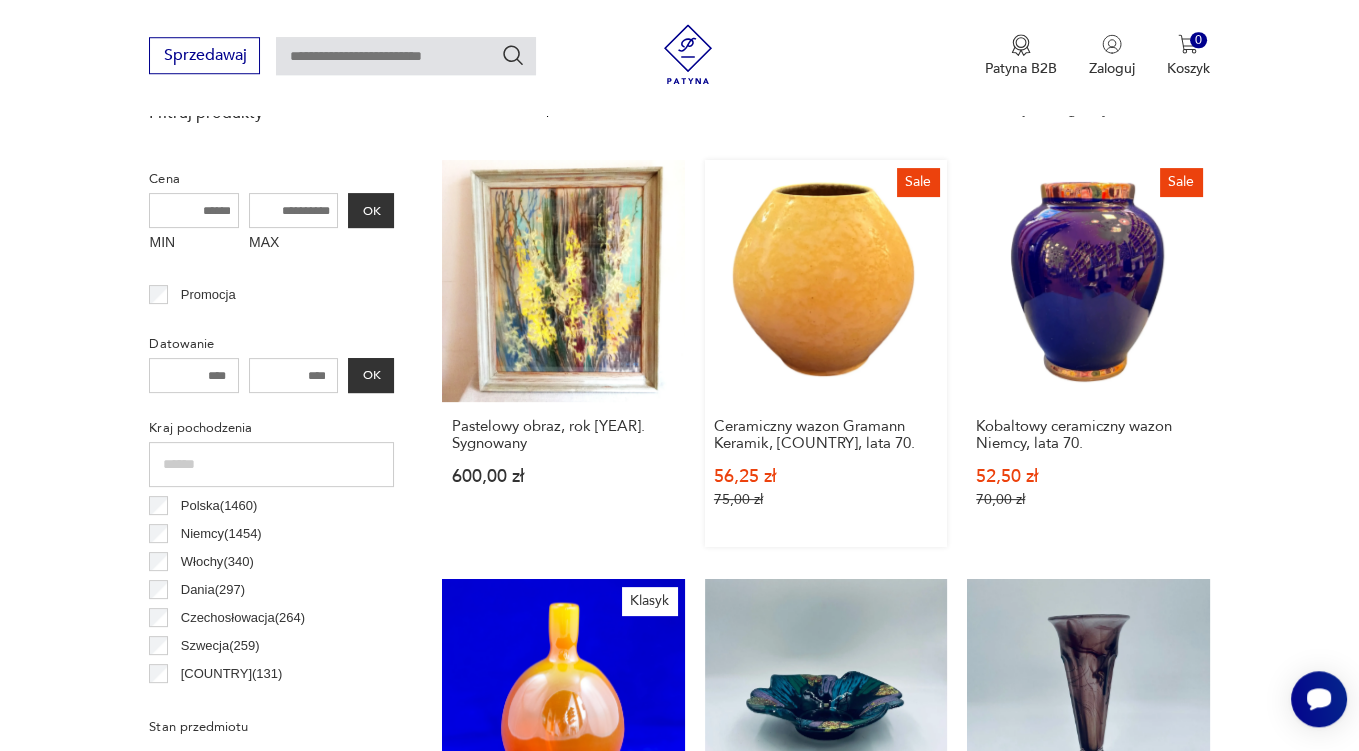 click on "Sale Ceramiczny wazon Gramann Keramik, Niemcy, [DECADE]" at bounding box center [826, 353] 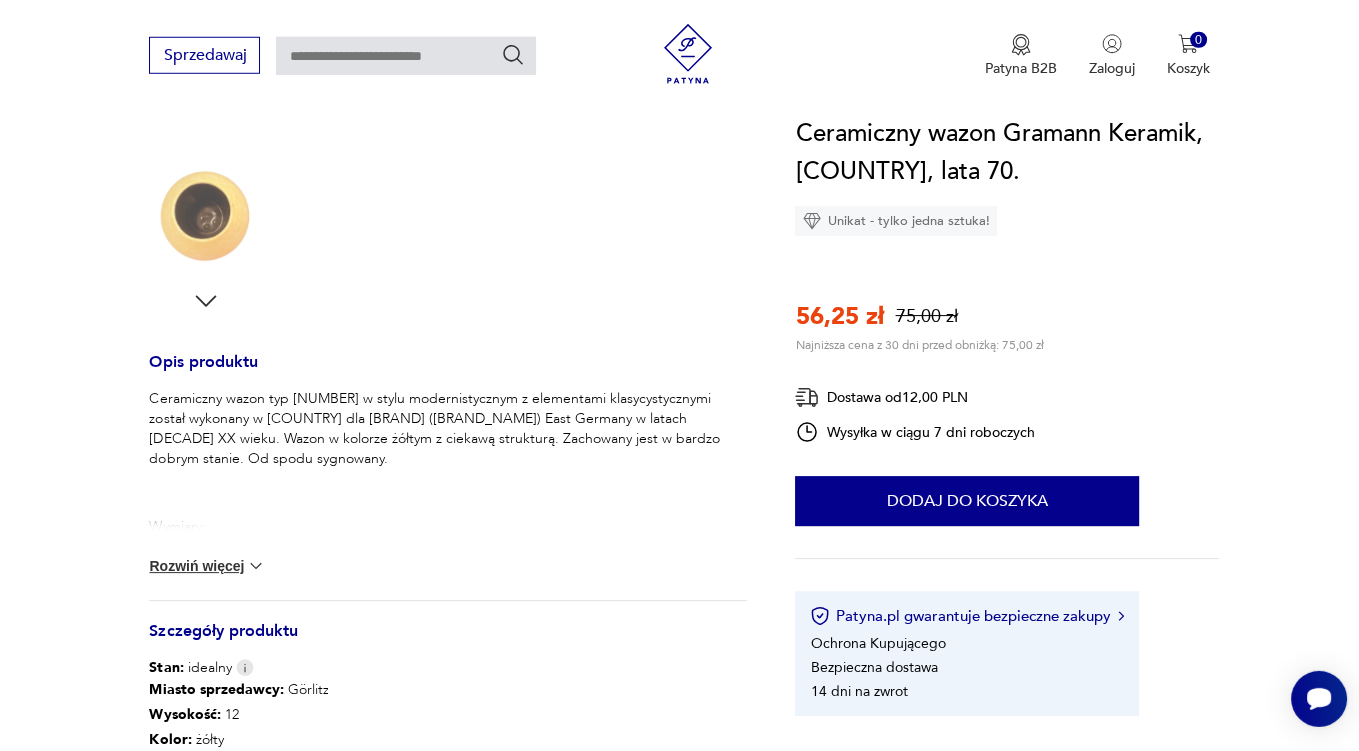 scroll, scrollTop: 633, scrollLeft: 0, axis: vertical 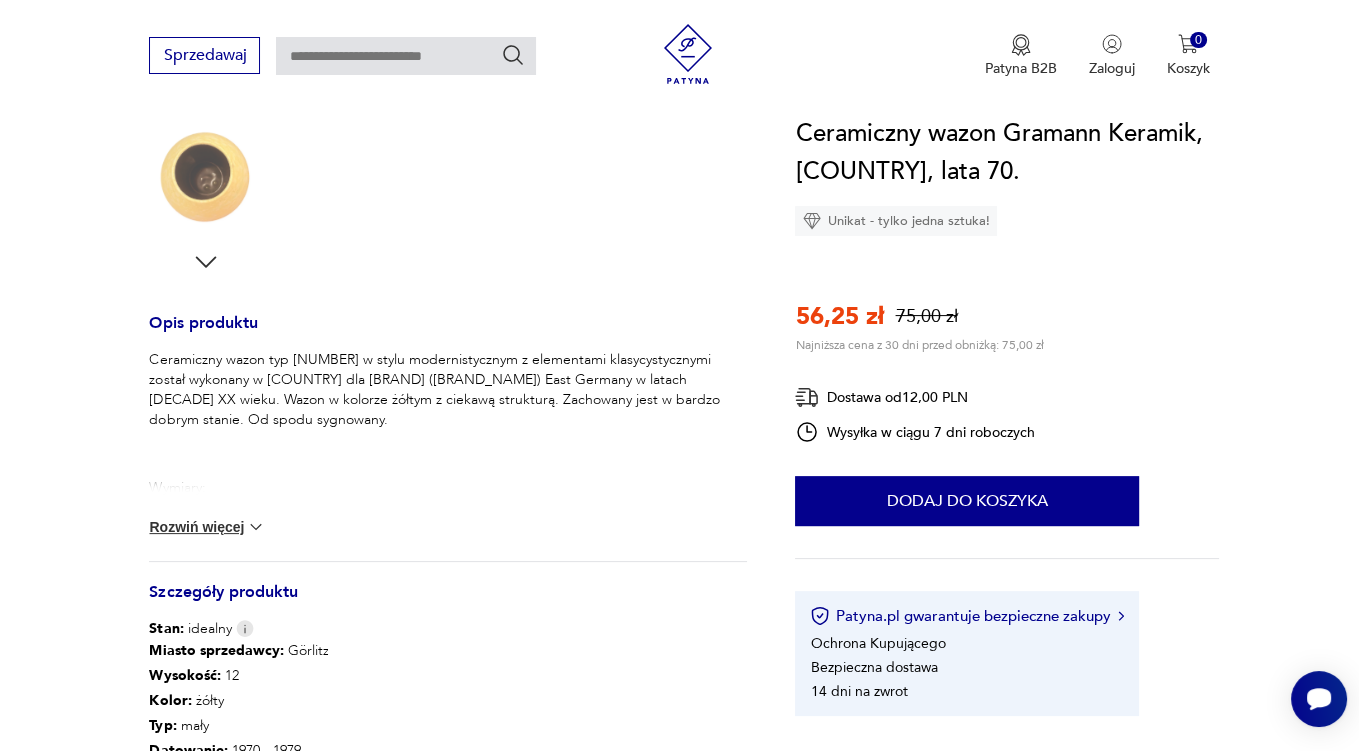 click on "Rozwiń więcej" at bounding box center [207, 527] 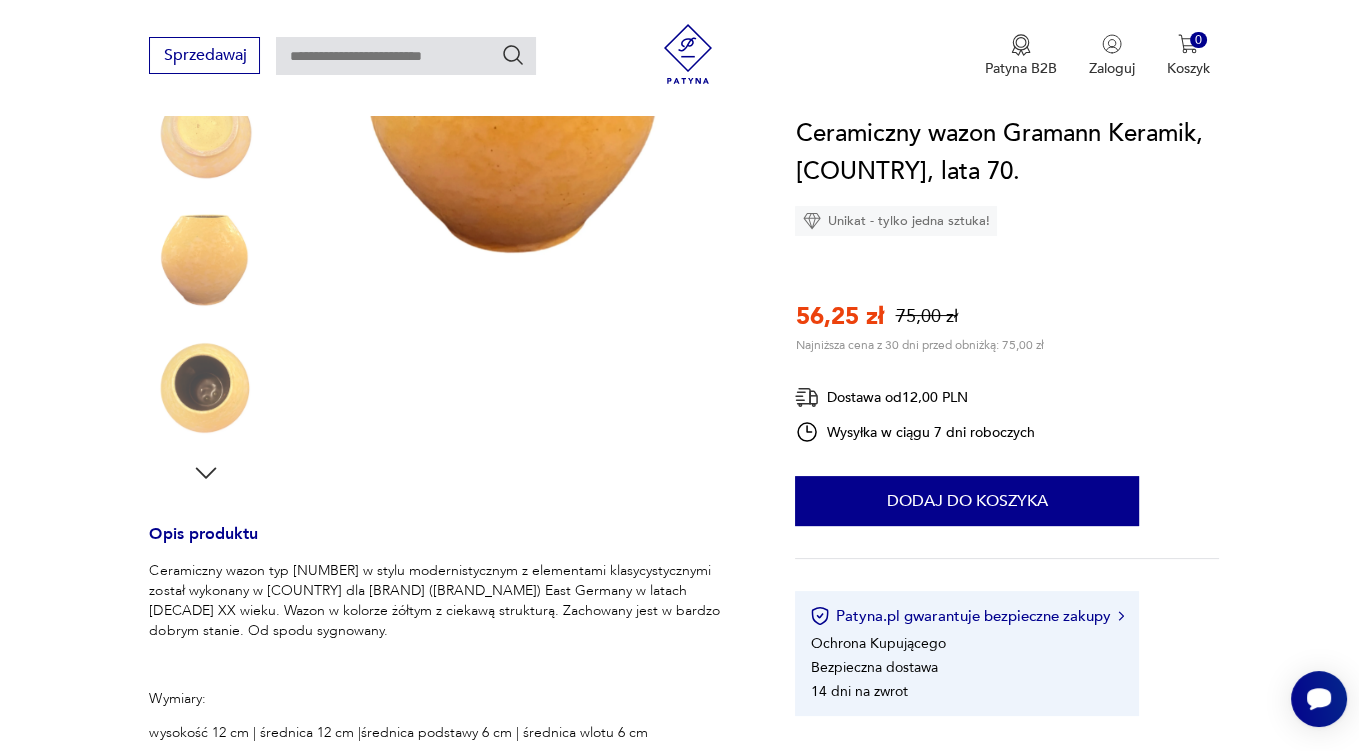 scroll, scrollTop: 0, scrollLeft: 0, axis: both 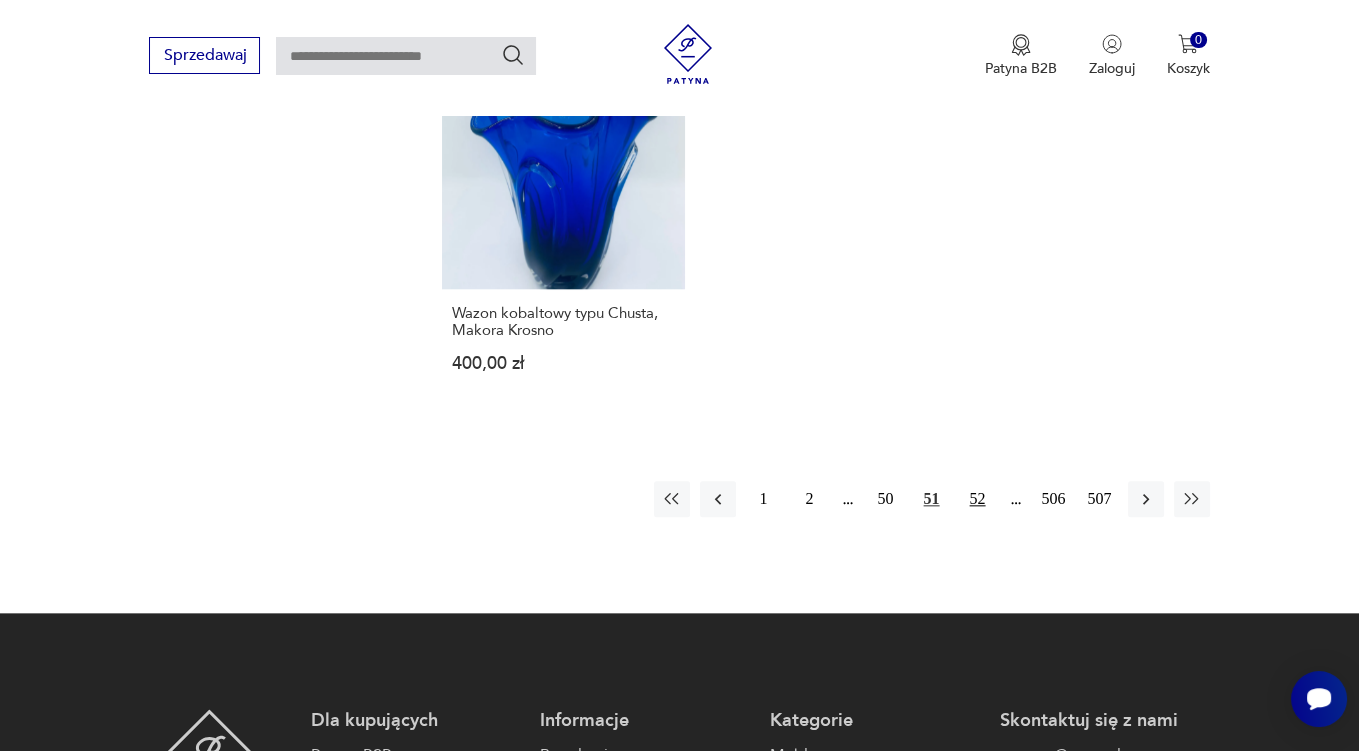 click on "52" at bounding box center (978, 499) 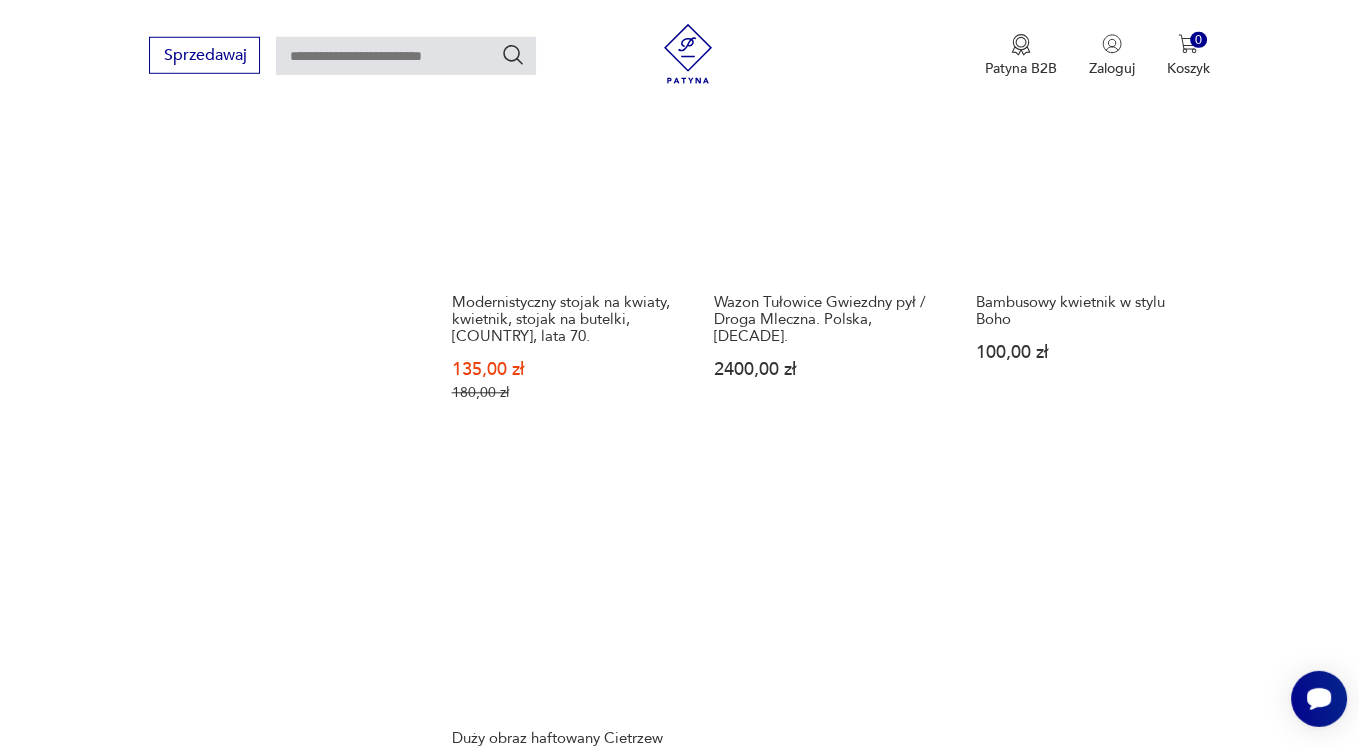 scroll, scrollTop: 2851, scrollLeft: 0, axis: vertical 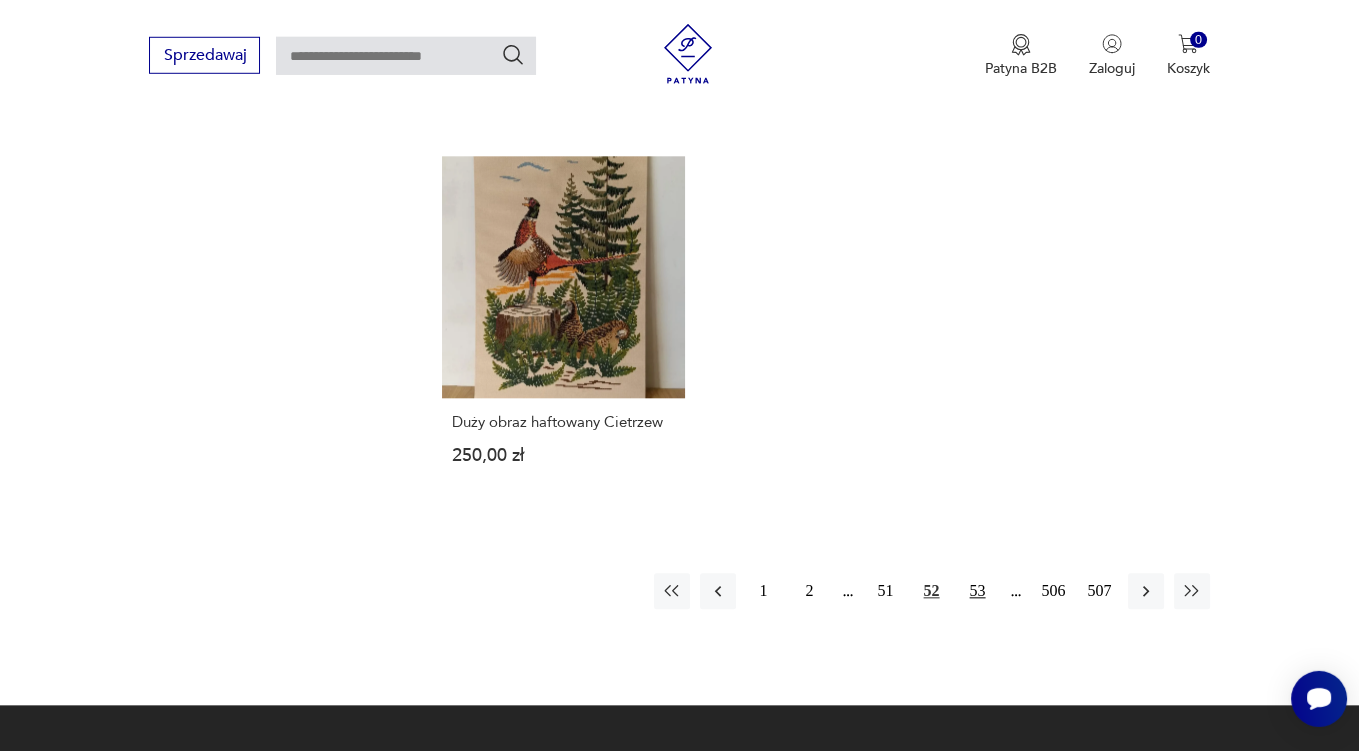 click on "53" at bounding box center (978, 591) 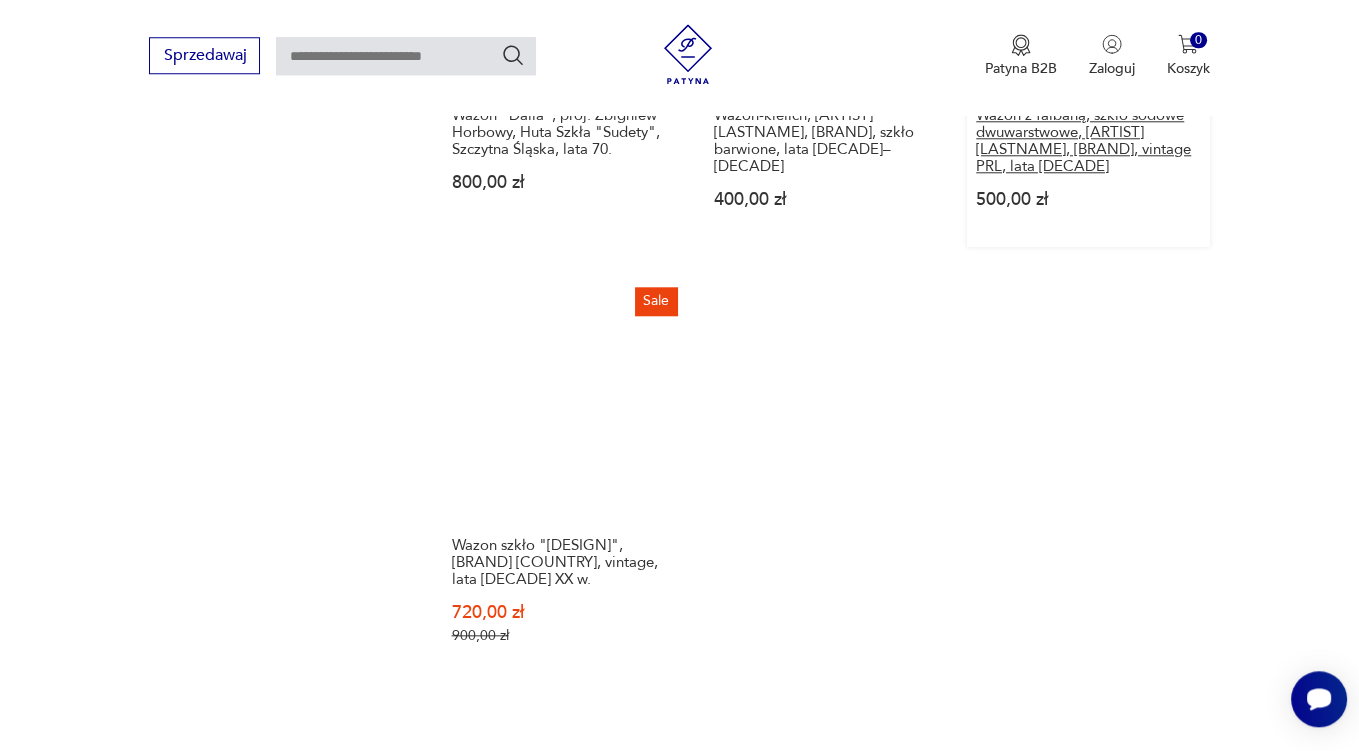 scroll, scrollTop: 2851, scrollLeft: 0, axis: vertical 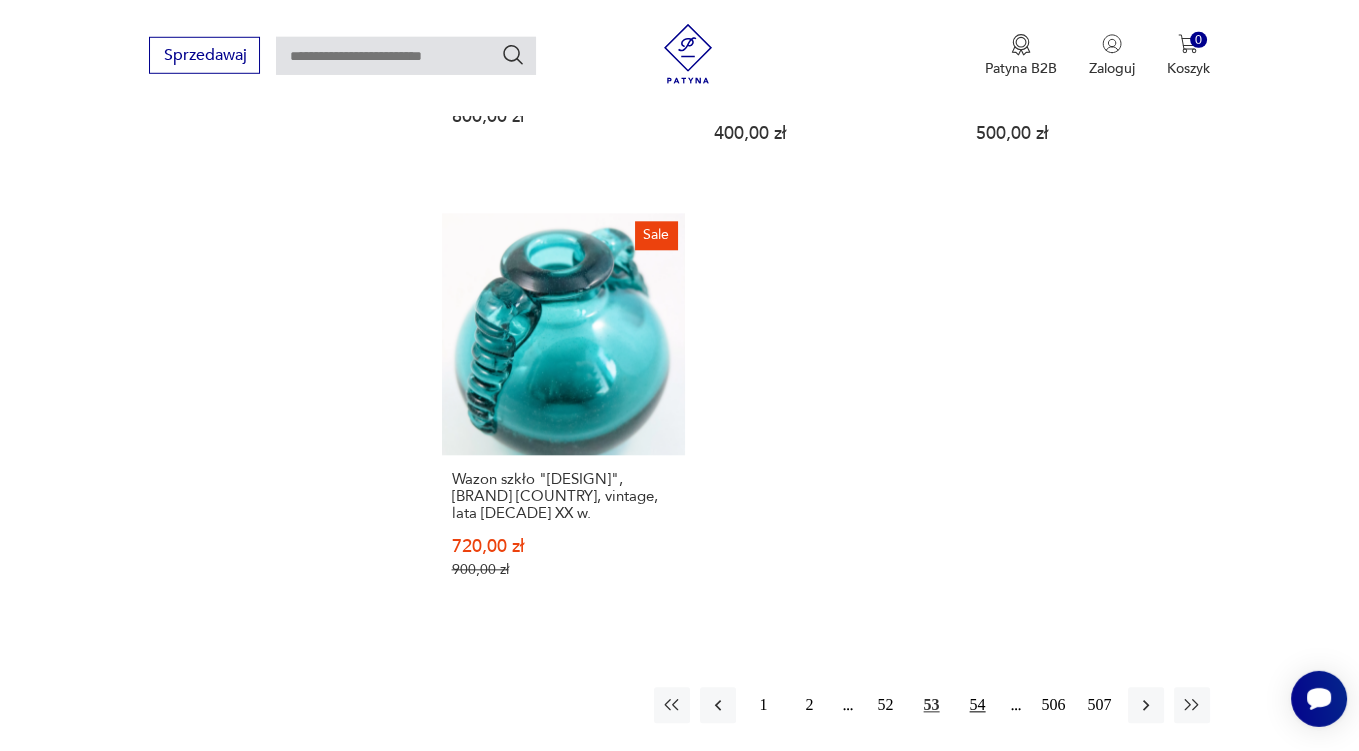 click on "54" at bounding box center (978, 705) 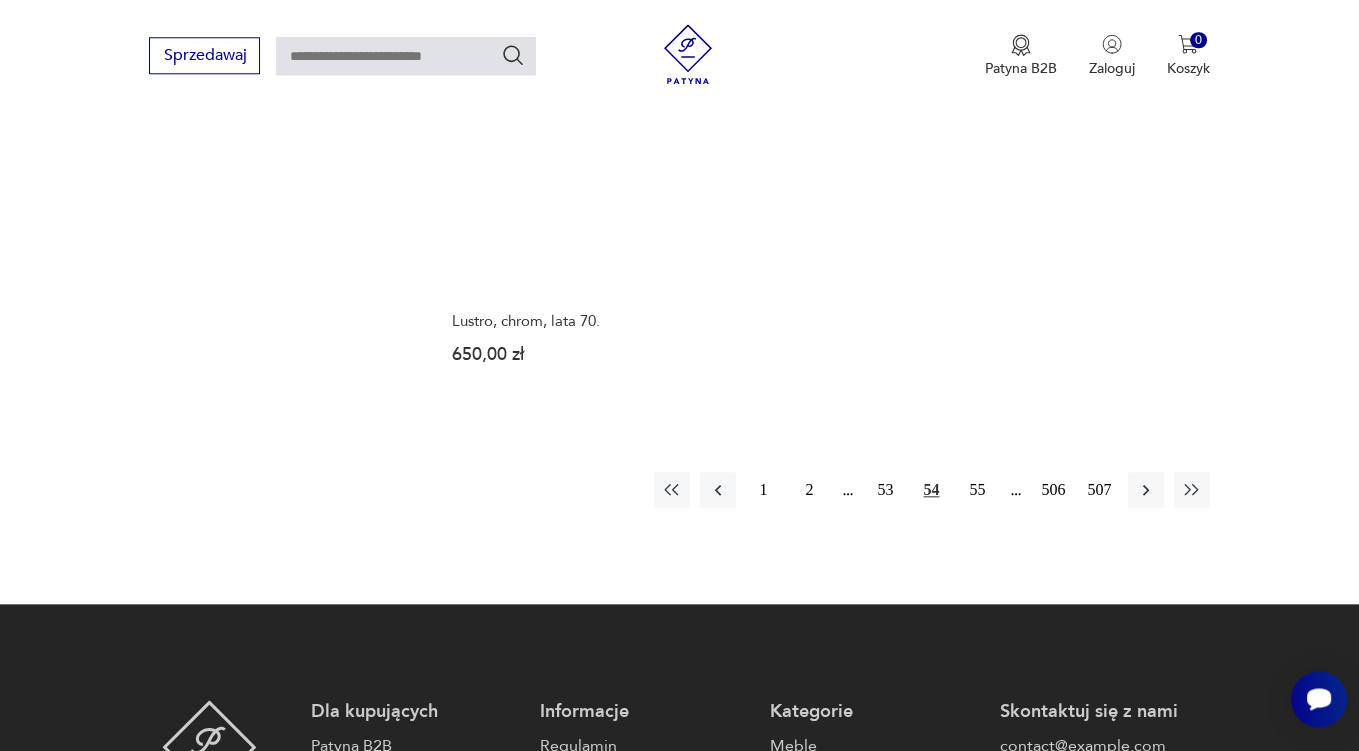 scroll, scrollTop: 2957, scrollLeft: 0, axis: vertical 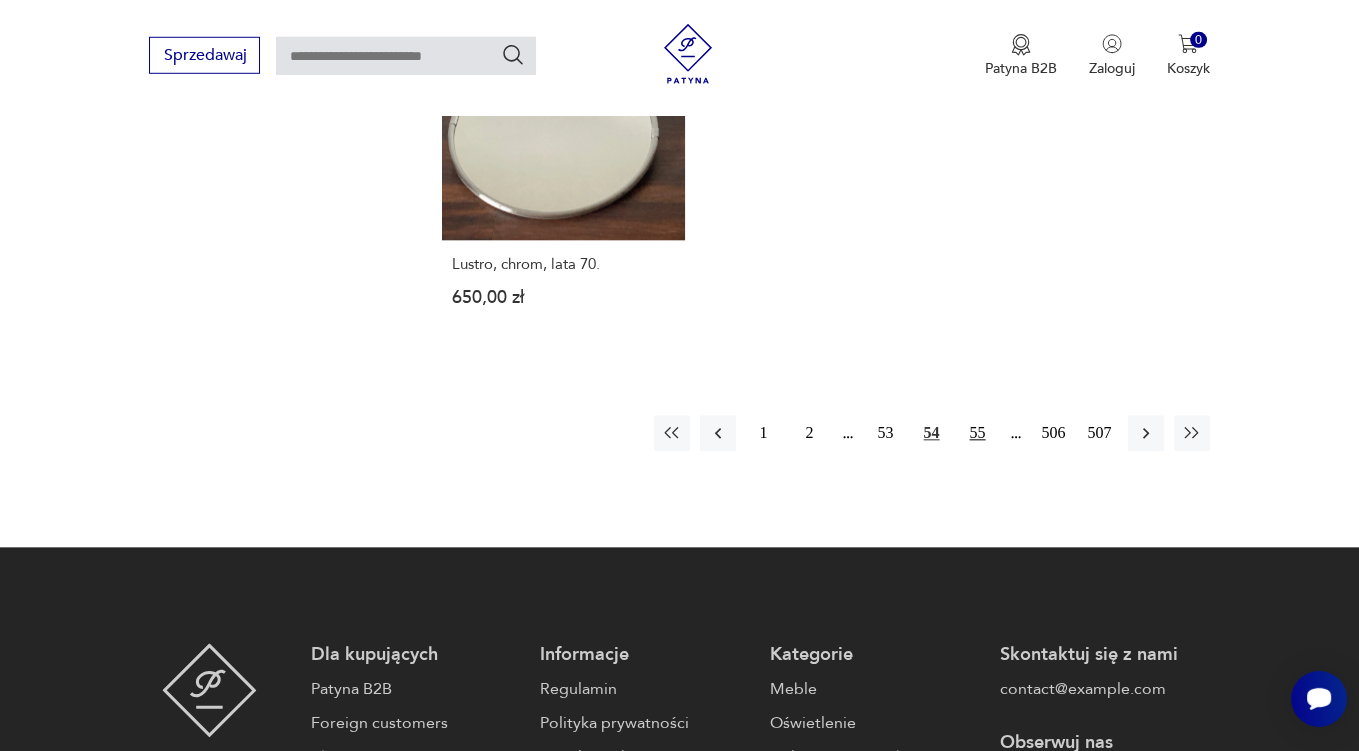 click on "55" at bounding box center (978, 434) 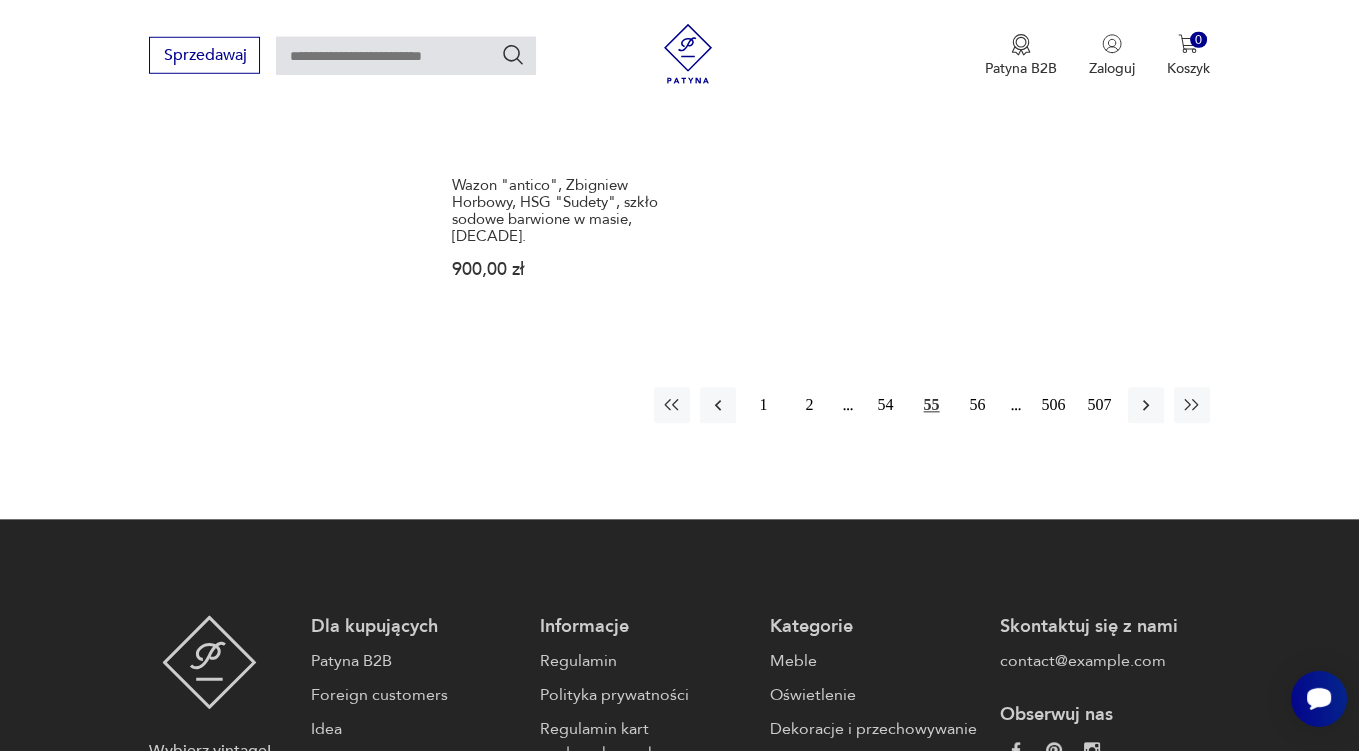 scroll, scrollTop: 3063, scrollLeft: 0, axis: vertical 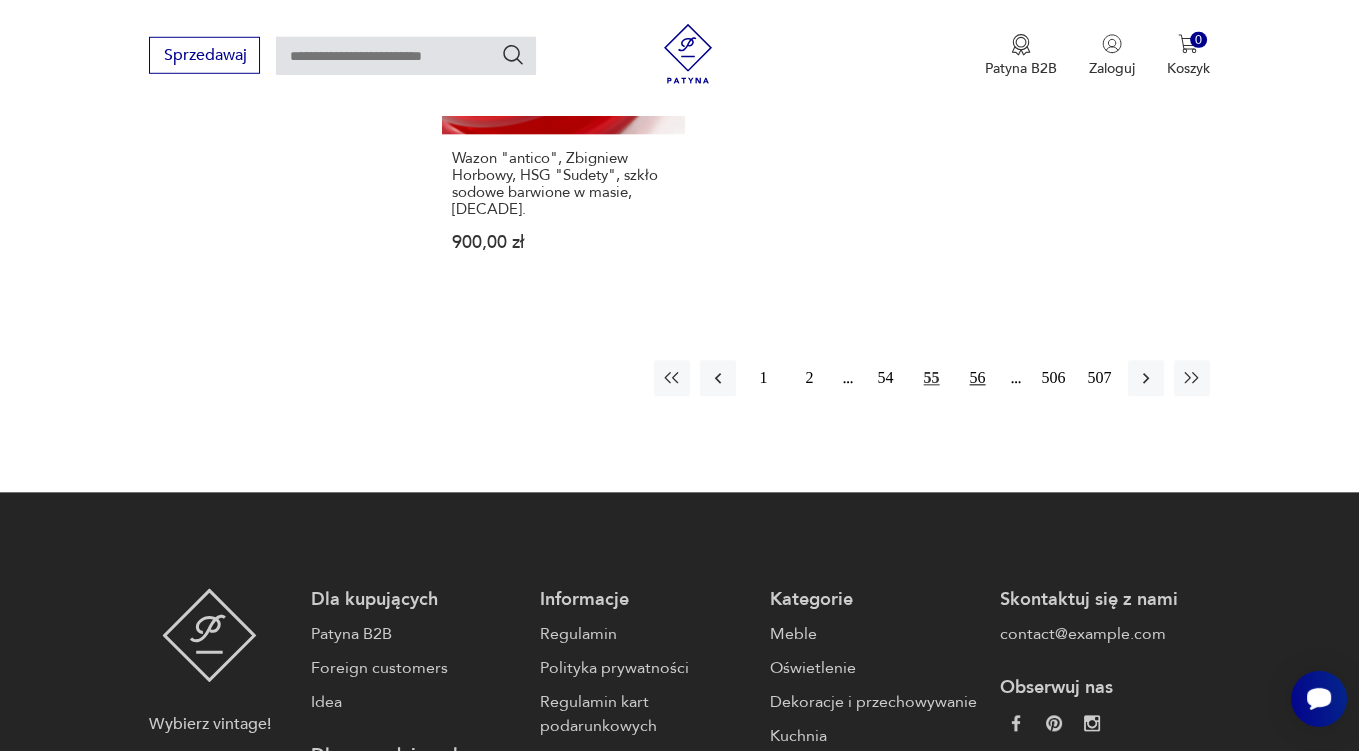 click on "56" at bounding box center [978, 379] 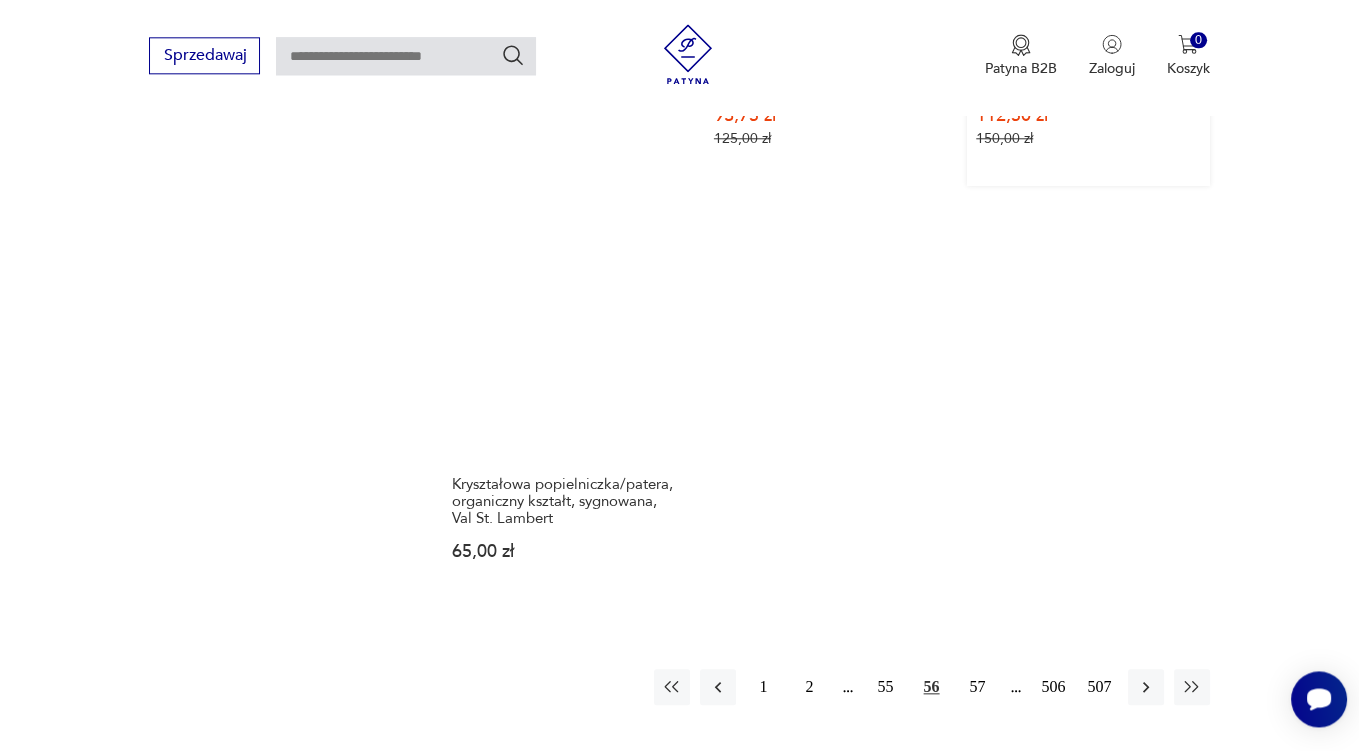 scroll, scrollTop: 2957, scrollLeft: 0, axis: vertical 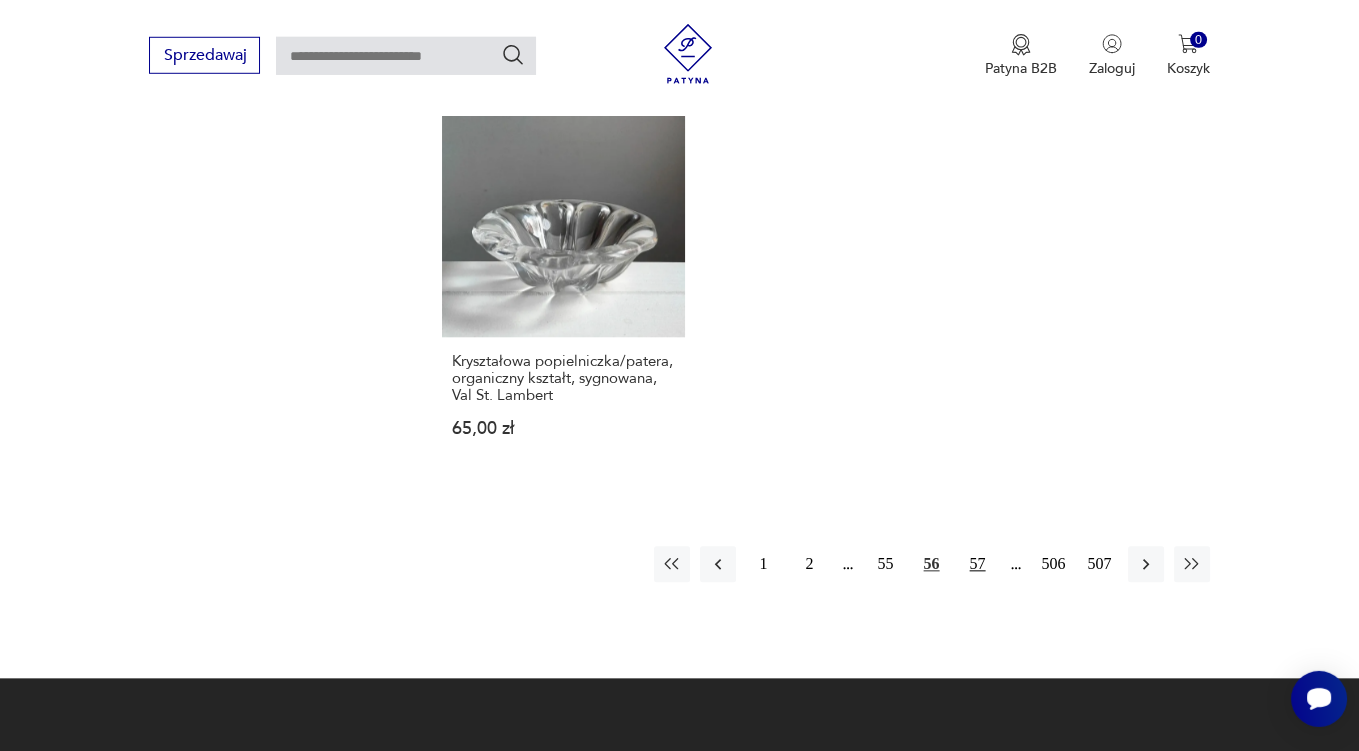 click on "57" at bounding box center [978, 565] 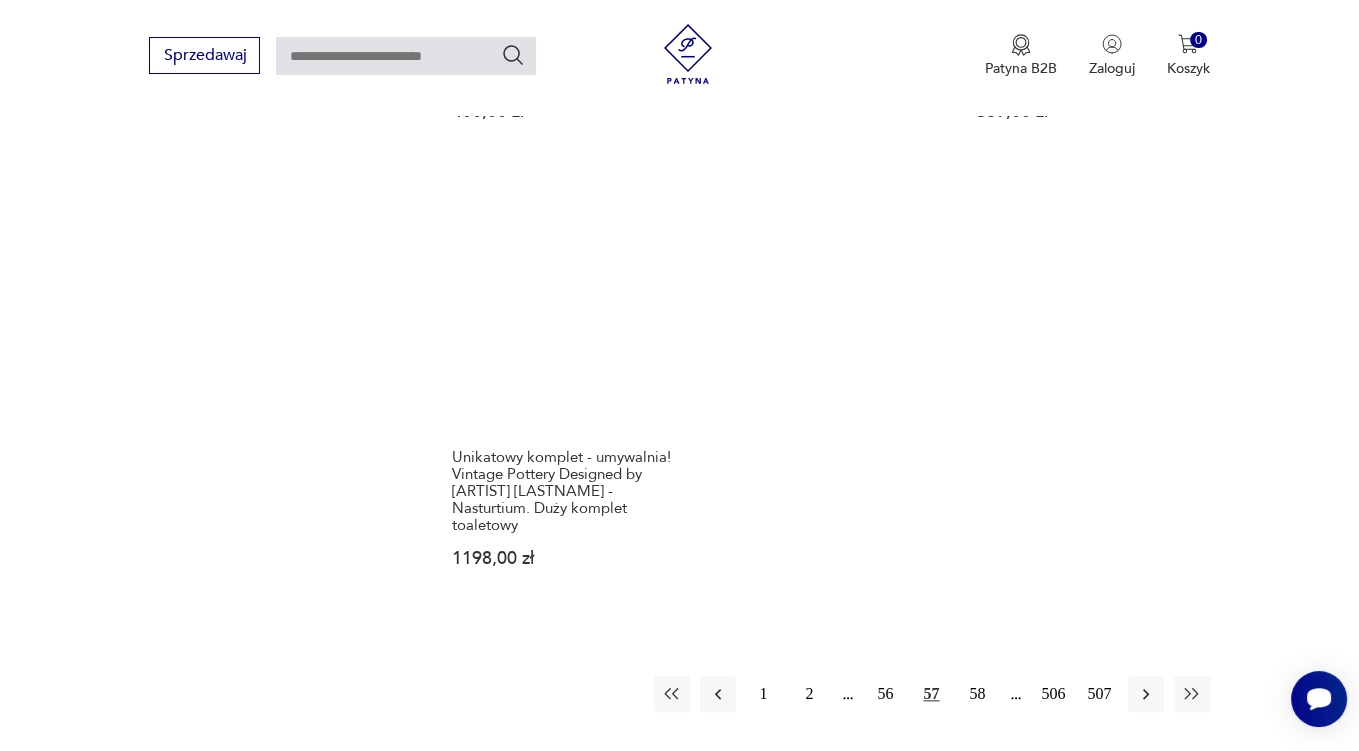 scroll, scrollTop: 2957, scrollLeft: 0, axis: vertical 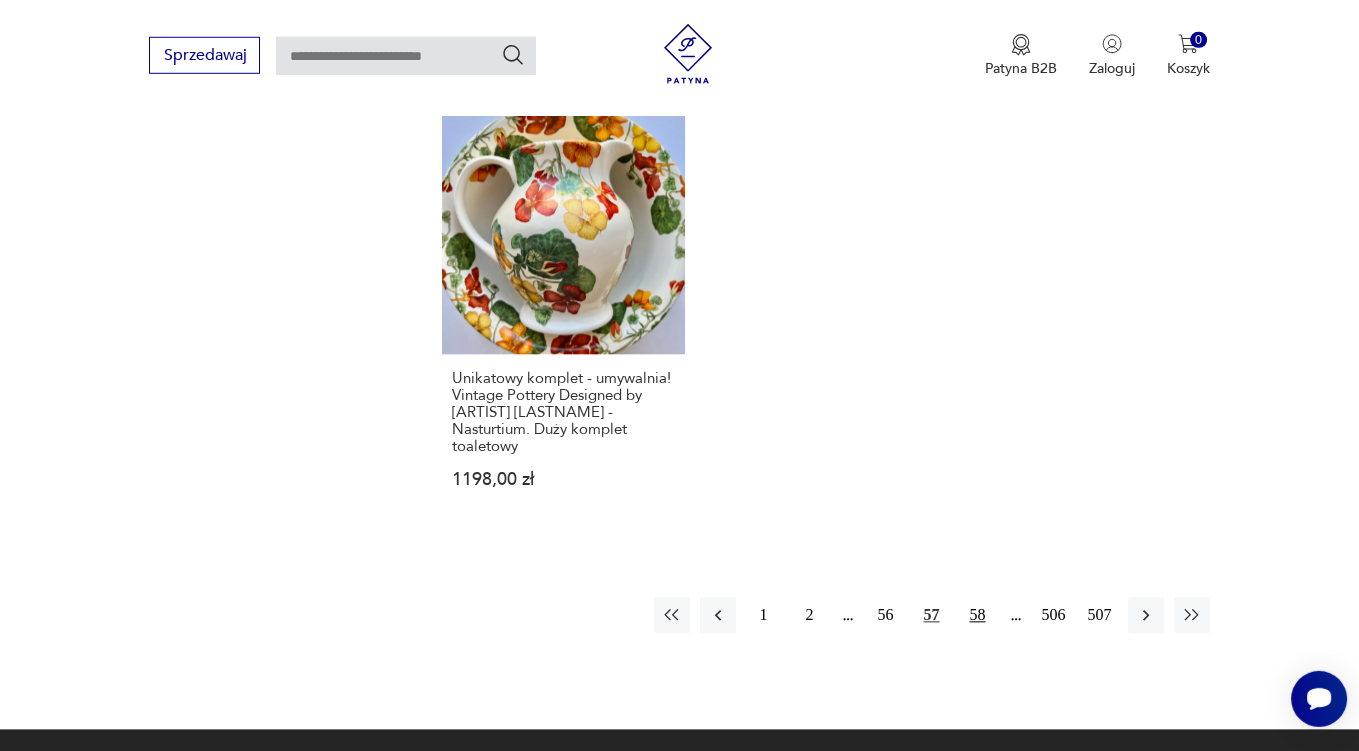 click on "58" at bounding box center [978, 616] 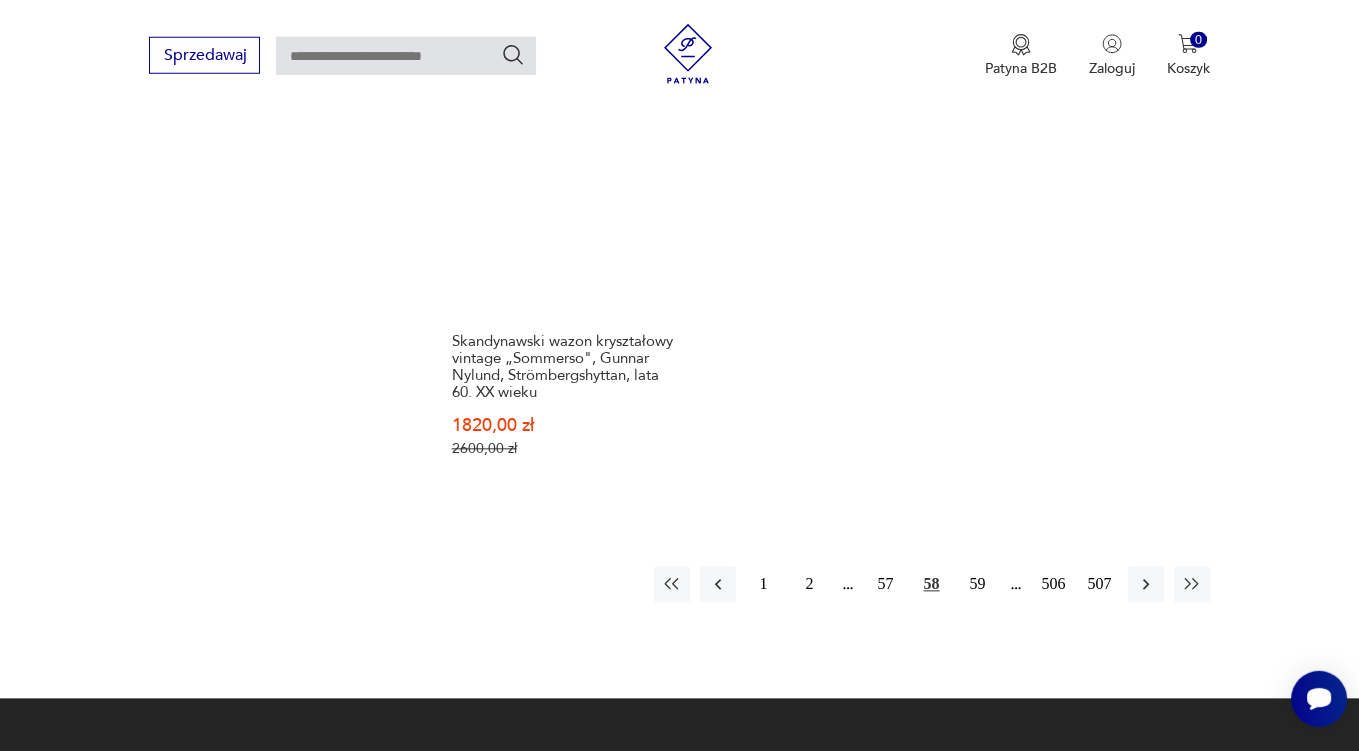 scroll, scrollTop: 3274, scrollLeft: 0, axis: vertical 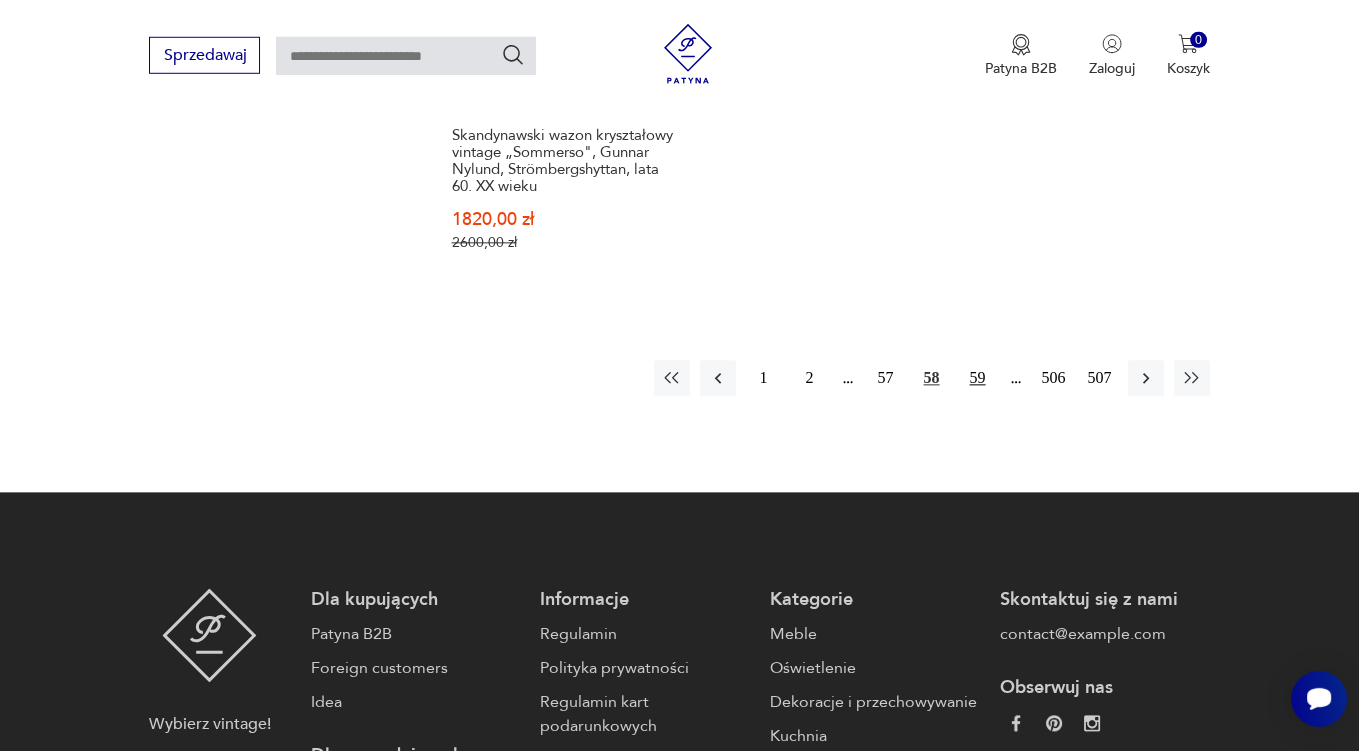 click on "59" at bounding box center (978, 379) 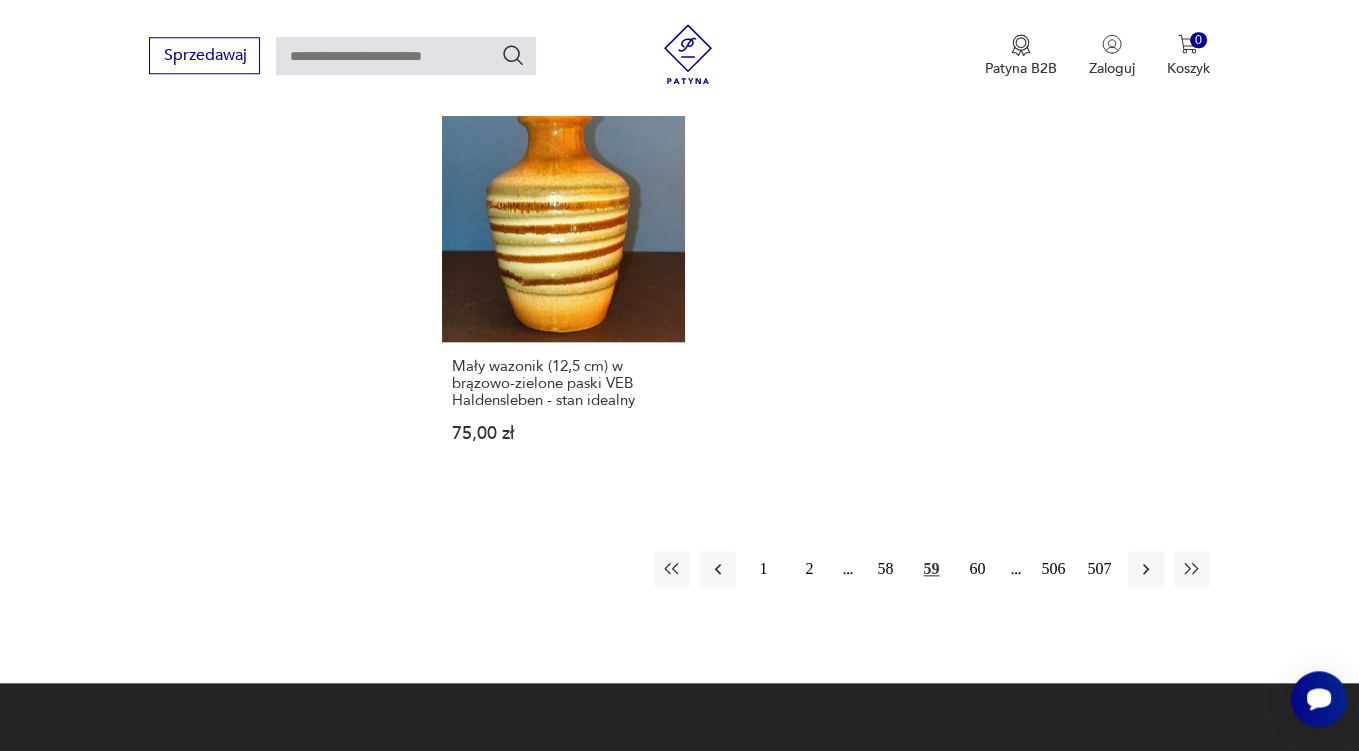 scroll, scrollTop: 2957, scrollLeft: 0, axis: vertical 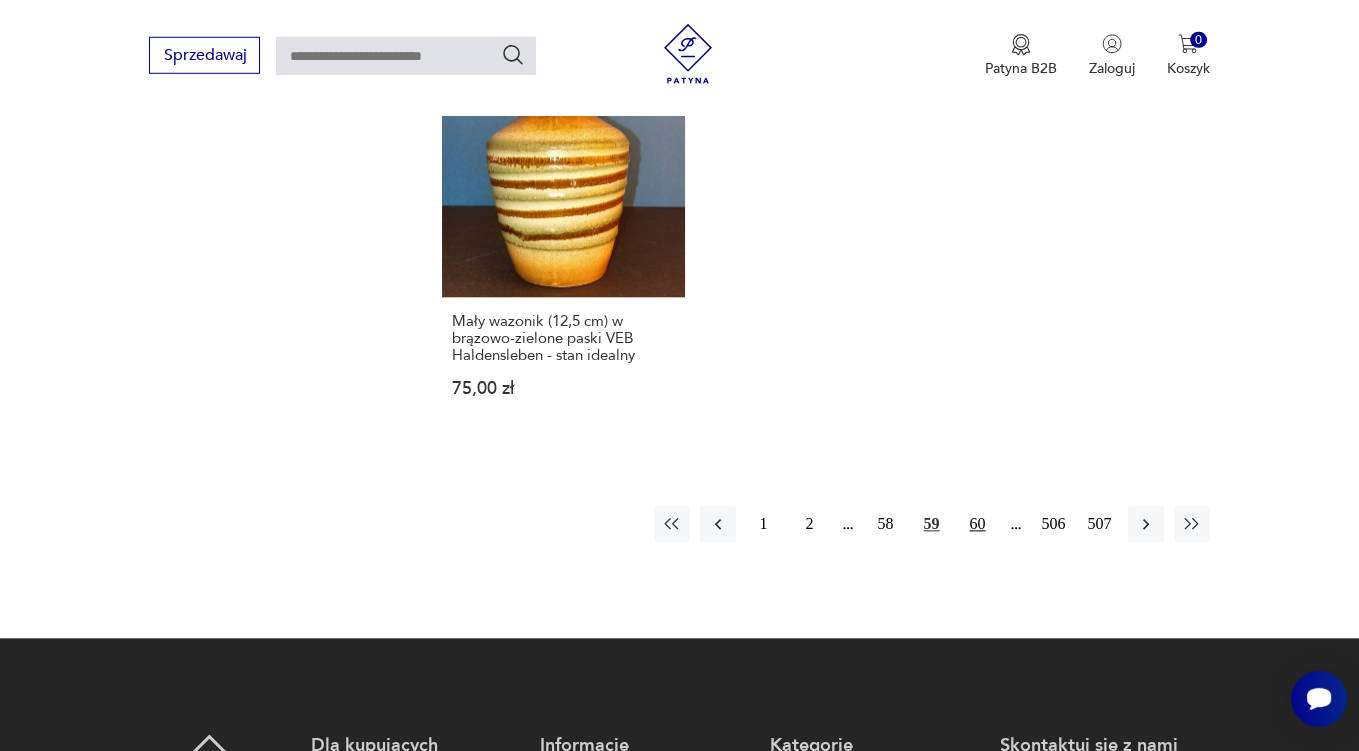 click on "60" at bounding box center [978, 525] 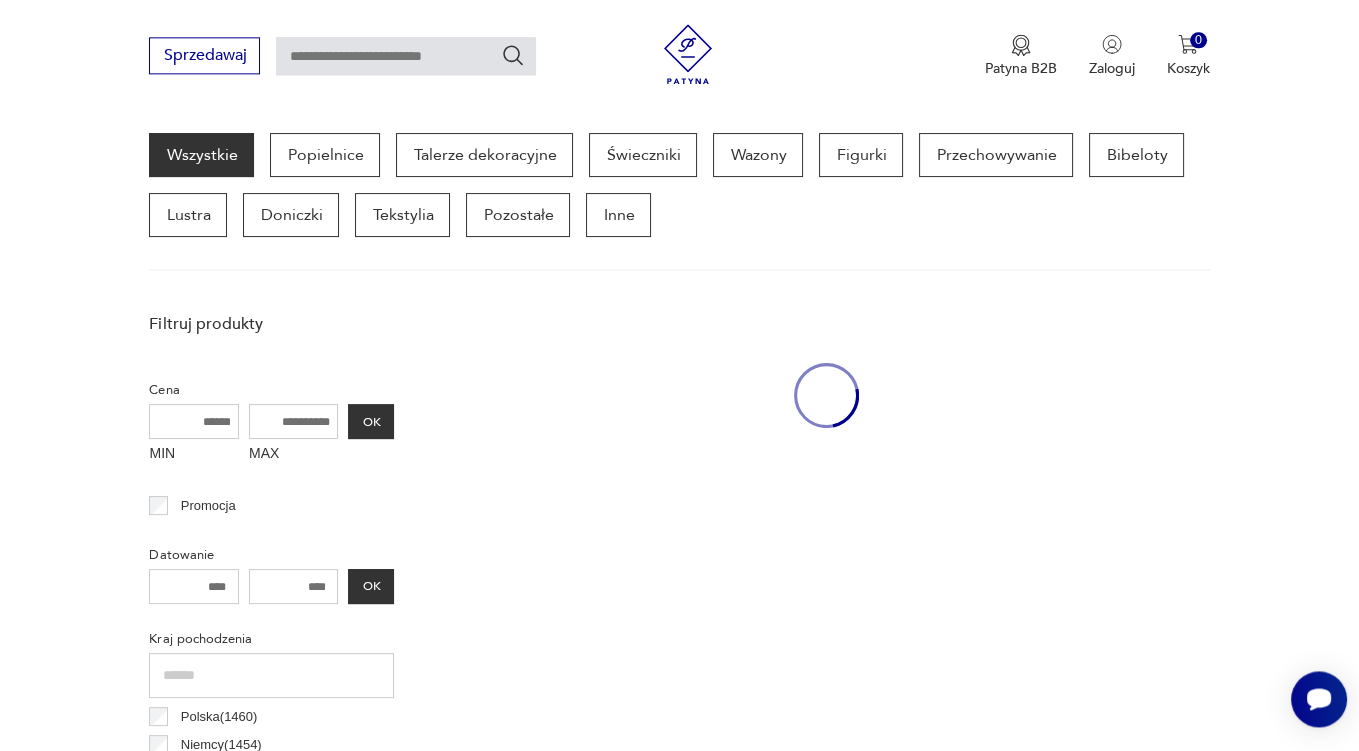 scroll, scrollTop: 528, scrollLeft: 0, axis: vertical 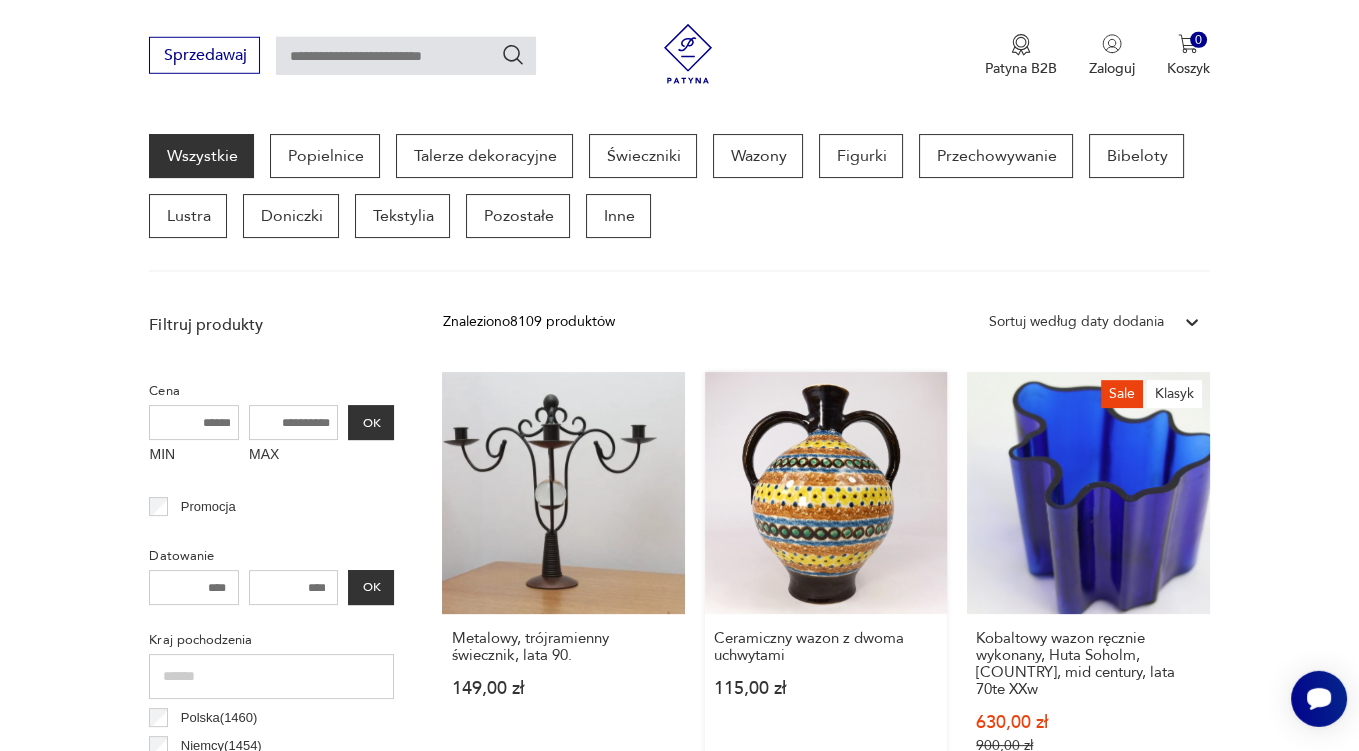click on "Ceramiczny wazon z dwoma uchwytami 115,00 zł" at bounding box center (826, 582) 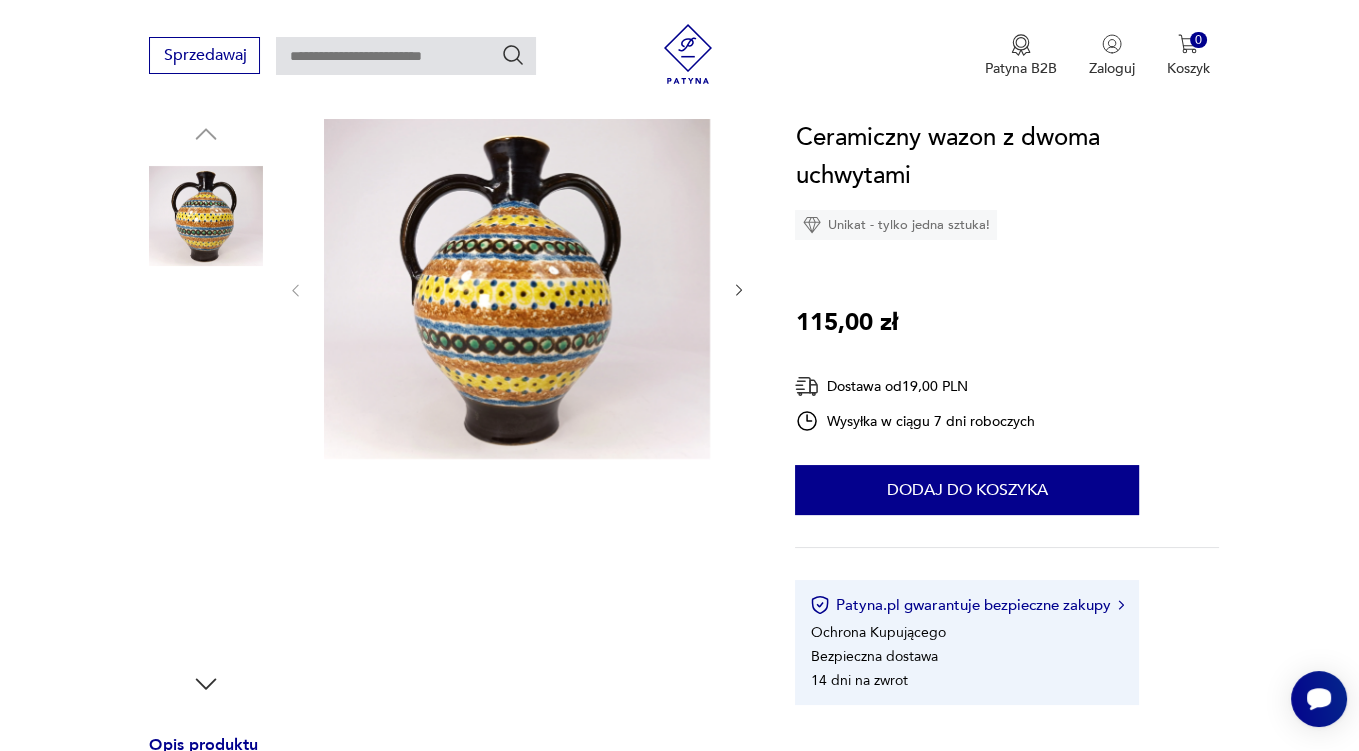 scroll, scrollTop: 422, scrollLeft: 0, axis: vertical 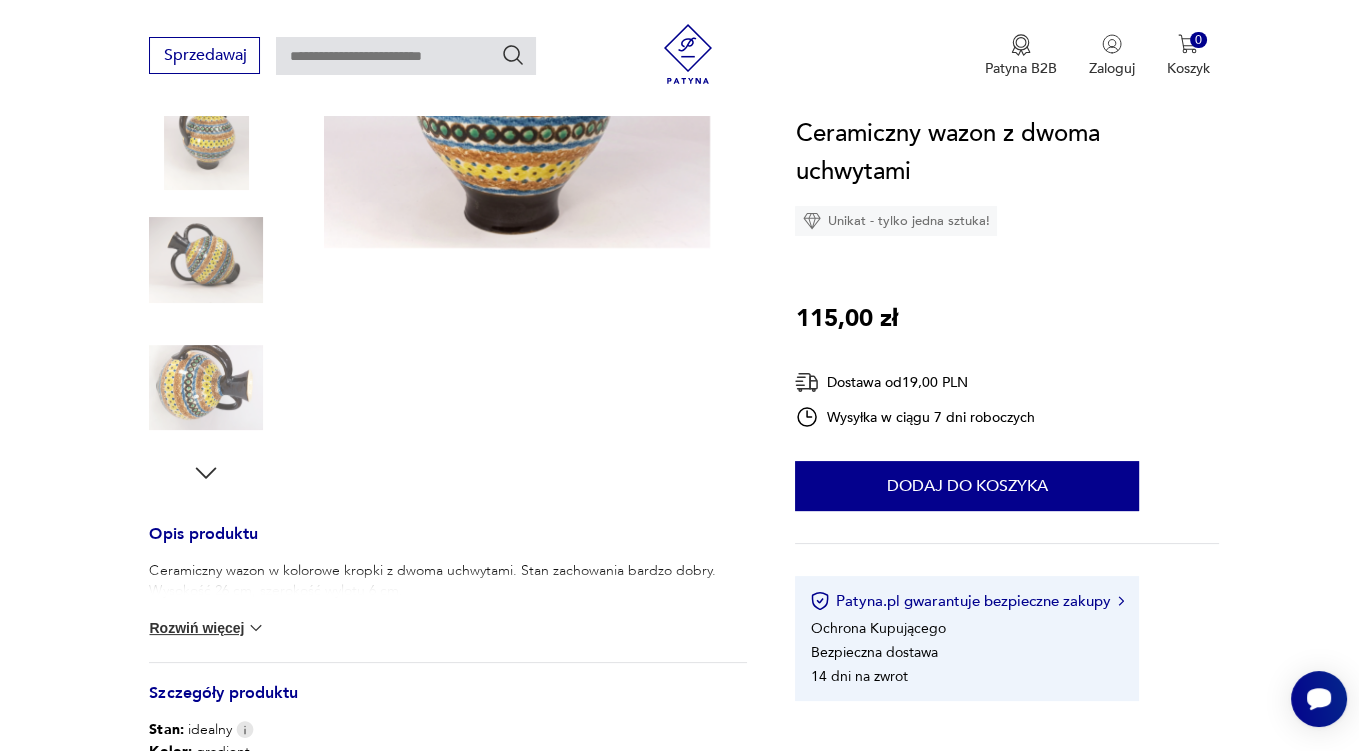 click at bounding box center (256, 628) 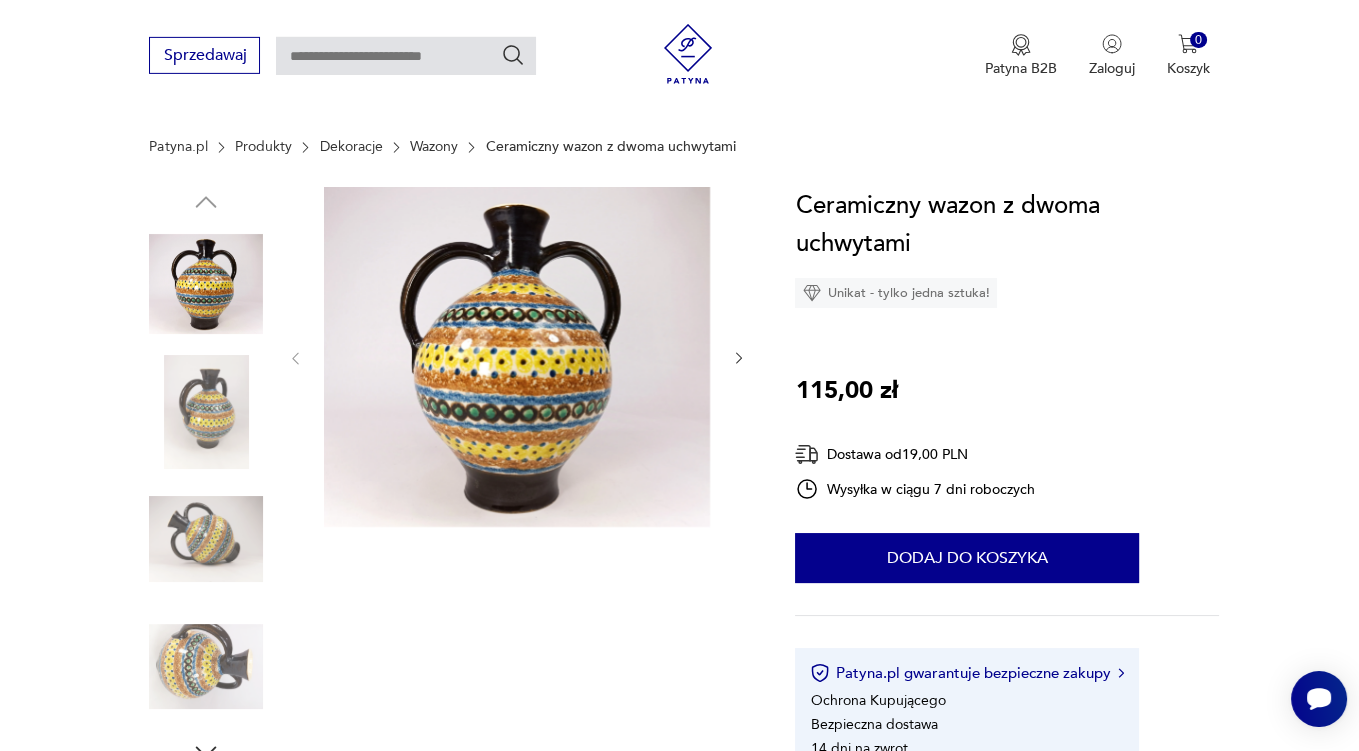 scroll, scrollTop: 105, scrollLeft: 0, axis: vertical 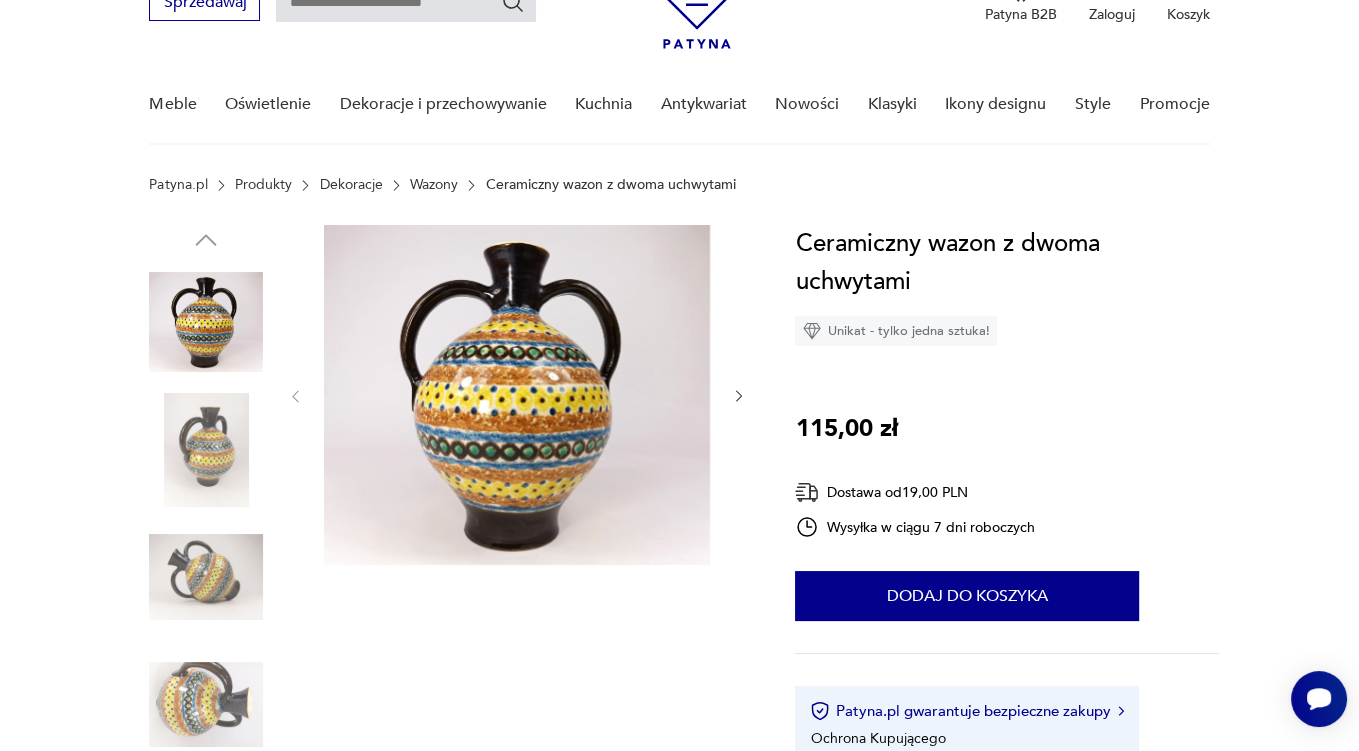 click at bounding box center [517, 395] 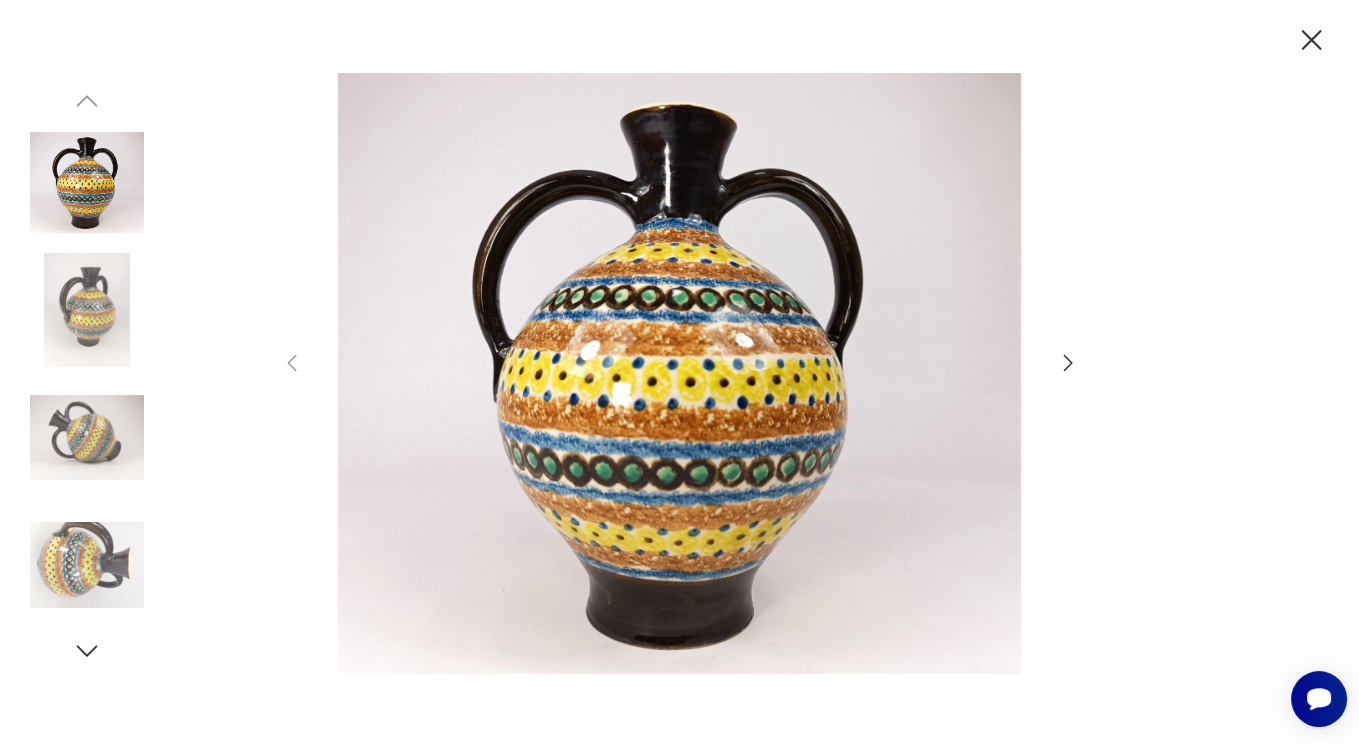click 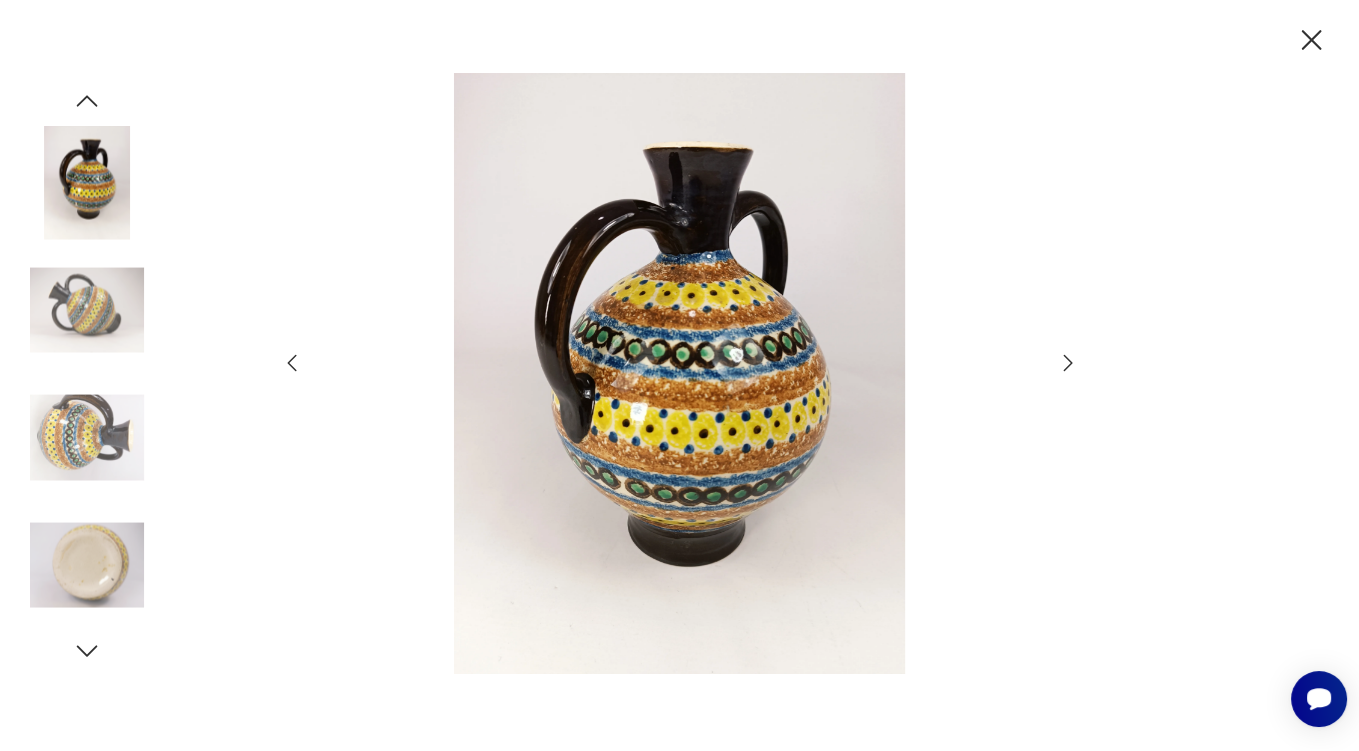 click 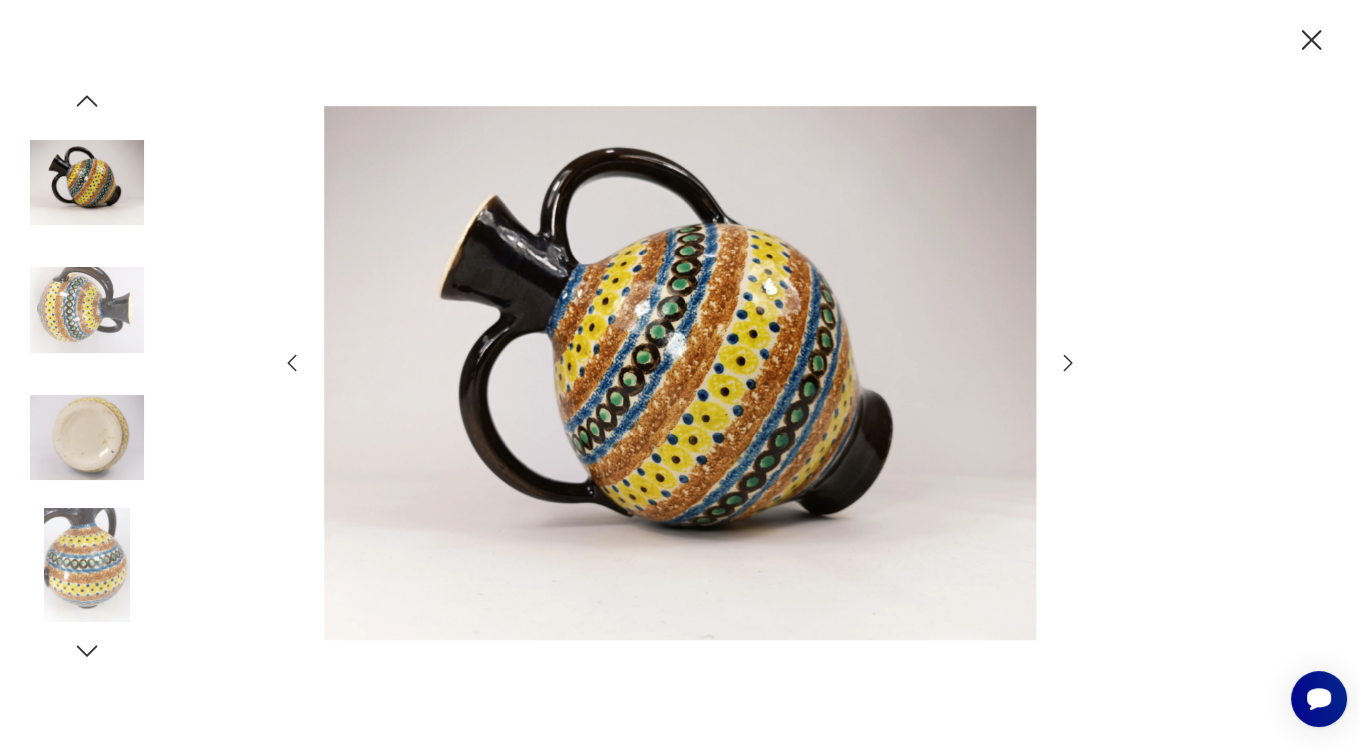 click 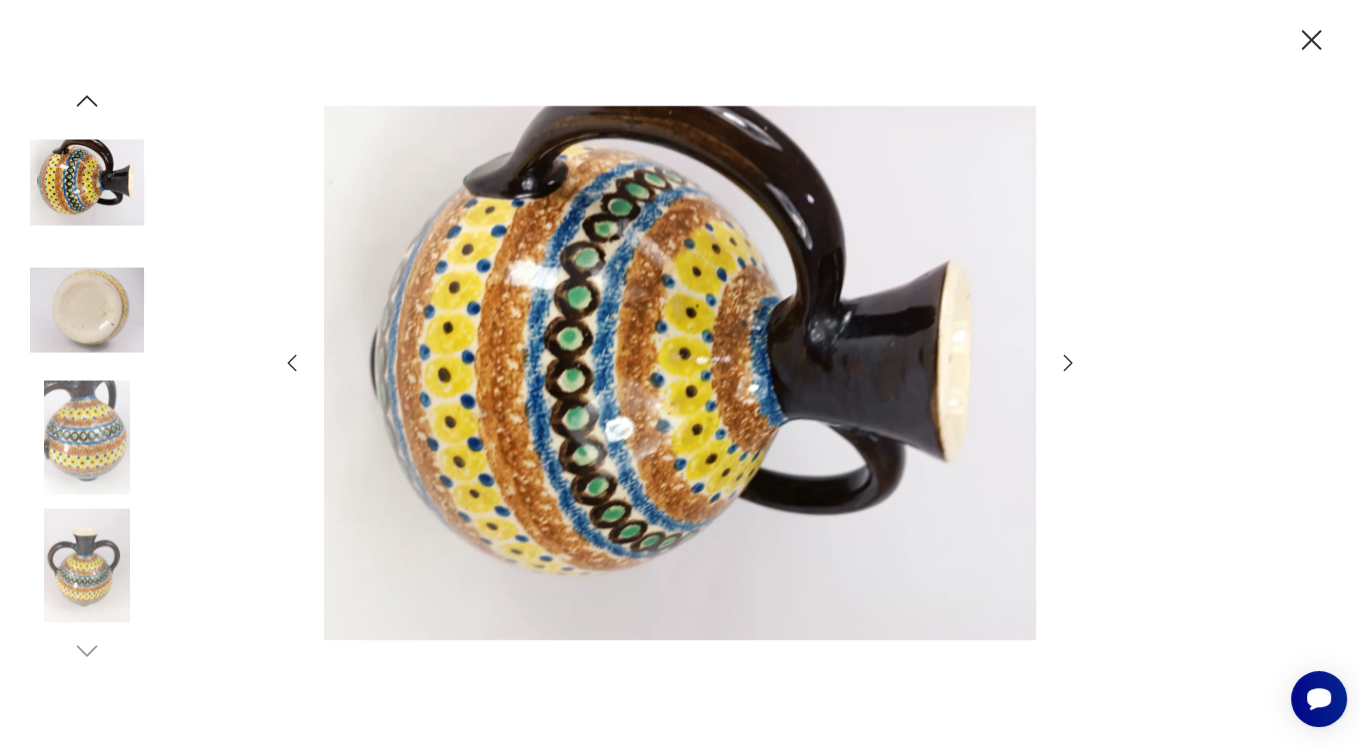 click 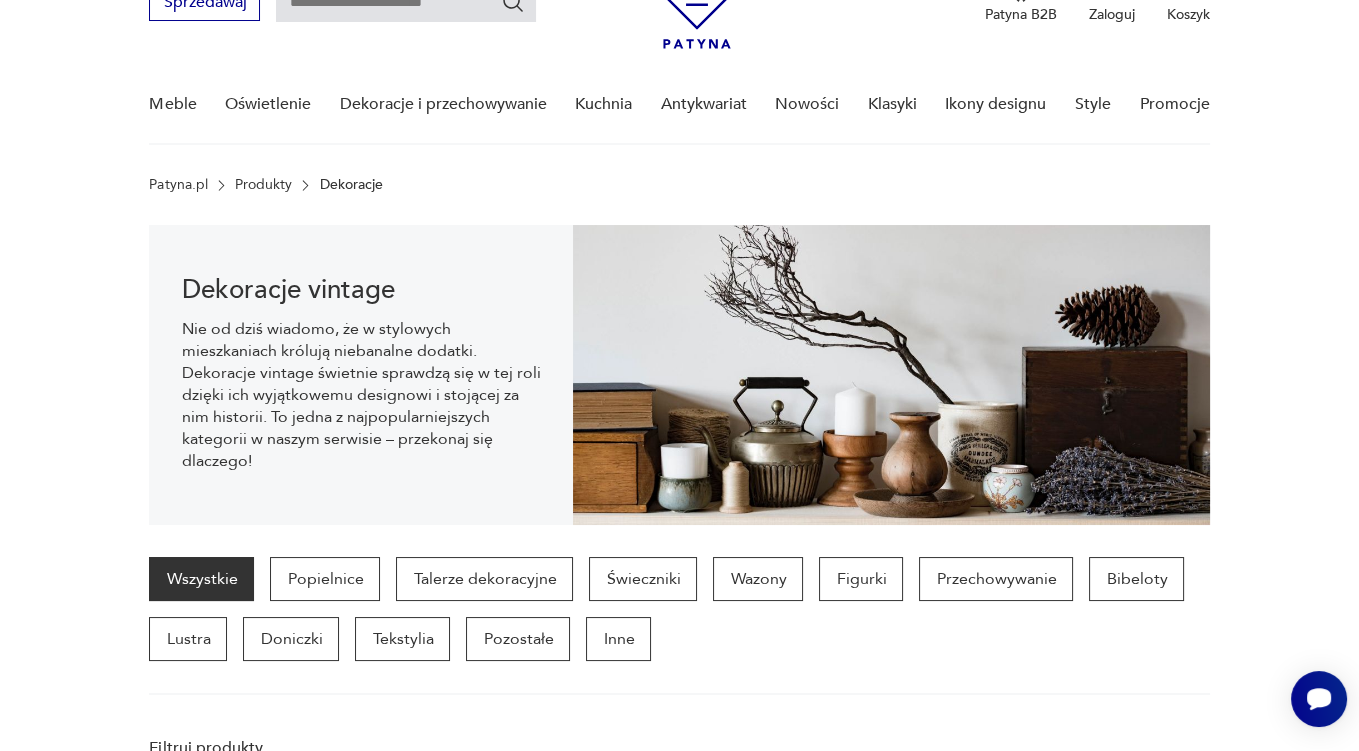 scroll, scrollTop: 529, scrollLeft: 0, axis: vertical 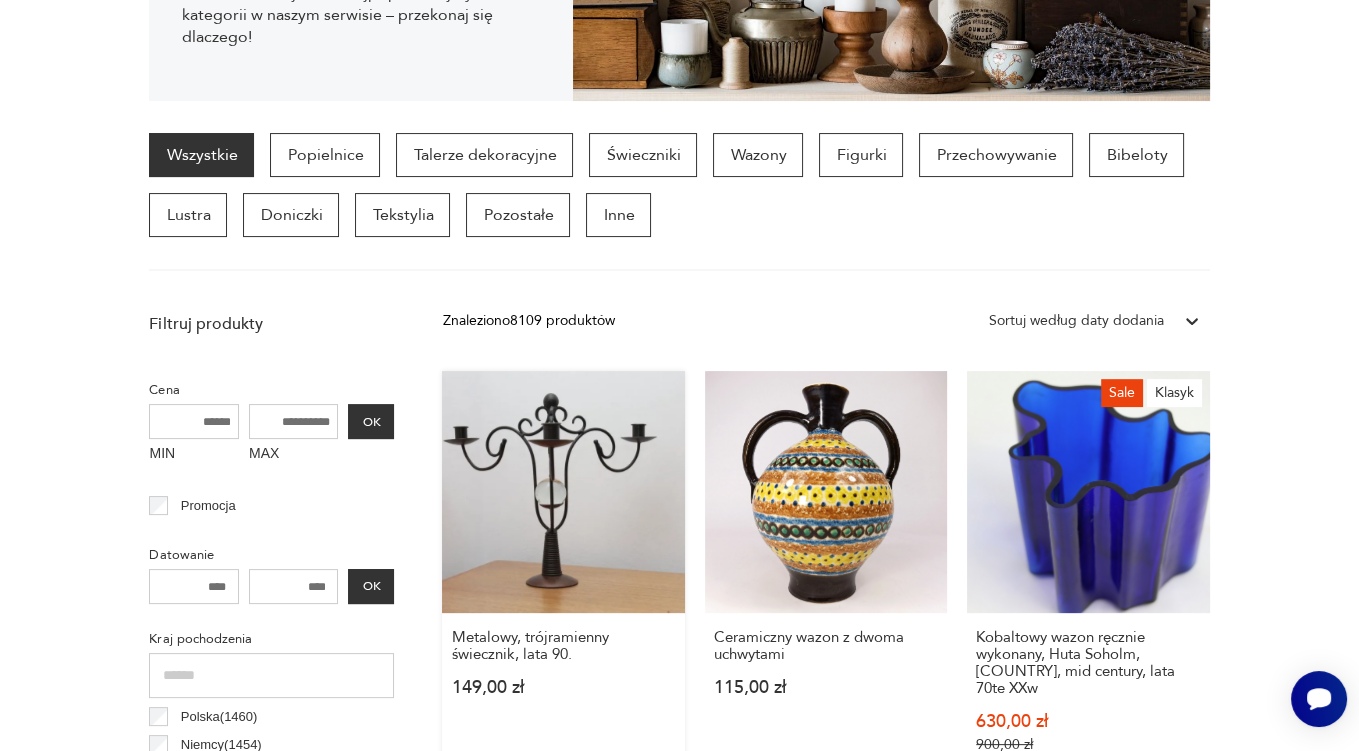 click on "Metalowy, trójramienny świecznik, lata 90. 149,00 zł" at bounding box center [563, 581] 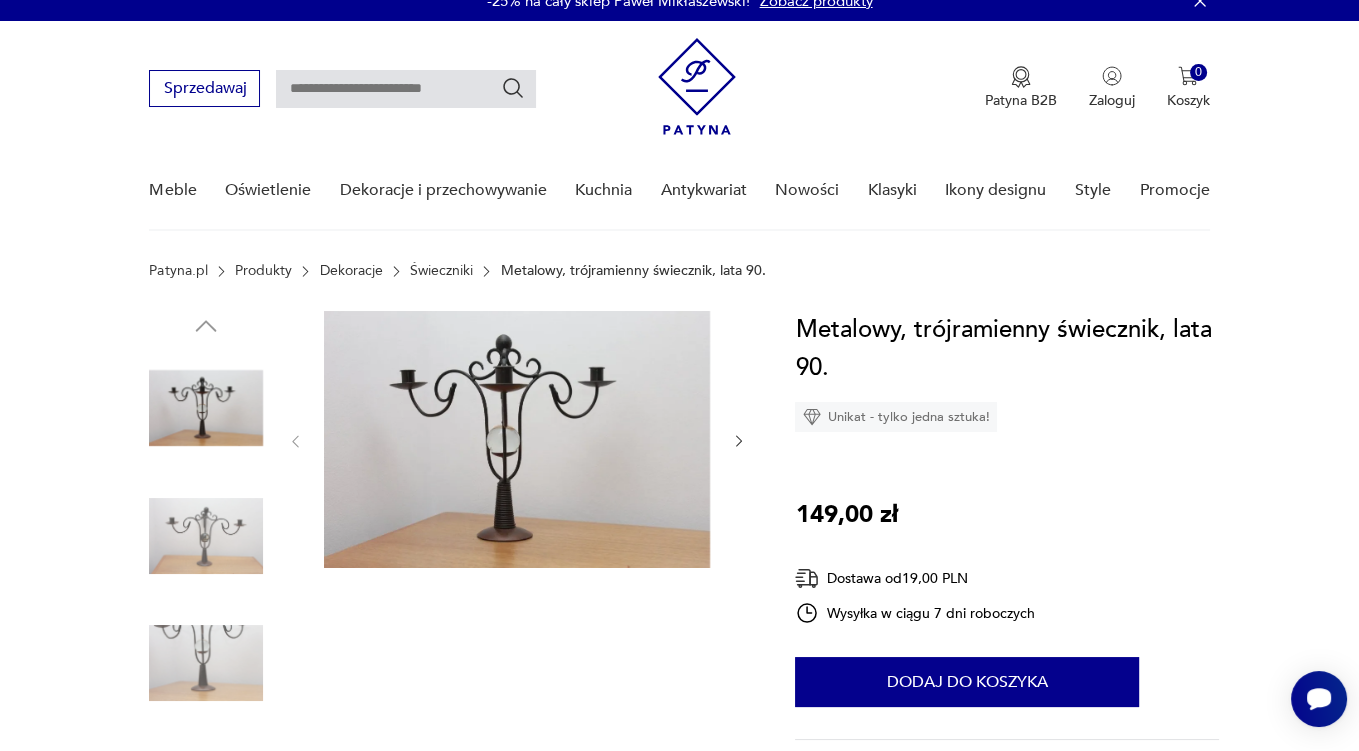 scroll, scrollTop: 0, scrollLeft: 0, axis: both 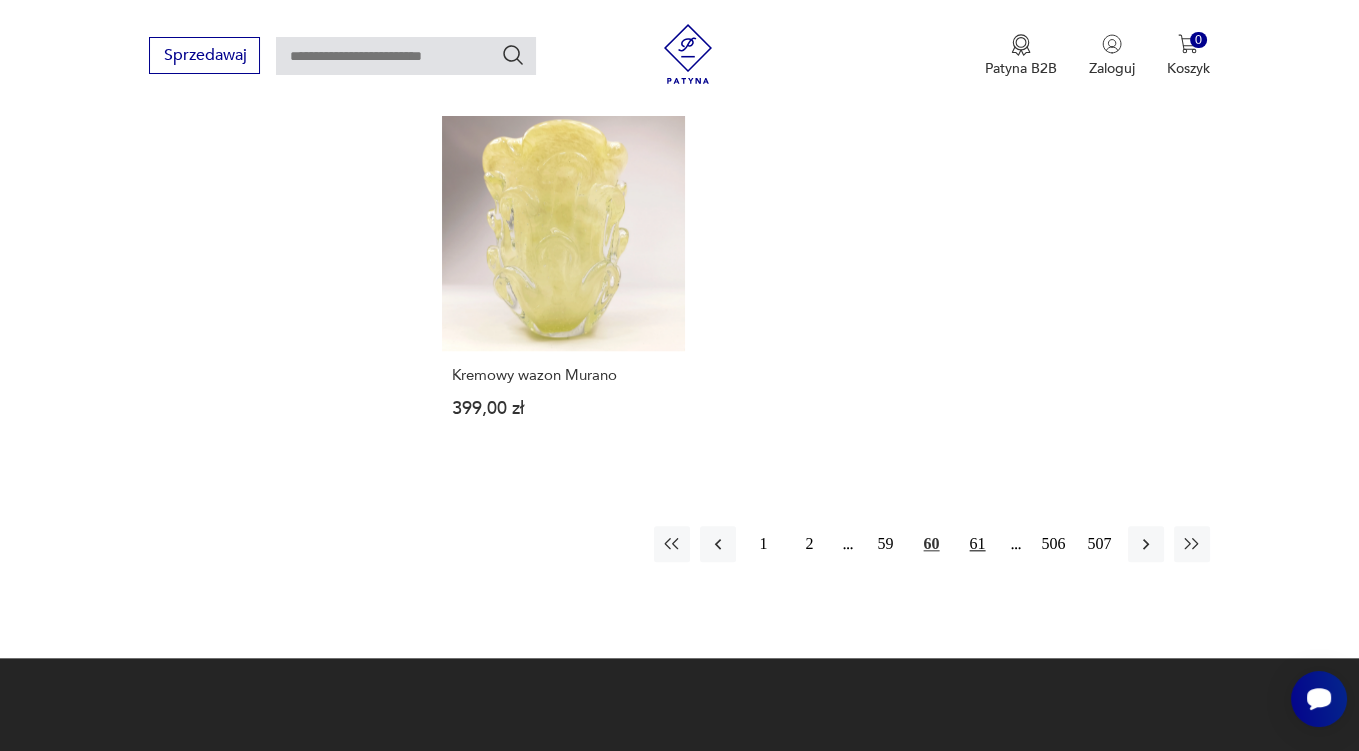 click on "61" at bounding box center (978, 544) 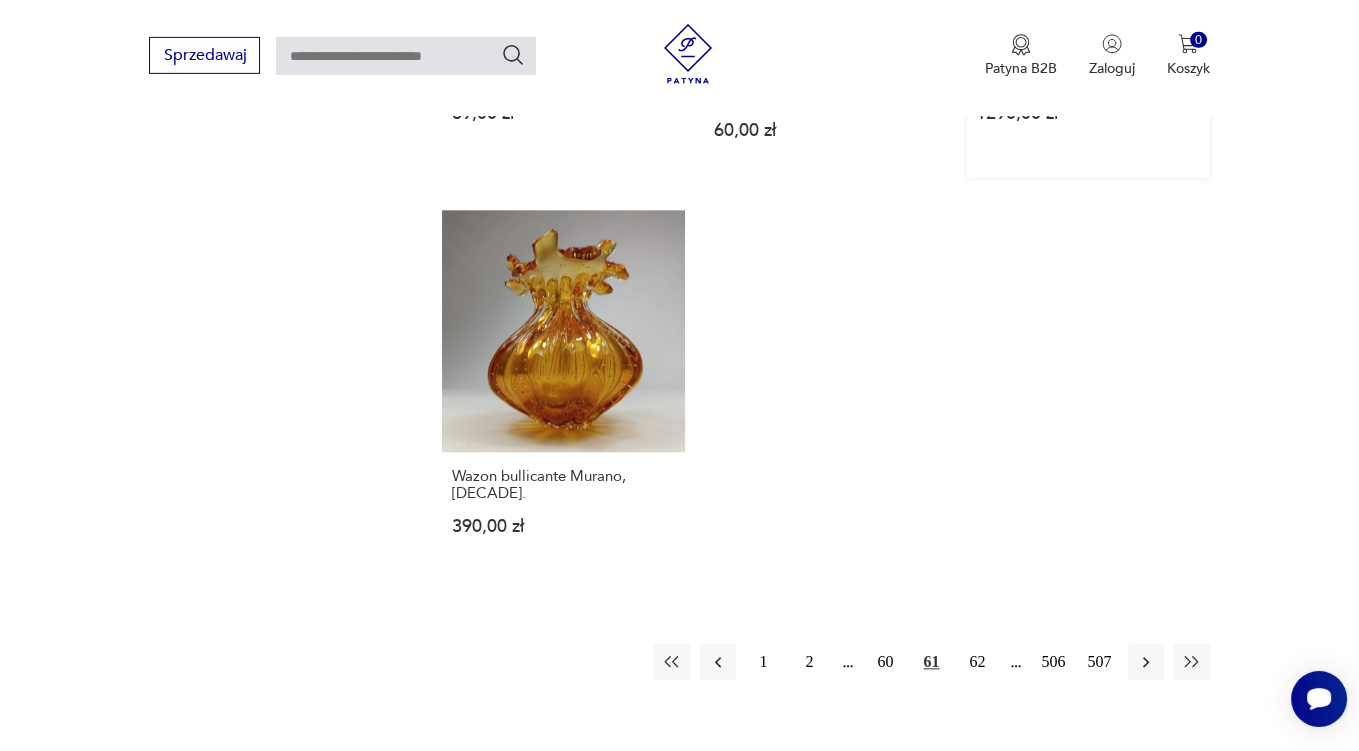 scroll, scrollTop: 2957, scrollLeft: 0, axis: vertical 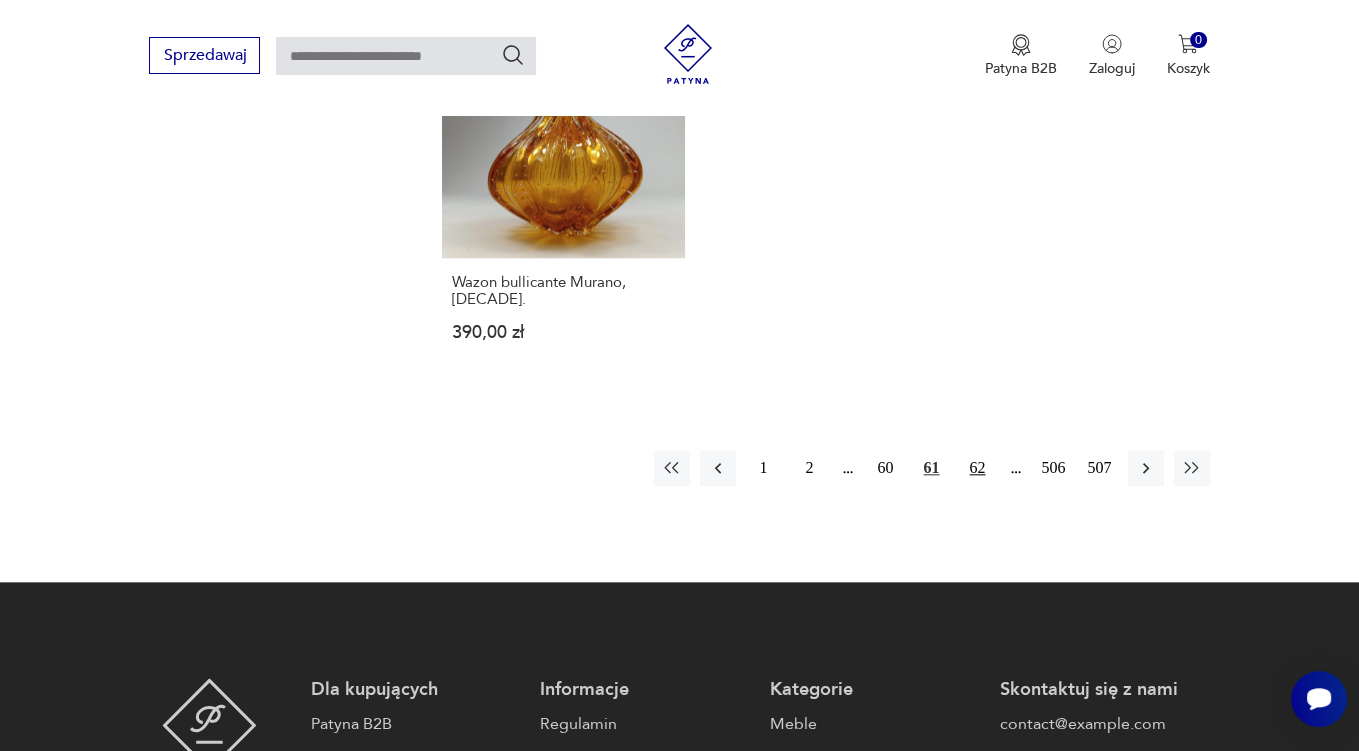 click on "62" at bounding box center [978, 468] 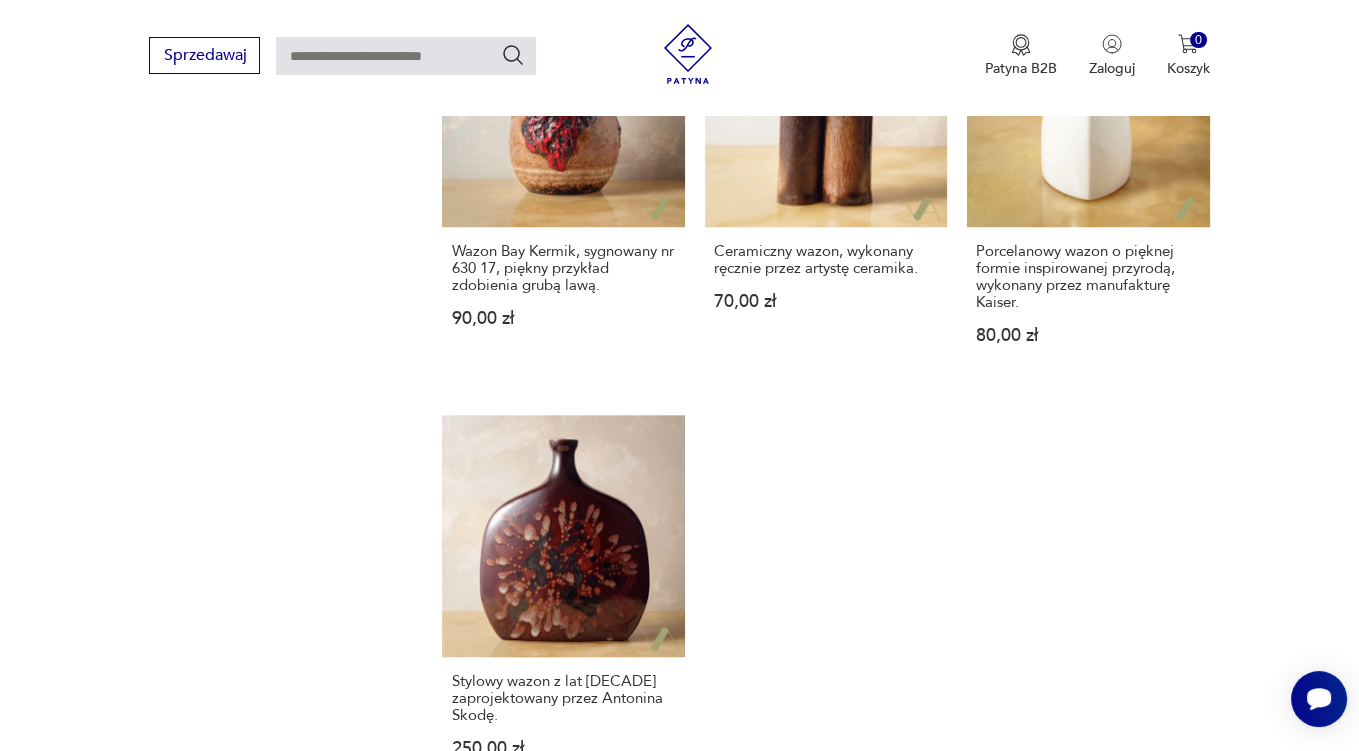 scroll, scrollTop: 2852, scrollLeft: 0, axis: vertical 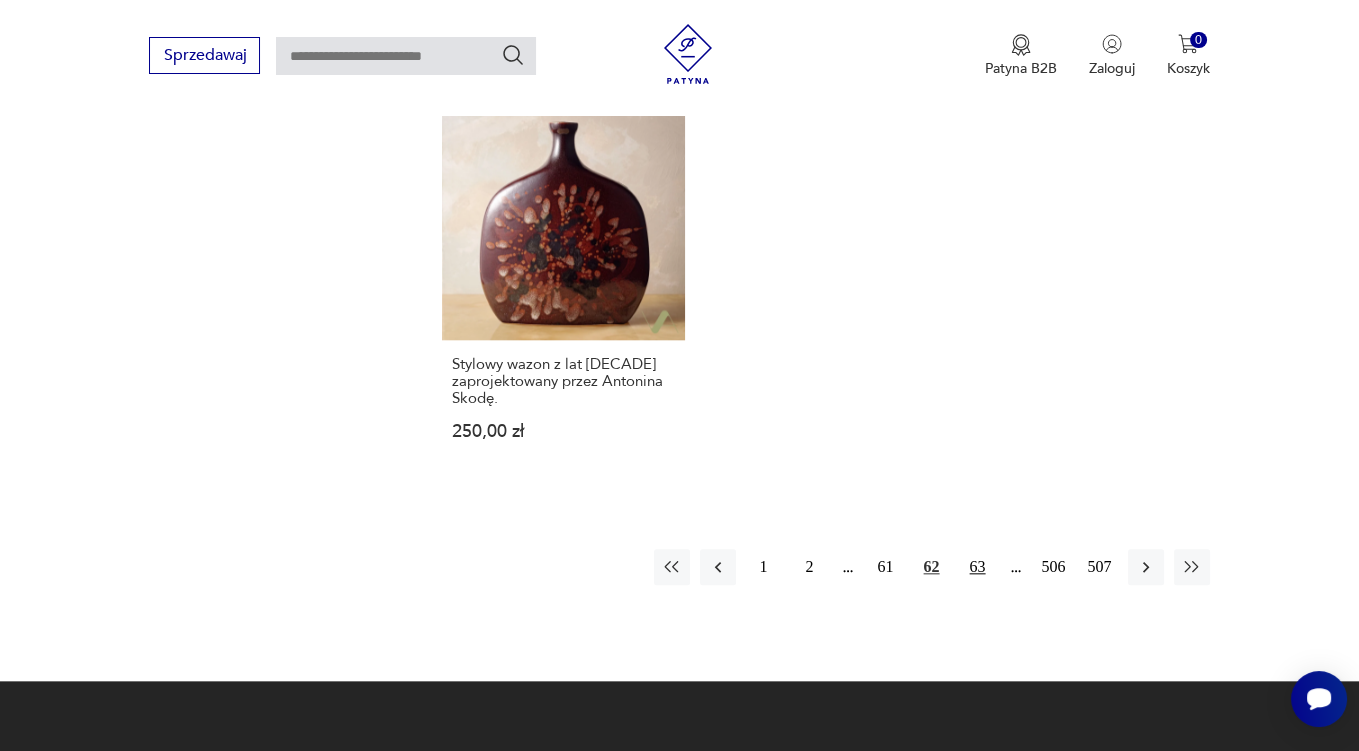 click on "63" at bounding box center (978, 567) 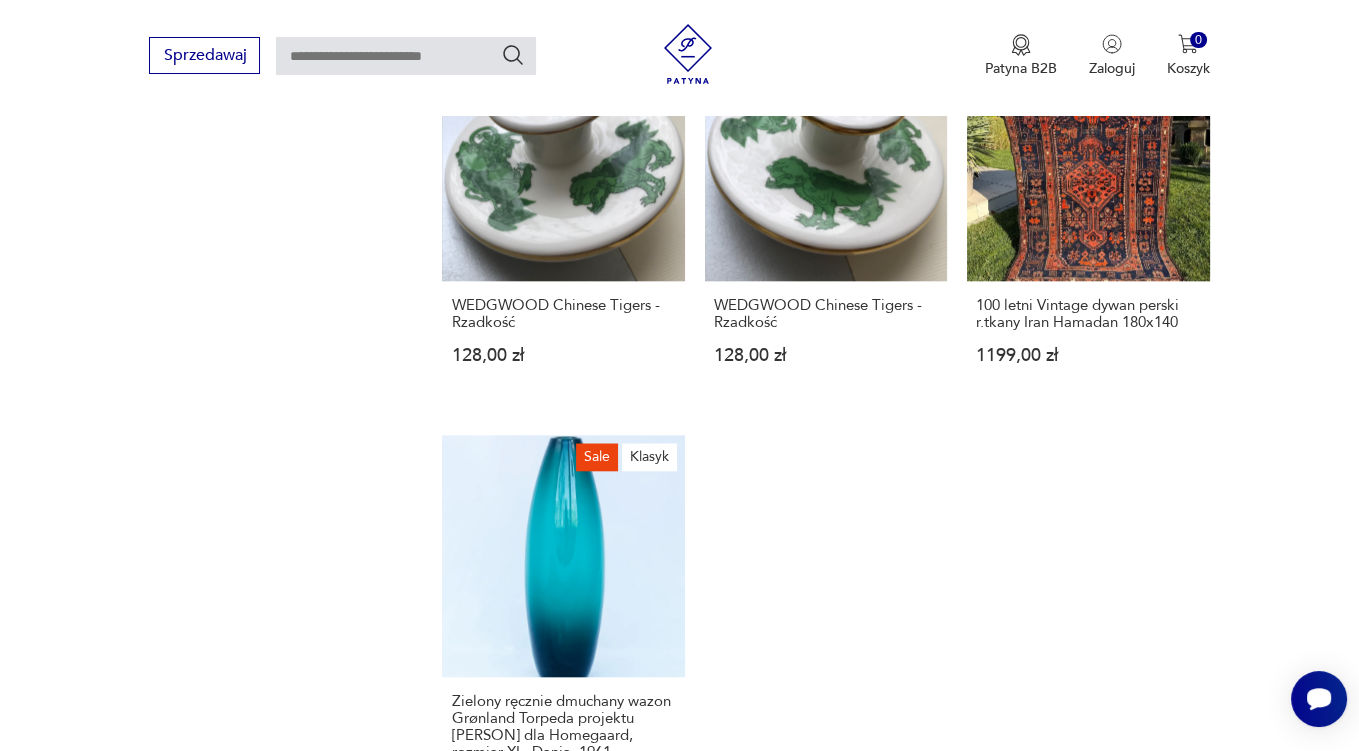 scroll, scrollTop: 2957, scrollLeft: 0, axis: vertical 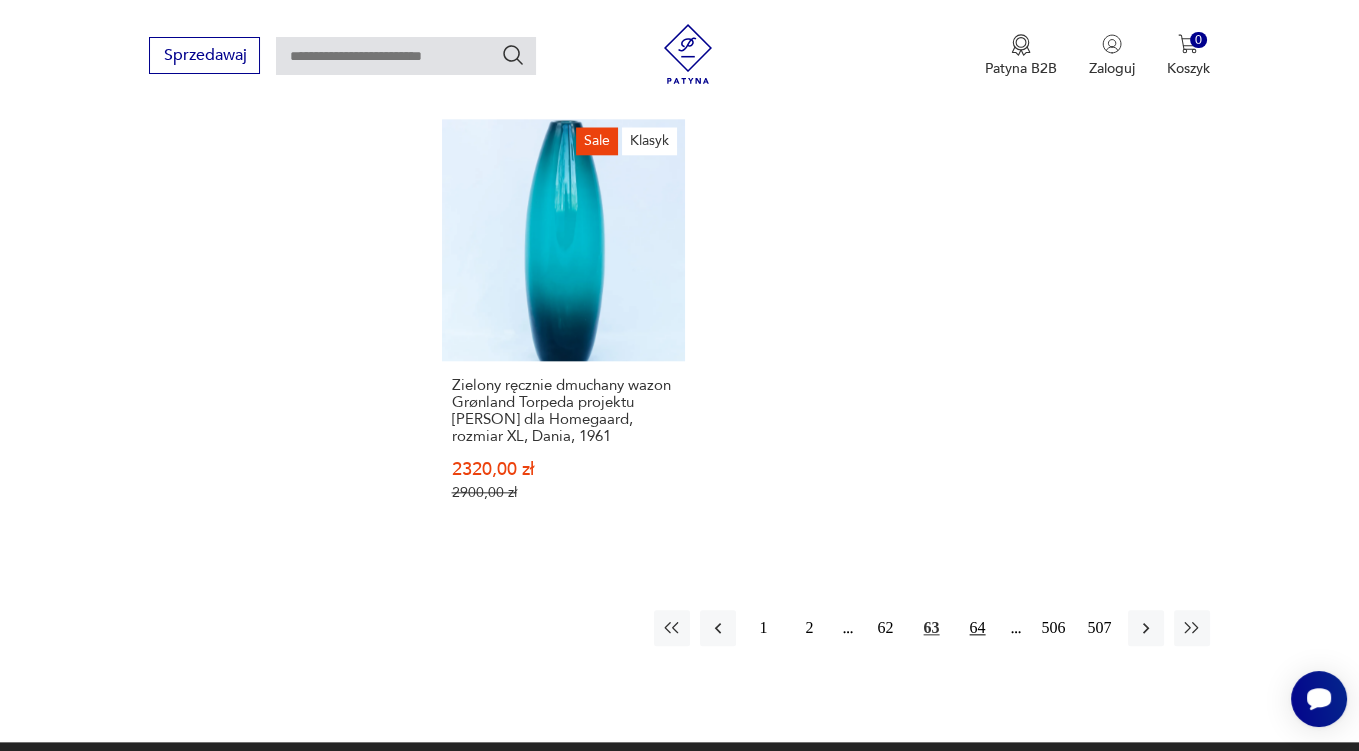 click on "64" at bounding box center [978, 628] 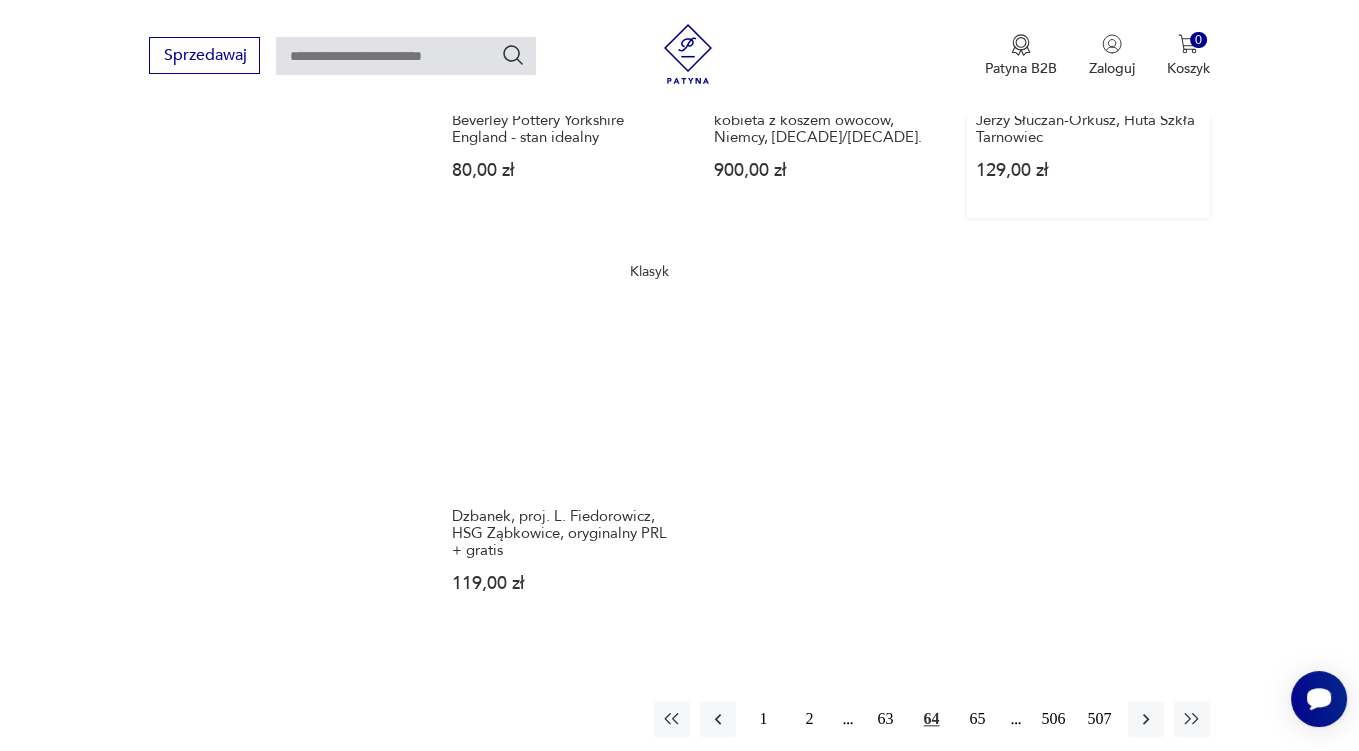 scroll, scrollTop: 3063, scrollLeft: 0, axis: vertical 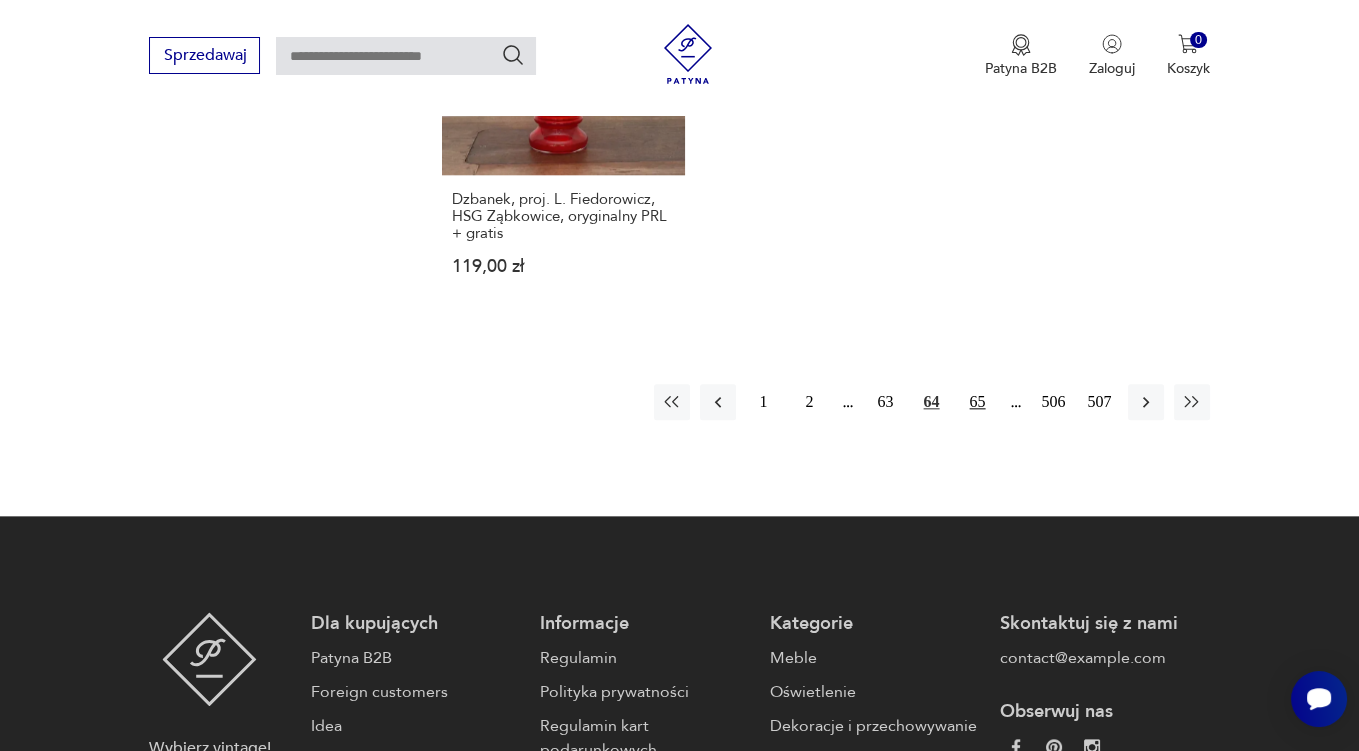 click on "65" at bounding box center [978, 402] 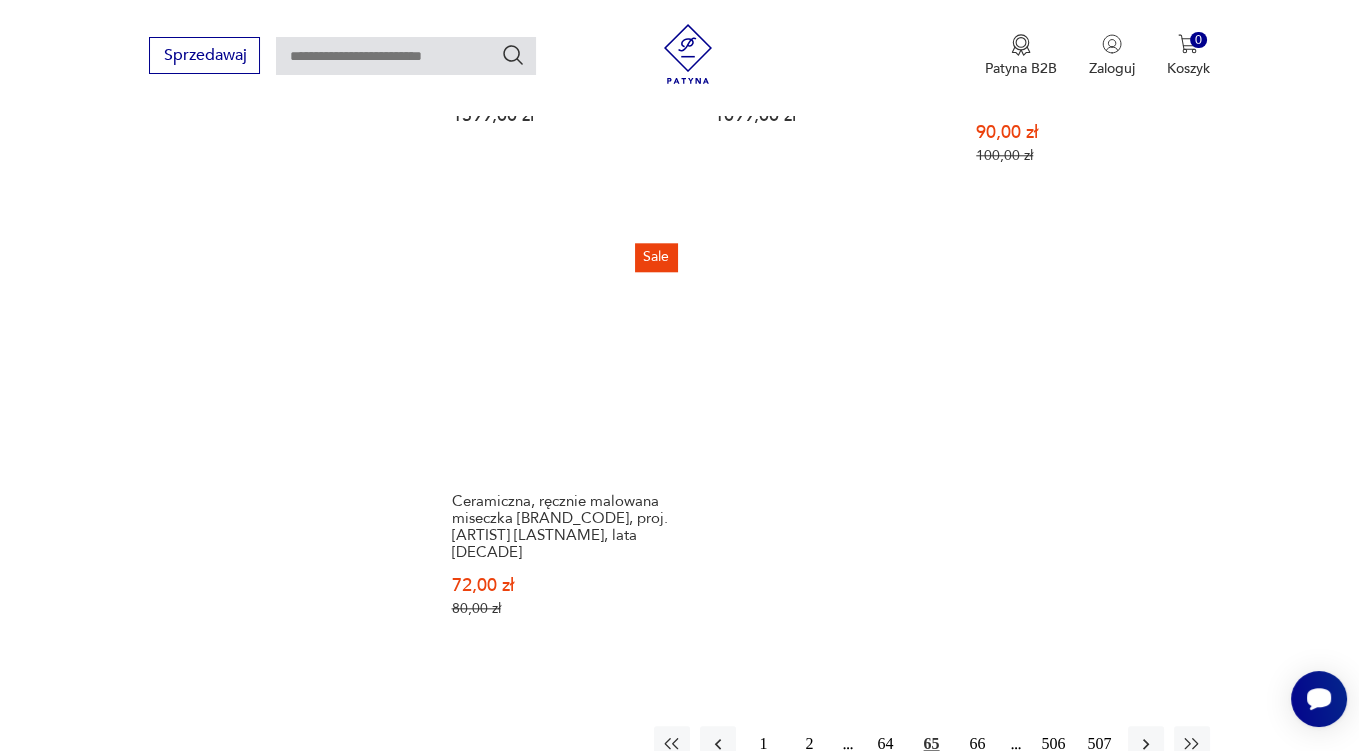 scroll, scrollTop: 3169, scrollLeft: 0, axis: vertical 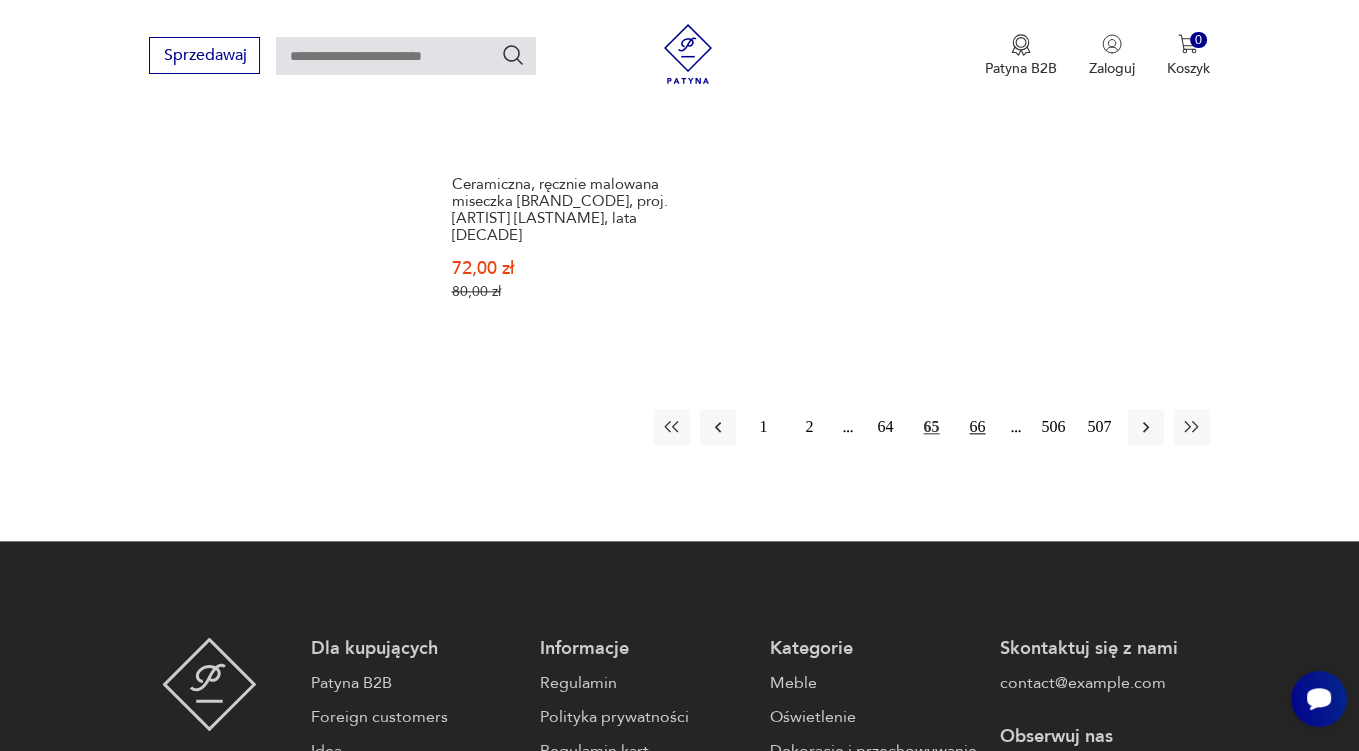 click on "66" at bounding box center [978, 427] 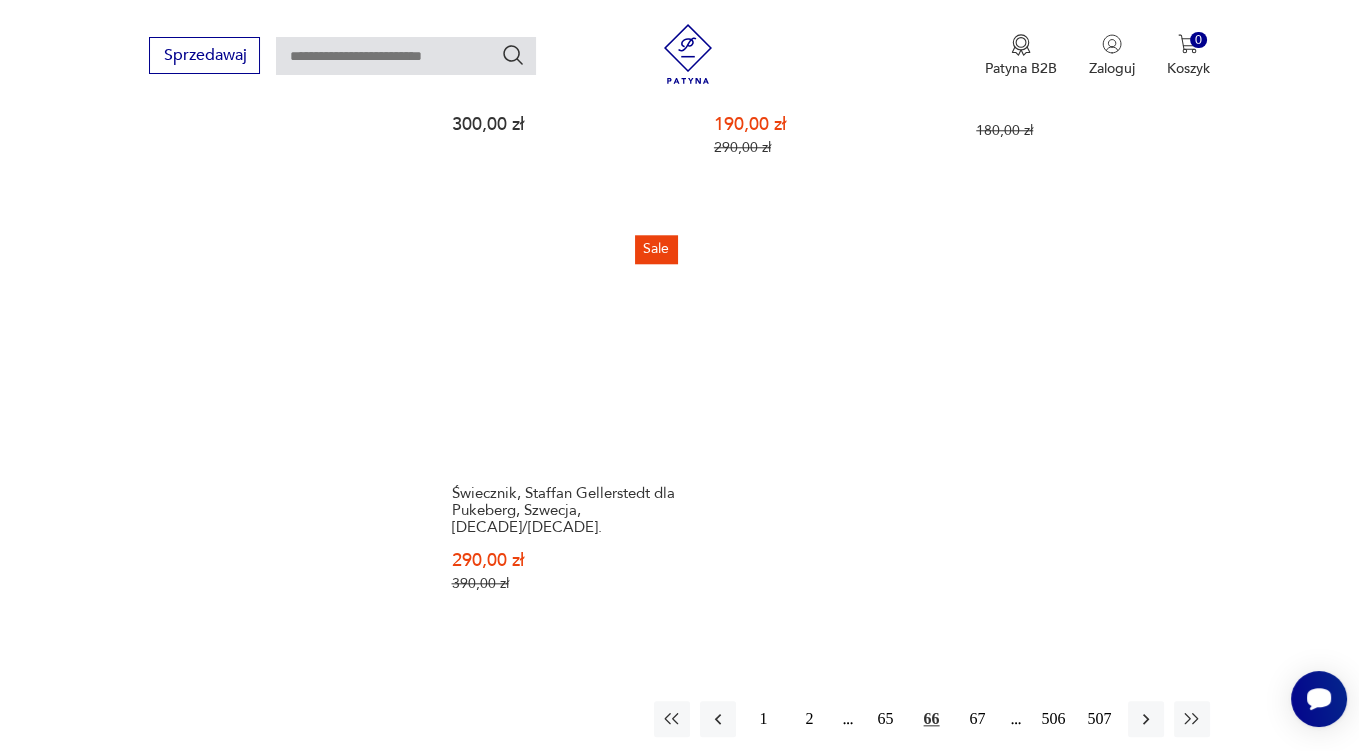 scroll, scrollTop: 2957, scrollLeft: 0, axis: vertical 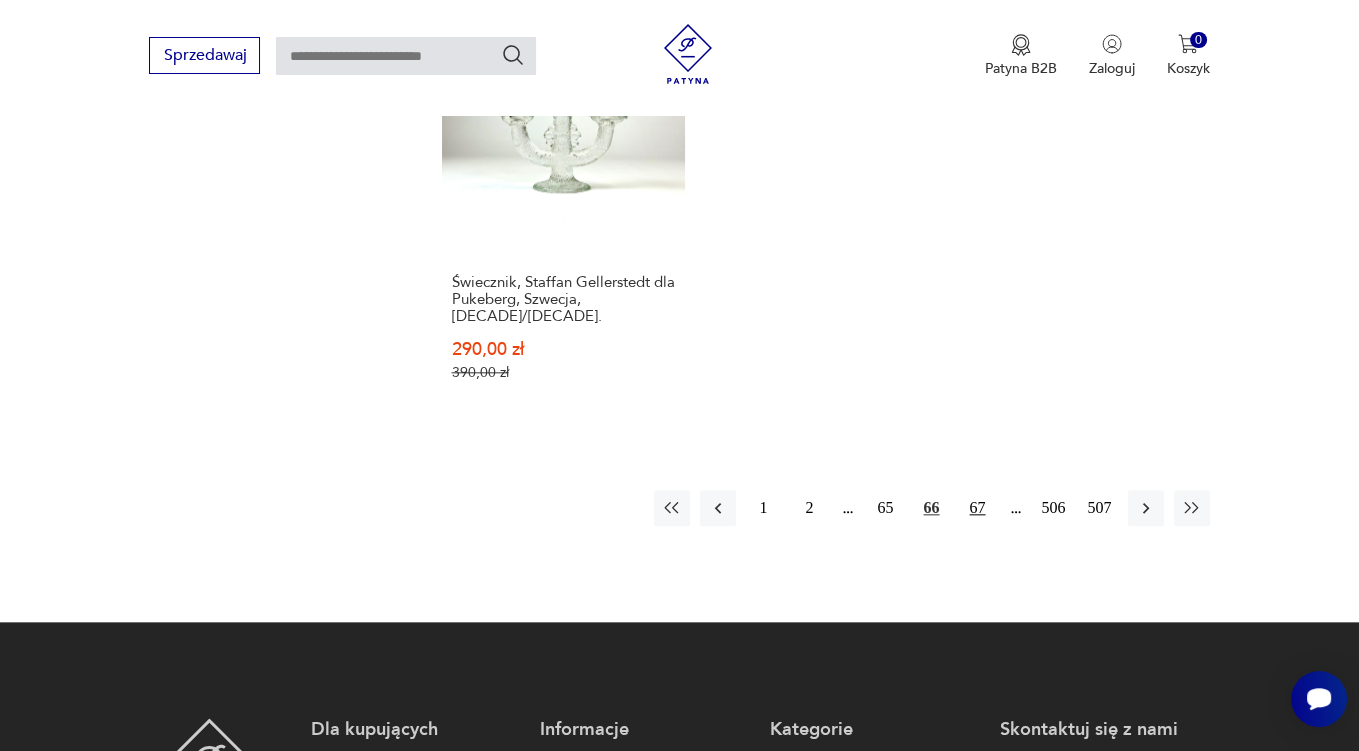 click on "67" at bounding box center [978, 508] 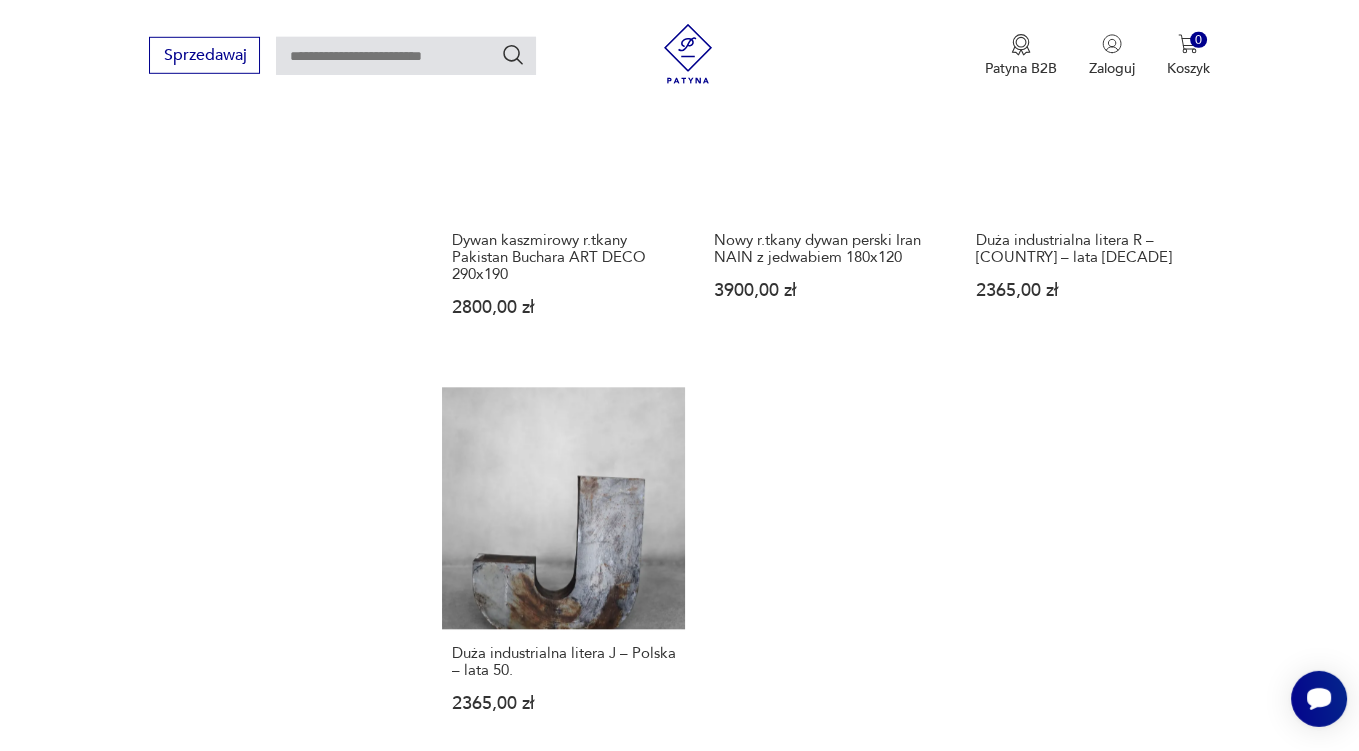 scroll, scrollTop: 2746, scrollLeft: 0, axis: vertical 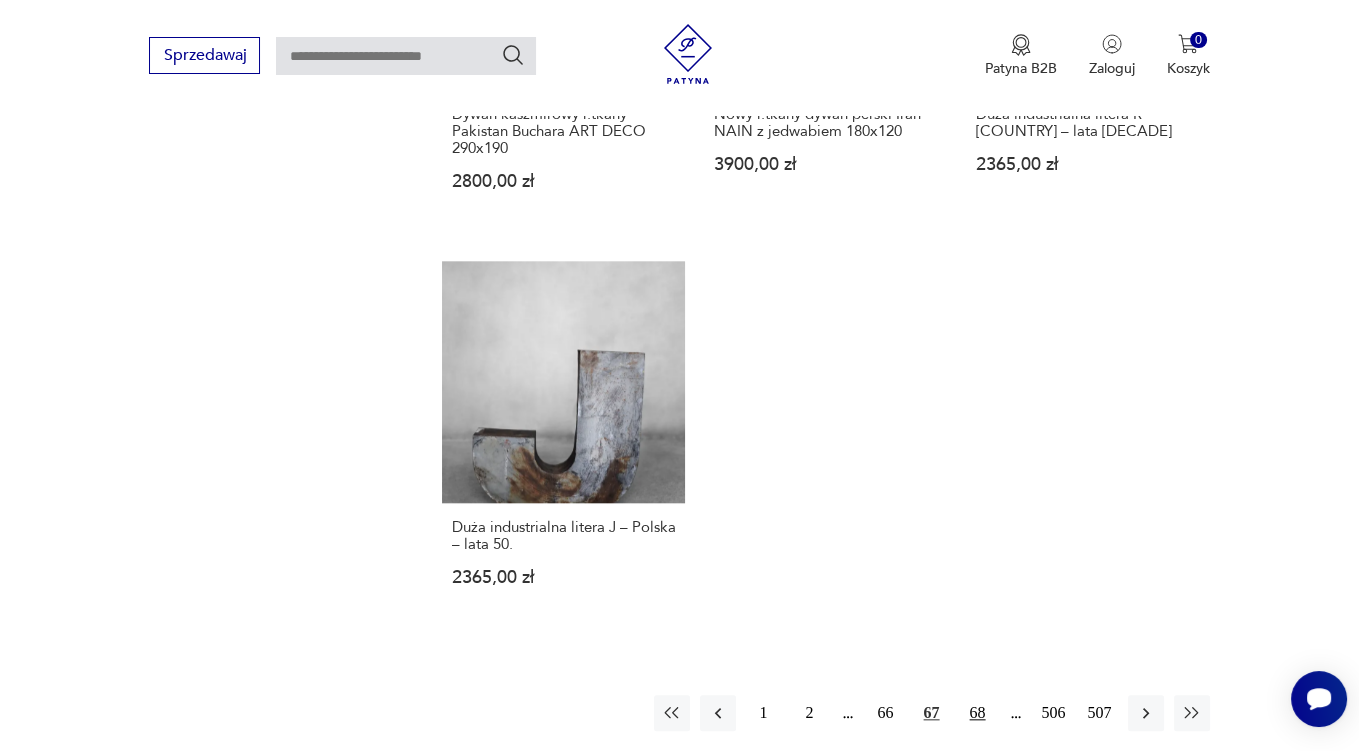 click on "68" at bounding box center (978, 713) 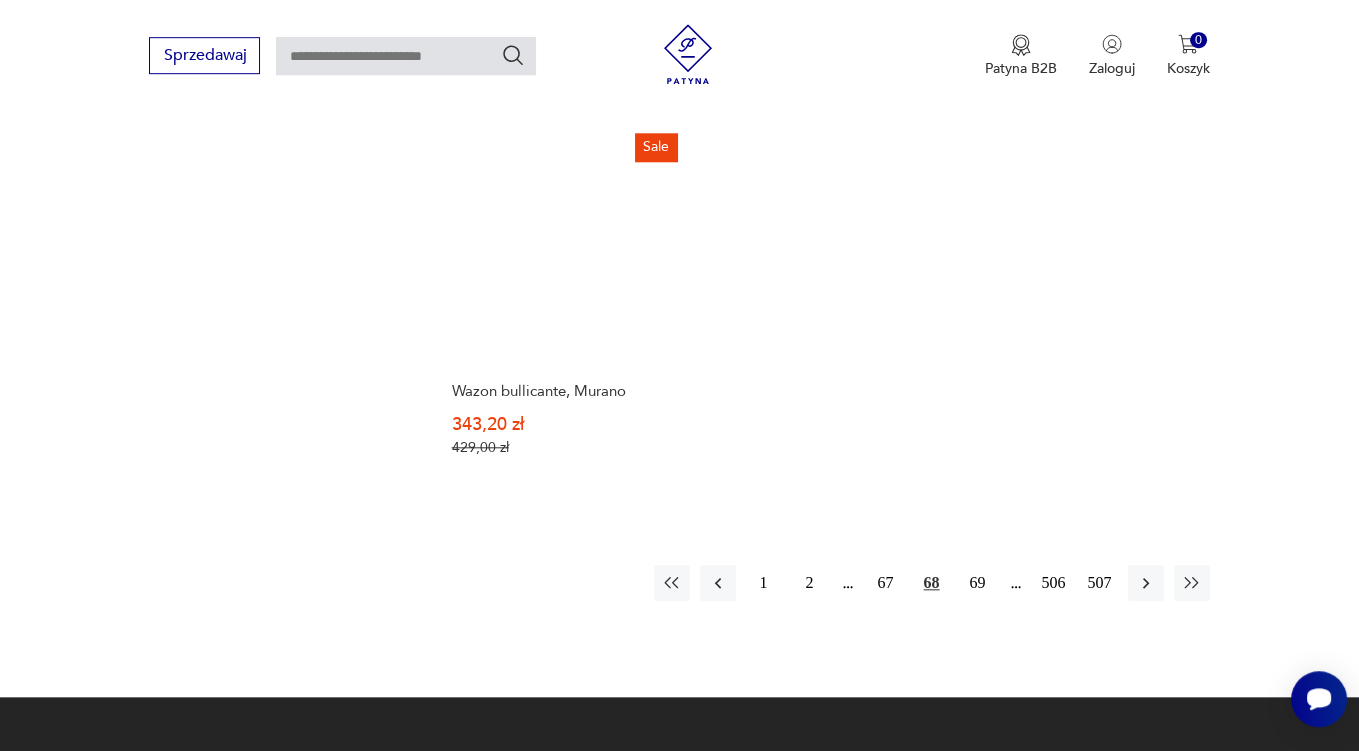 scroll, scrollTop: 2852, scrollLeft: 0, axis: vertical 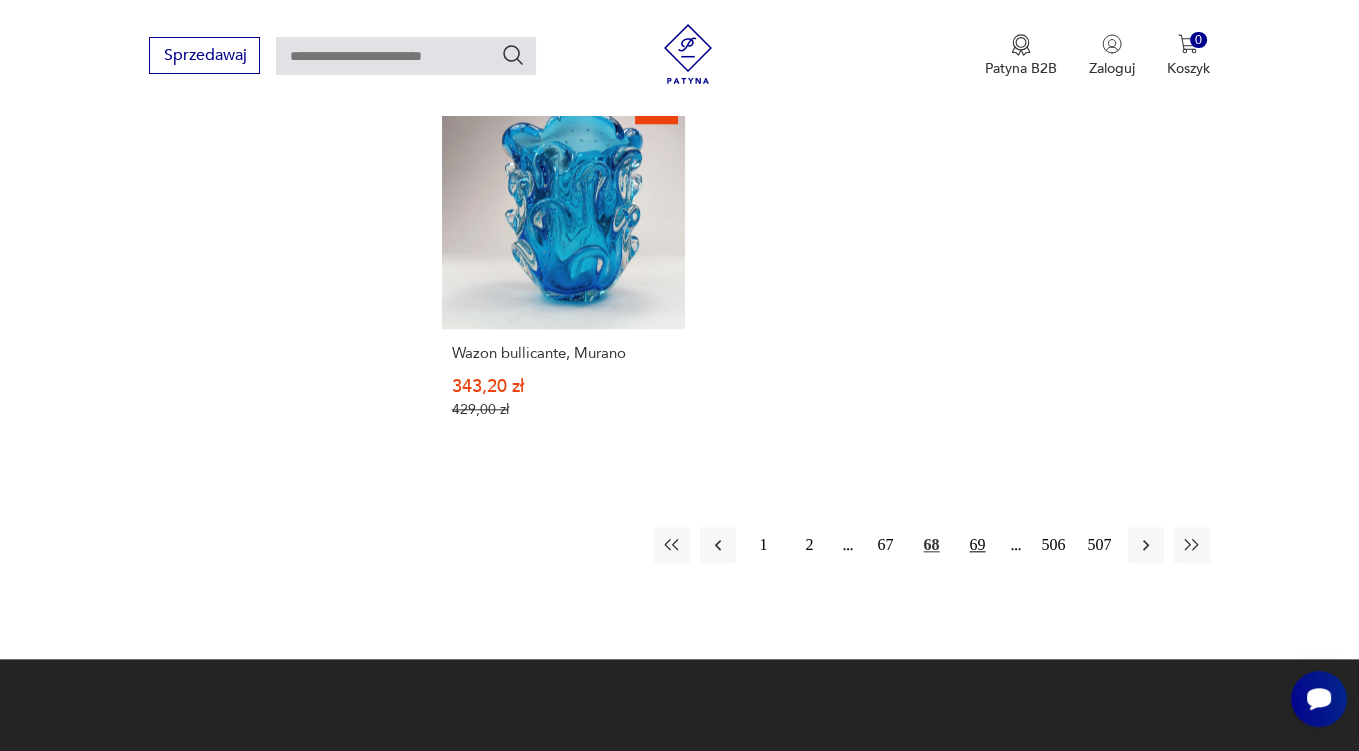 click on "69" at bounding box center (978, 545) 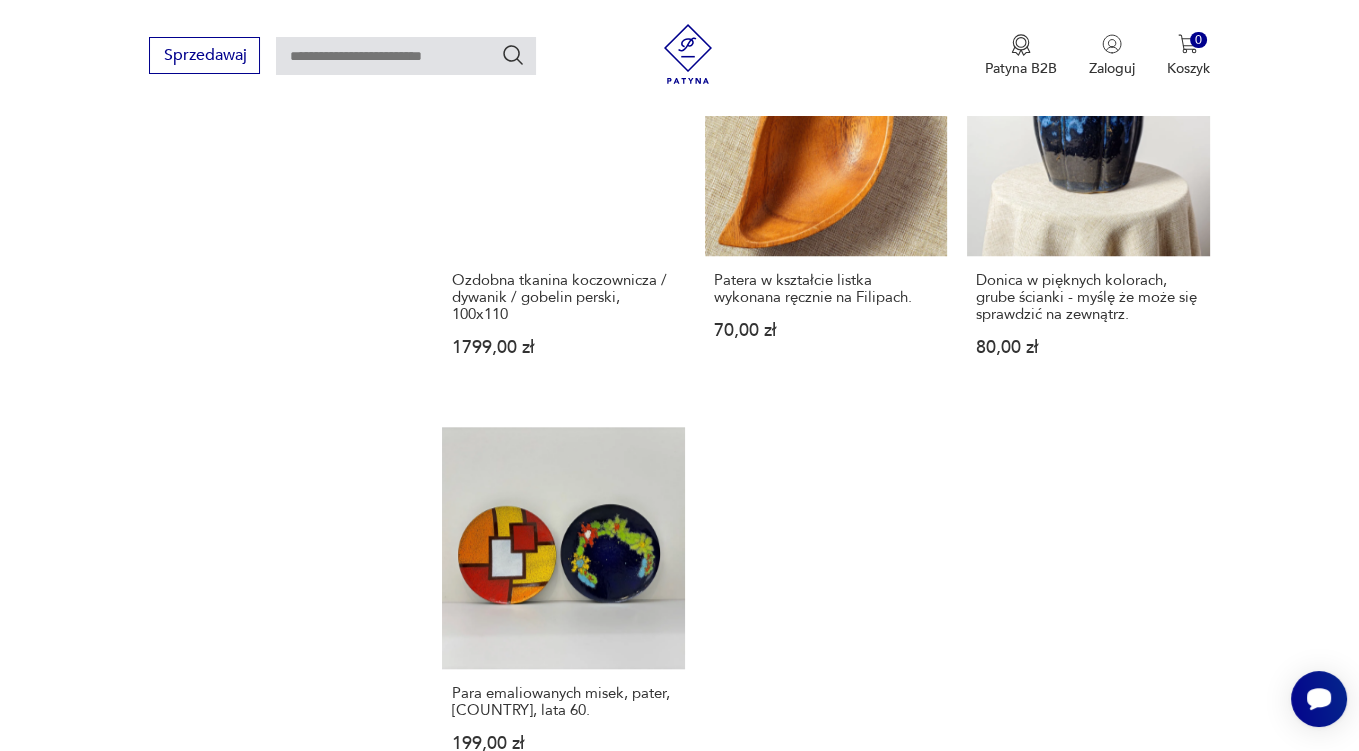 scroll, scrollTop: 2852, scrollLeft: 0, axis: vertical 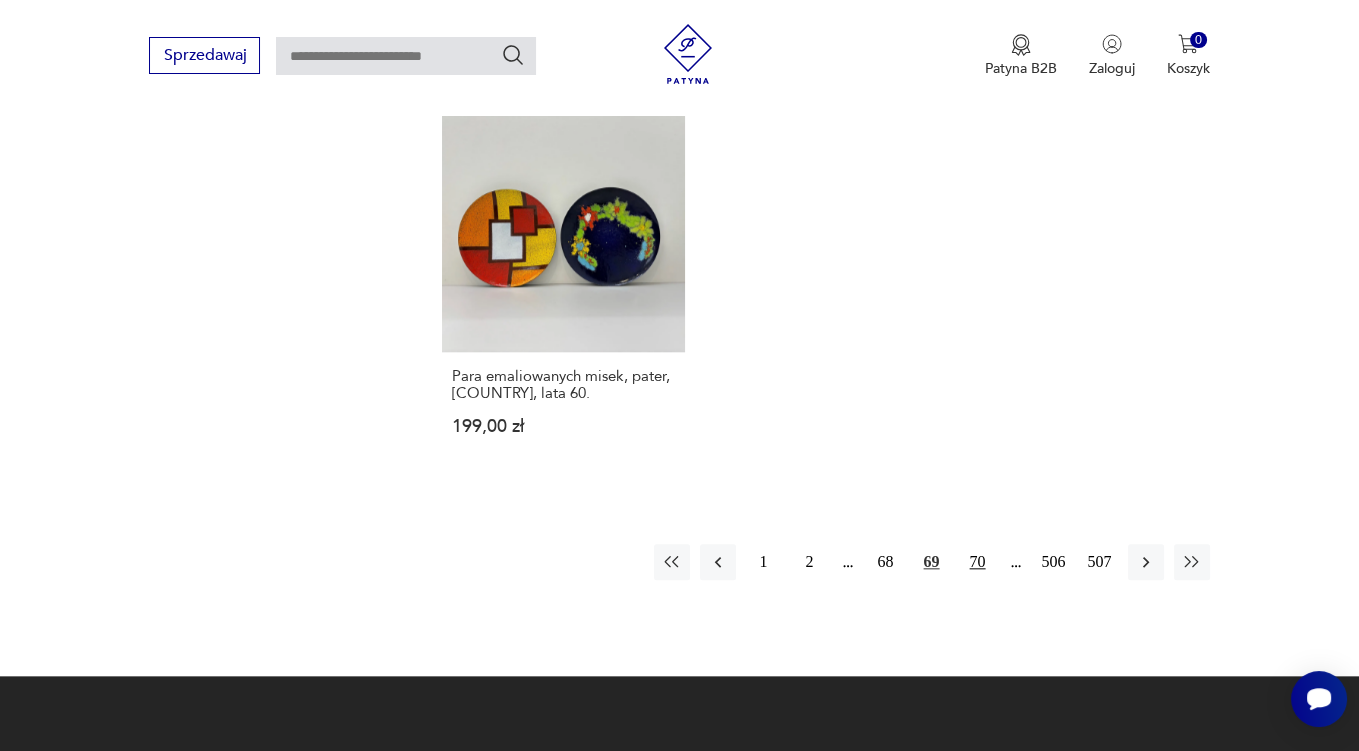 click on "70" at bounding box center (978, 562) 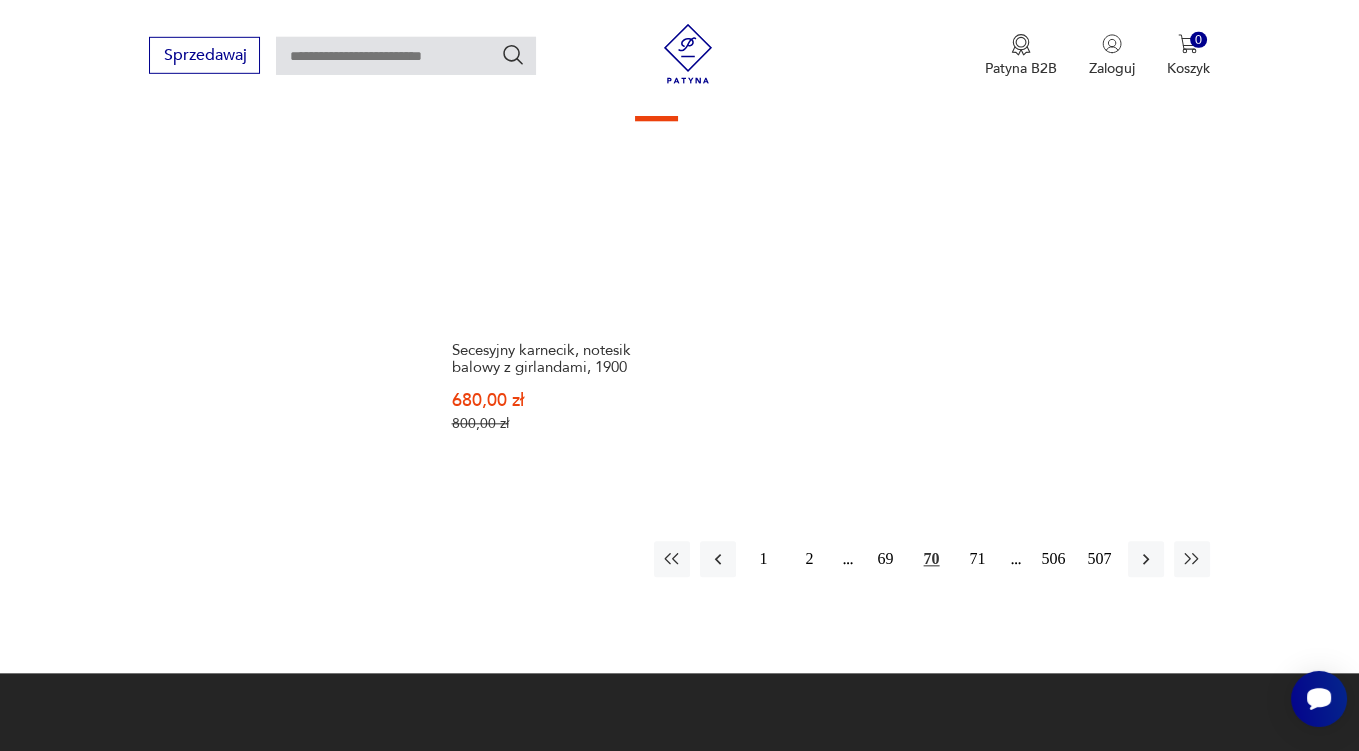scroll, scrollTop: 2957, scrollLeft: 0, axis: vertical 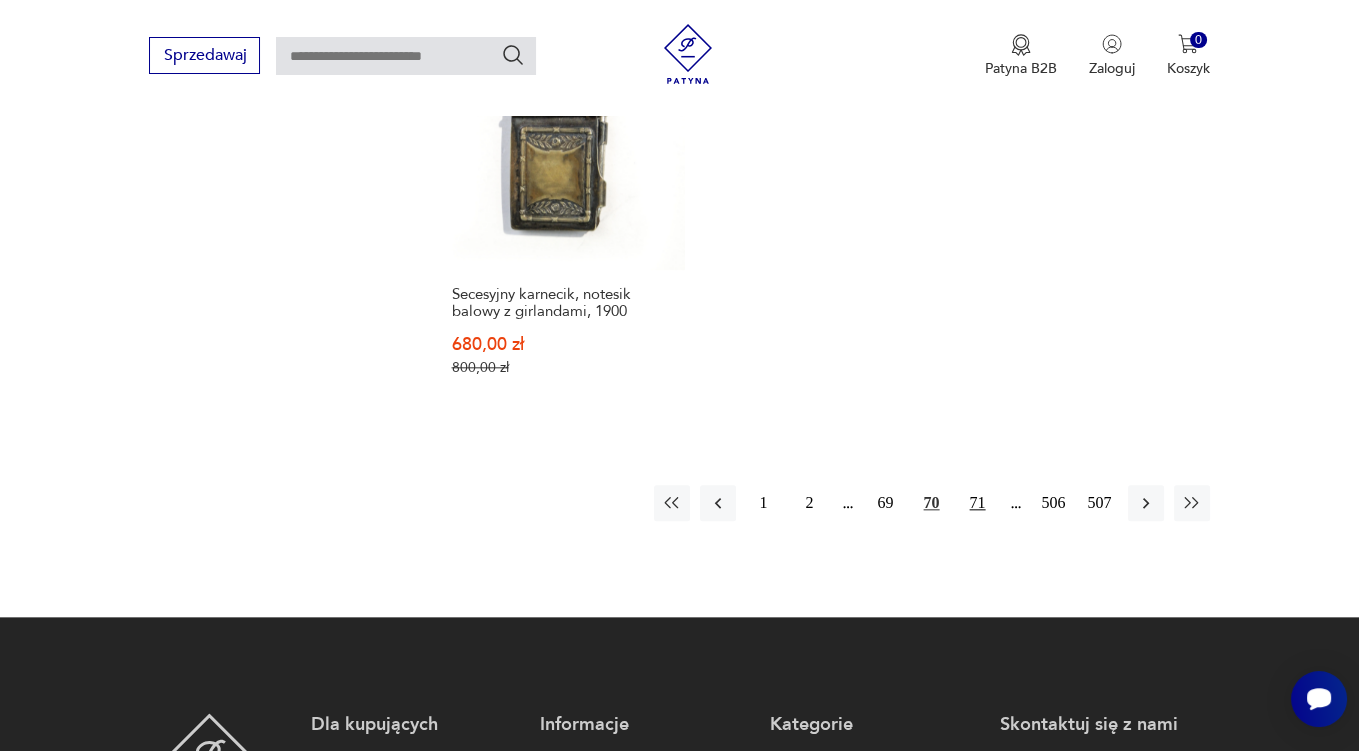 click on "71" at bounding box center (978, 503) 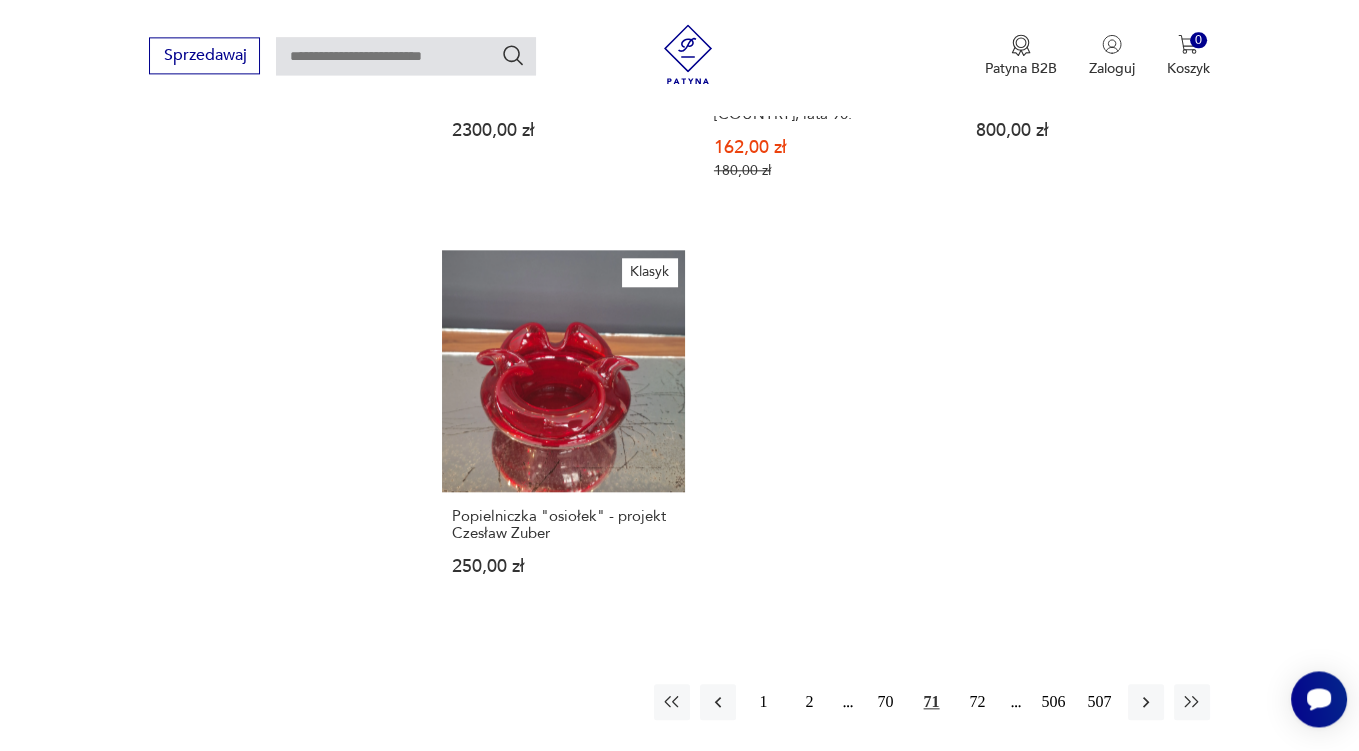 scroll, scrollTop: 2852, scrollLeft: 0, axis: vertical 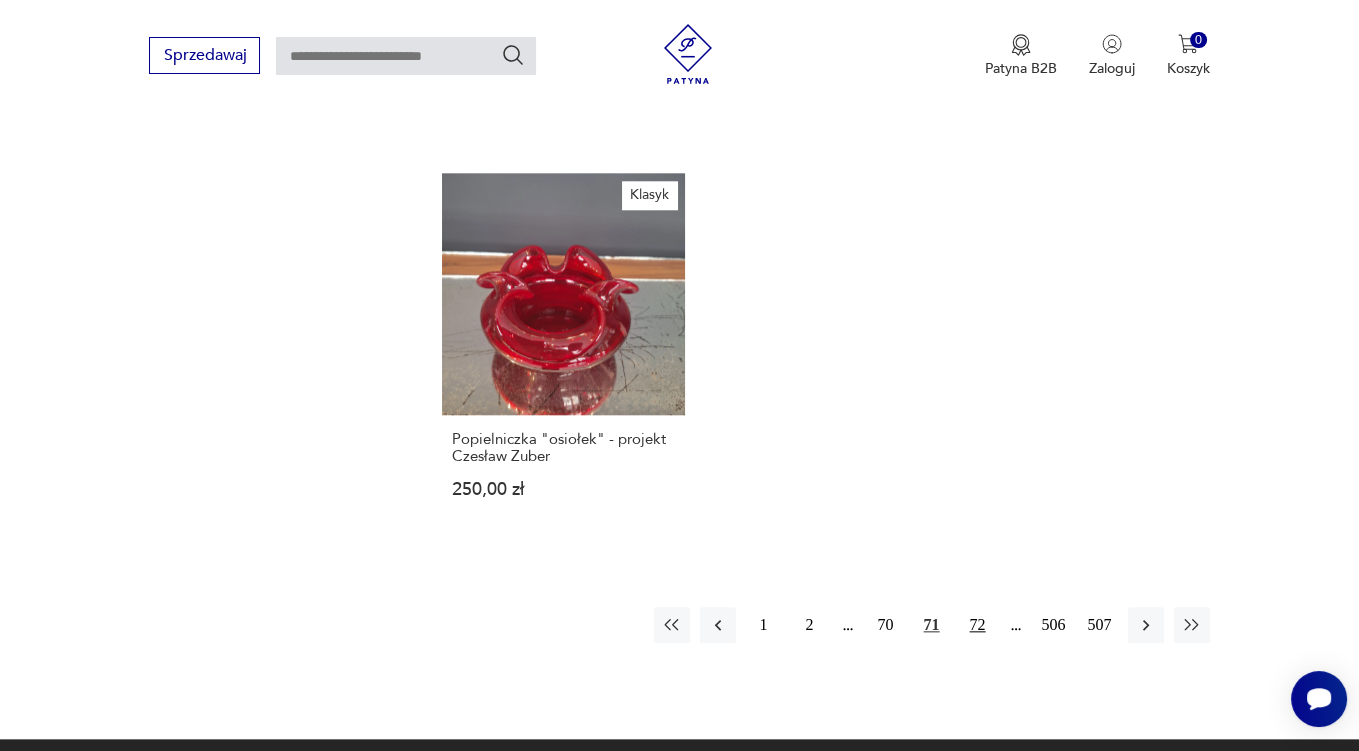 click on "72" at bounding box center (978, 625) 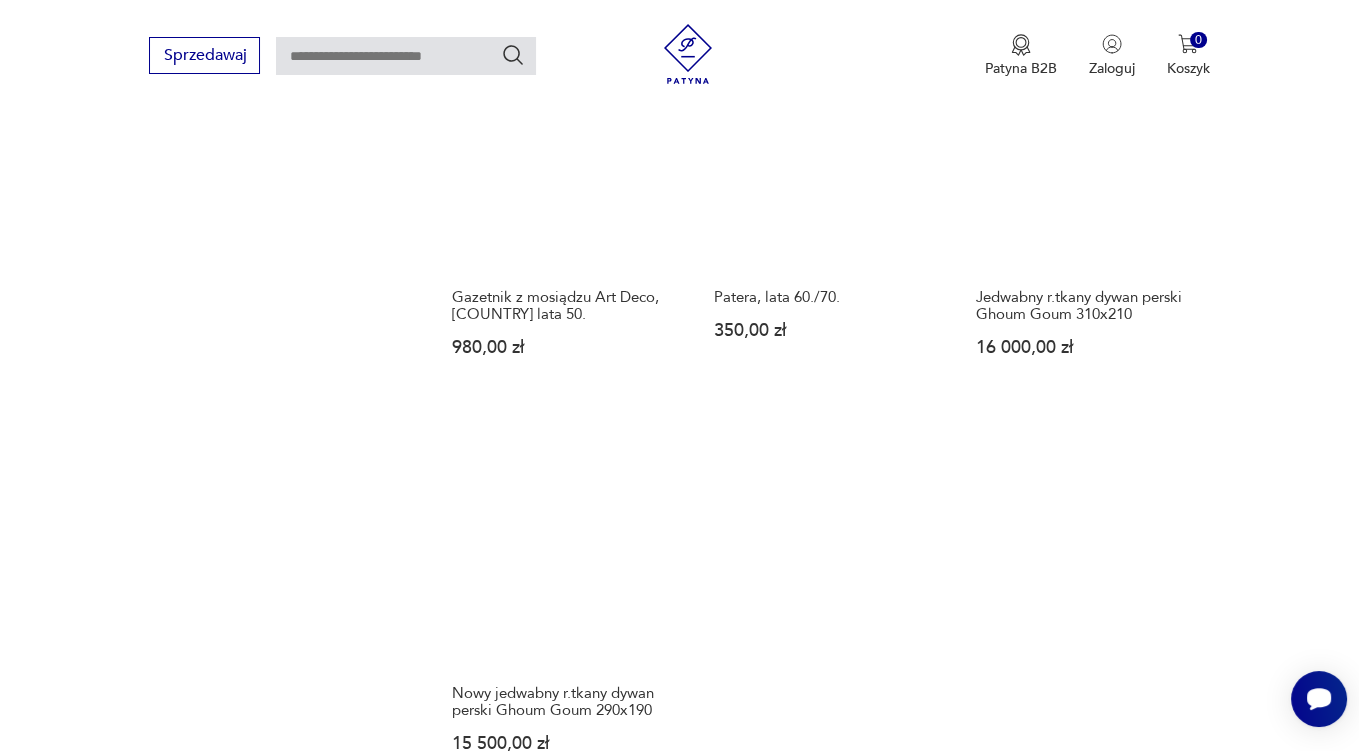 scroll, scrollTop: 2852, scrollLeft: 0, axis: vertical 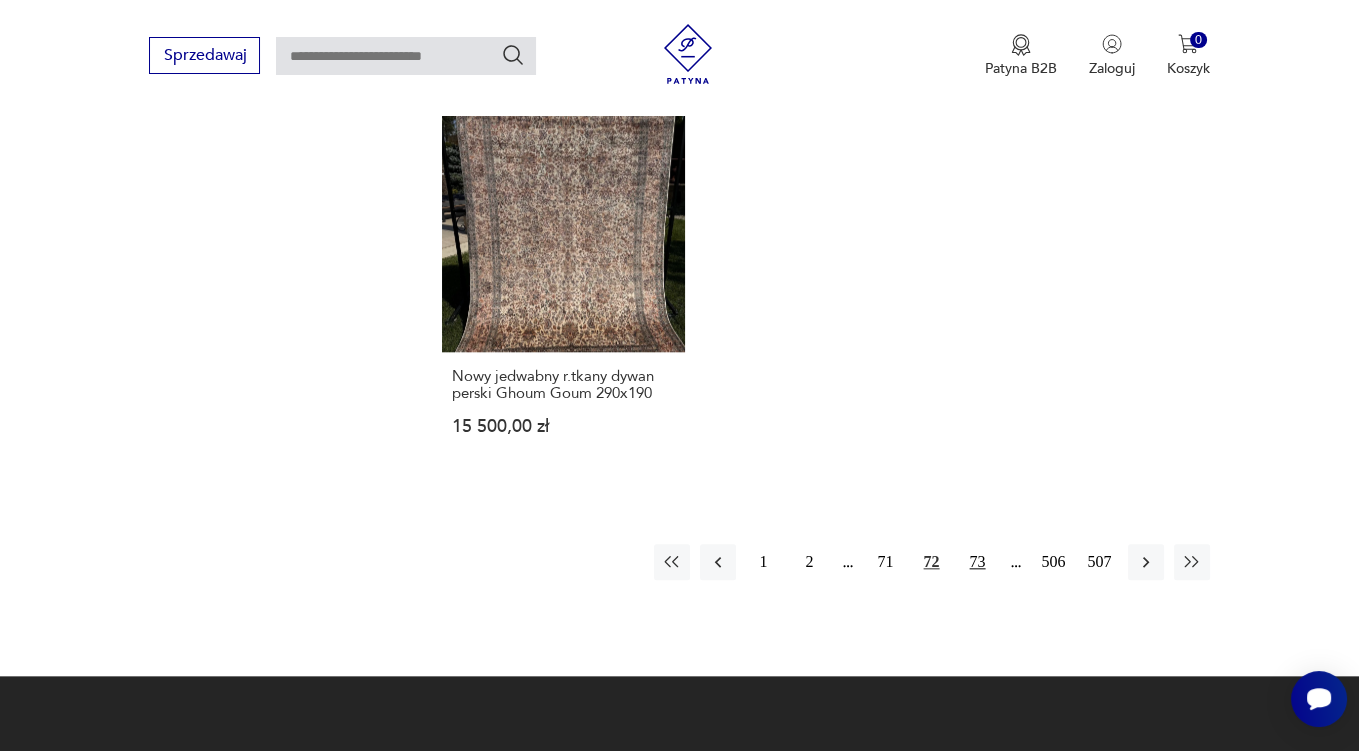 click on "73" at bounding box center [978, 562] 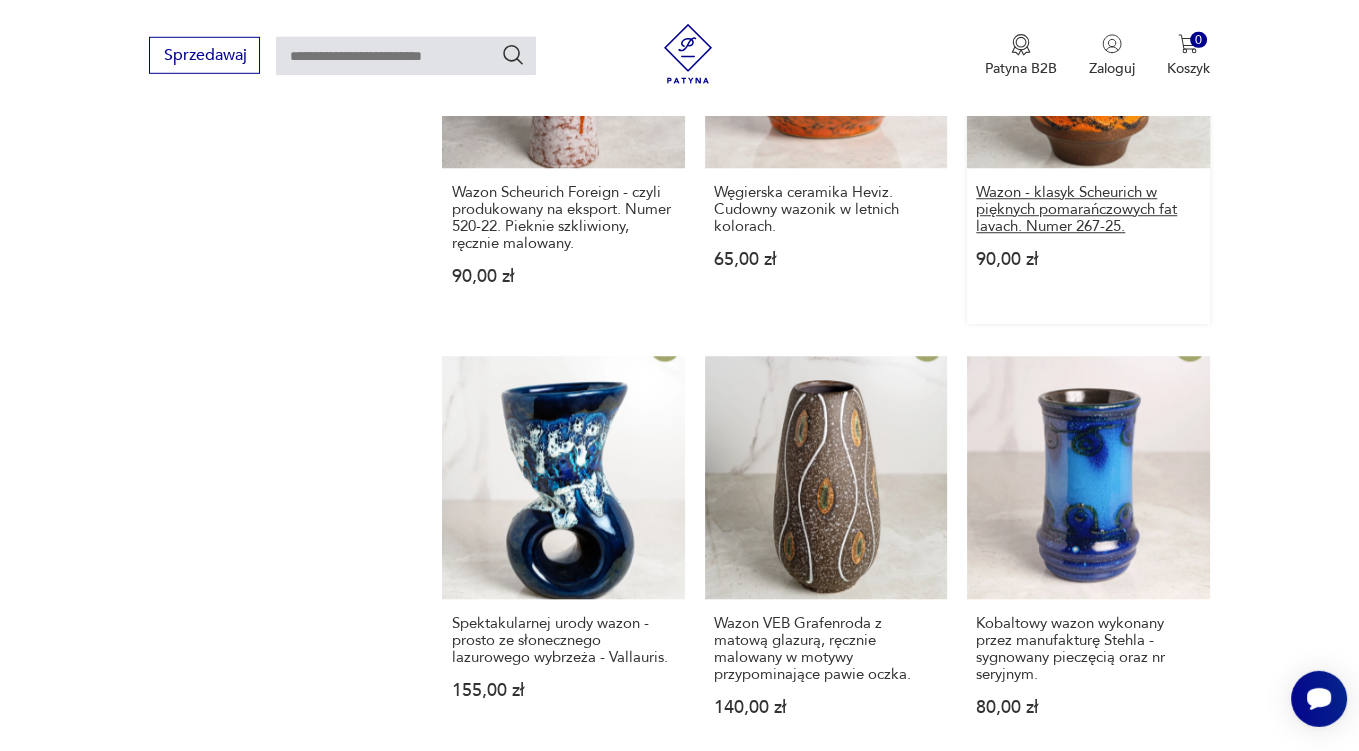 scroll, scrollTop: 2218, scrollLeft: 0, axis: vertical 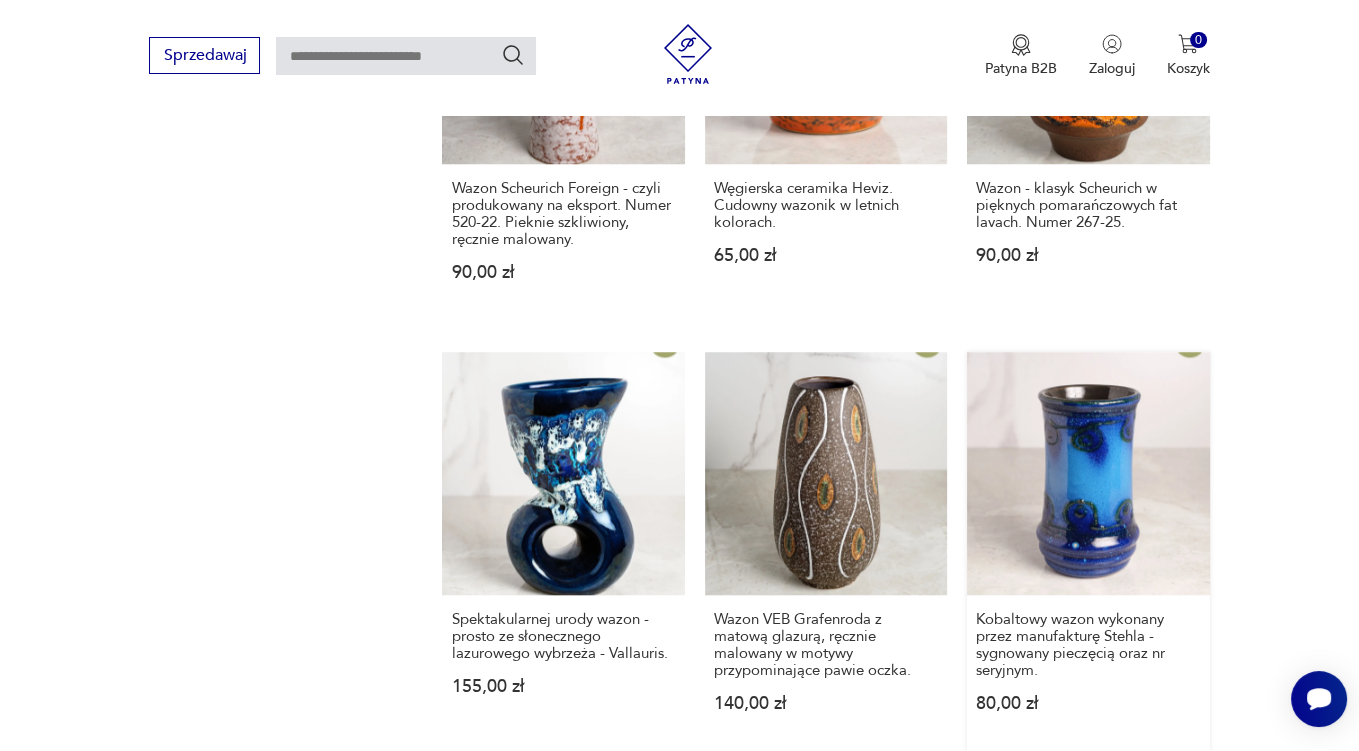 click on "Kobaltowy wazon wykonany przez manufakturę Stehla - sygnowany pieczęcią oraz nr seryjnym. 80,00 zł" at bounding box center (1088, 551) 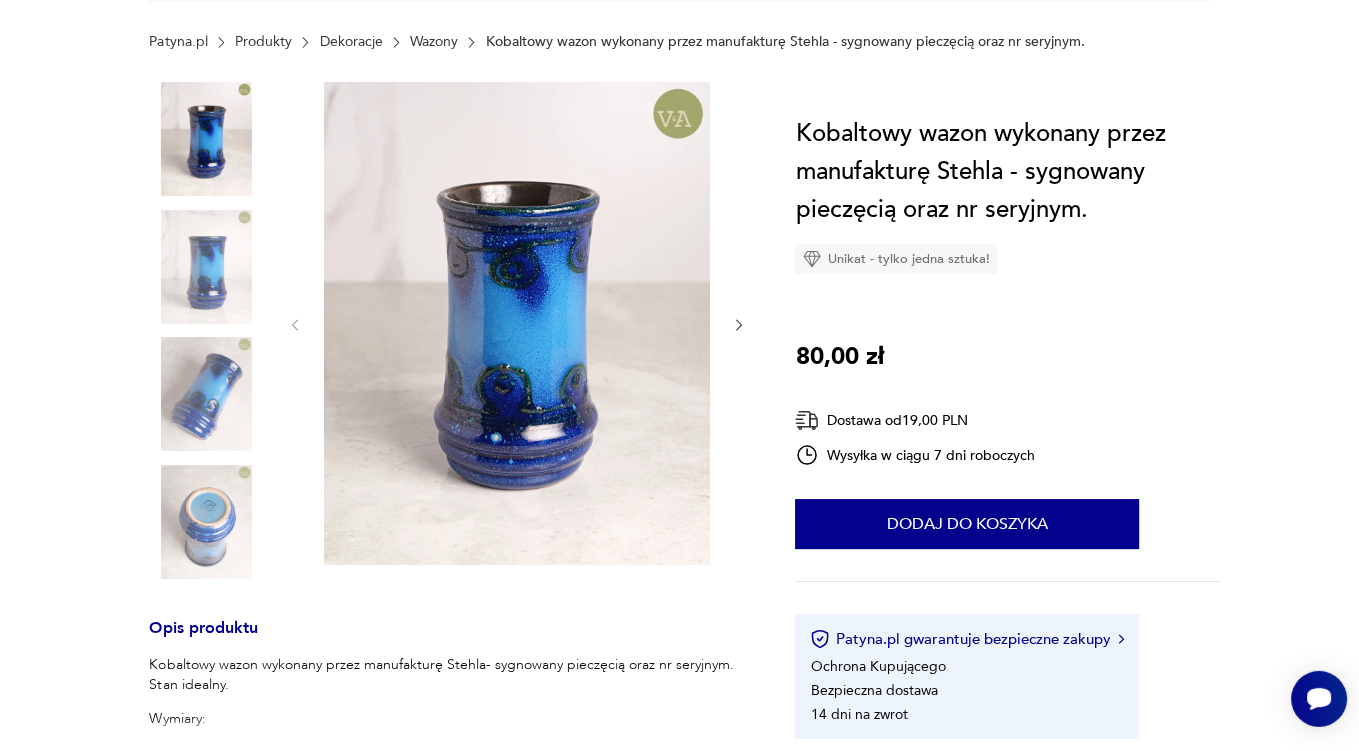 scroll, scrollTop: 316, scrollLeft: 0, axis: vertical 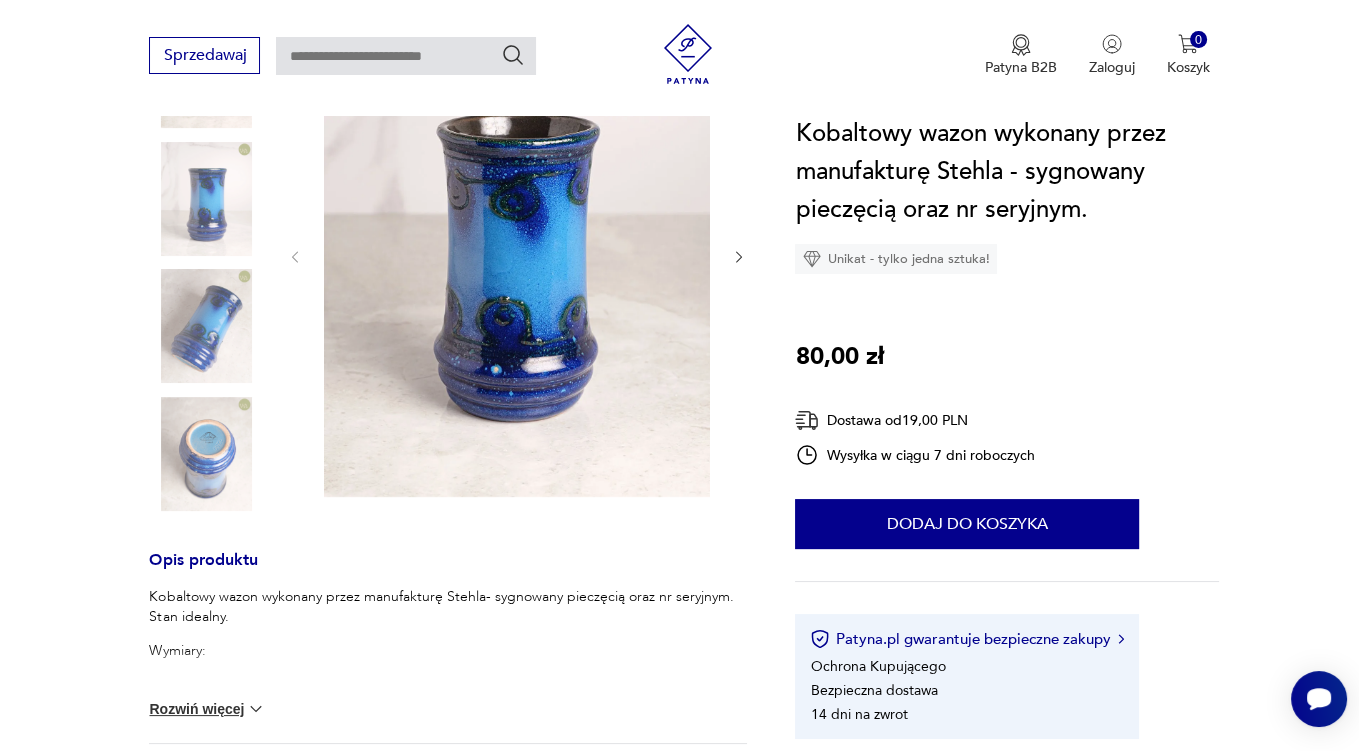 click on "Rozwiń więcej" at bounding box center [207, 709] 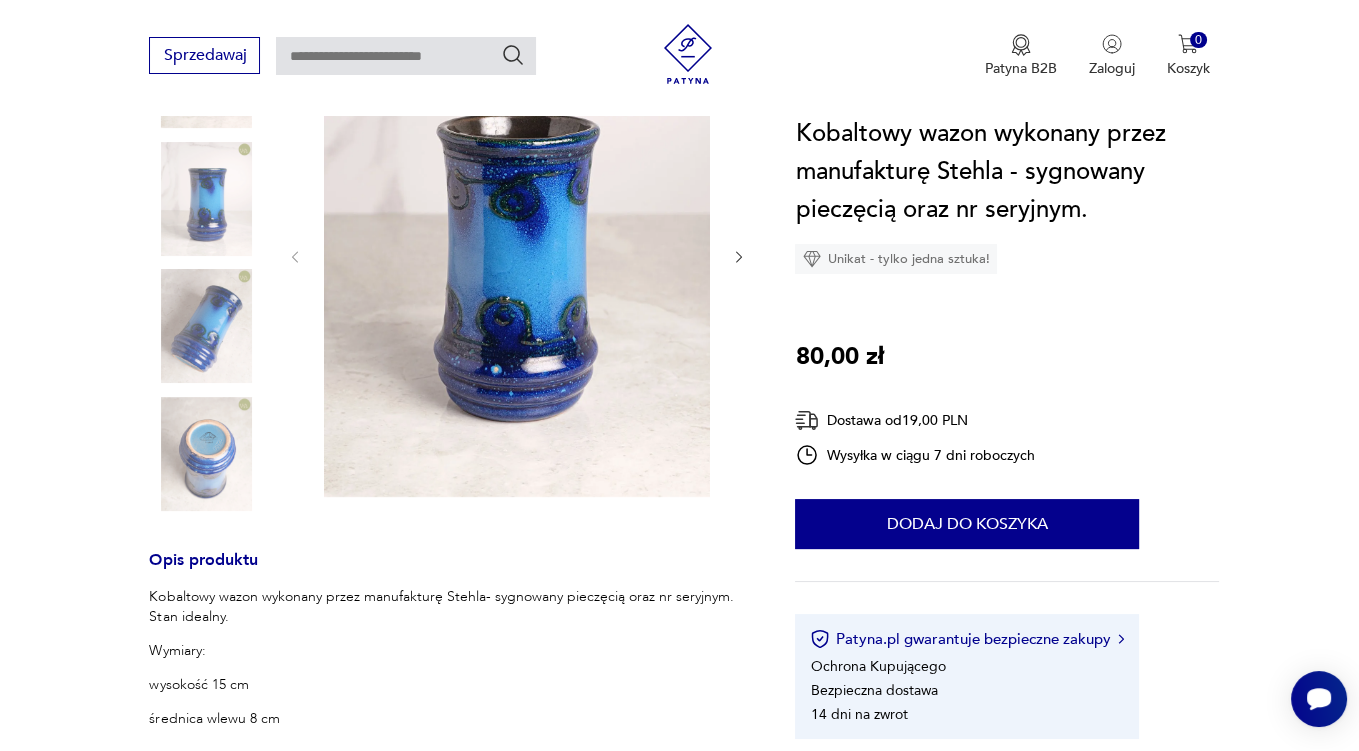 click 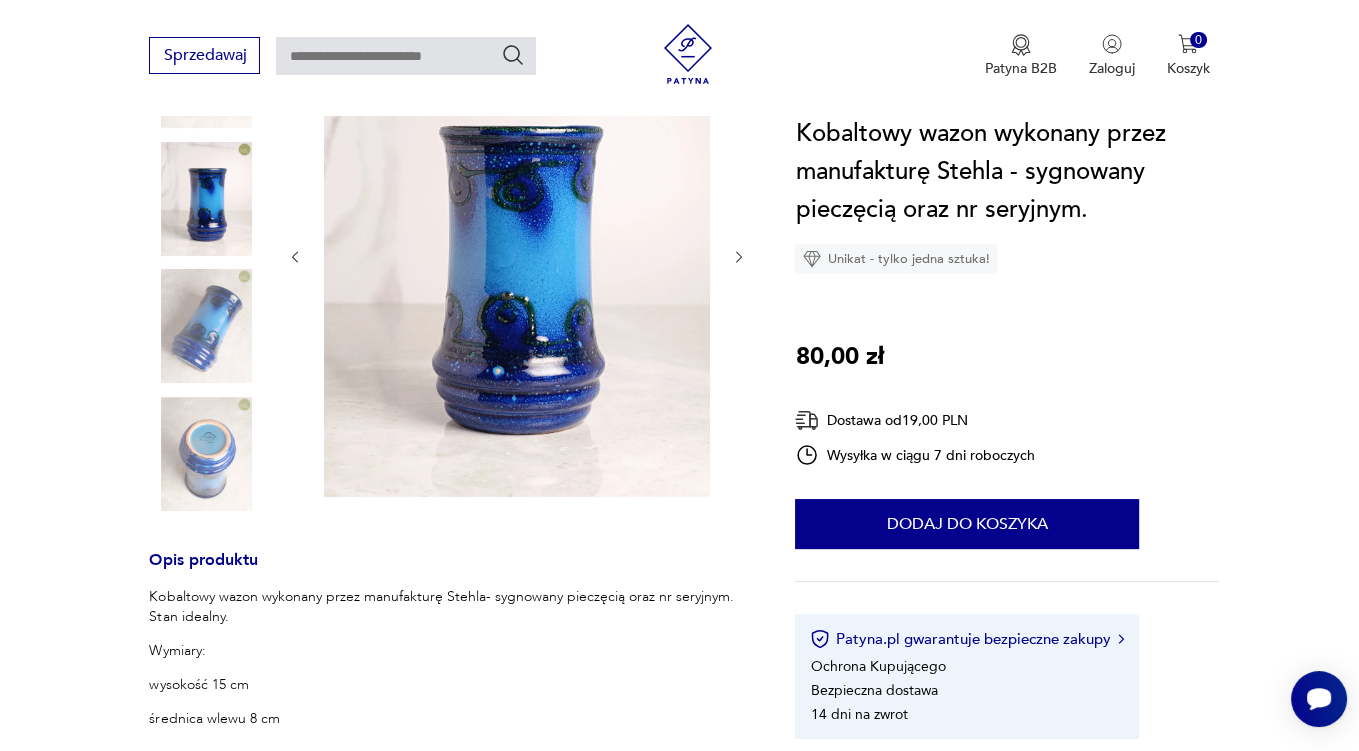 click 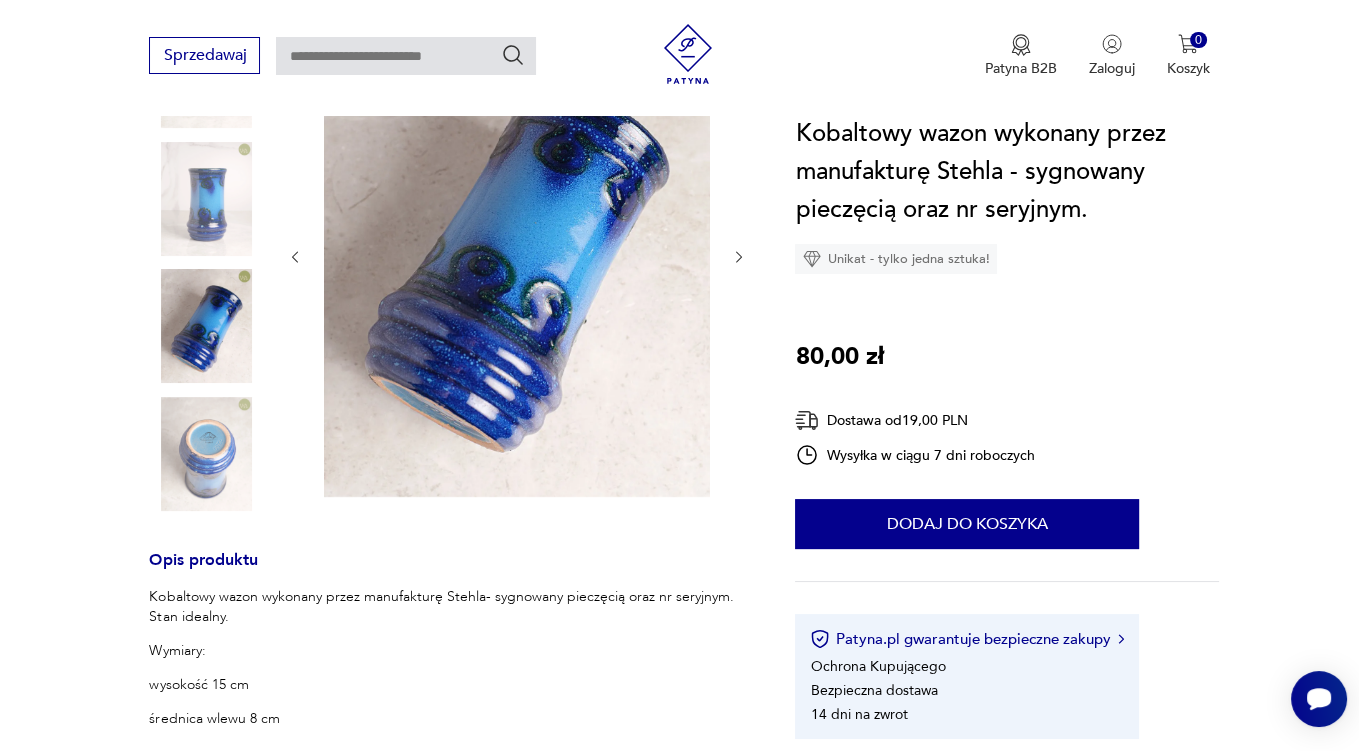 click 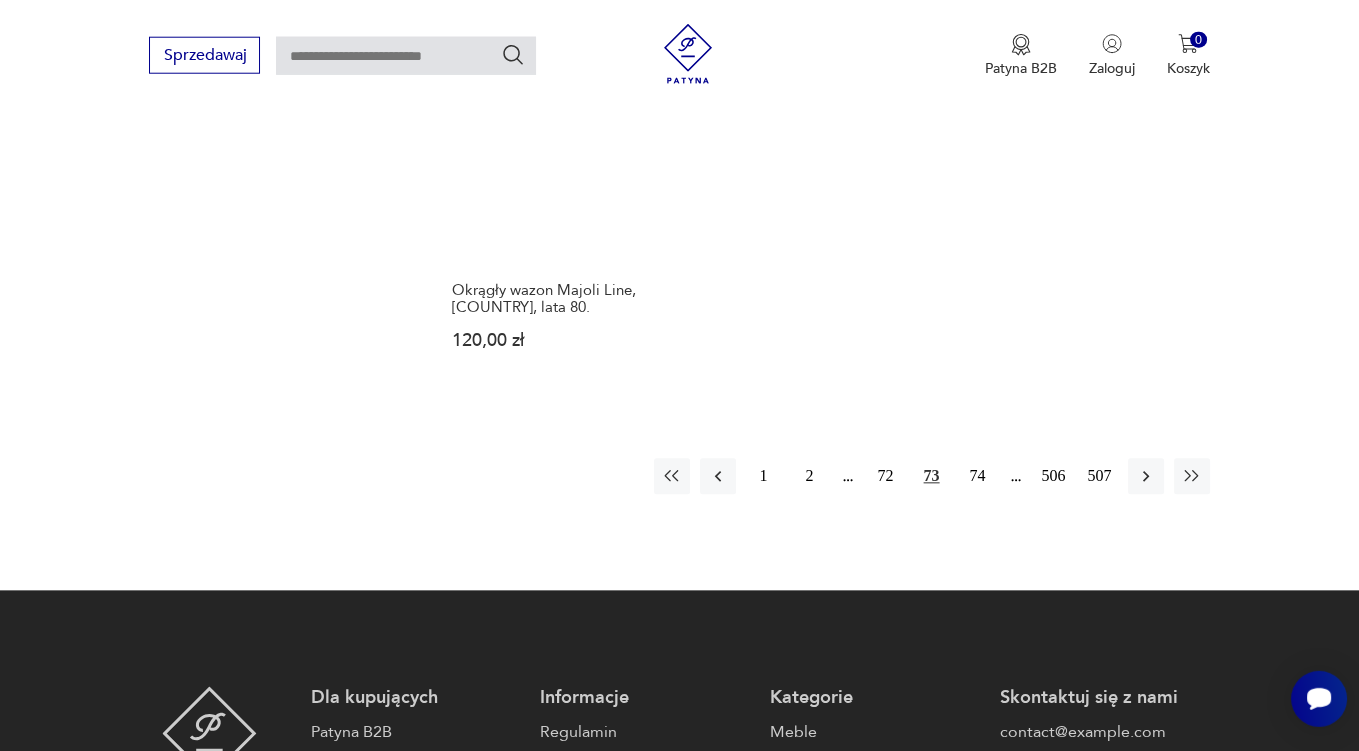scroll, scrollTop: 2983, scrollLeft: 0, axis: vertical 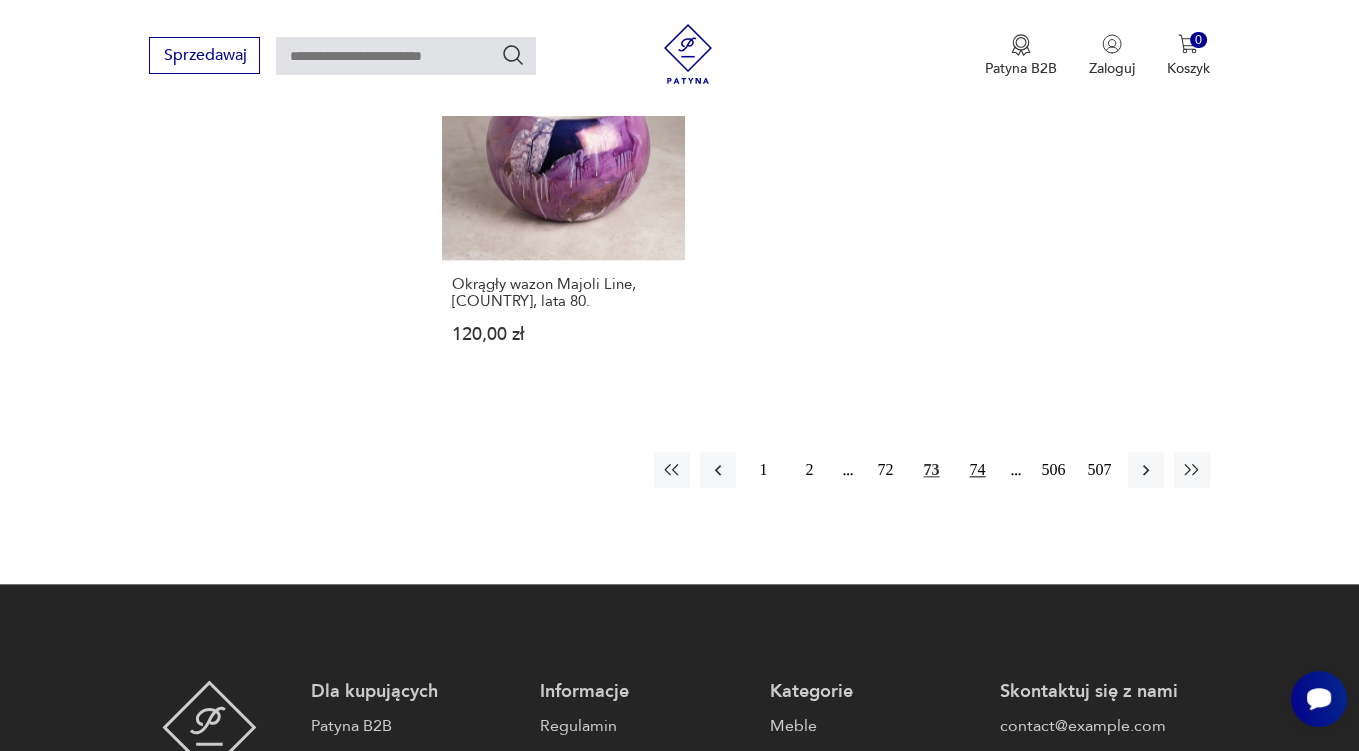 click on "74" at bounding box center [978, 470] 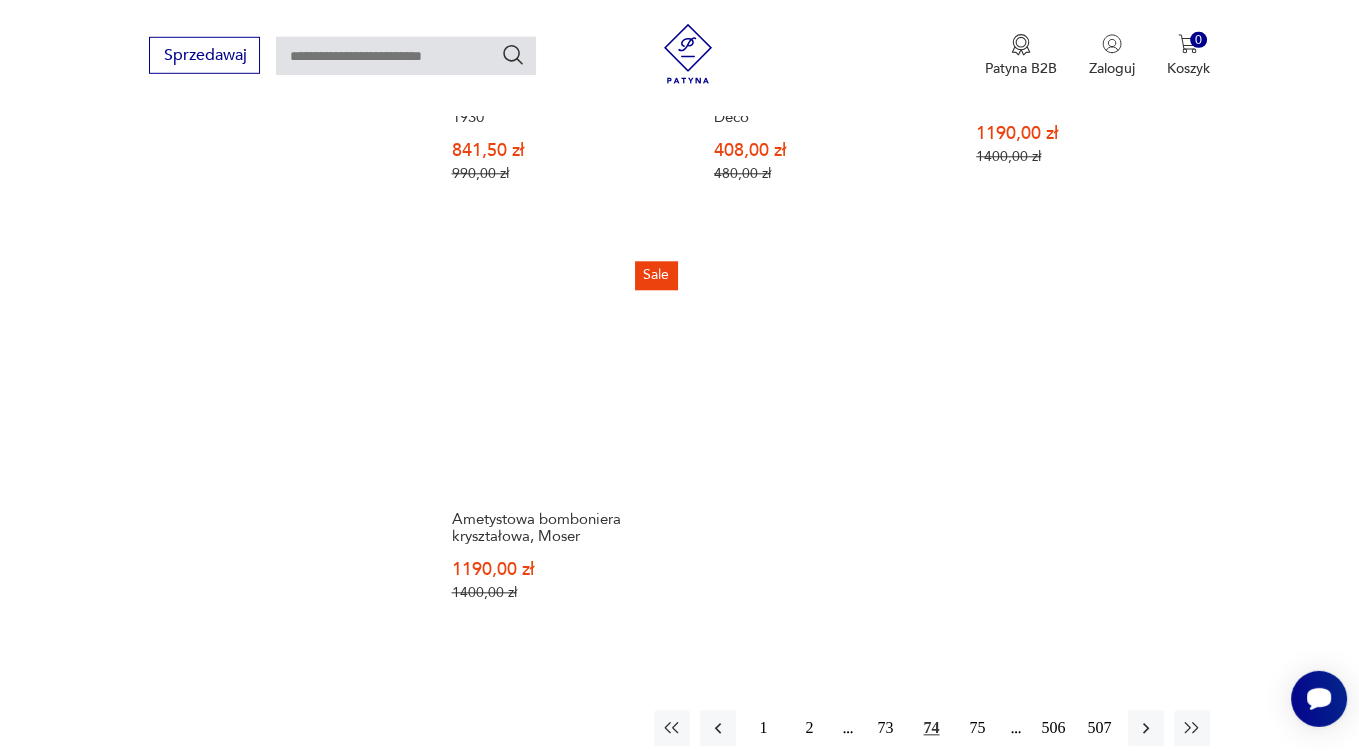 scroll, scrollTop: 2957, scrollLeft: 0, axis: vertical 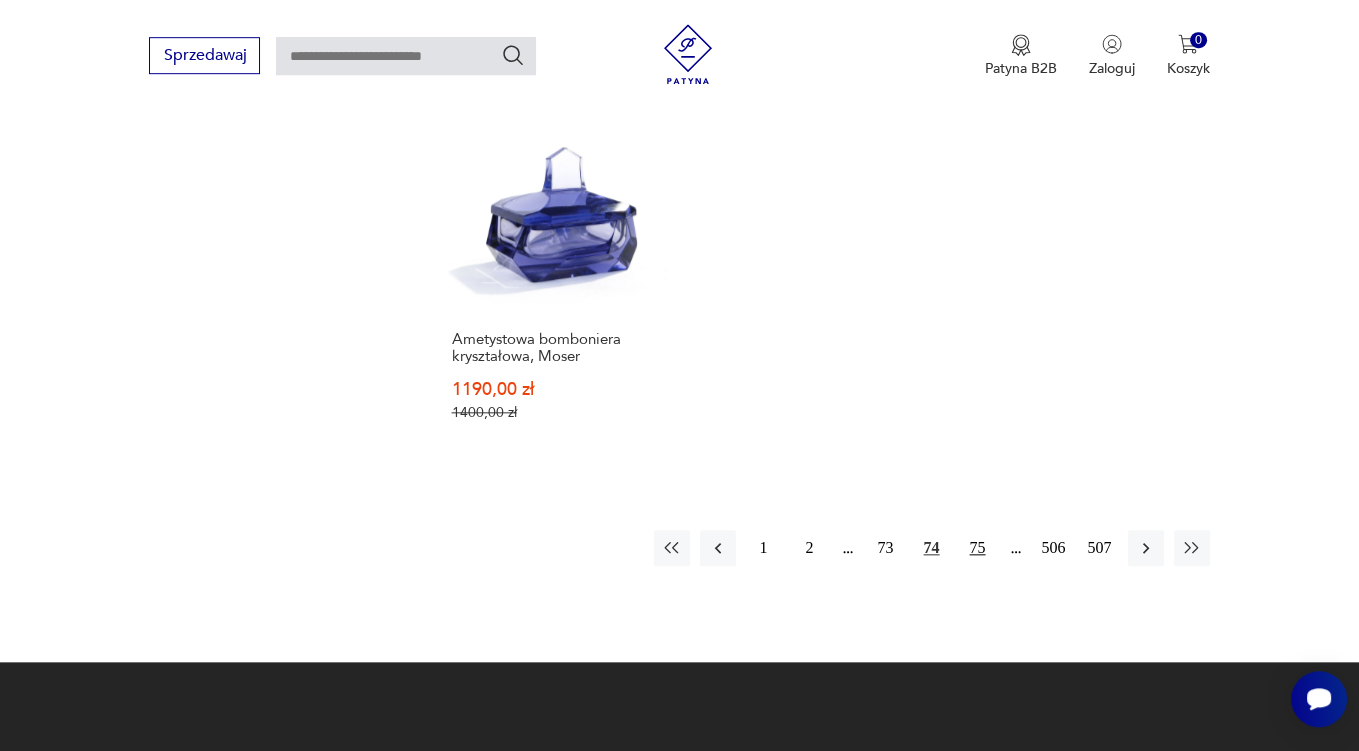 click on "75" at bounding box center [978, 548] 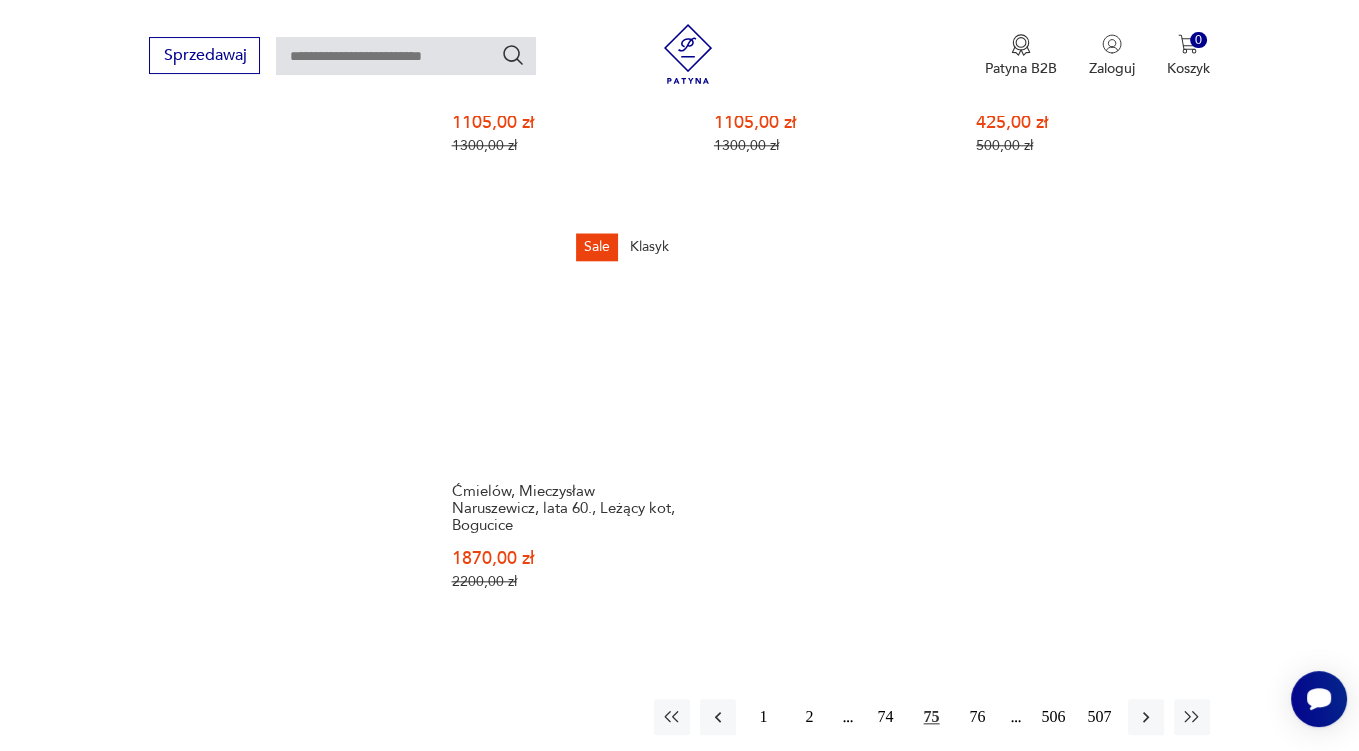 scroll, scrollTop: 2852, scrollLeft: 0, axis: vertical 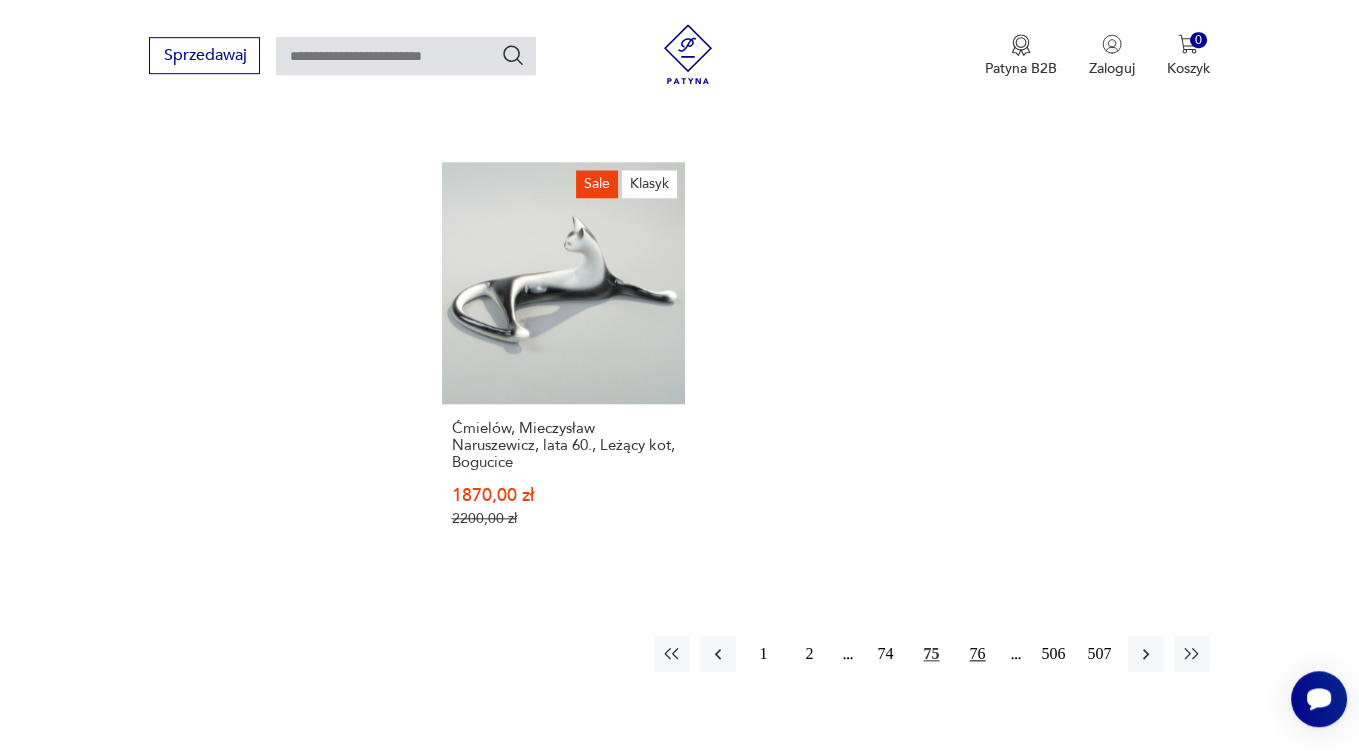 click on "76" at bounding box center [978, 654] 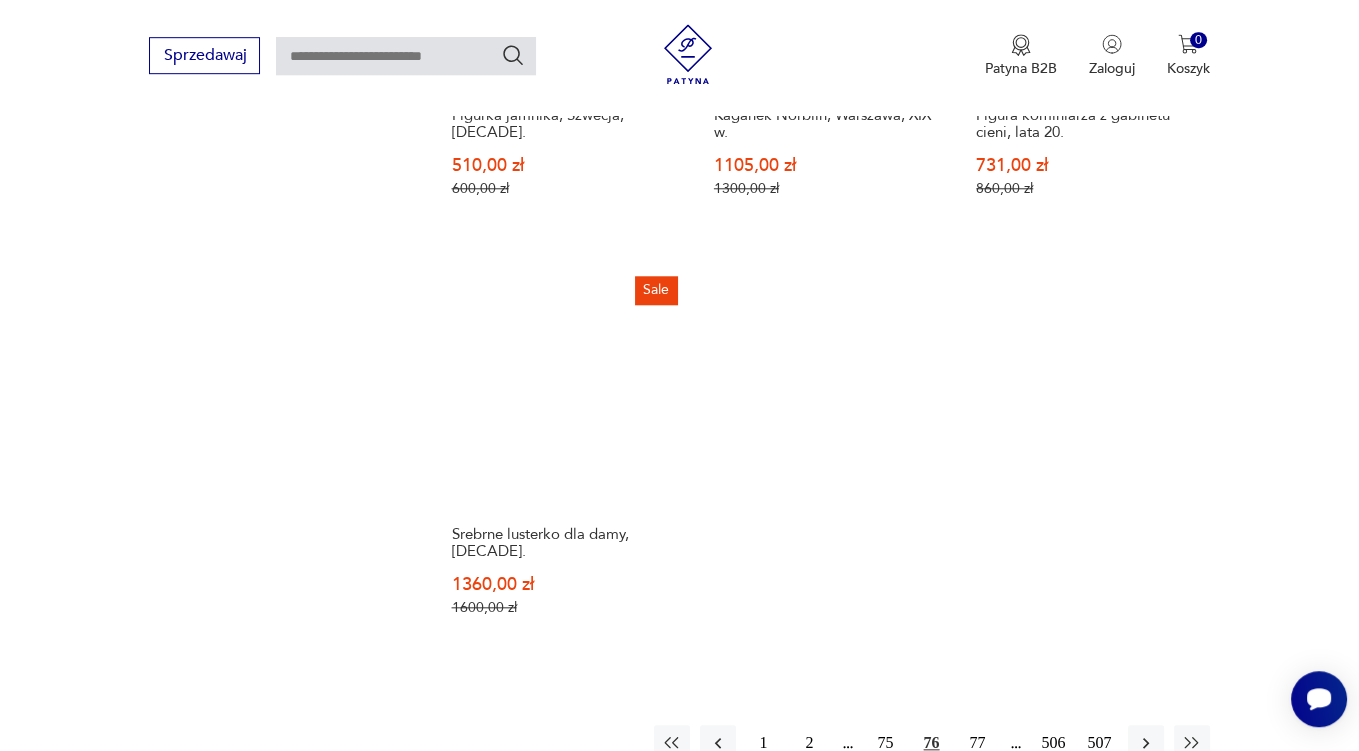 scroll, scrollTop: 3063, scrollLeft: 0, axis: vertical 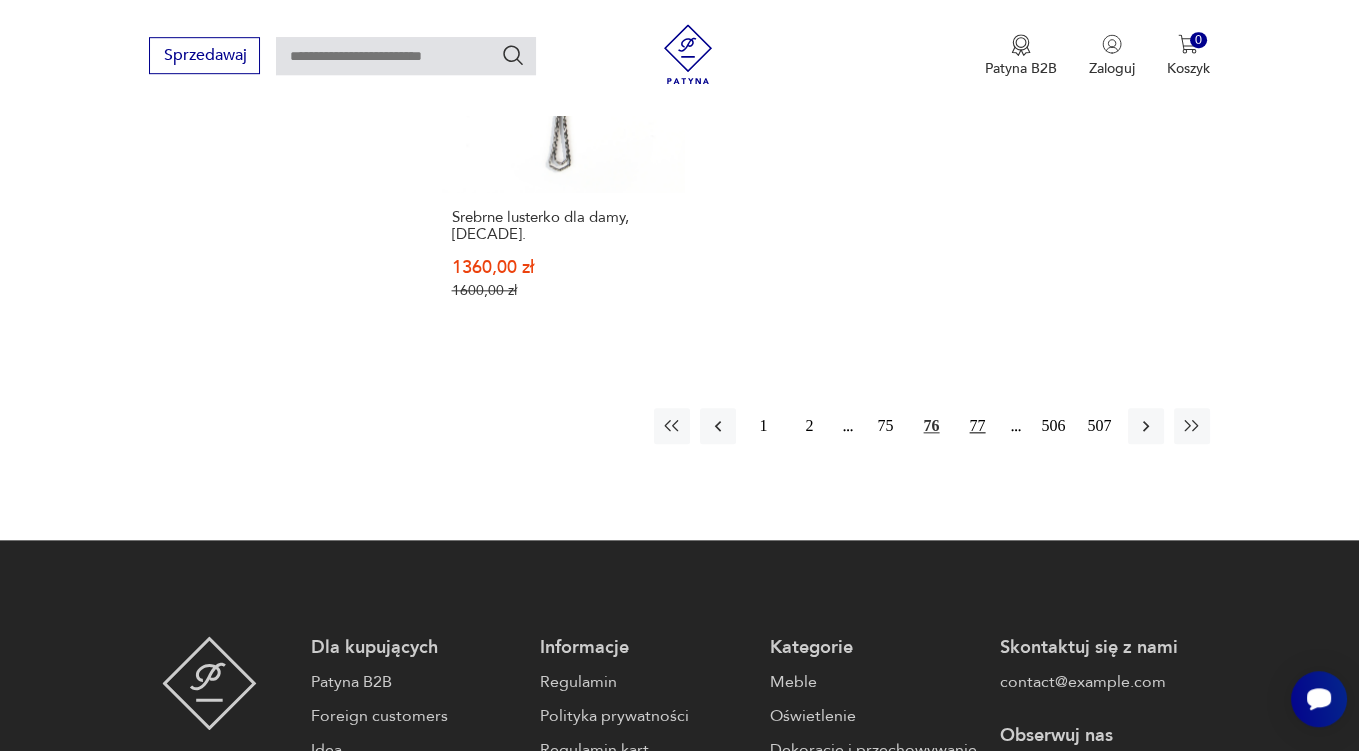 click on "77" at bounding box center (978, 426) 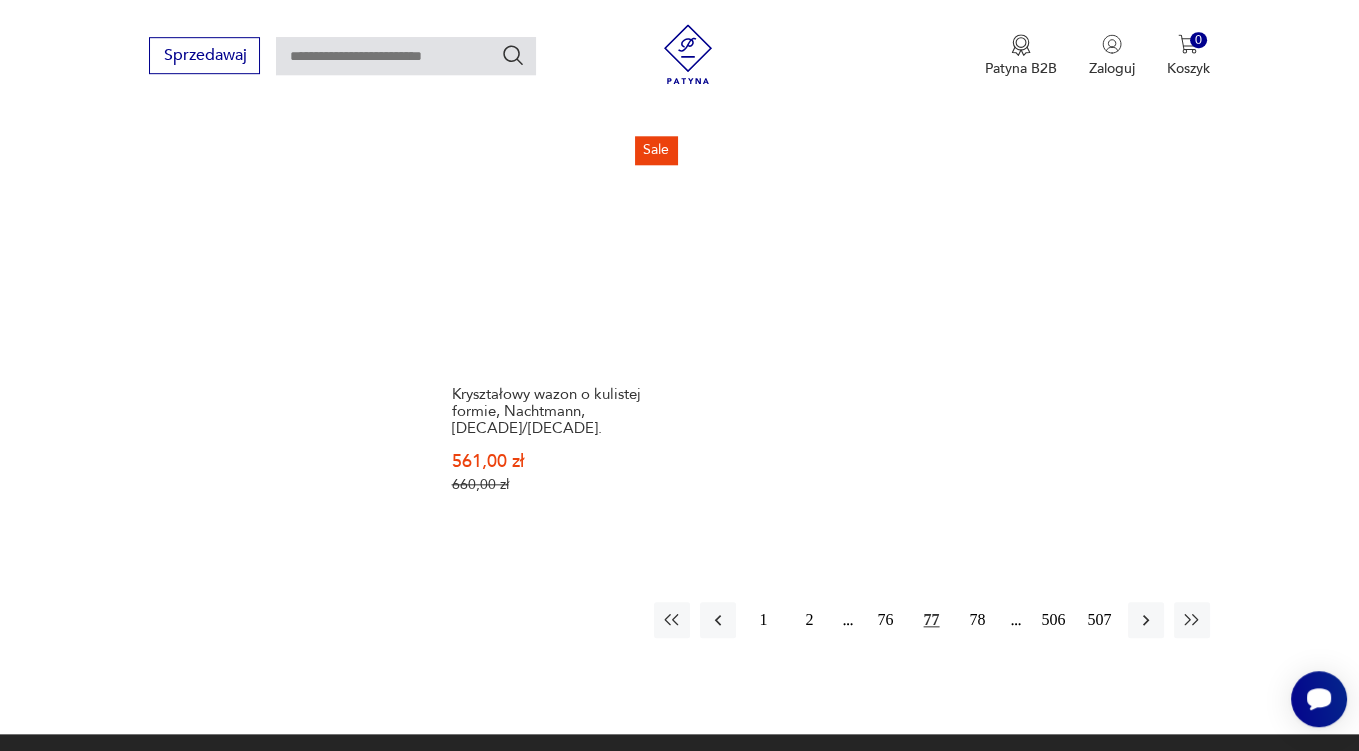 scroll, scrollTop: 2957, scrollLeft: 0, axis: vertical 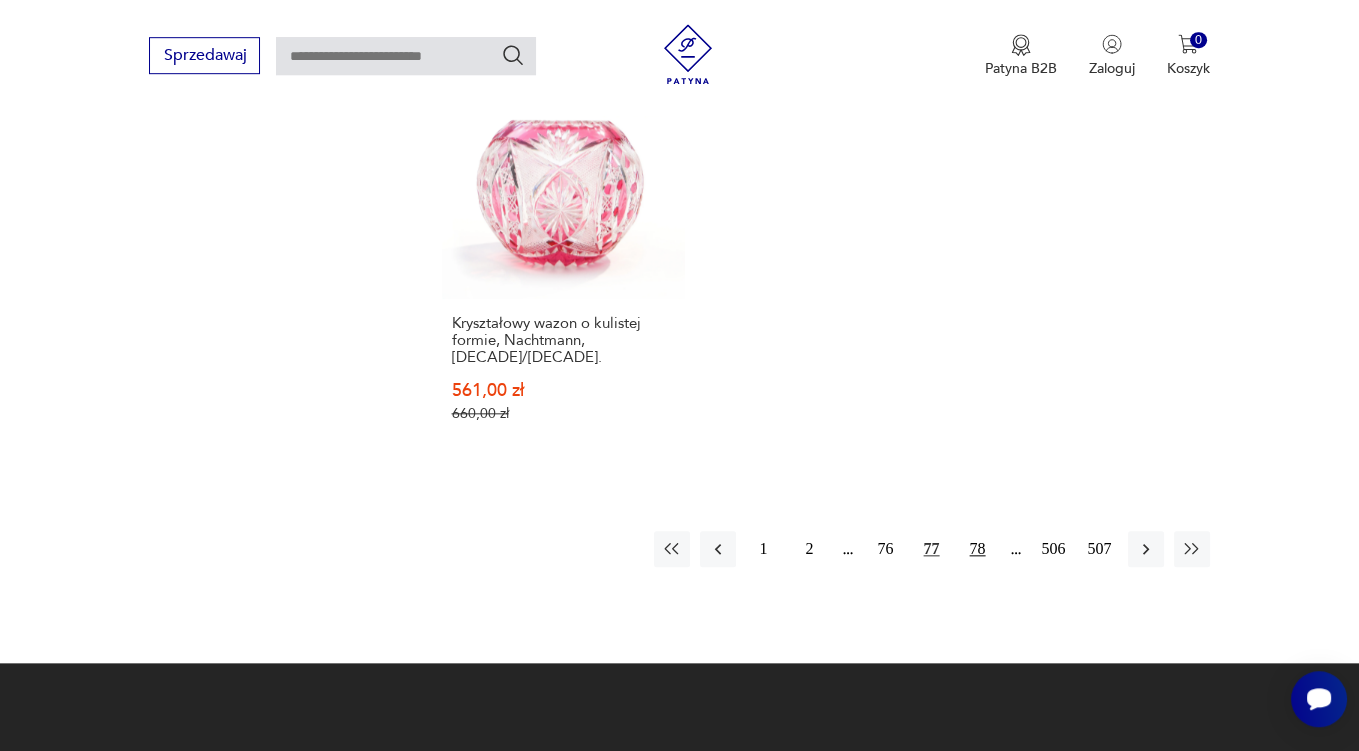click on "78" at bounding box center [978, 549] 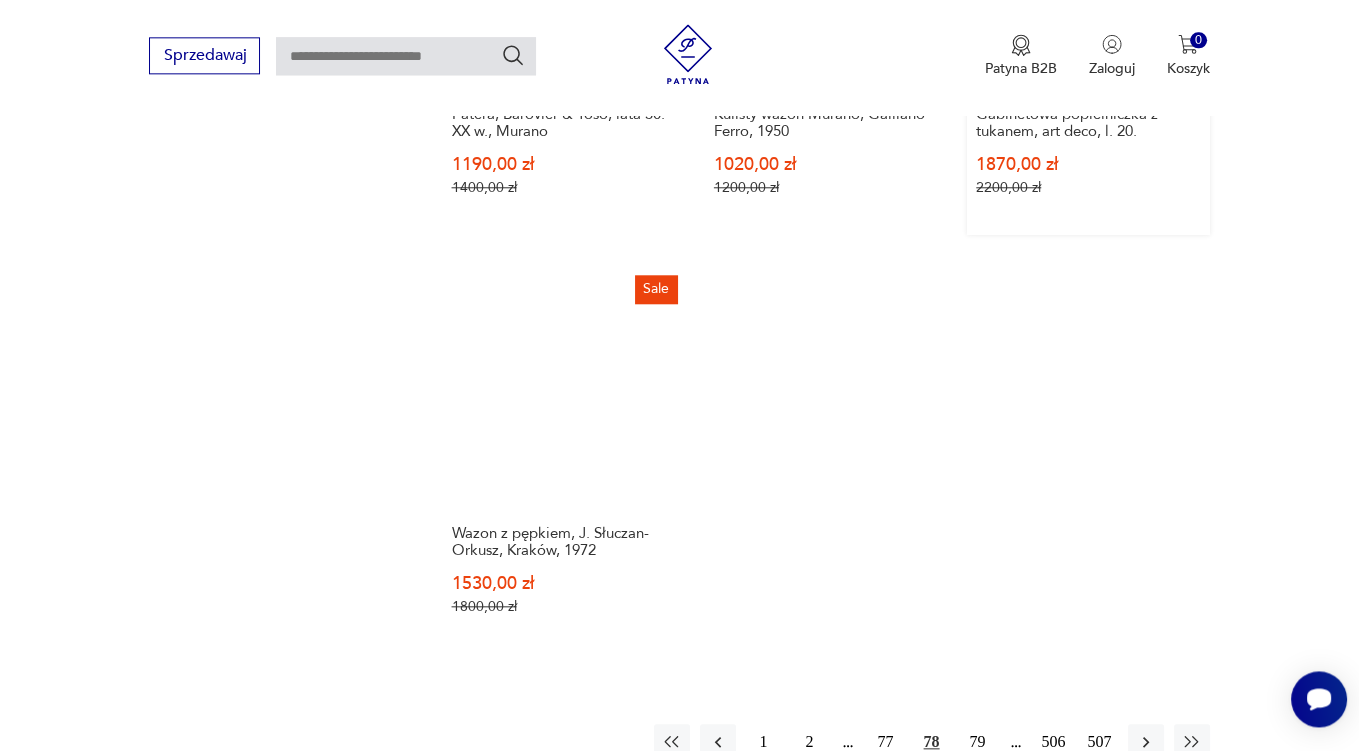 scroll, scrollTop: 2852, scrollLeft: 0, axis: vertical 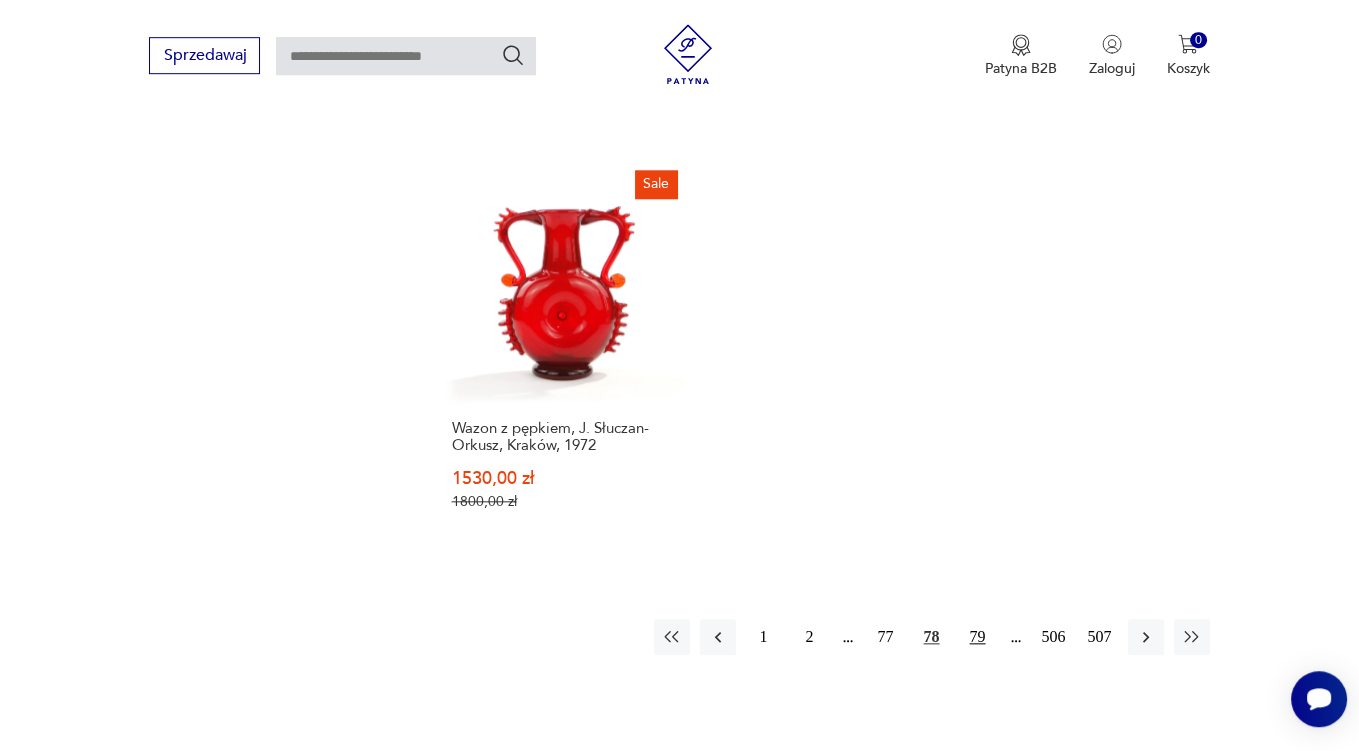 click on "79" at bounding box center (978, 637) 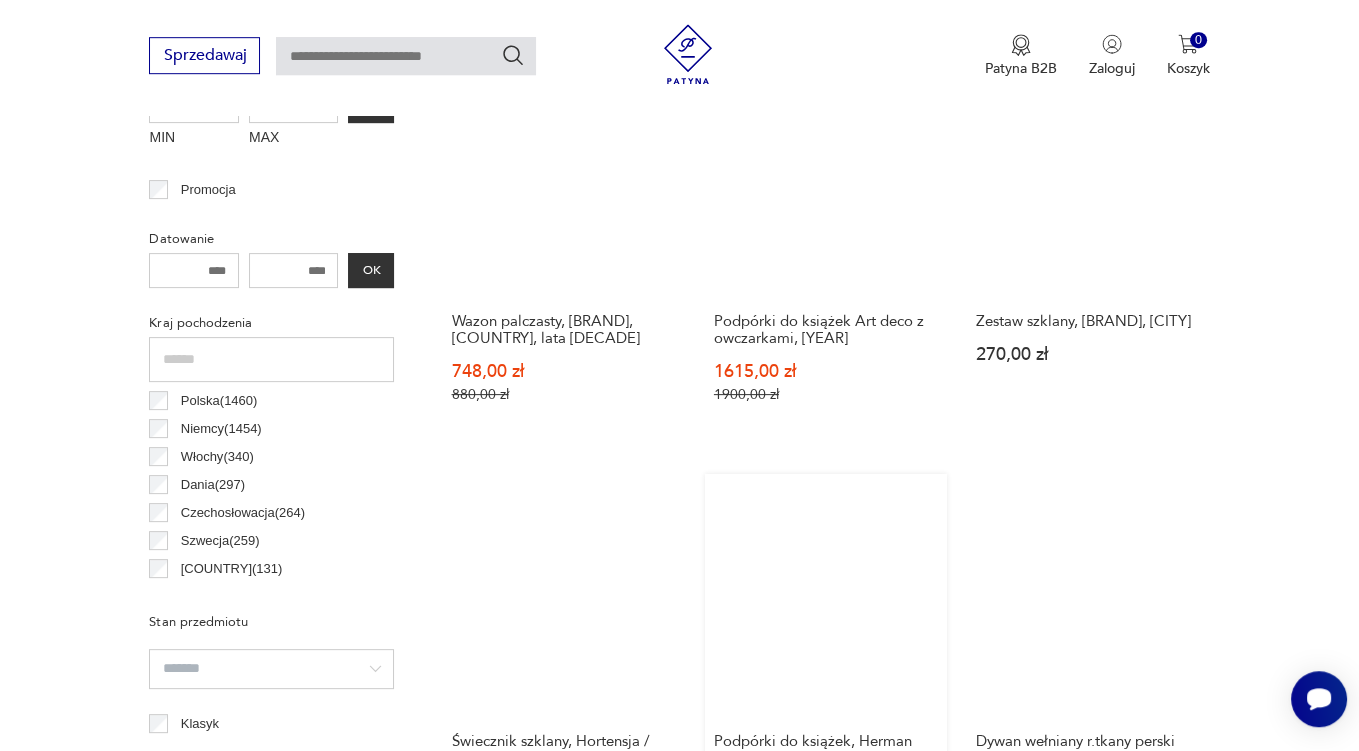 scroll, scrollTop: 1268, scrollLeft: 0, axis: vertical 